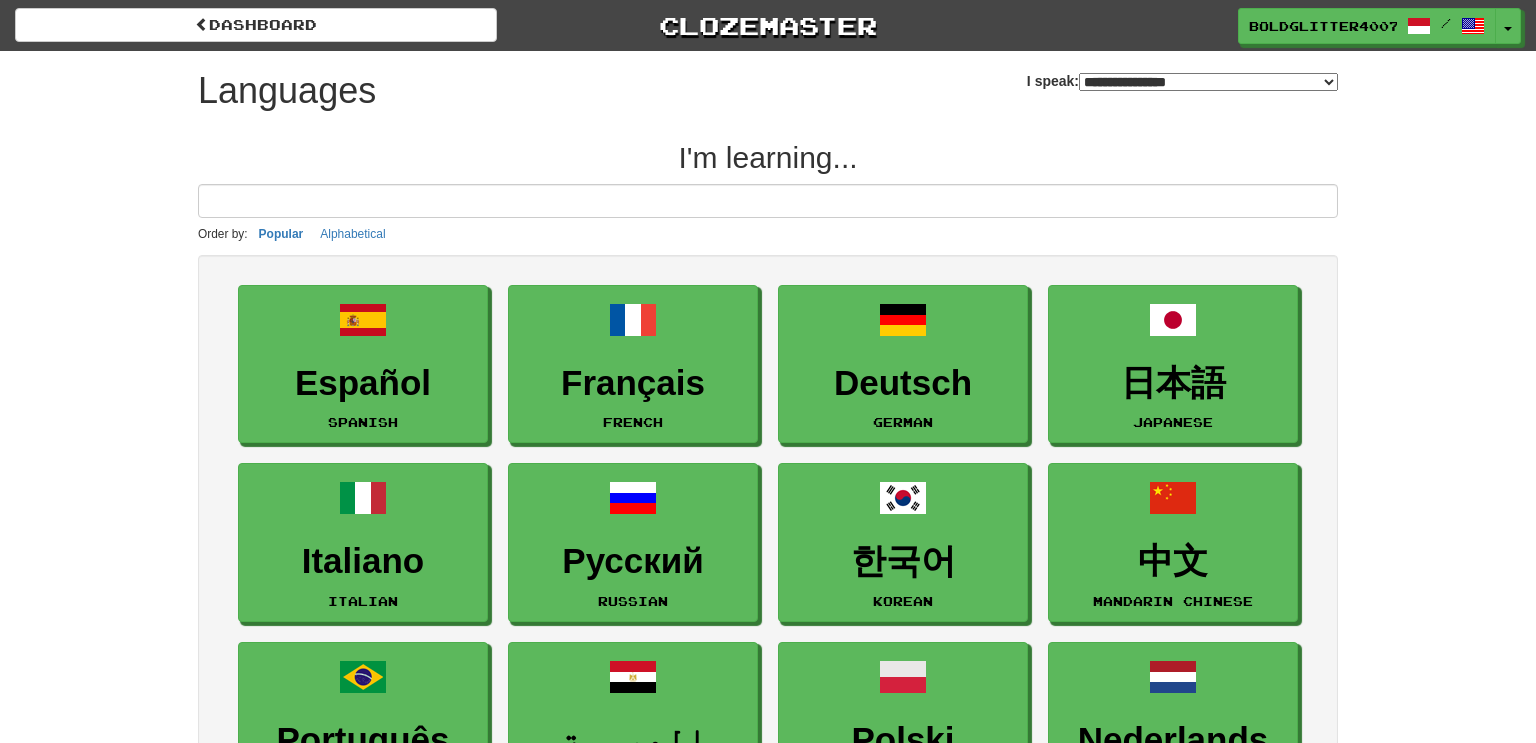 select on "*******" 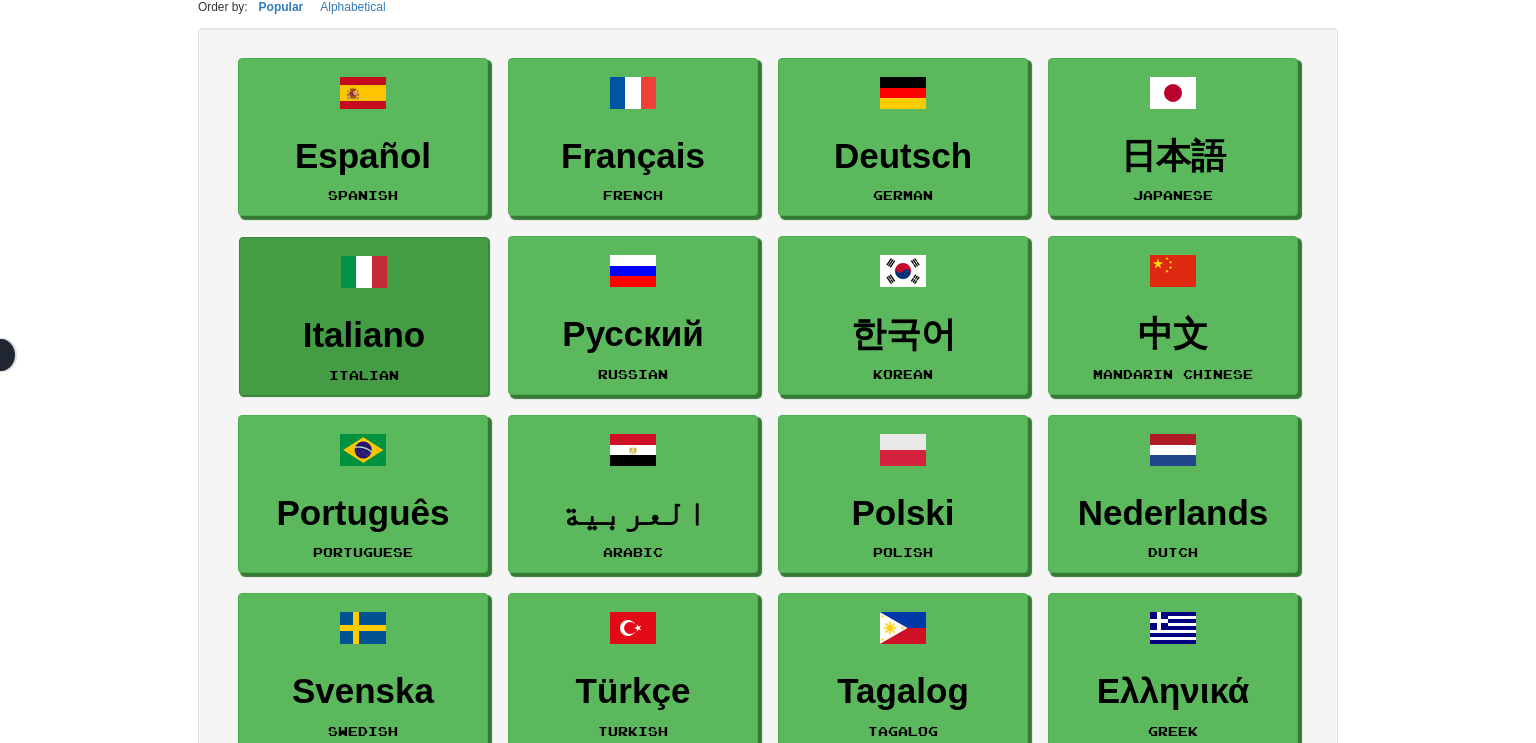scroll, scrollTop: 291, scrollLeft: 0, axis: vertical 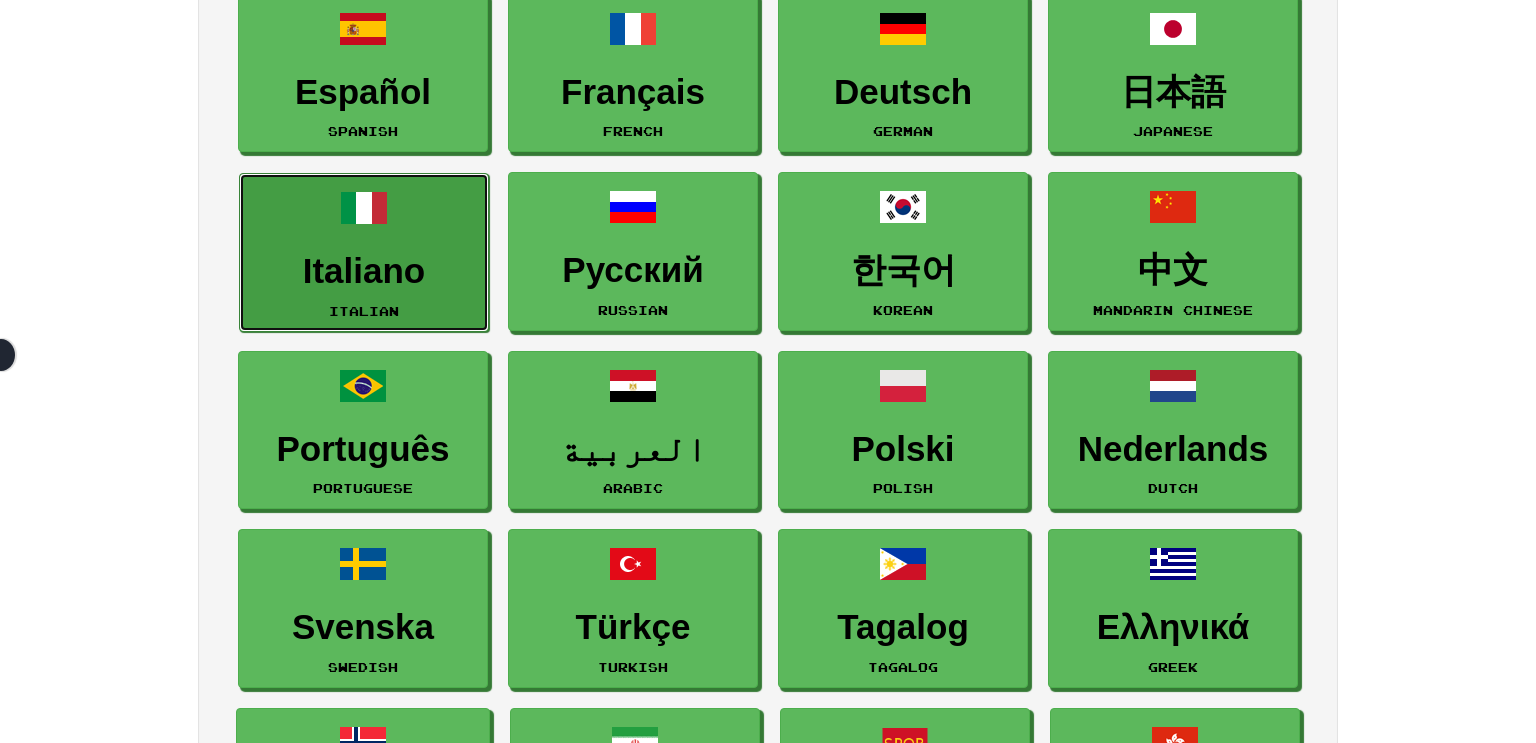 click on "Italiano Italian" at bounding box center [364, 252] 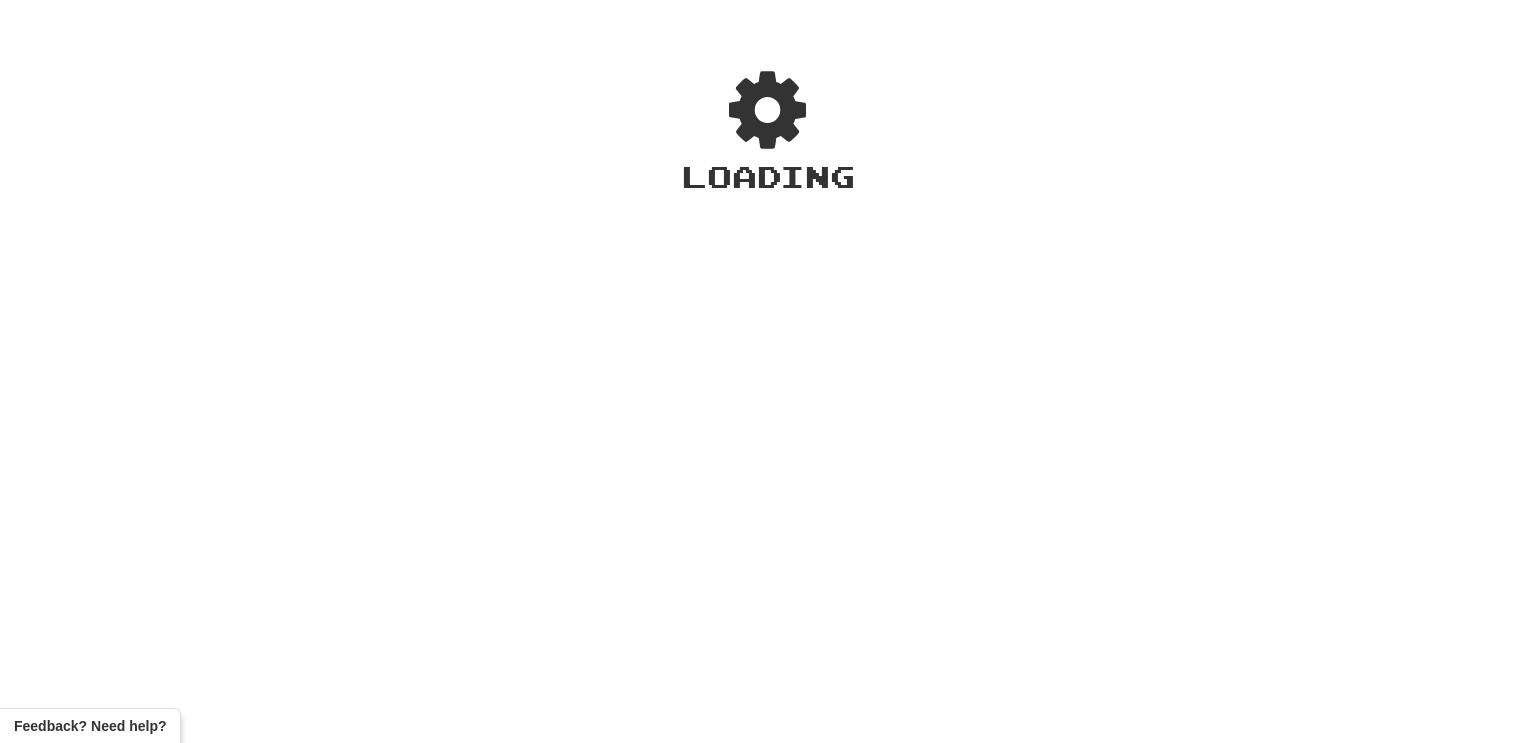 scroll, scrollTop: 0, scrollLeft: 0, axis: both 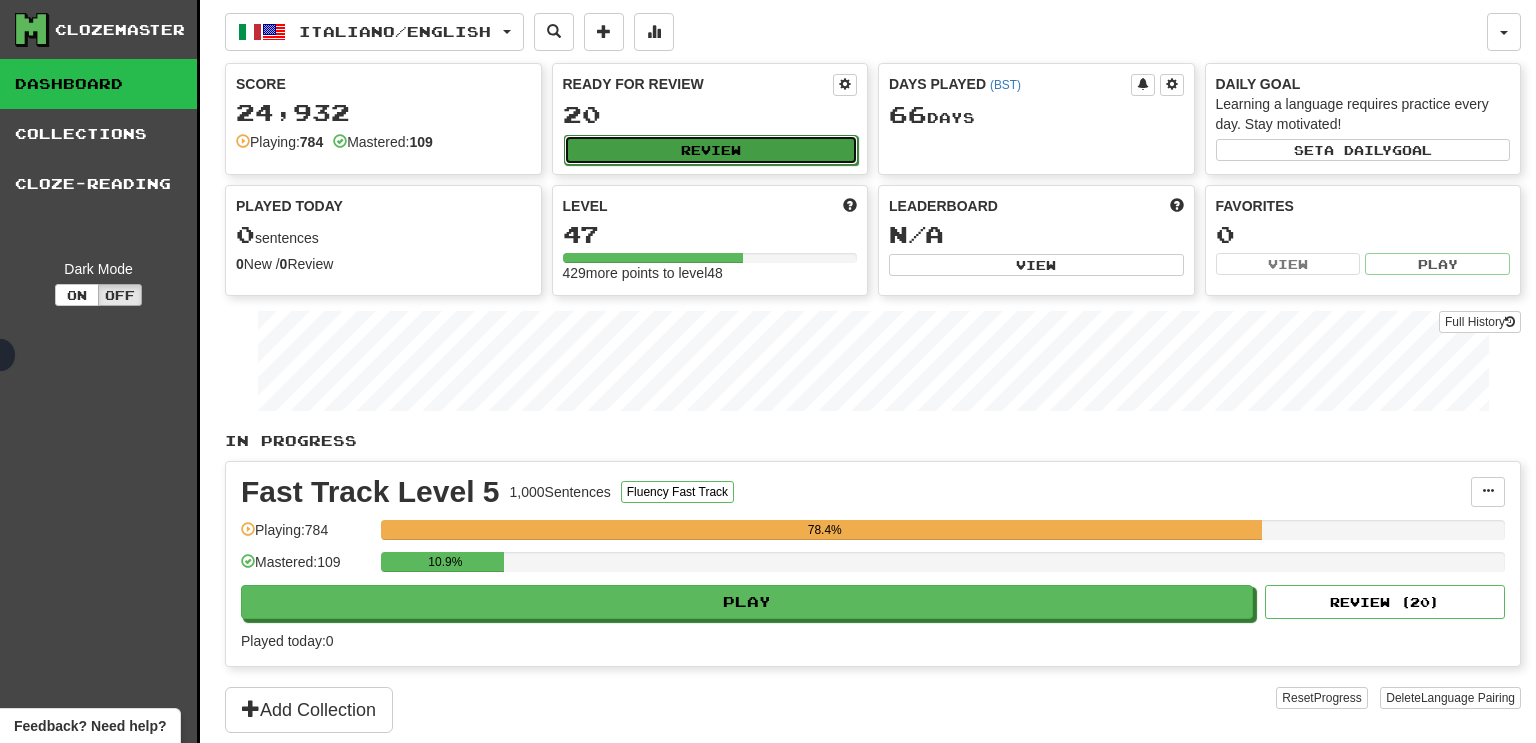click on "Review" at bounding box center (711, 150) 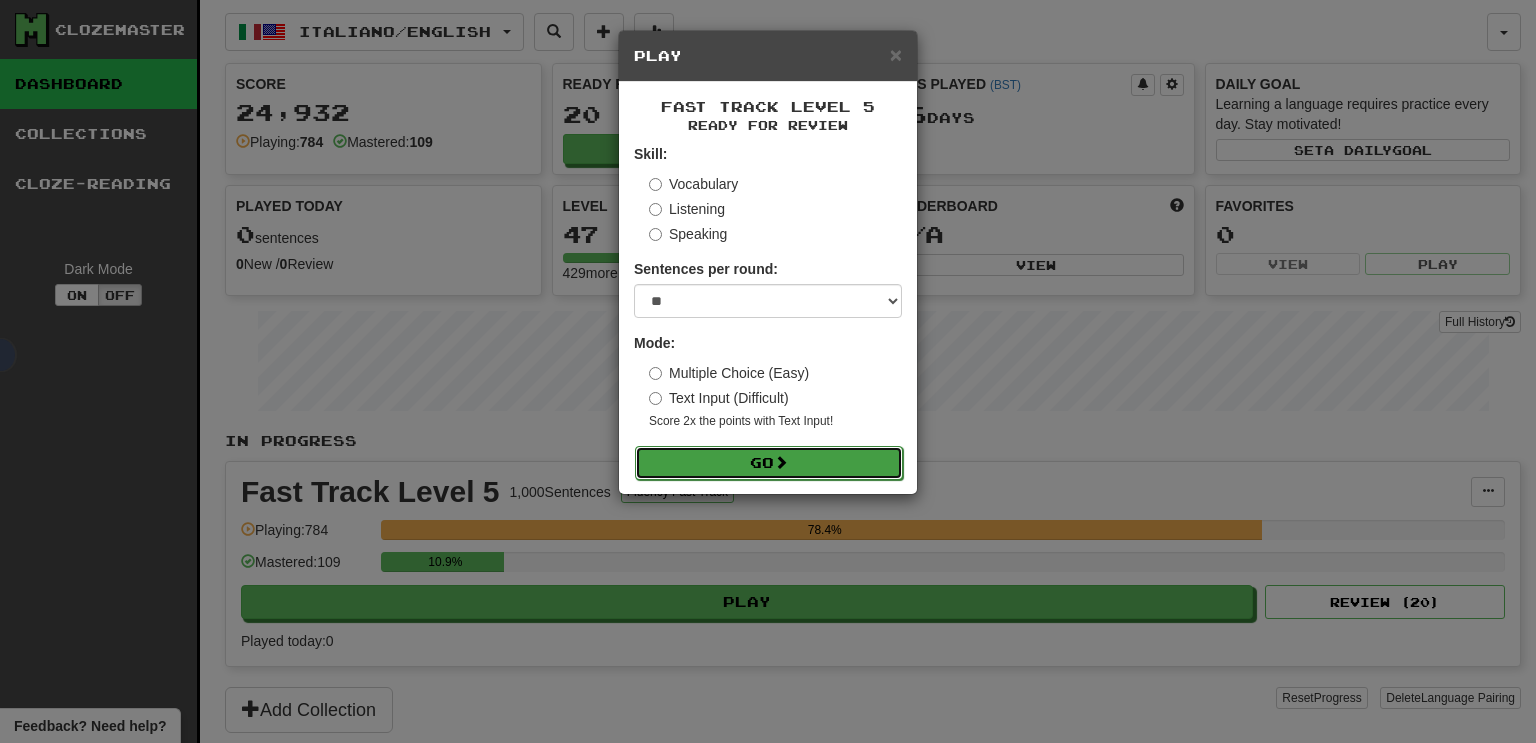 click on "Go" at bounding box center [769, 463] 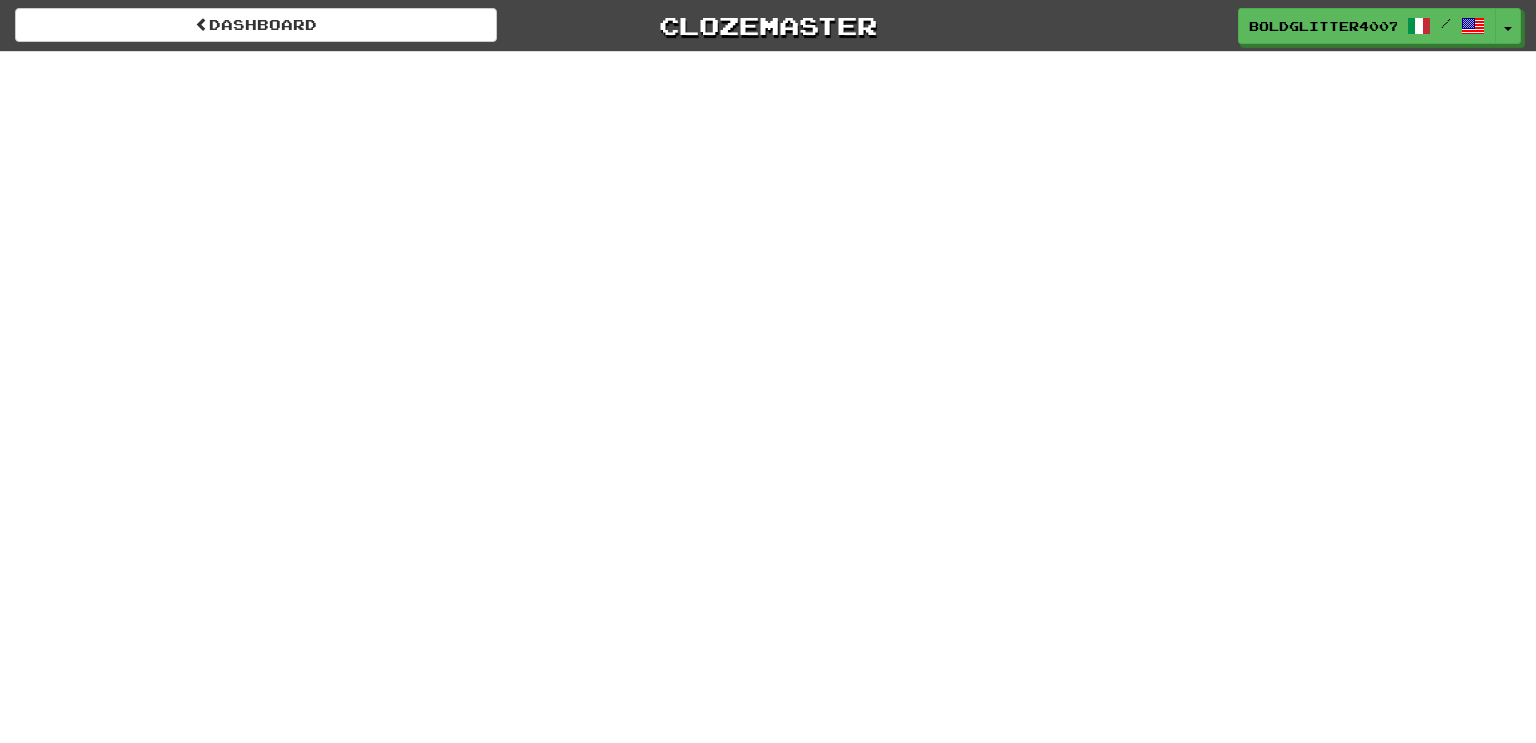 scroll, scrollTop: 0, scrollLeft: 0, axis: both 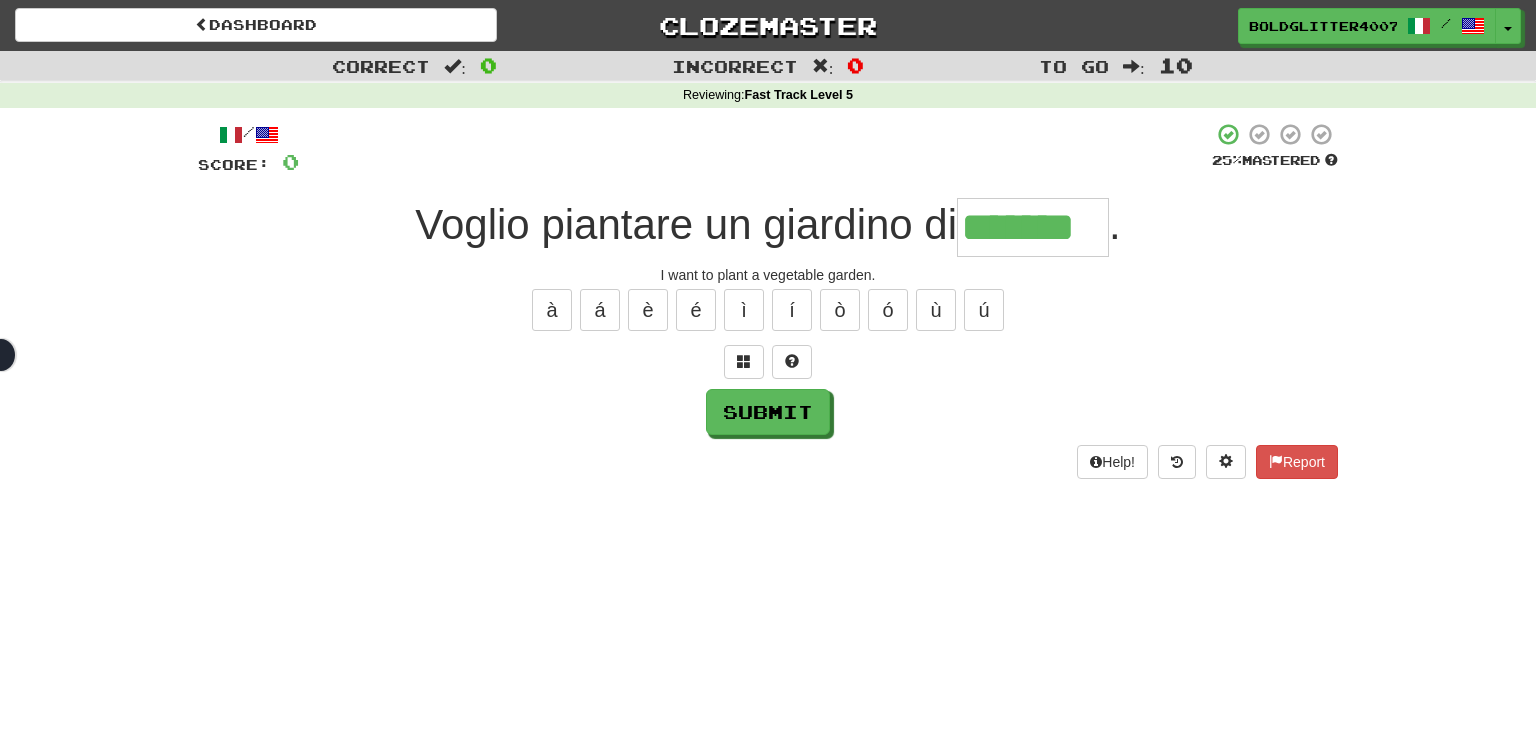 type on "*******" 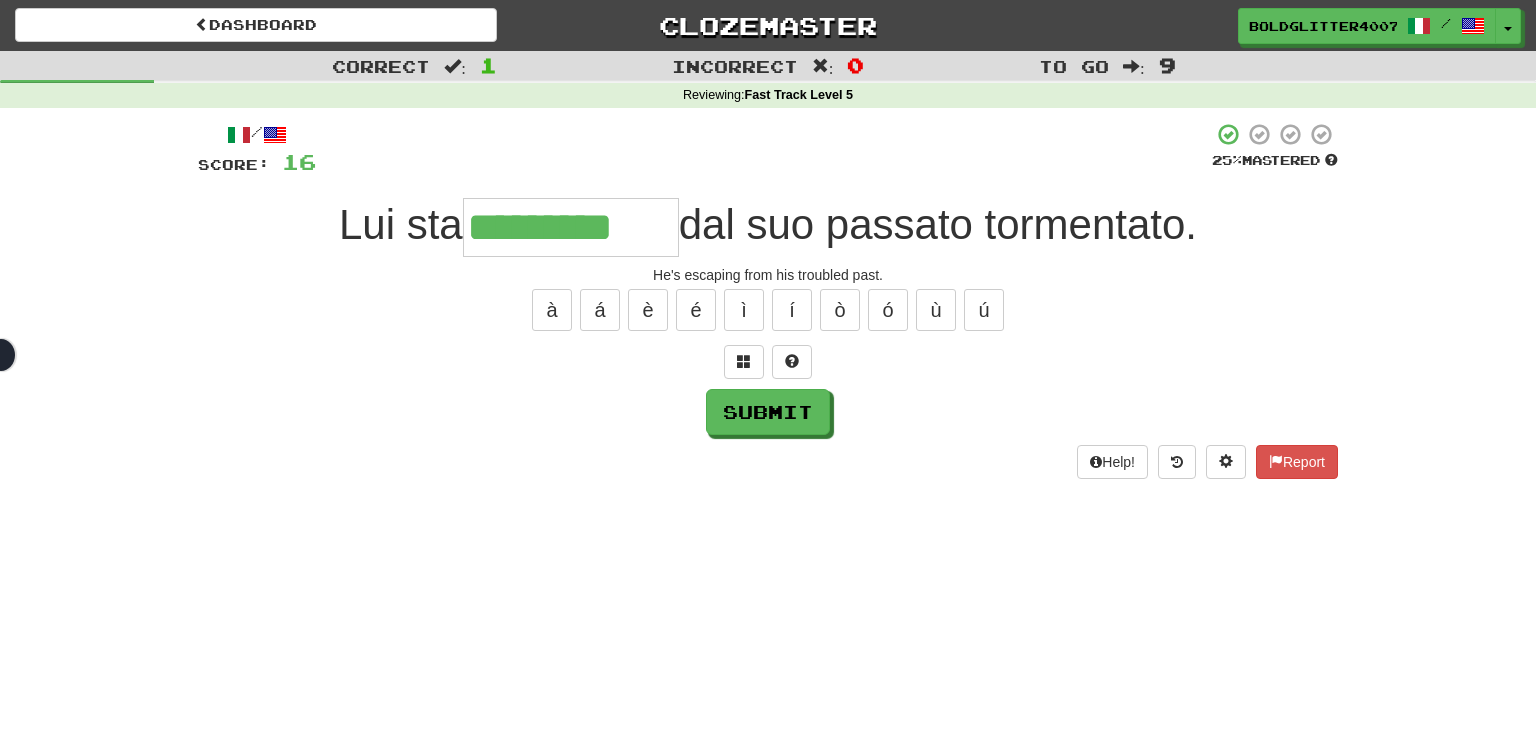 type on "*********" 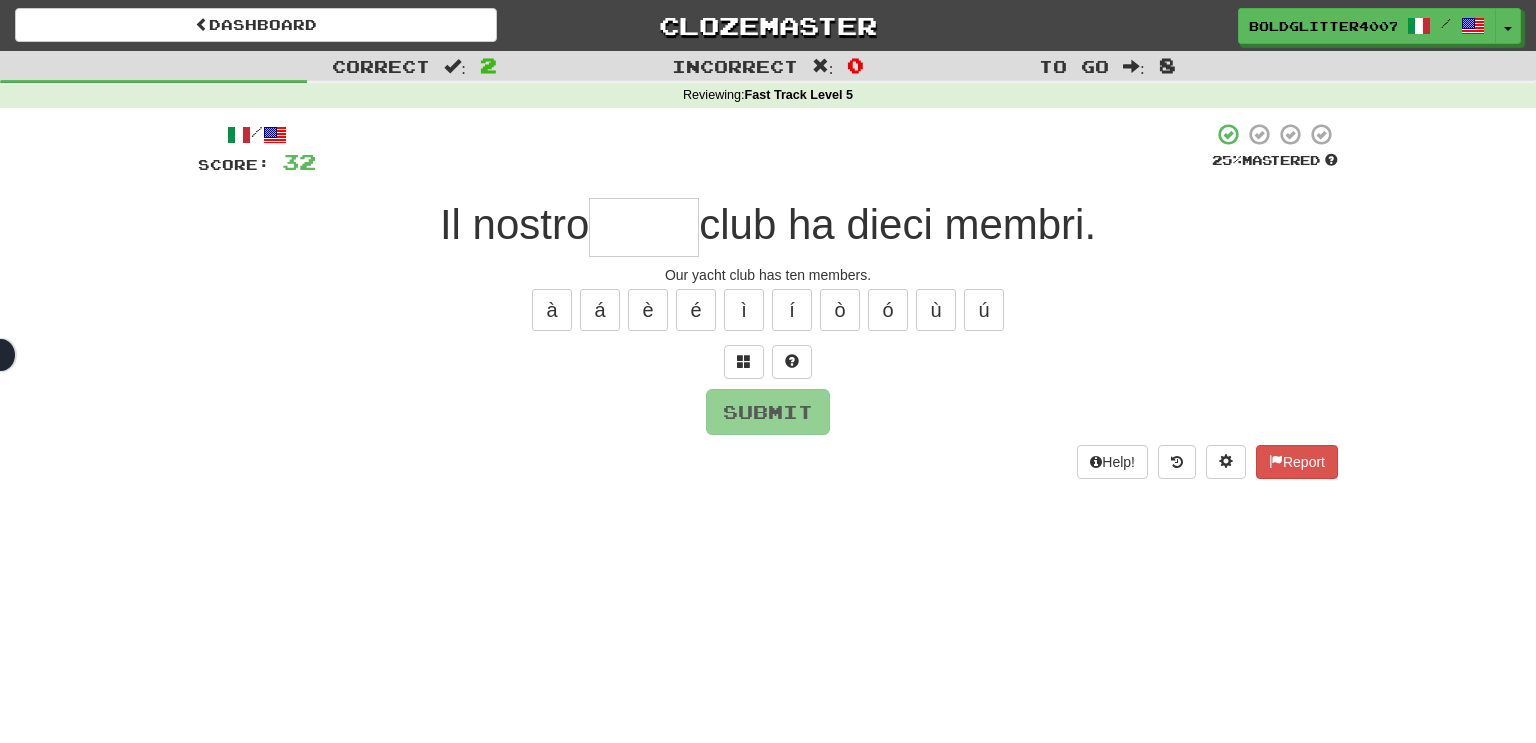 type on "*" 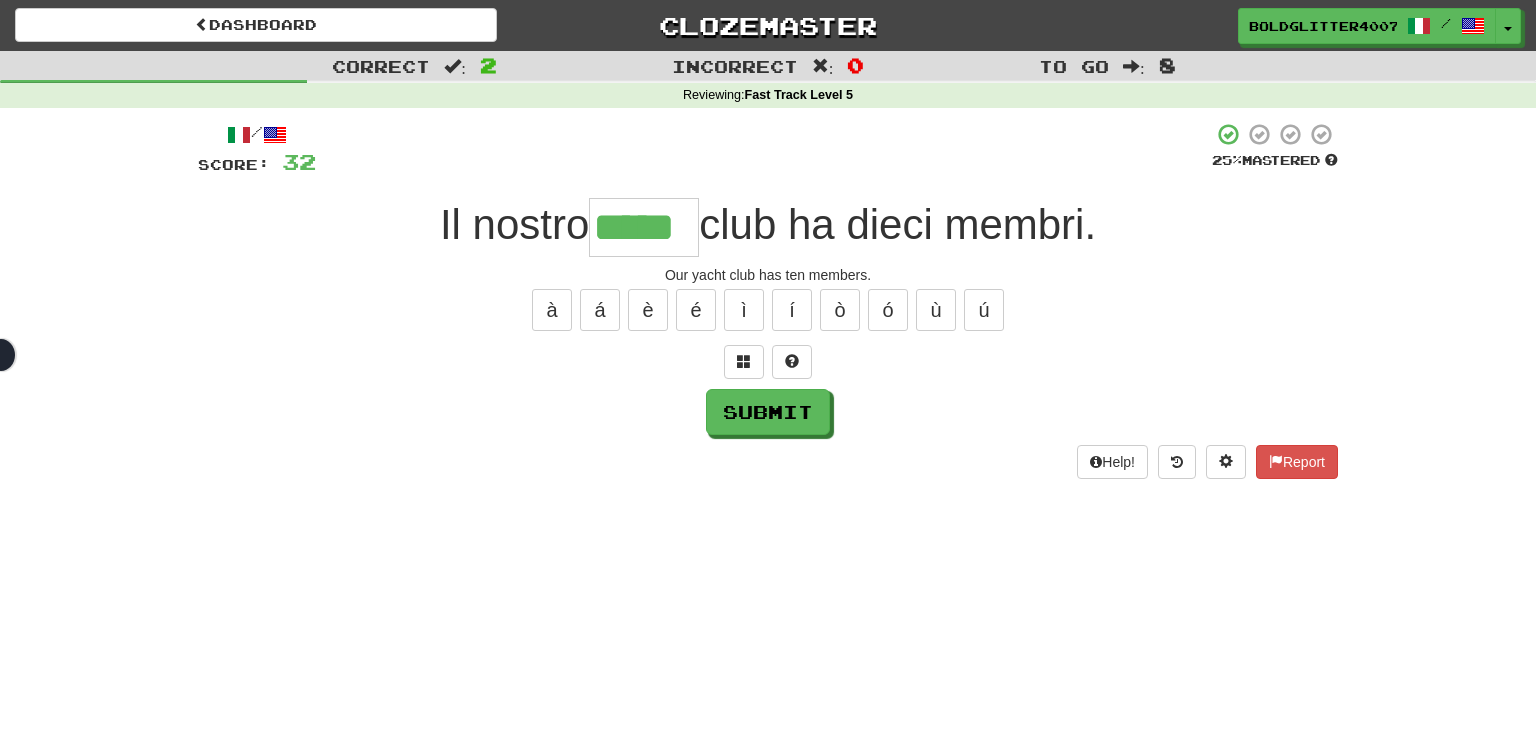 type on "*****" 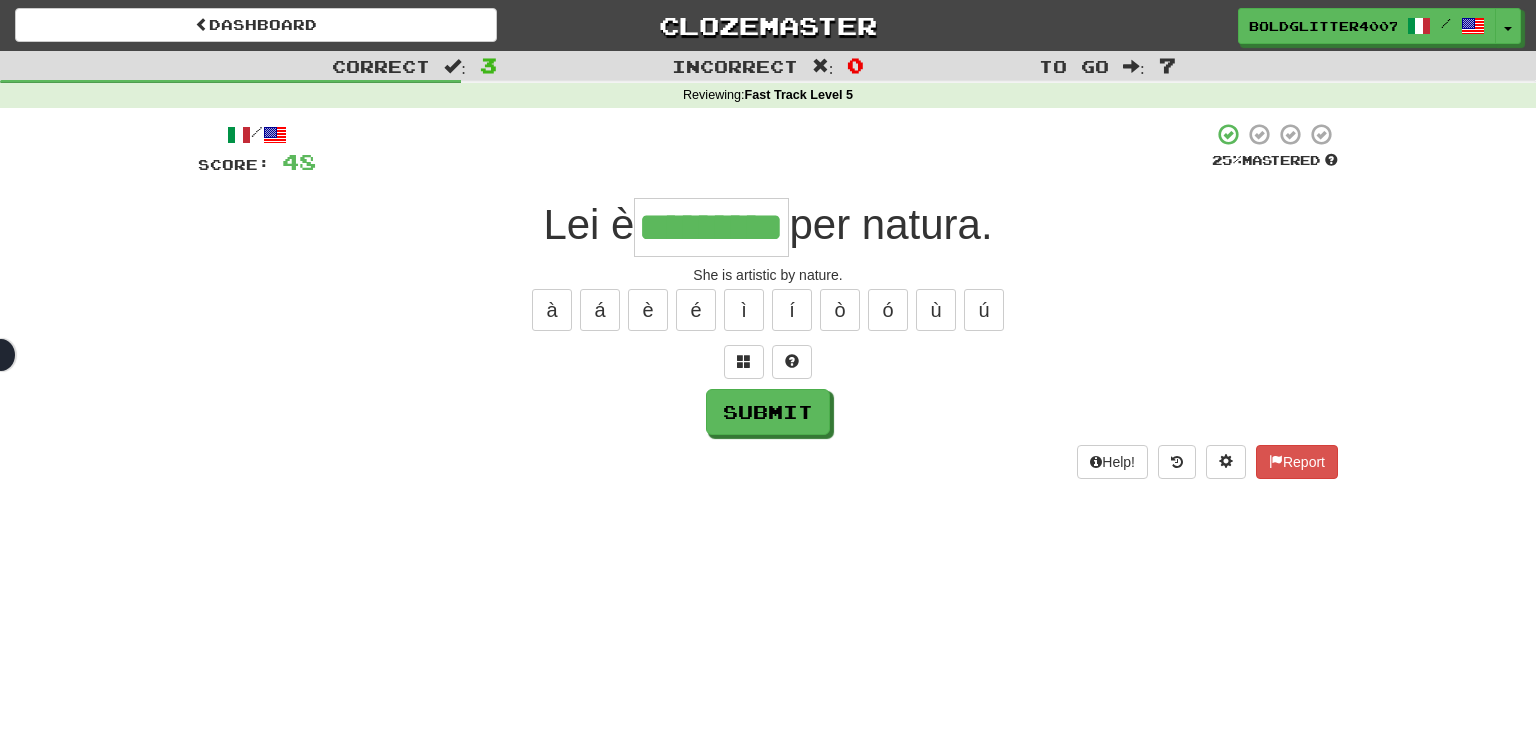 type on "*********" 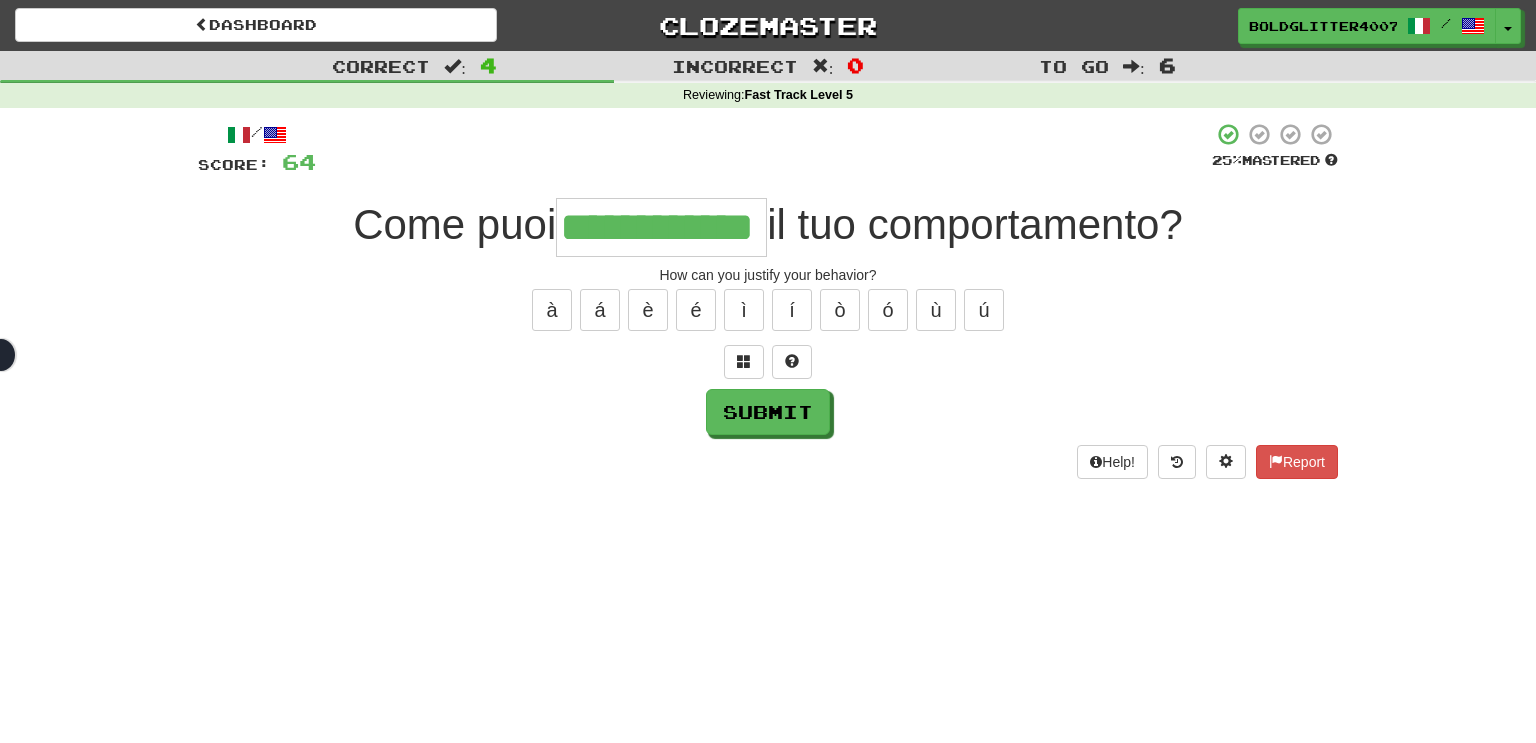 type on "**********" 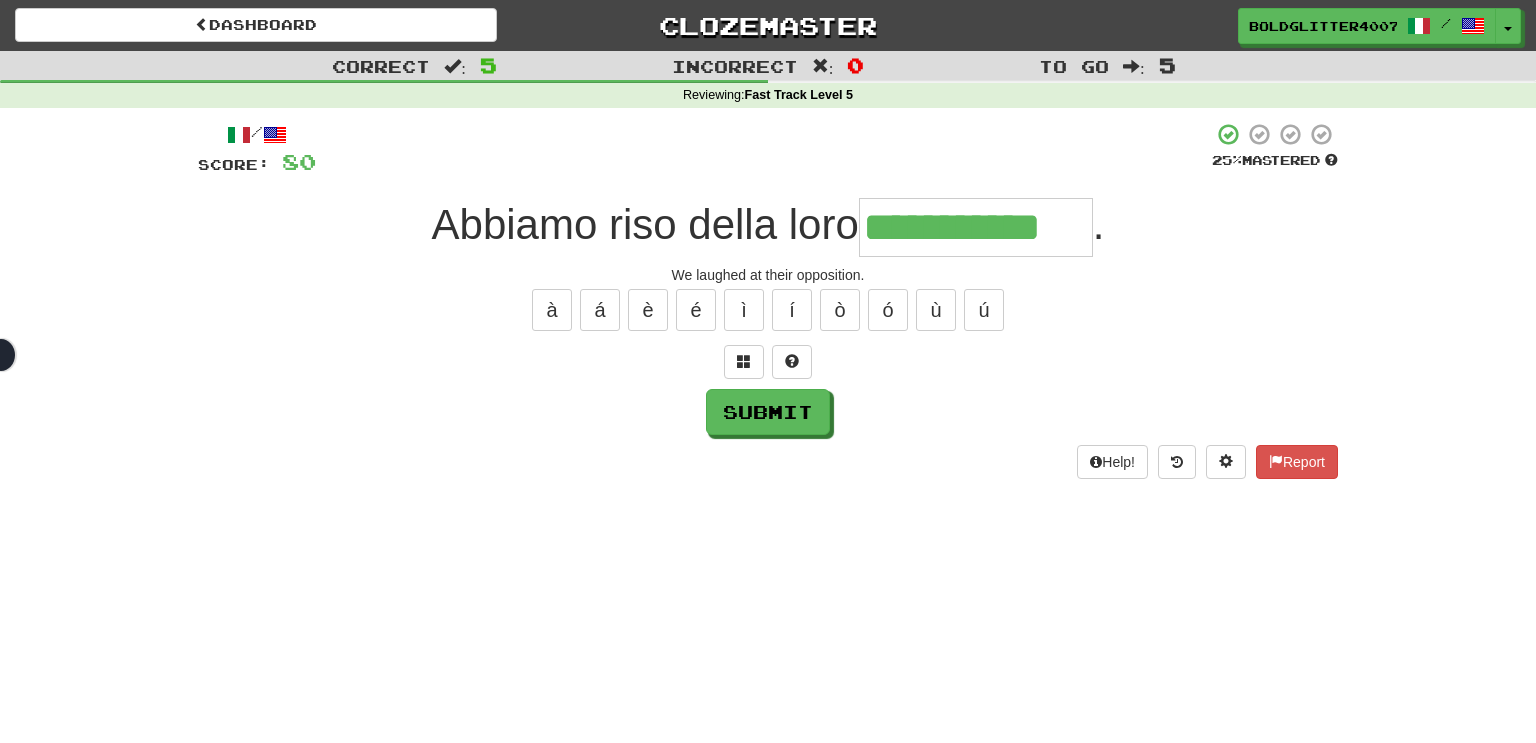 type on "**********" 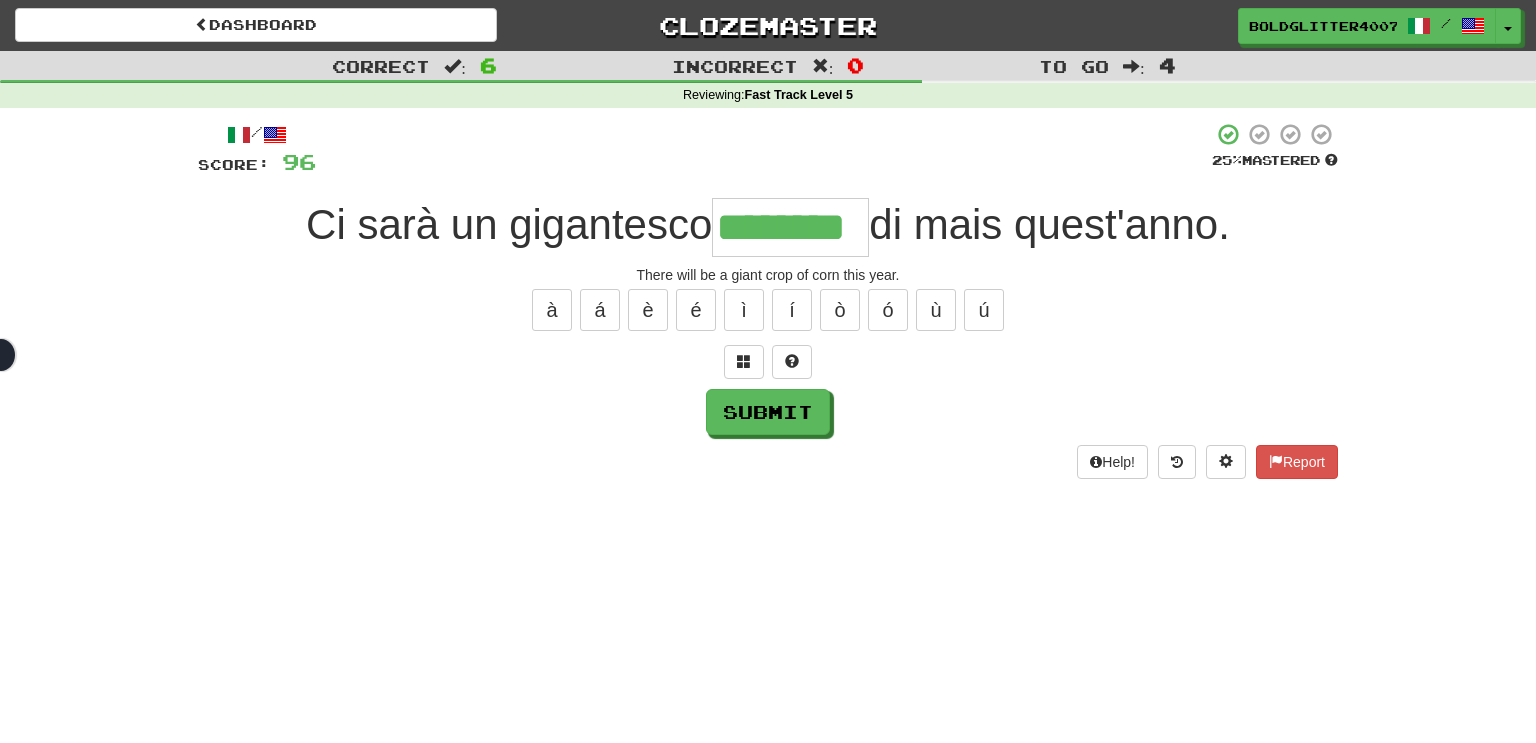 type on "********" 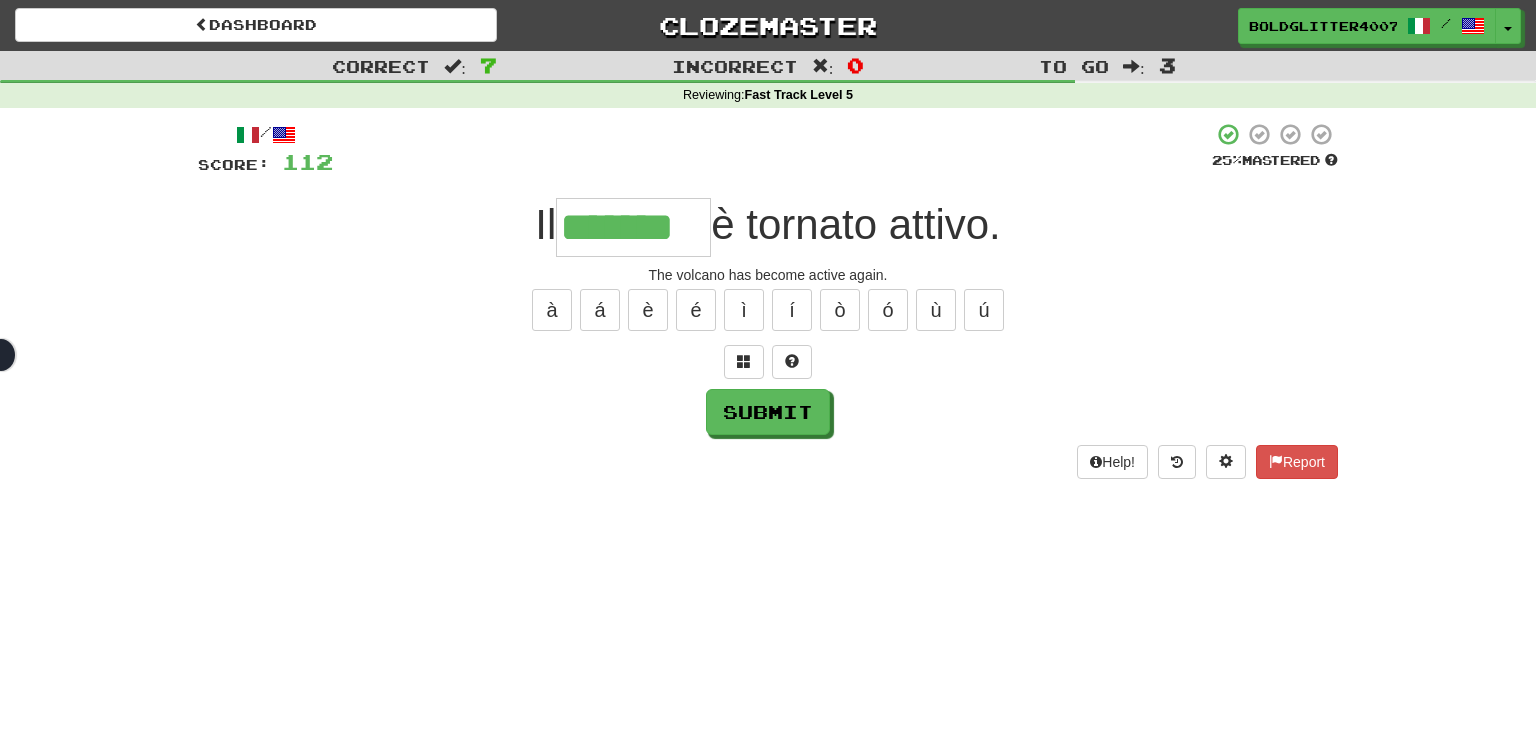 type on "*******" 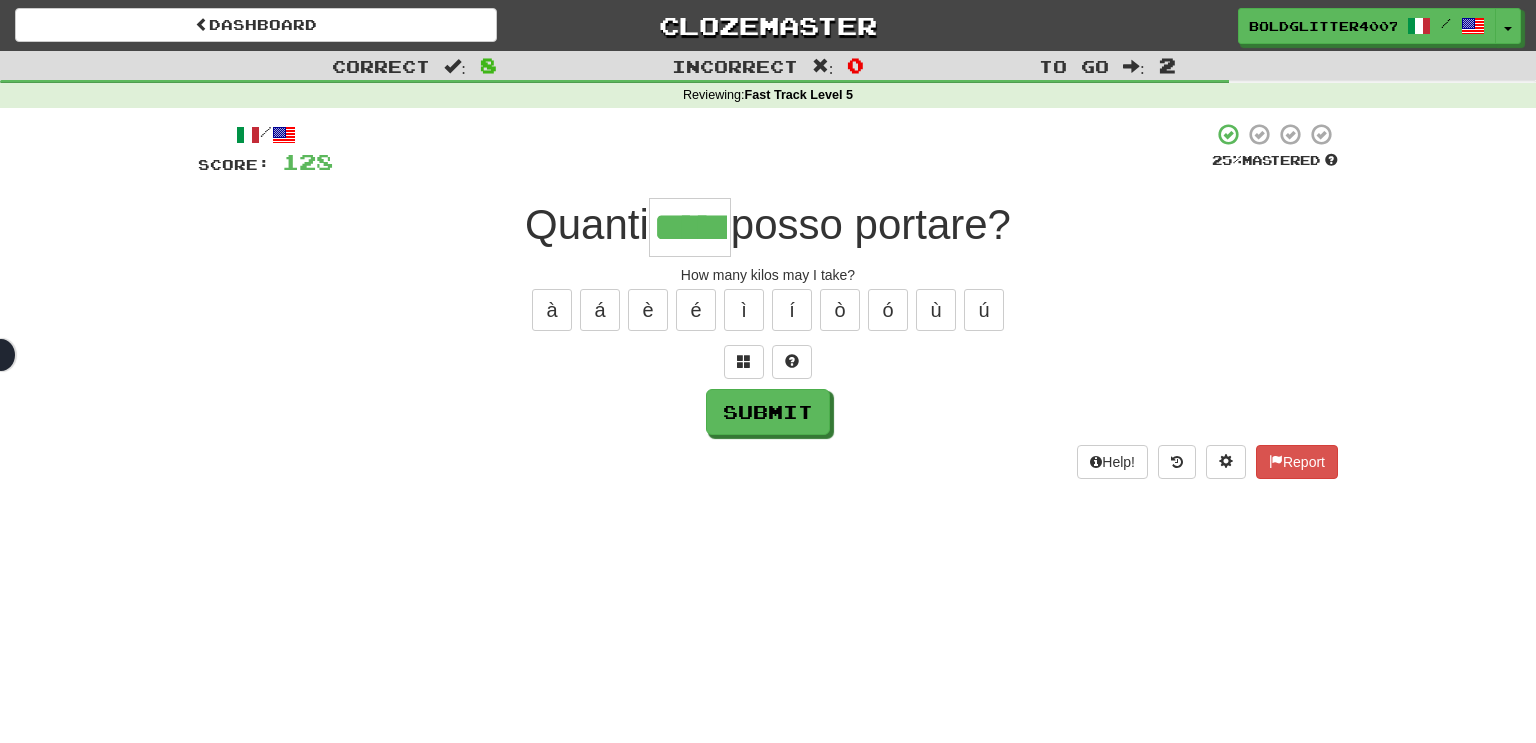 type on "*****" 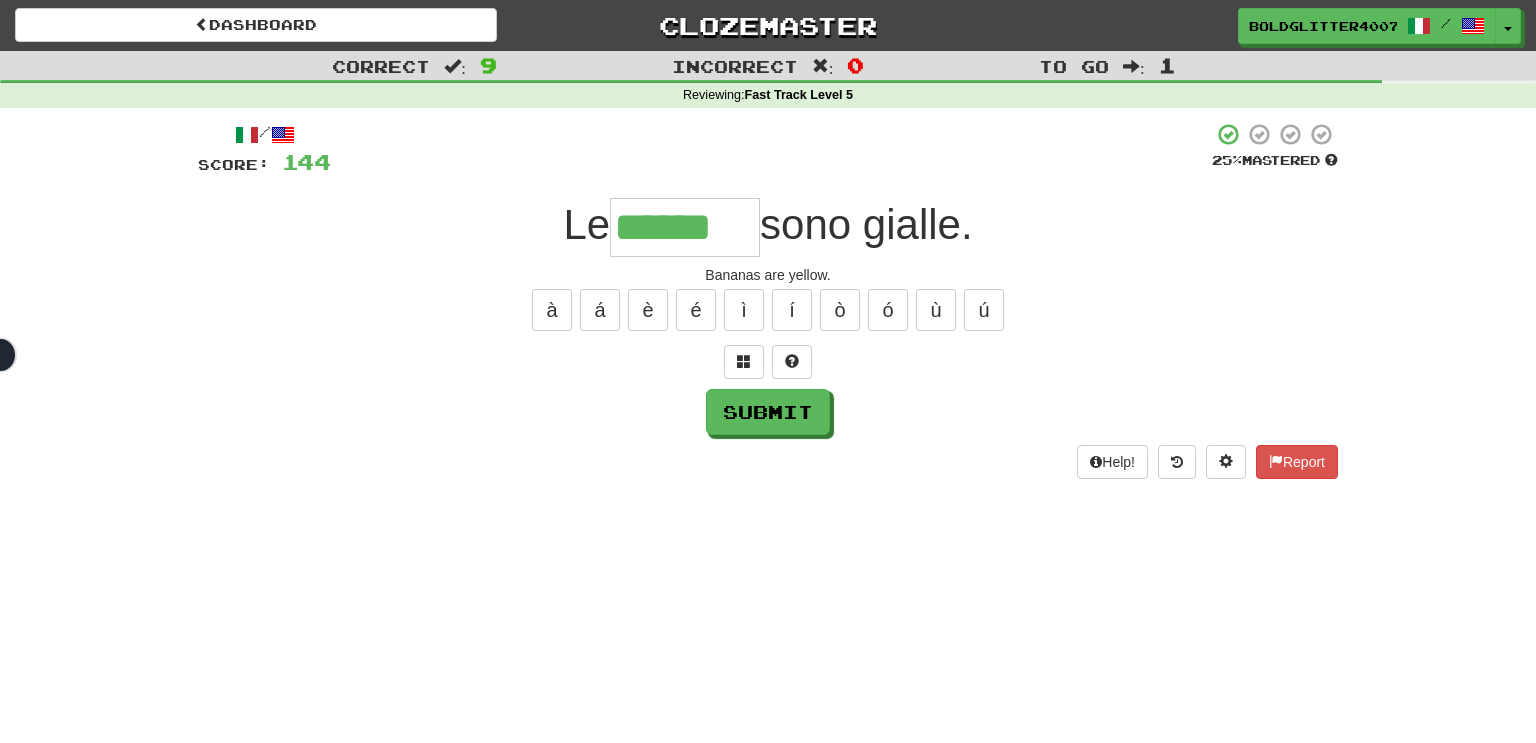 type on "******" 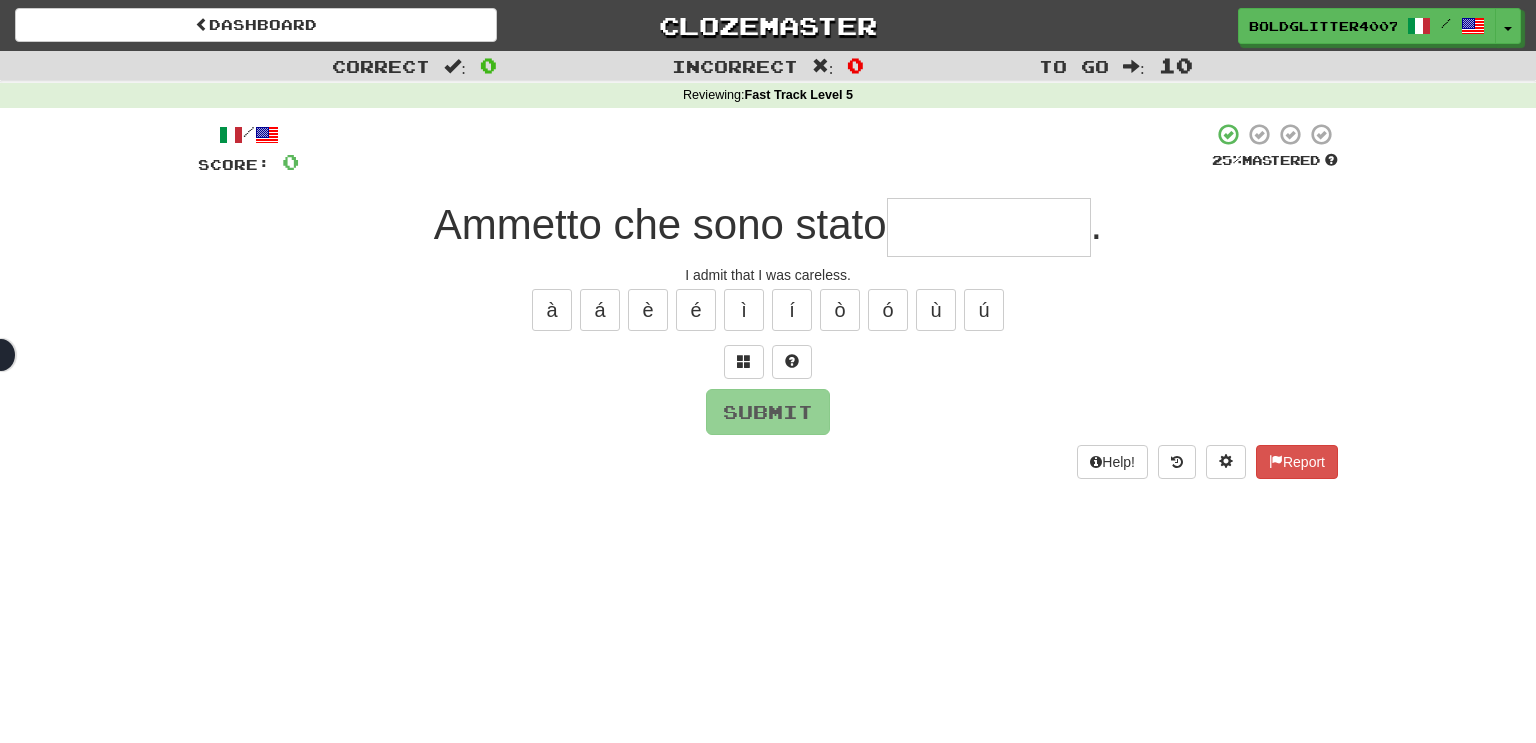 type on "*" 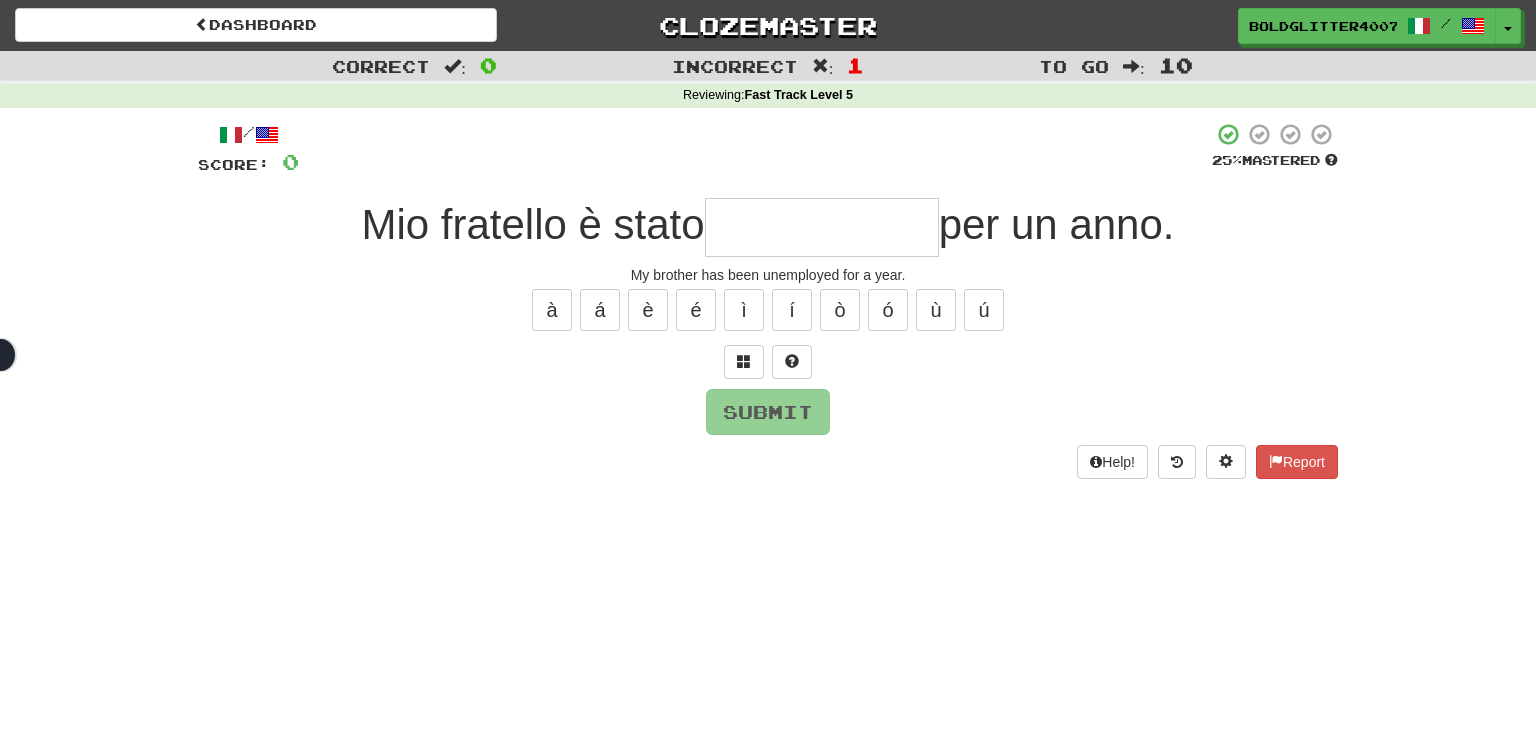 type on "*" 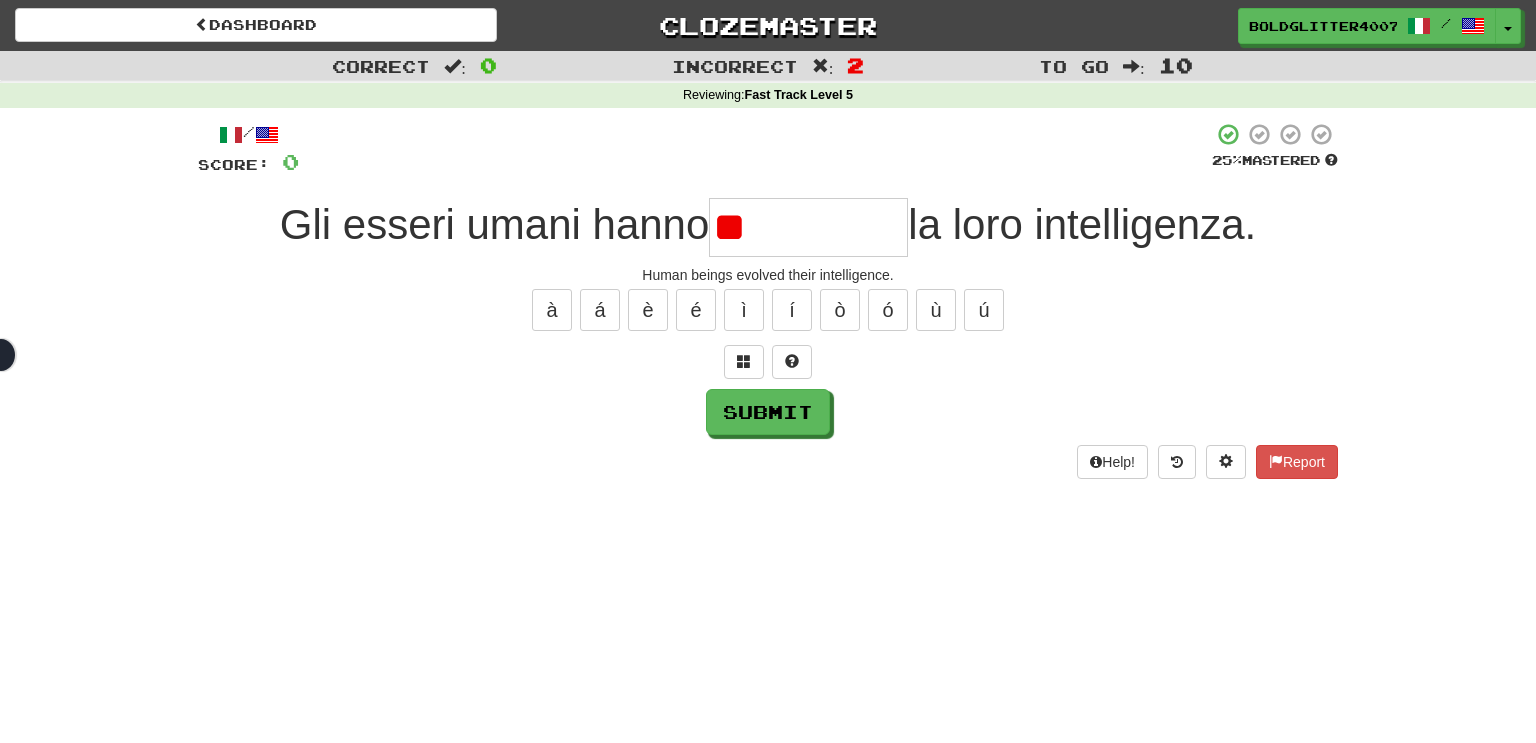 type on "*" 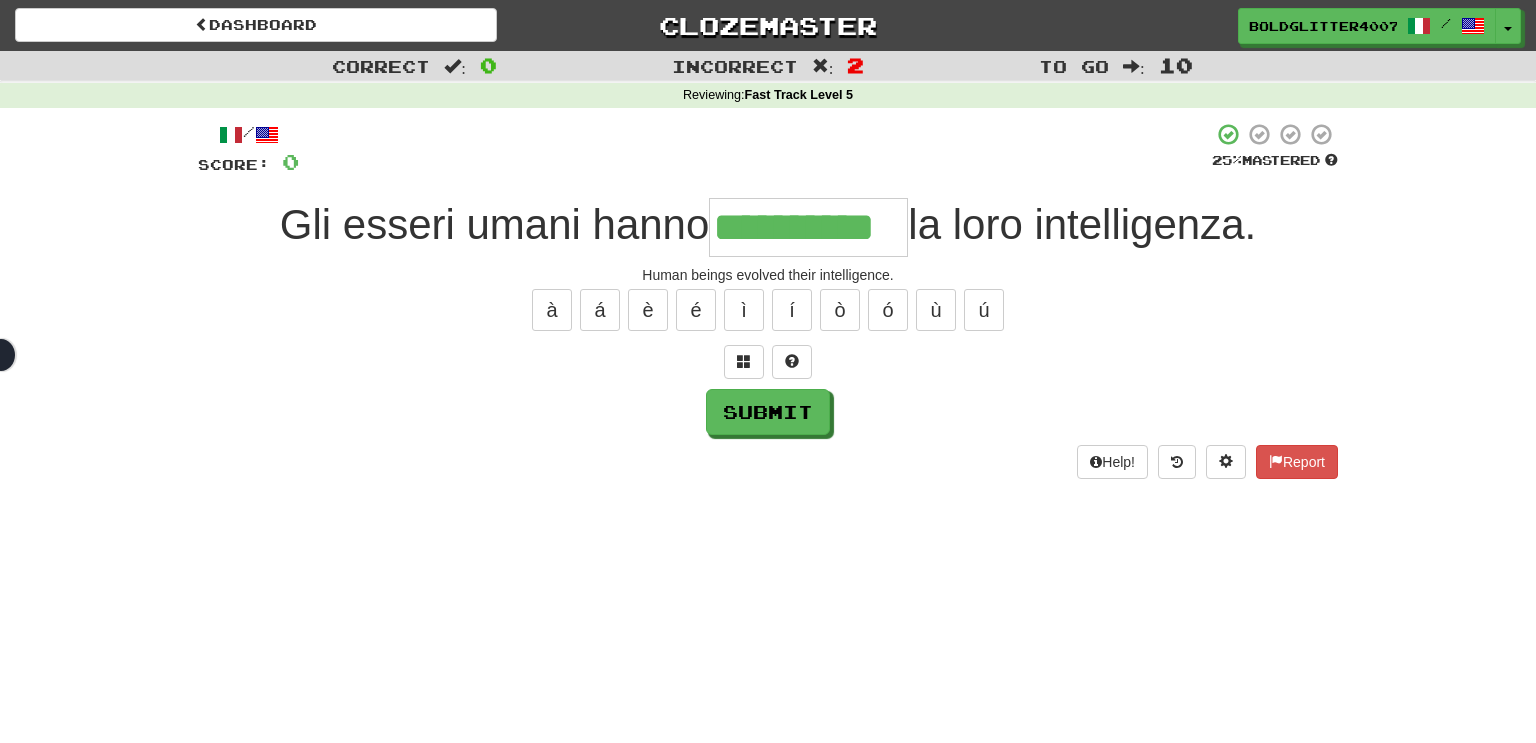type on "**********" 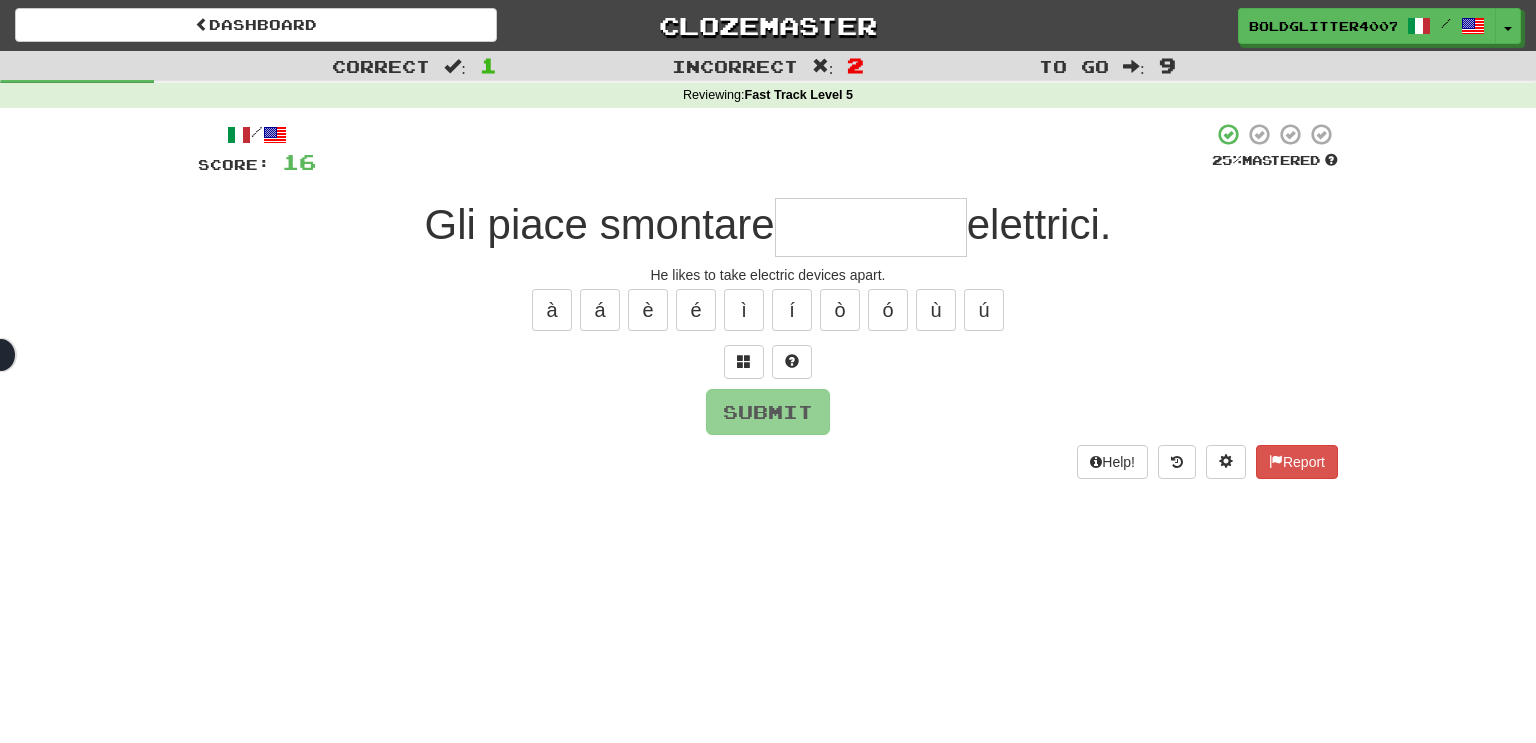 type on "*" 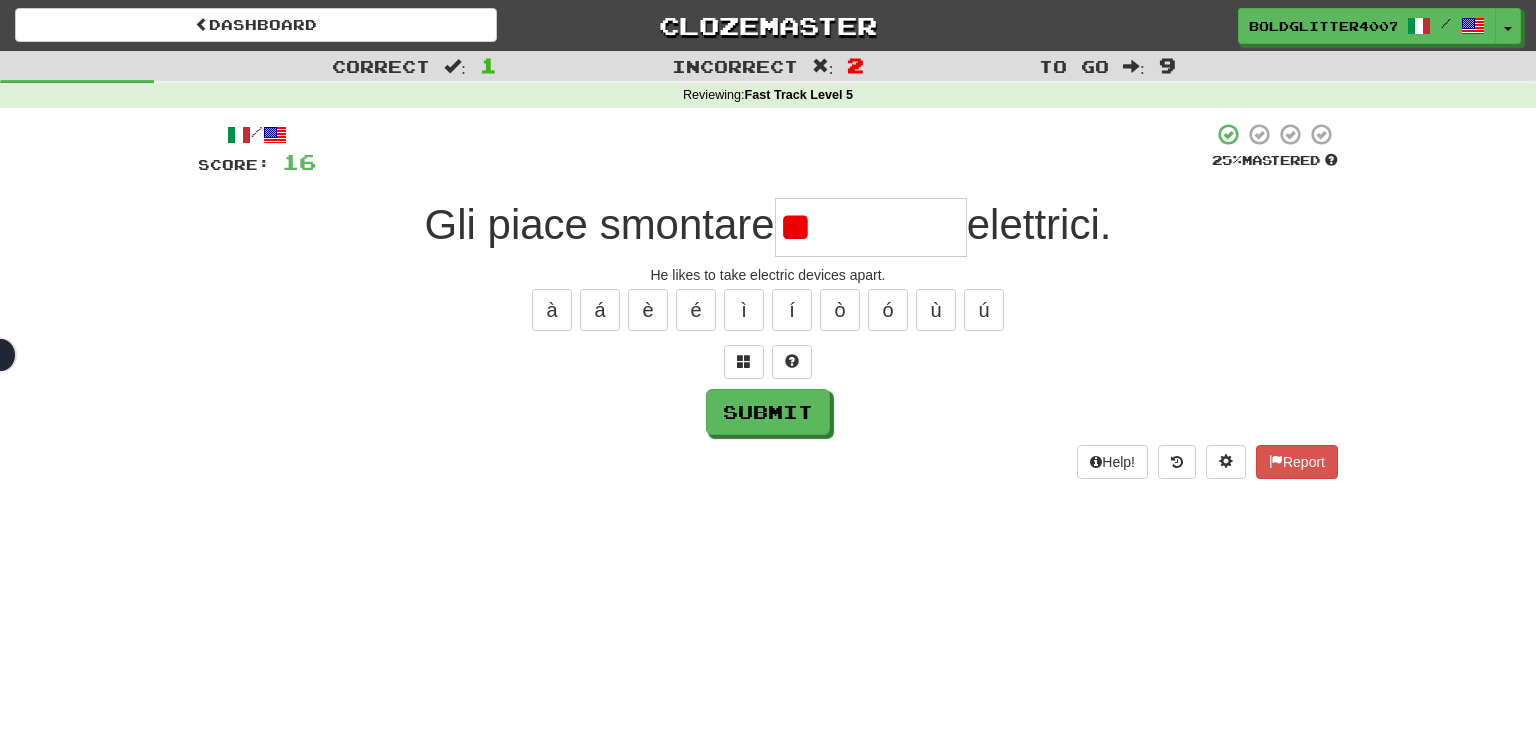 type on "*" 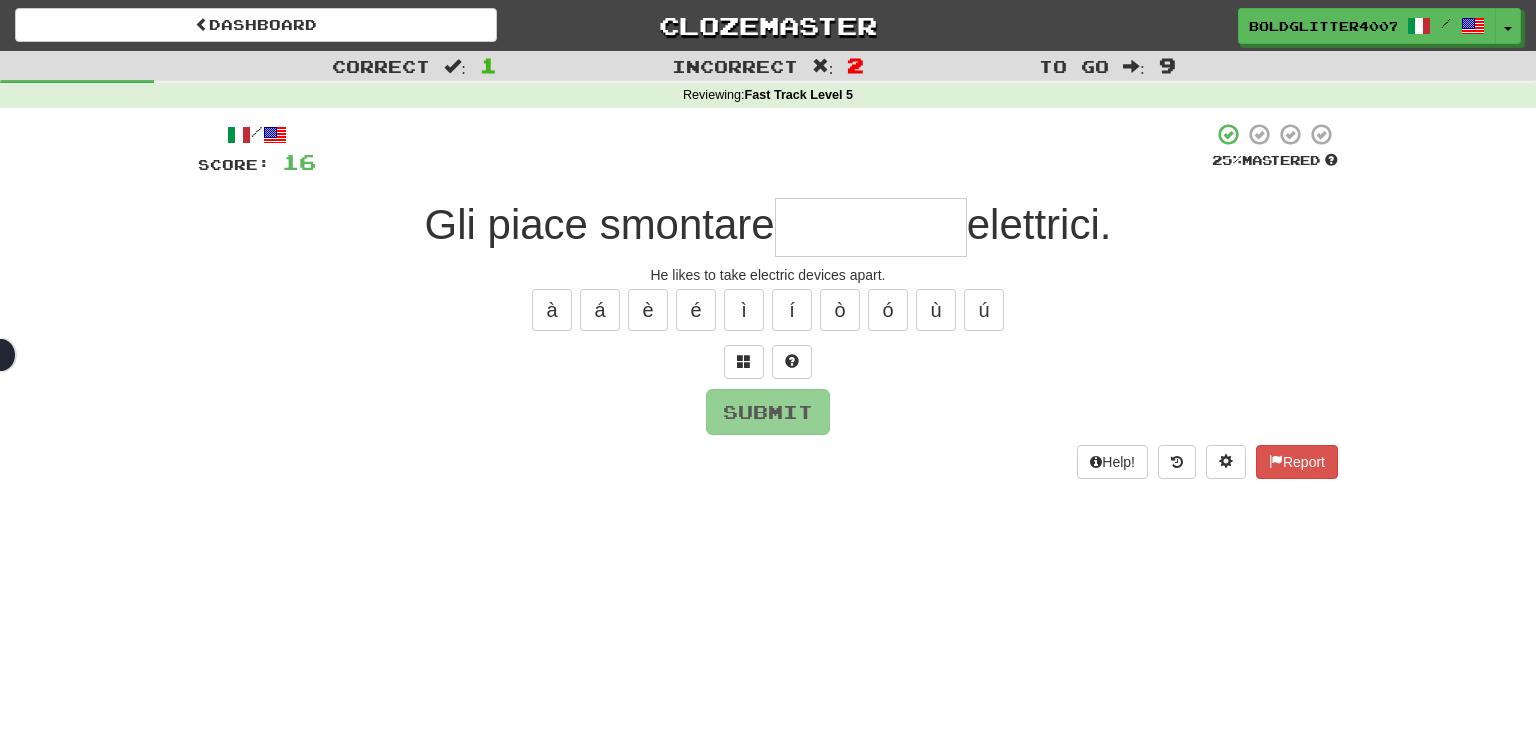 type on "*" 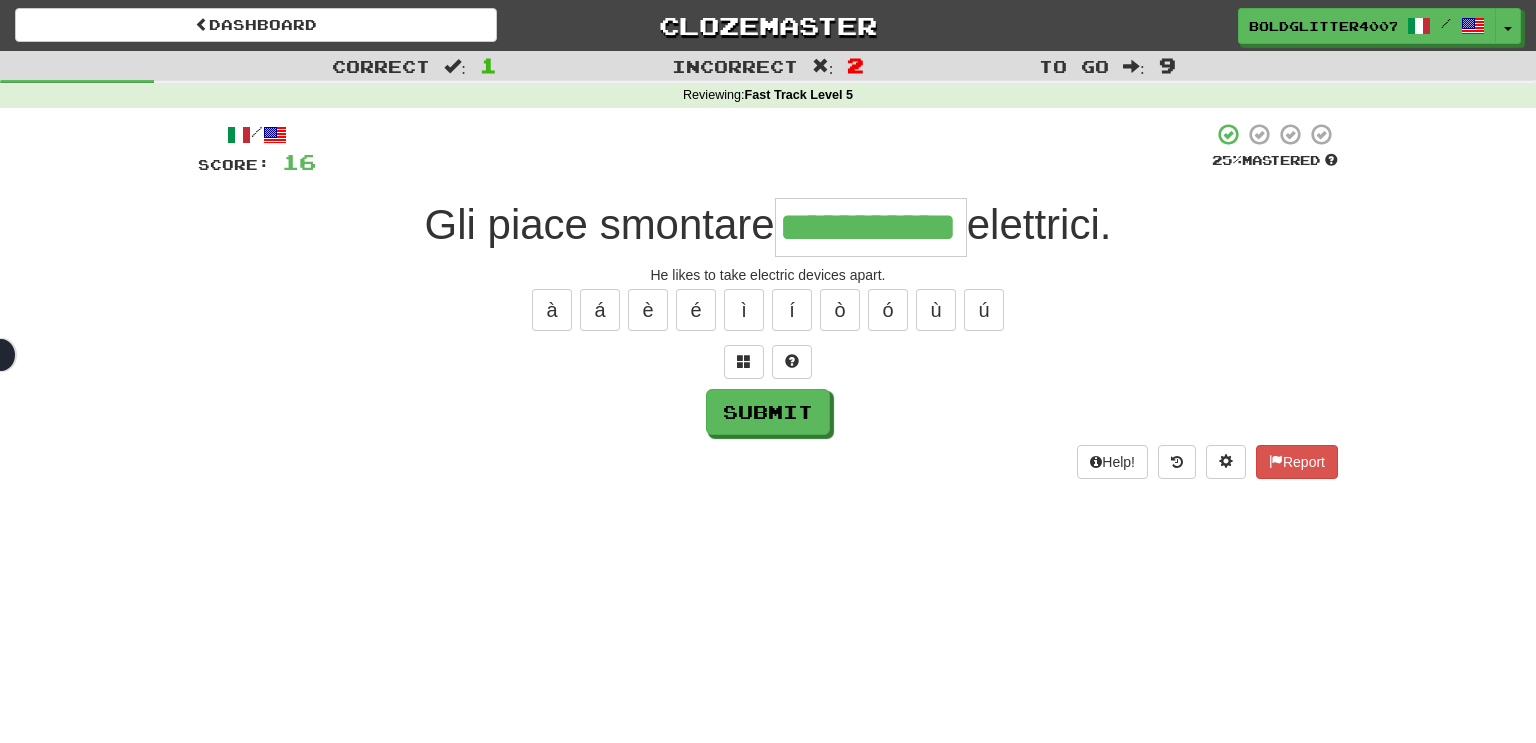 type on "**********" 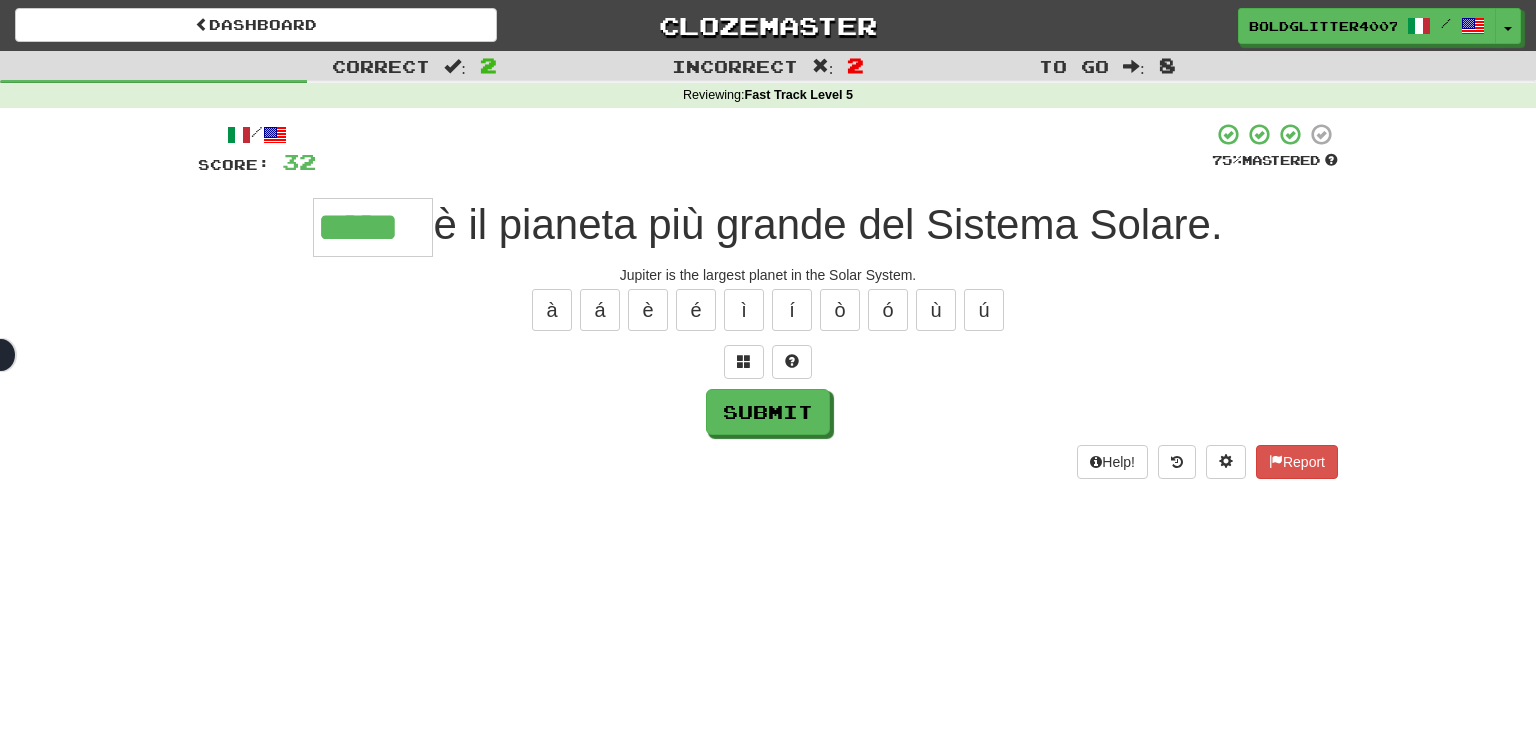 type on "*****" 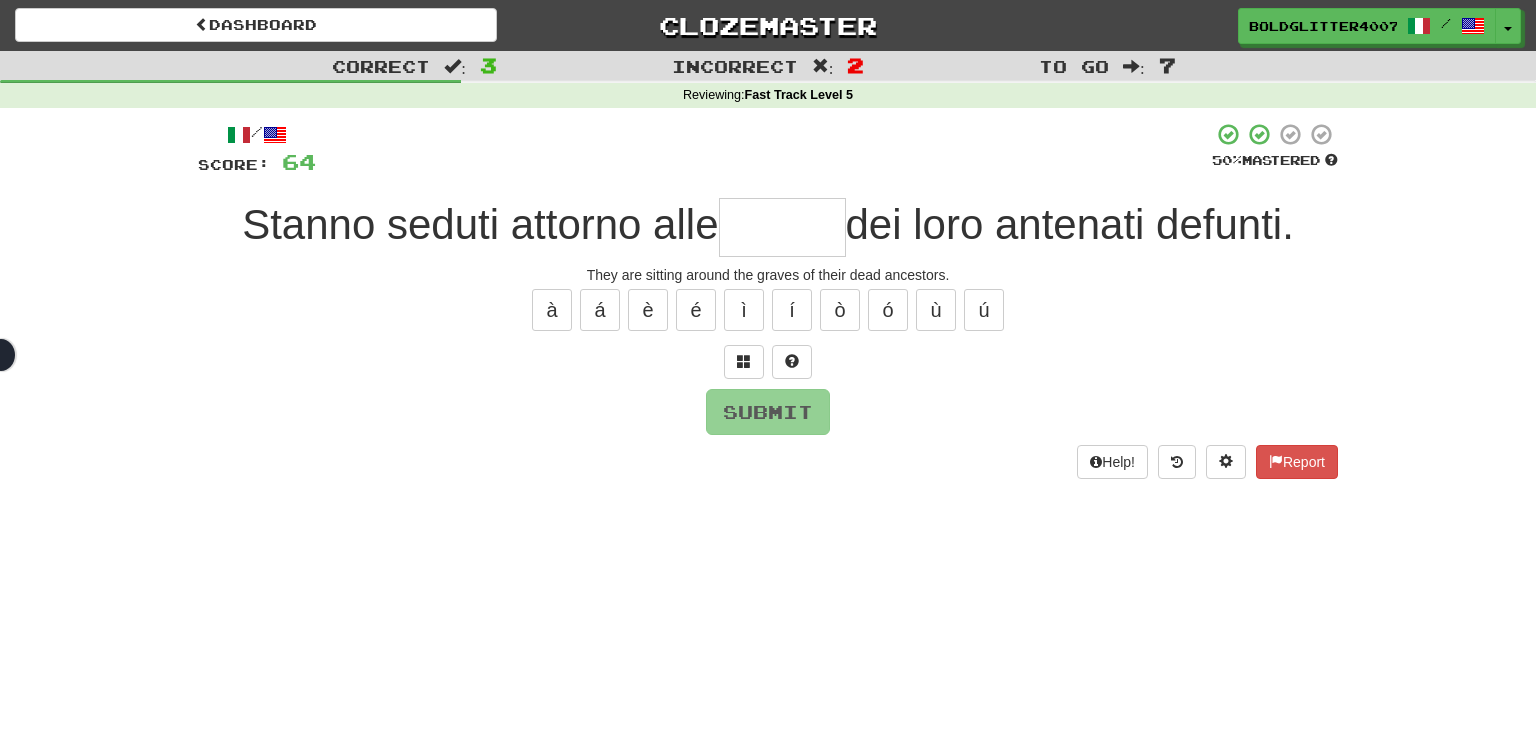 type on "*" 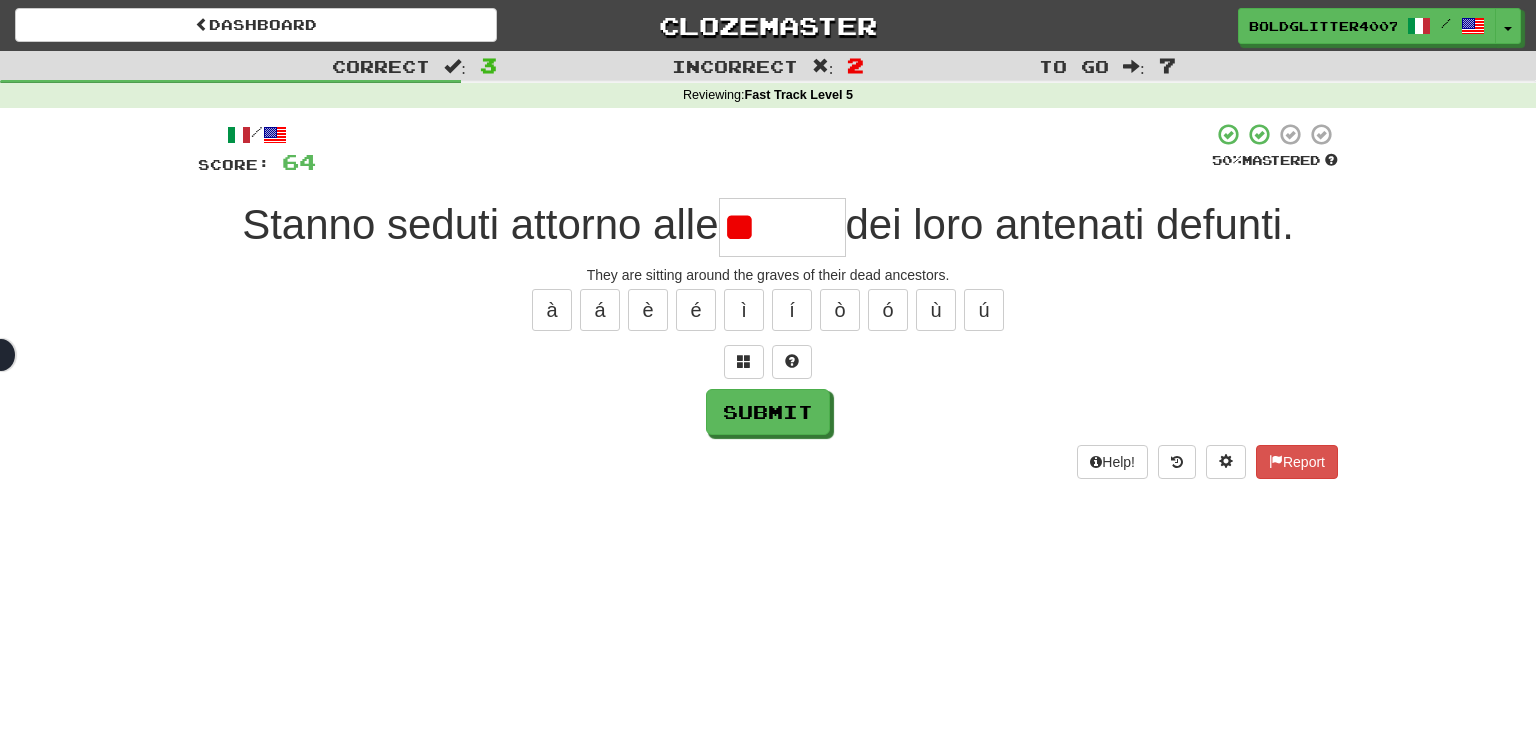 type on "*" 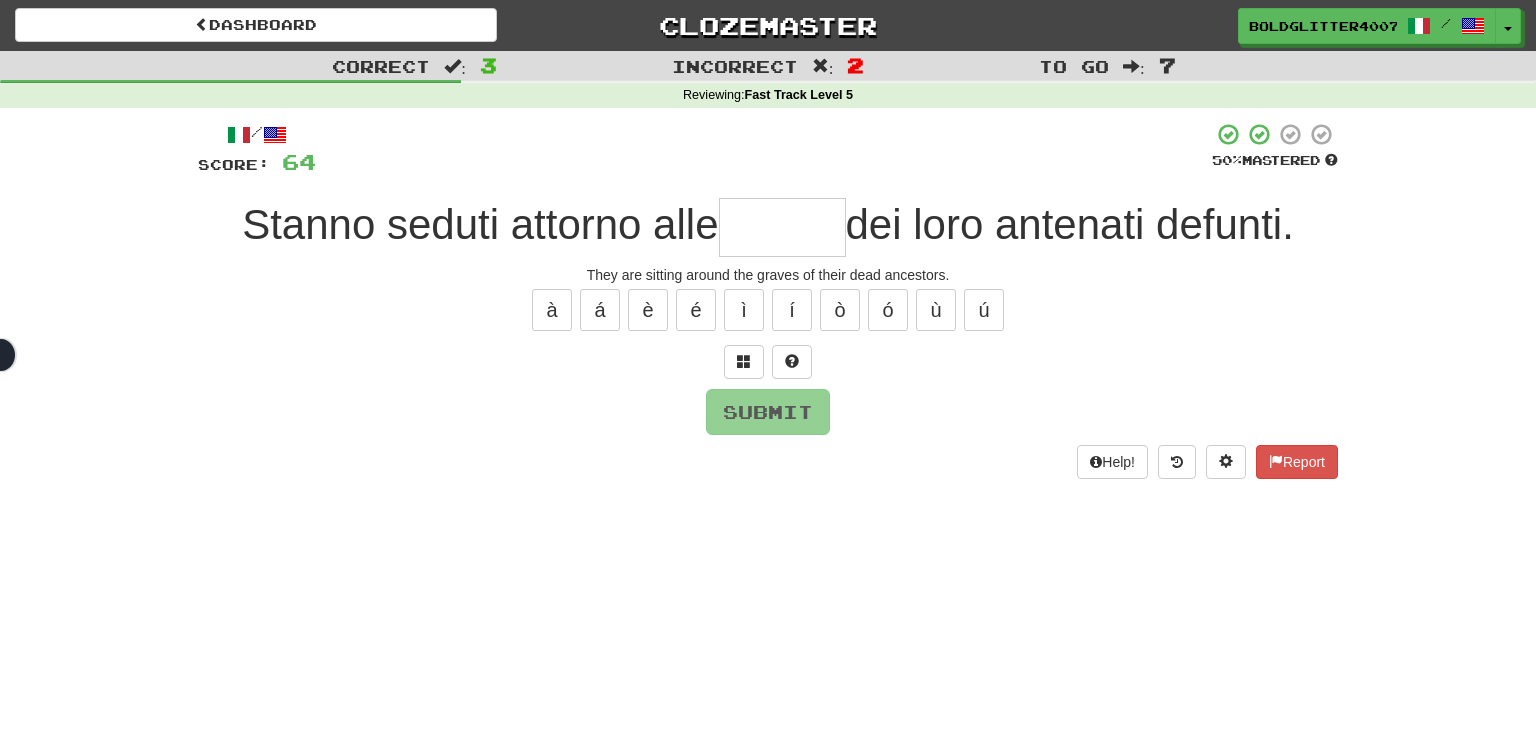 type on "*****" 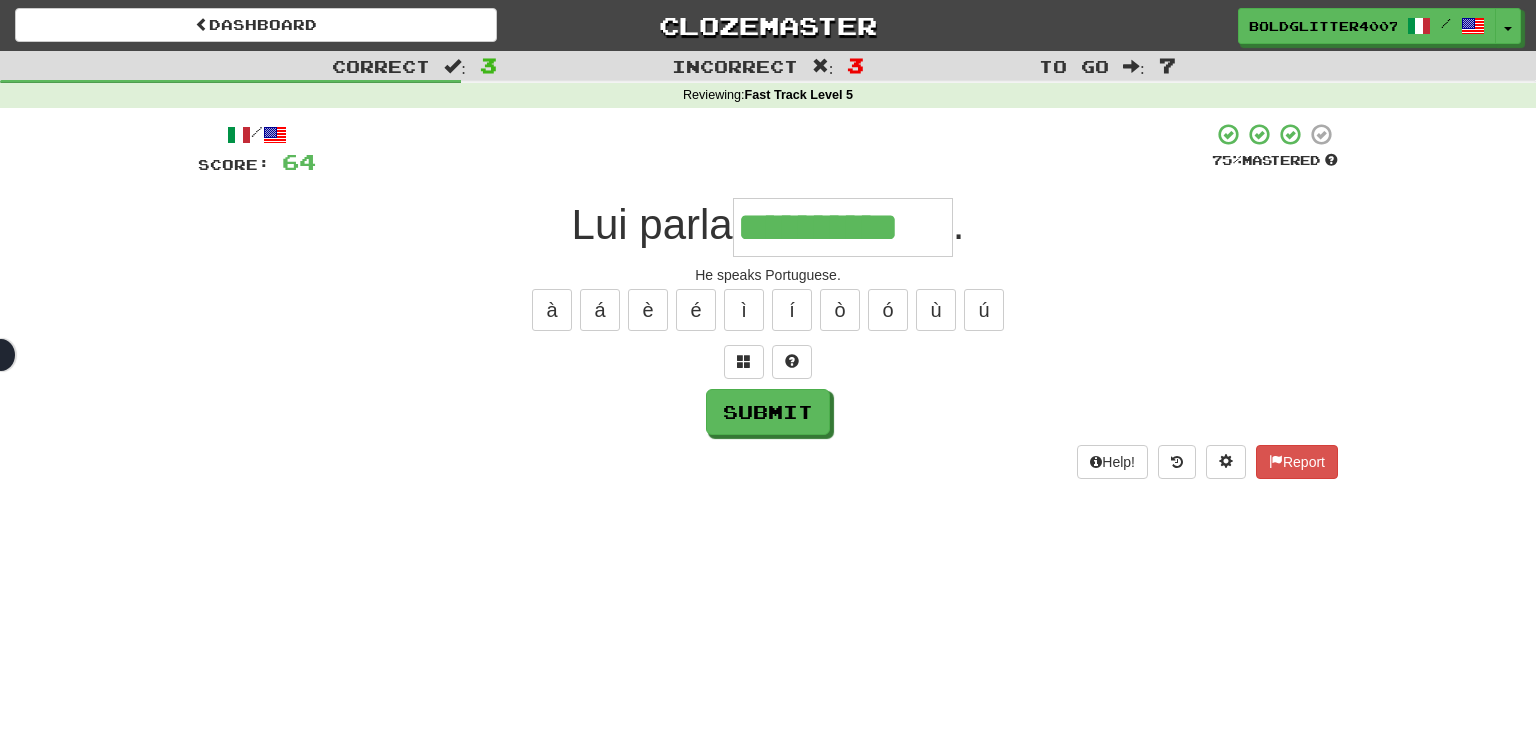 type on "**********" 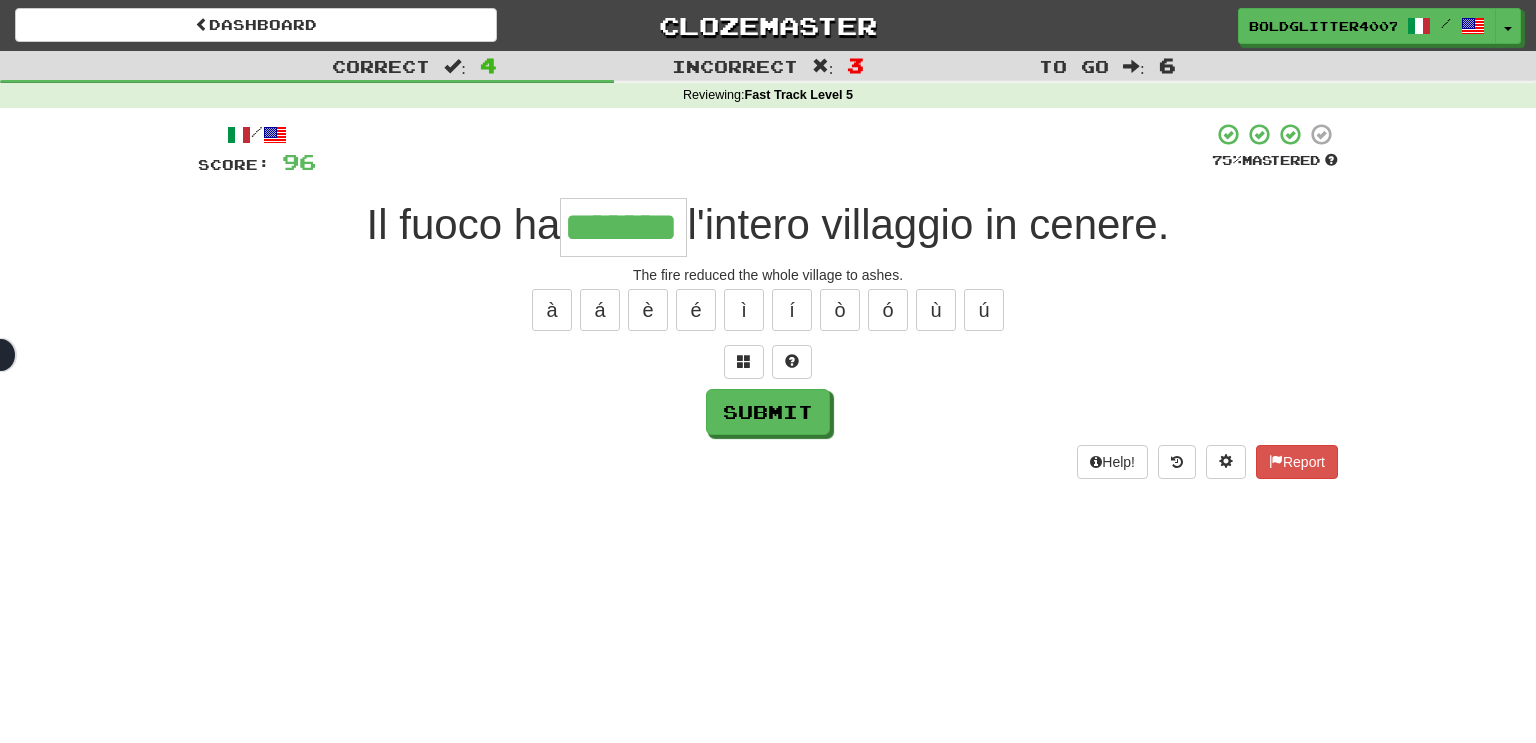 type on "*******" 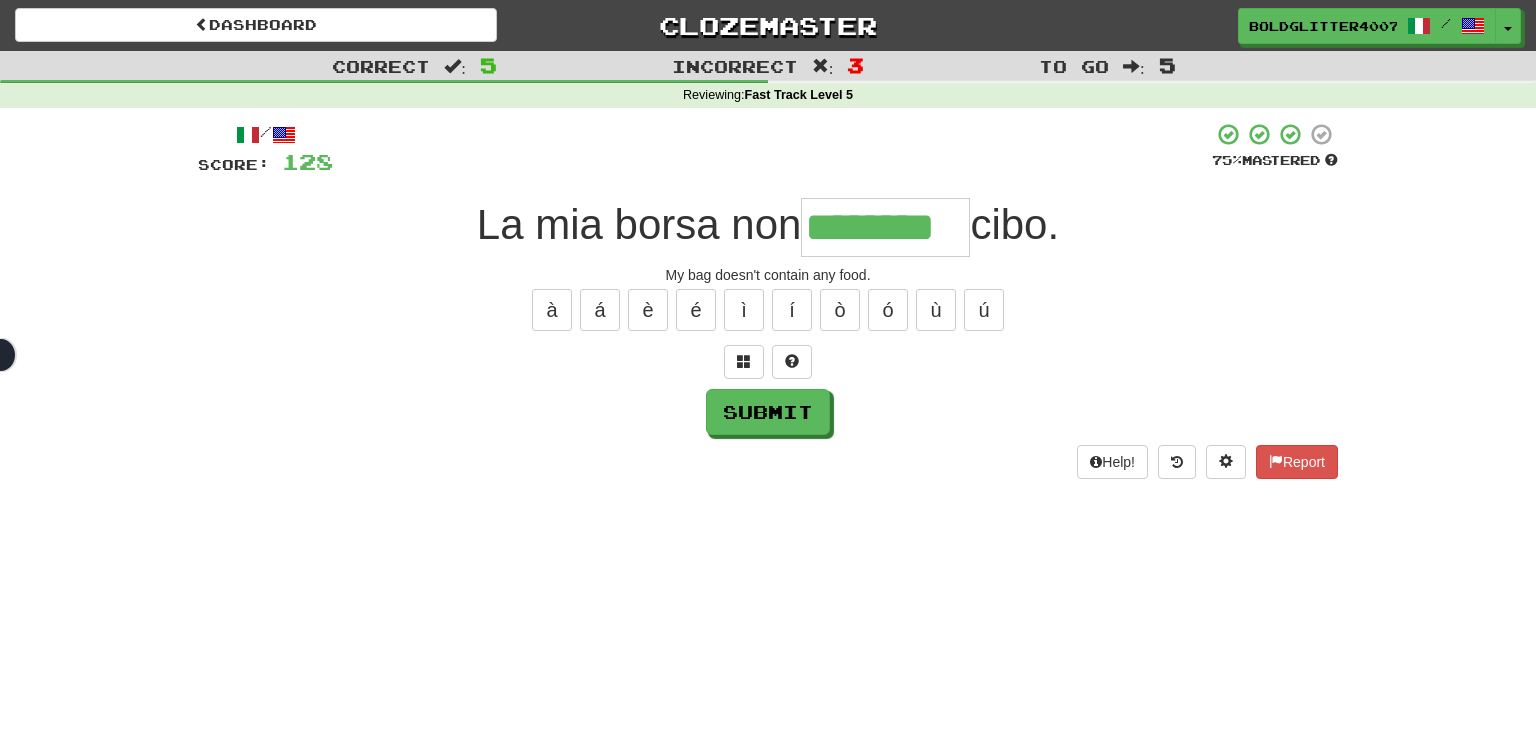 type on "********" 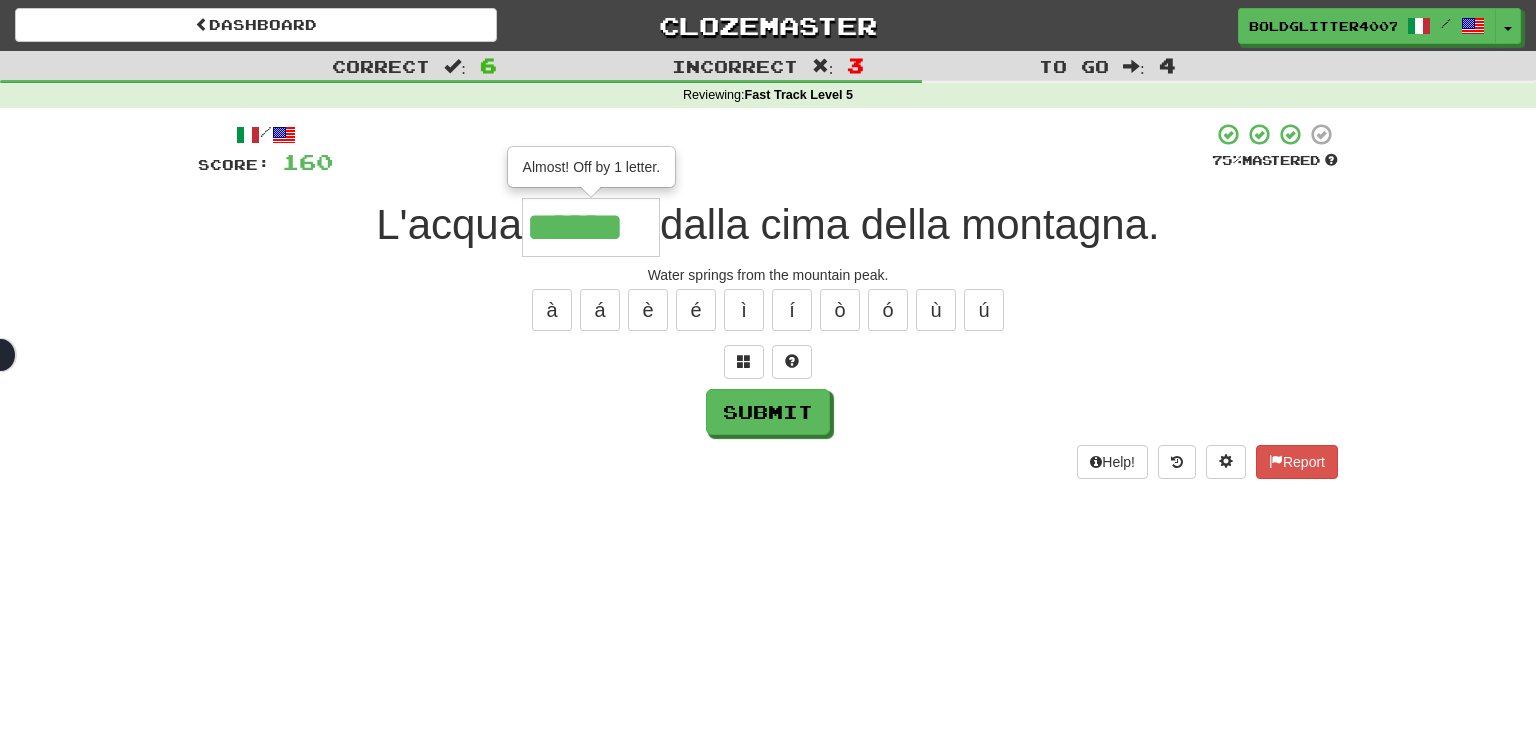 type on "******" 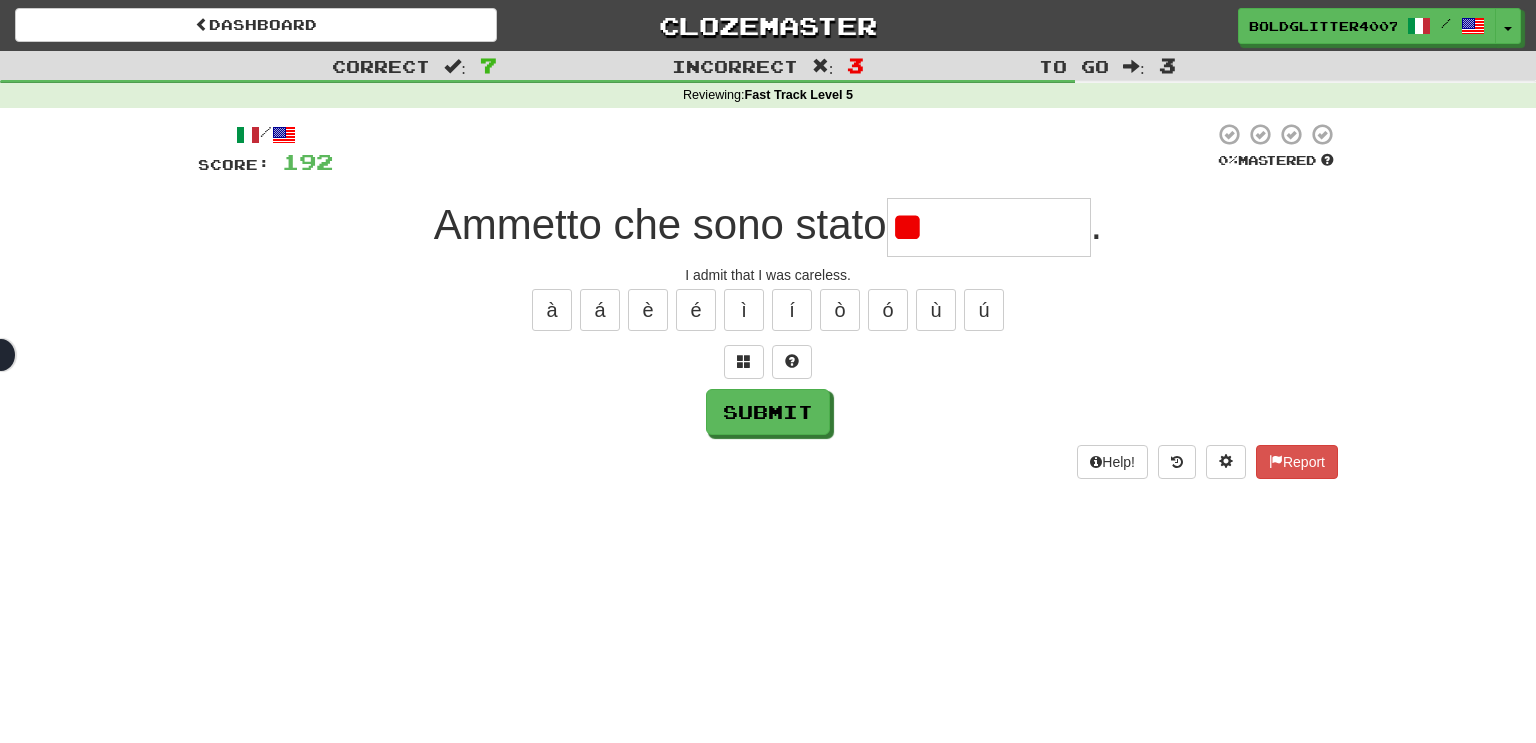type on "*" 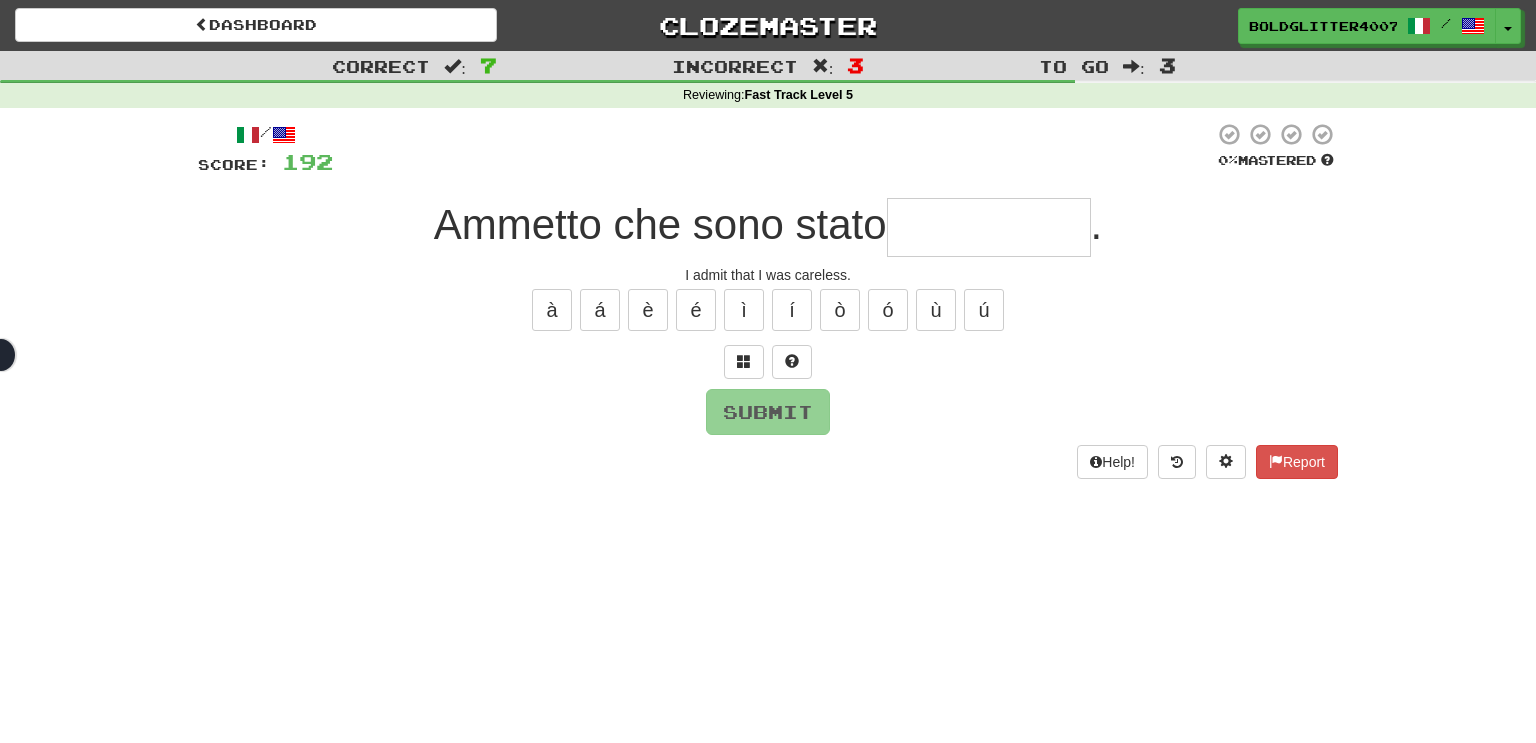 type on "**********" 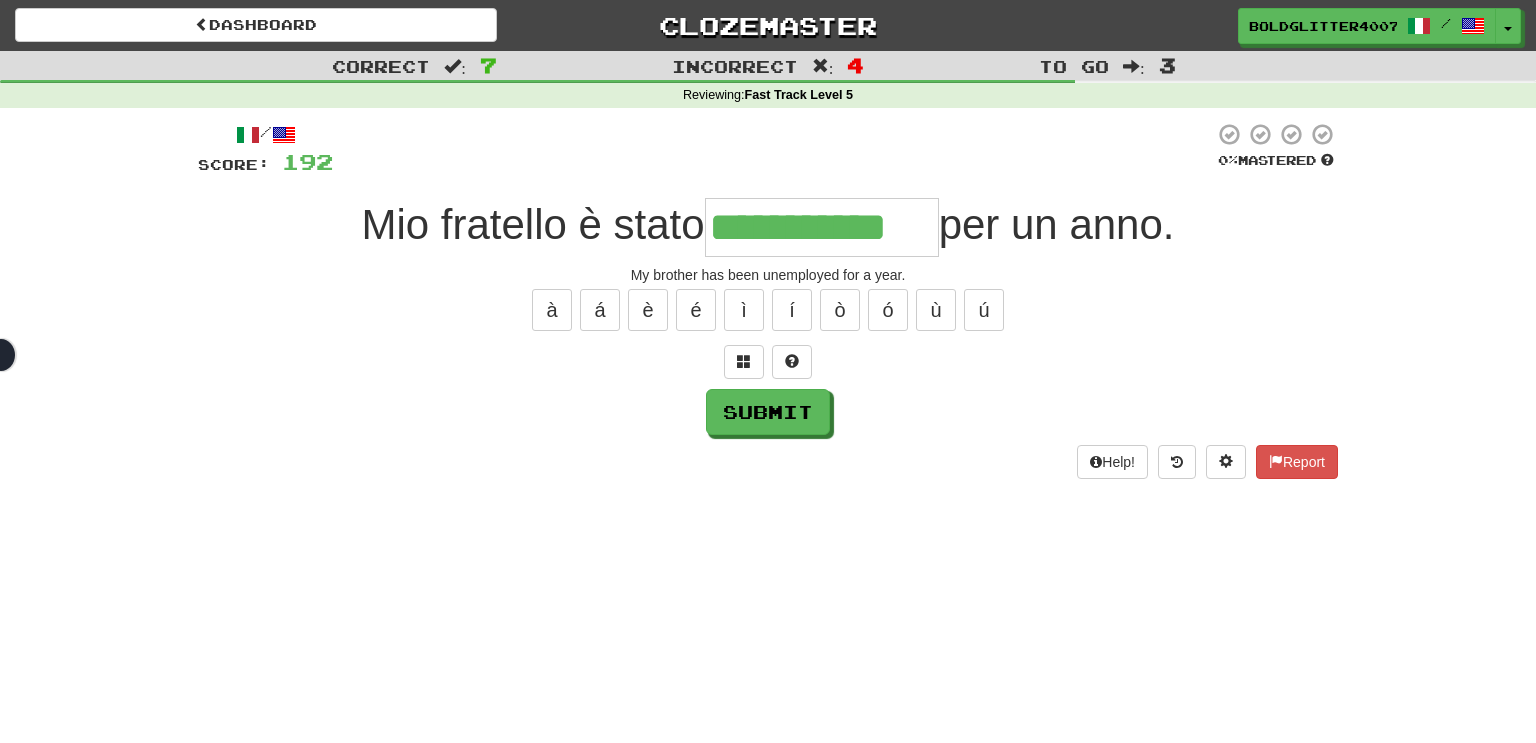 type on "**********" 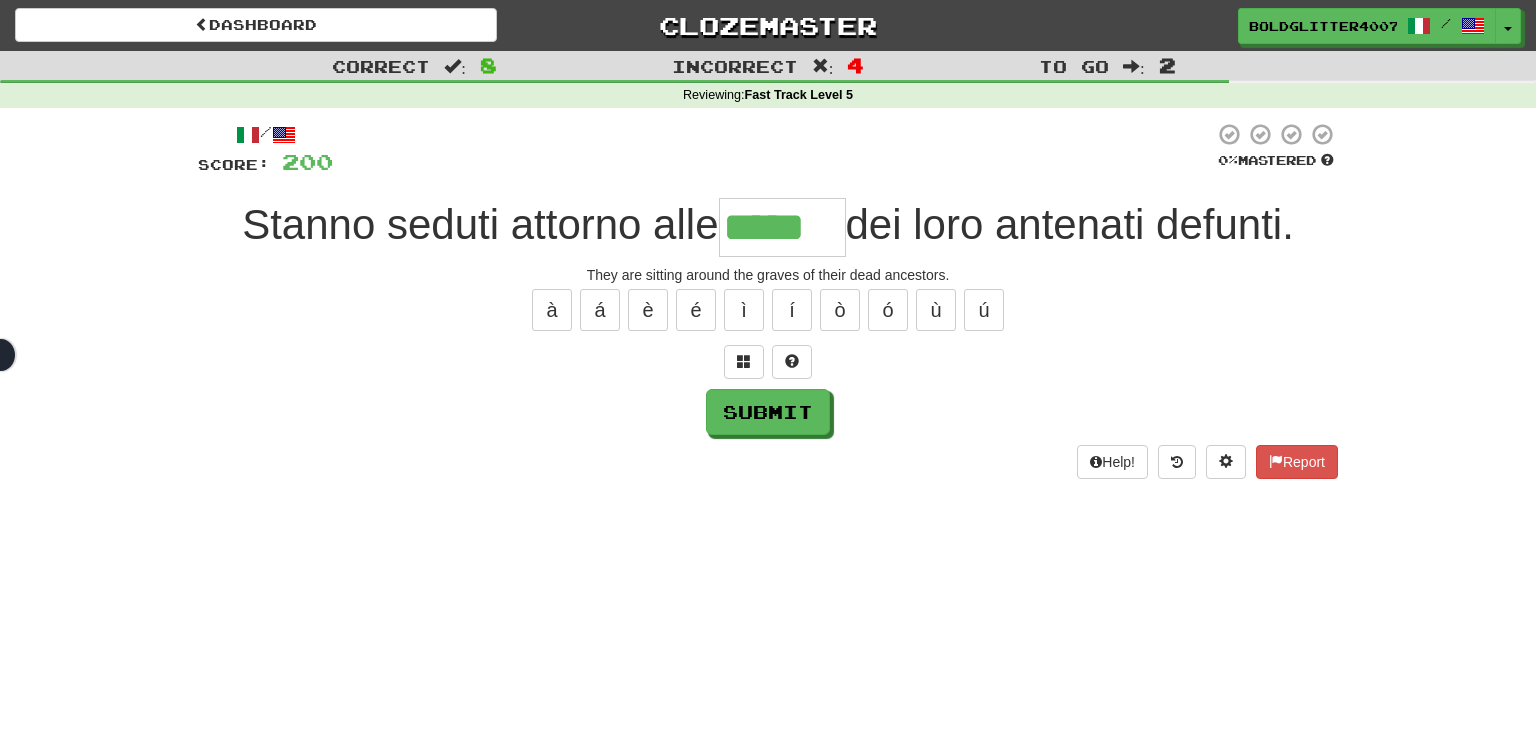 type on "*****" 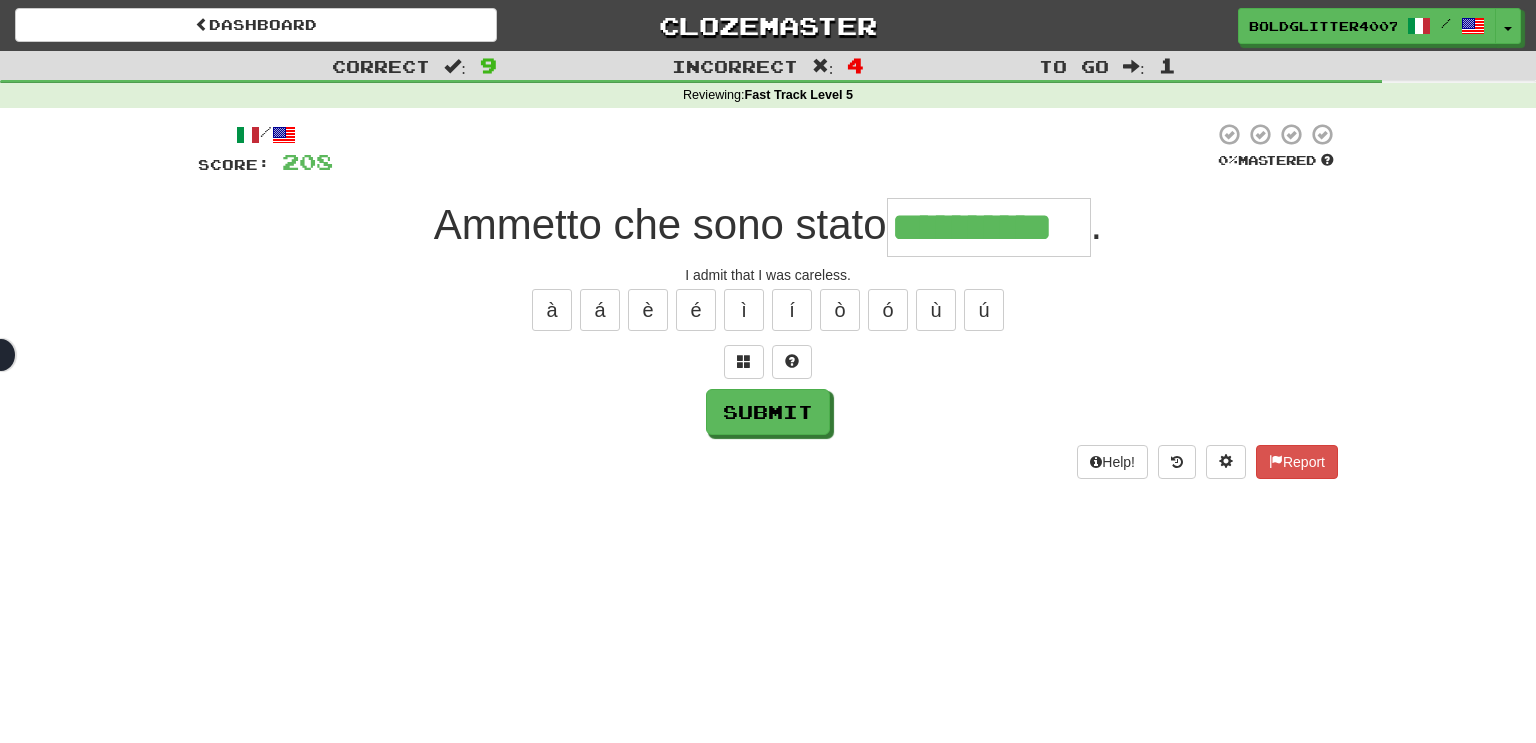 type on "**********" 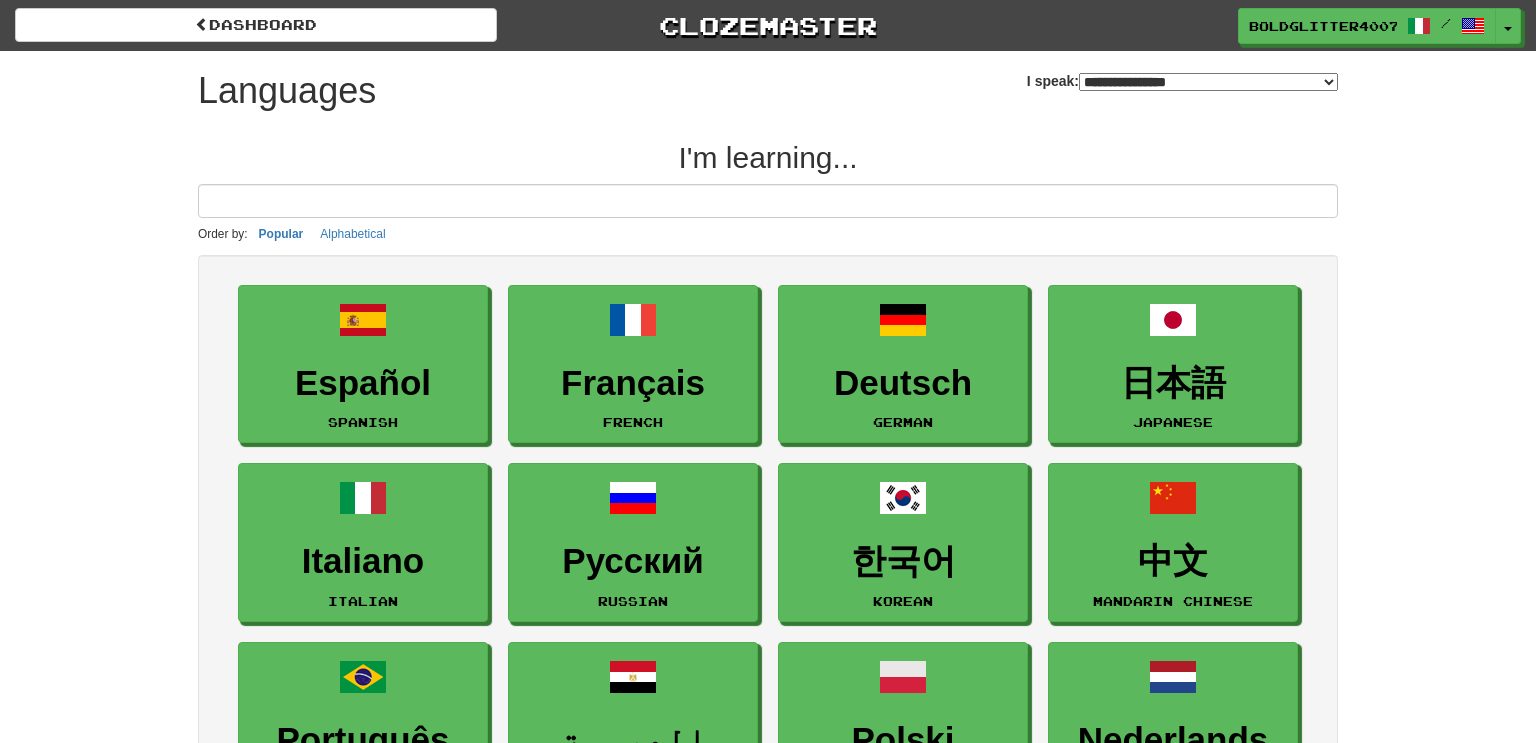 select on "*******" 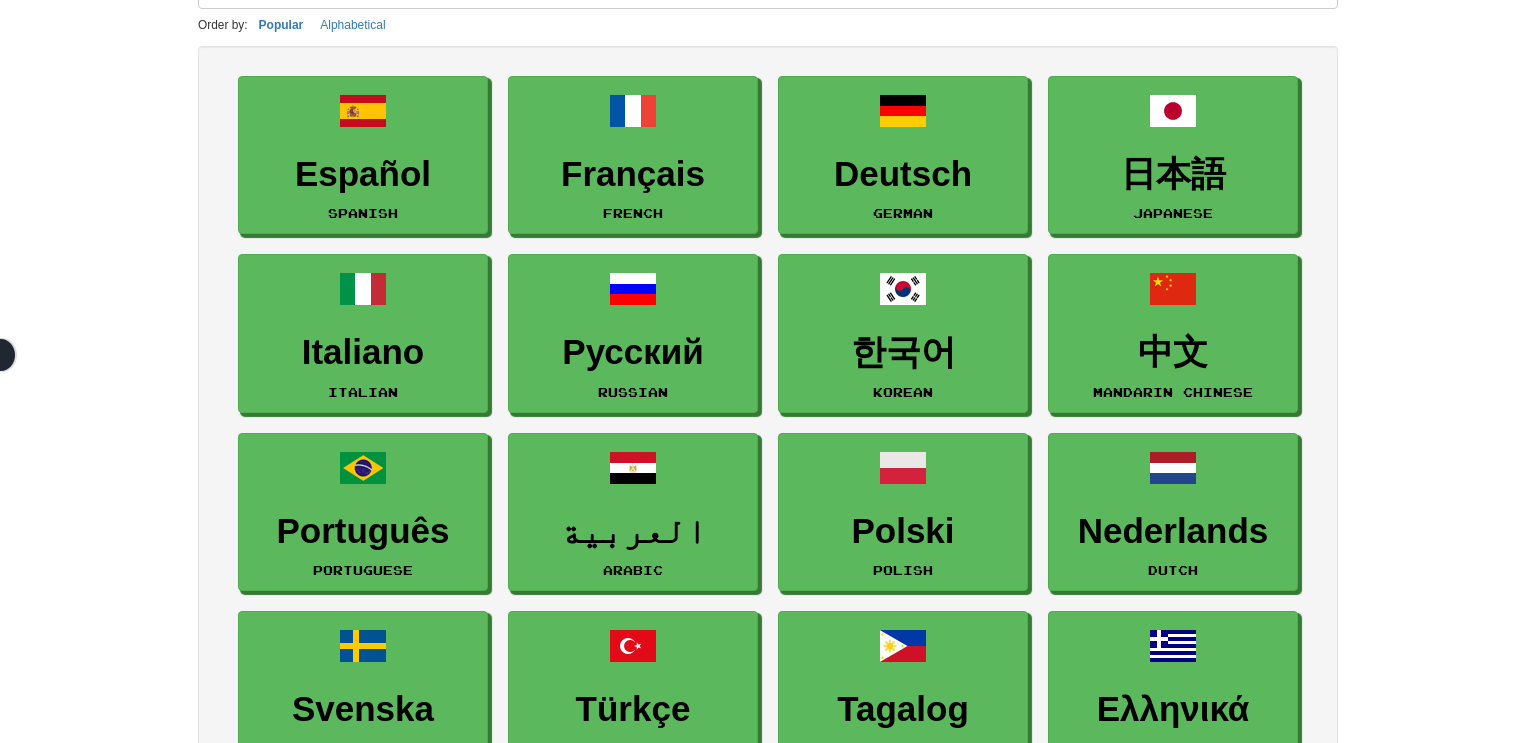 scroll, scrollTop: 208, scrollLeft: 0, axis: vertical 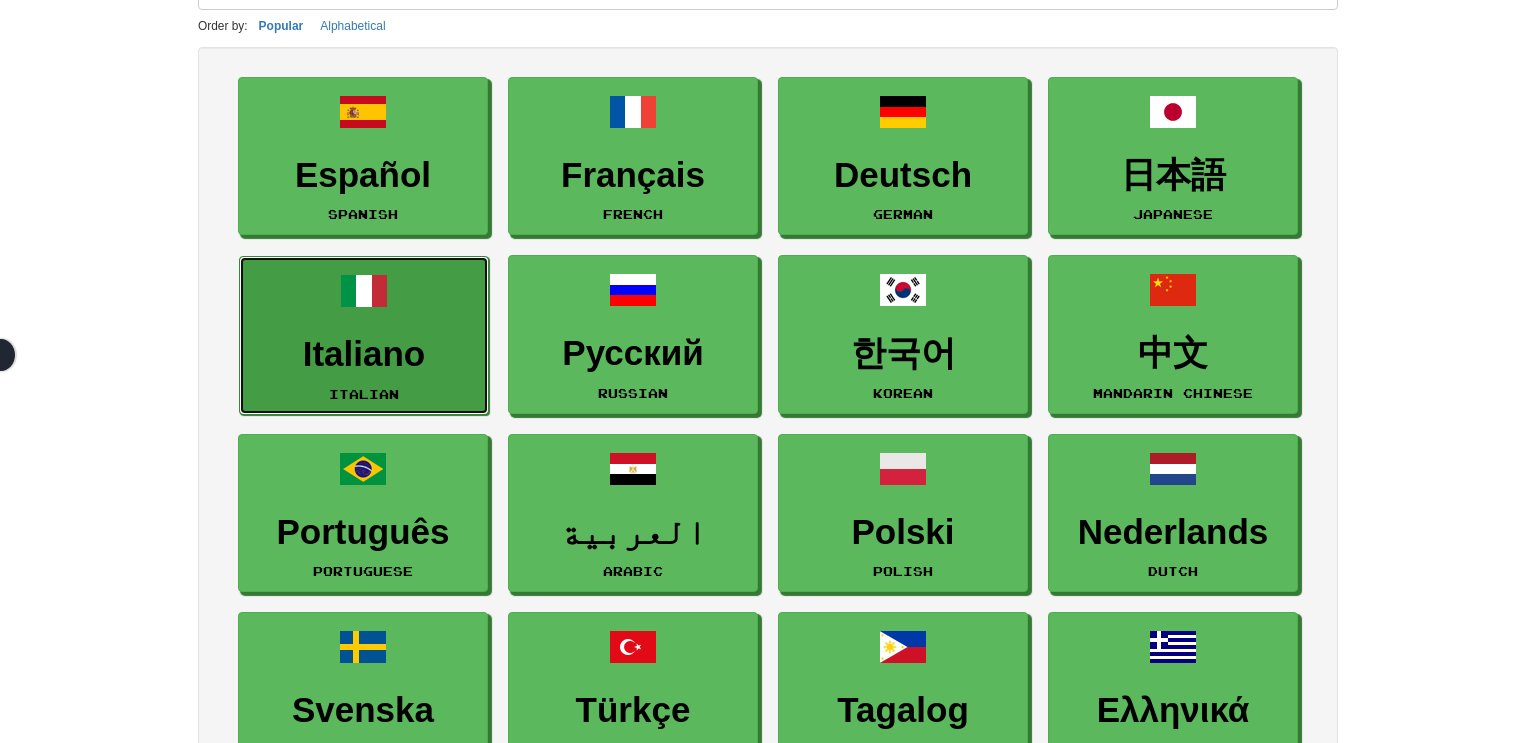 click on "Italiano Italian" at bounding box center (364, 335) 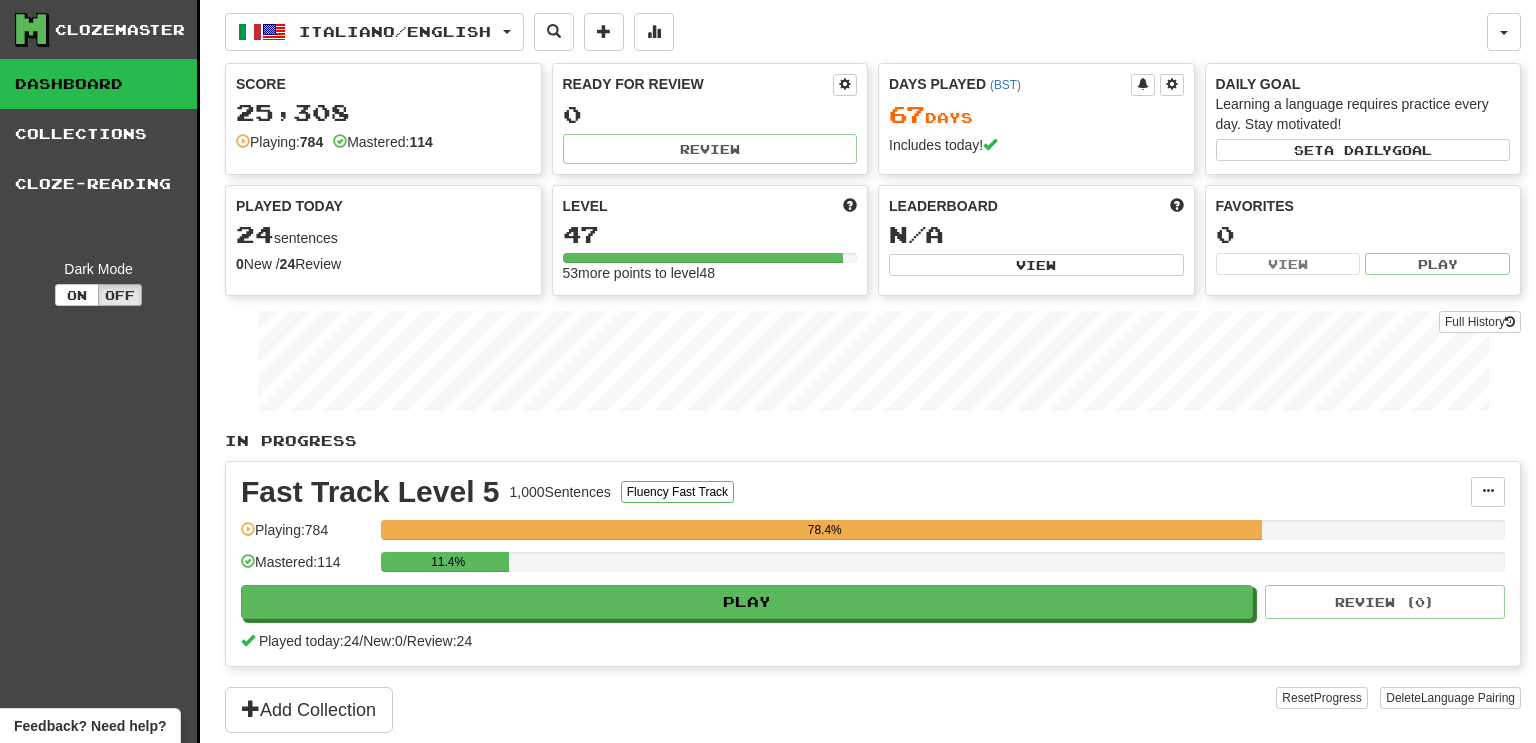 scroll, scrollTop: 0, scrollLeft: 0, axis: both 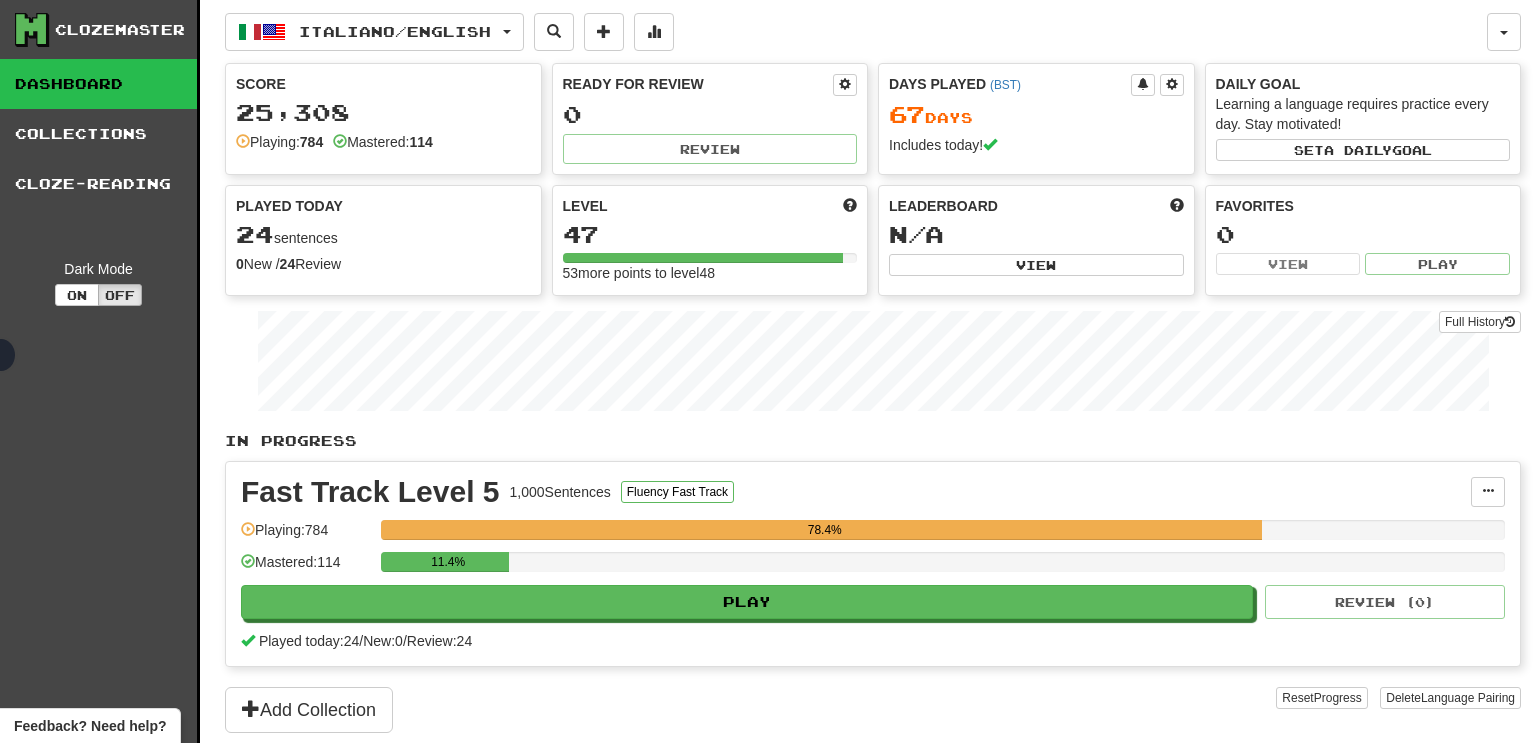 click on "Fast Track Level 5 1,000  Sentences Fluency Fast Track Manage Sentences Unpin from Dashboard  Playing:  784 78.4%  Mastered:  114 11.4% Play Review ( 0 )   Played today:  24  /  New:  0  /  Review:  24" at bounding box center [873, 564] 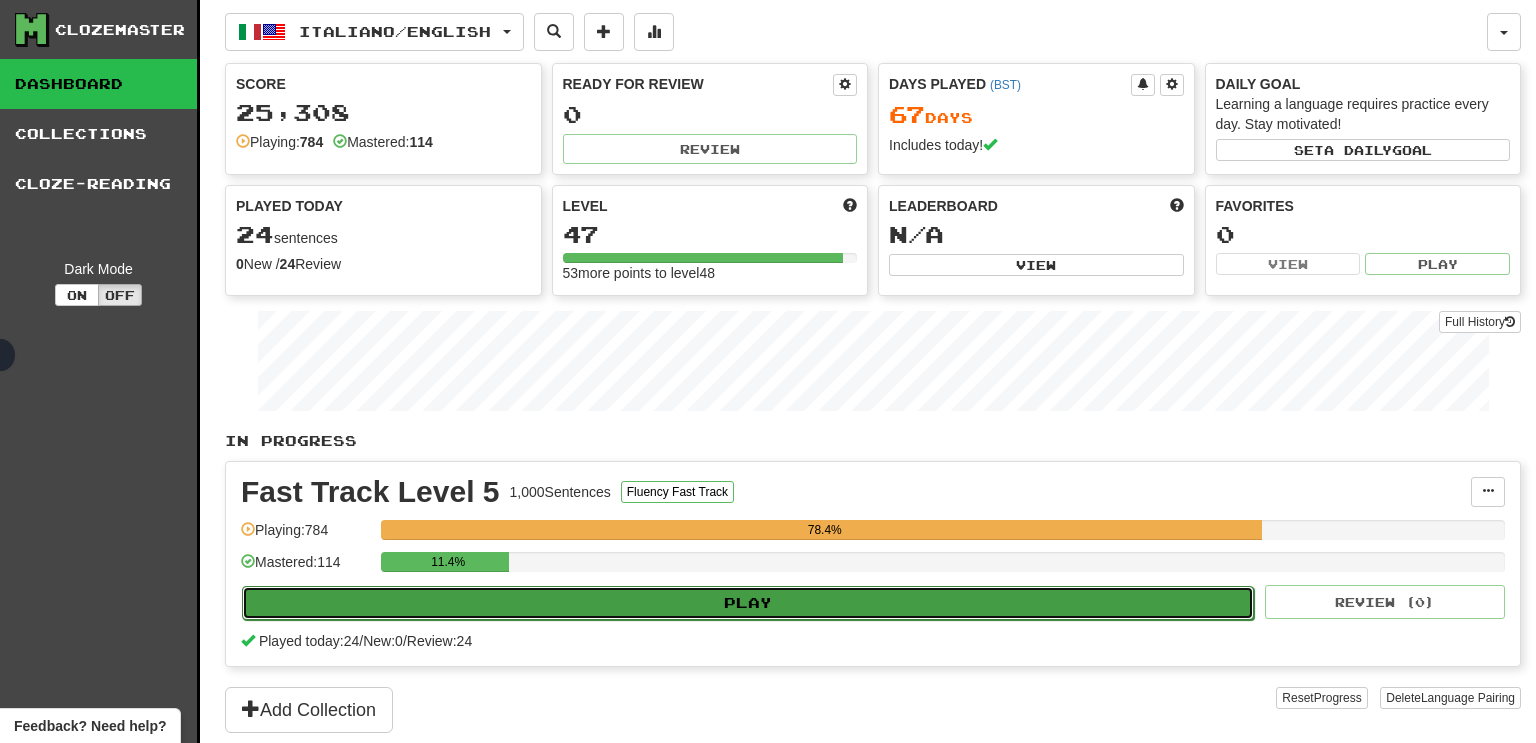 click on "Play" at bounding box center (748, 603) 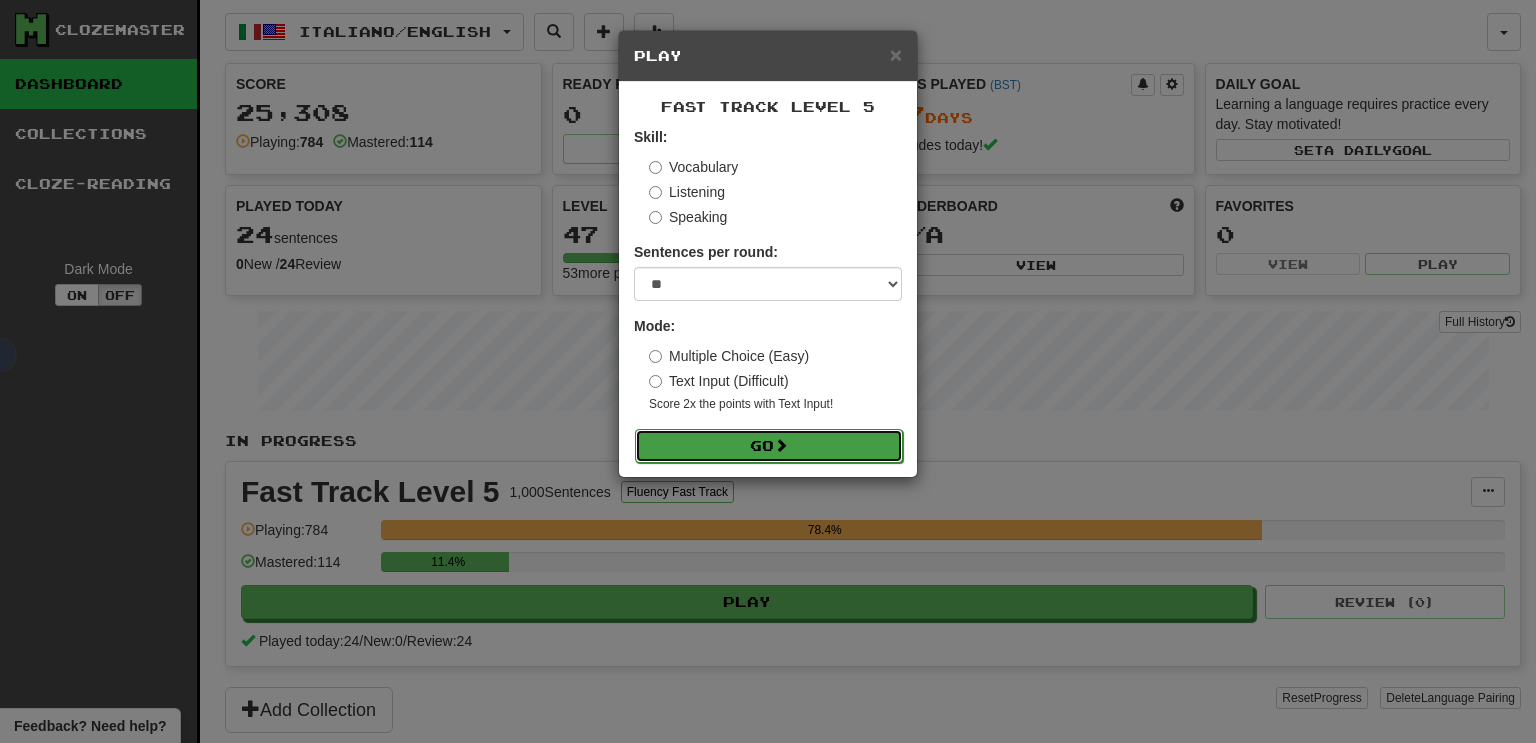 click on "Go" at bounding box center (769, 446) 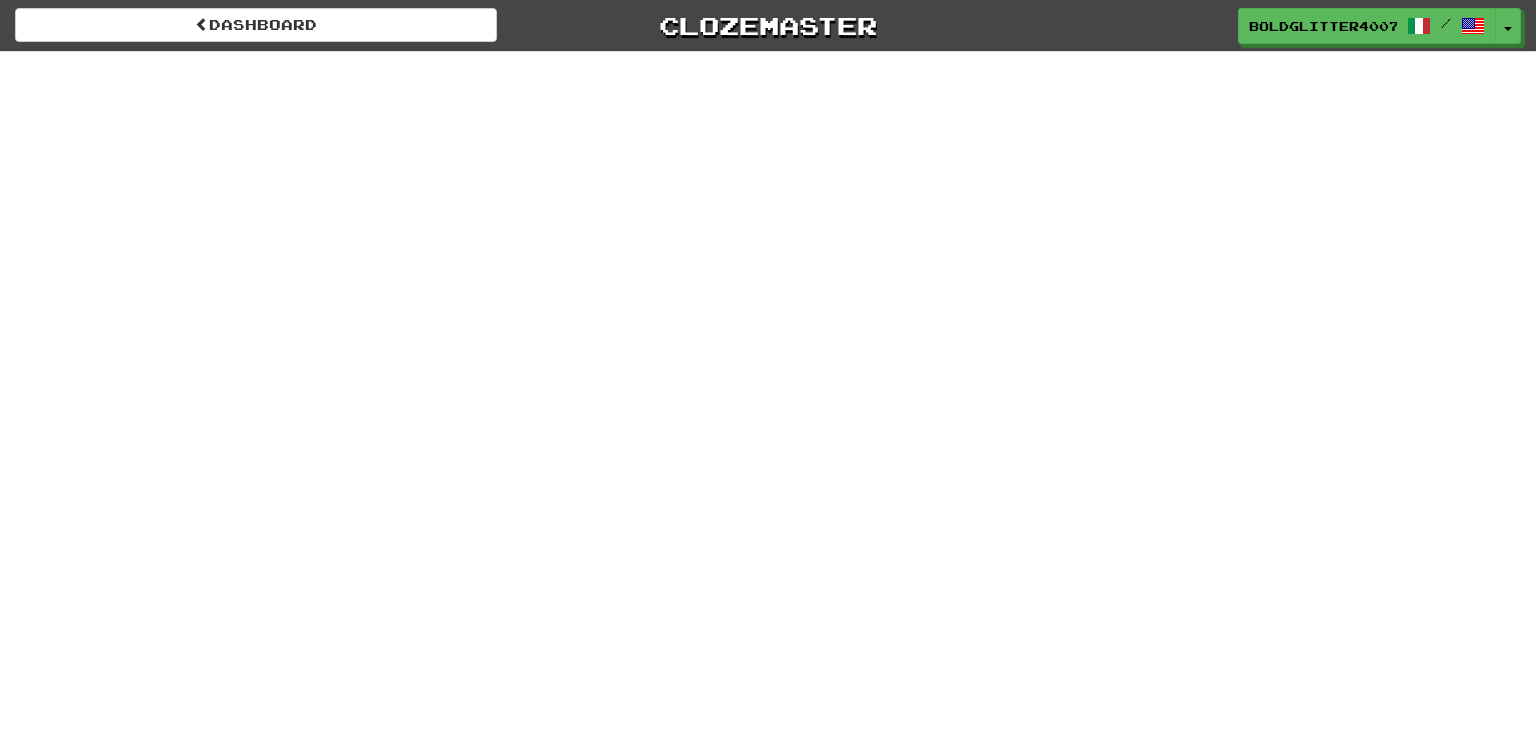 scroll, scrollTop: 0, scrollLeft: 0, axis: both 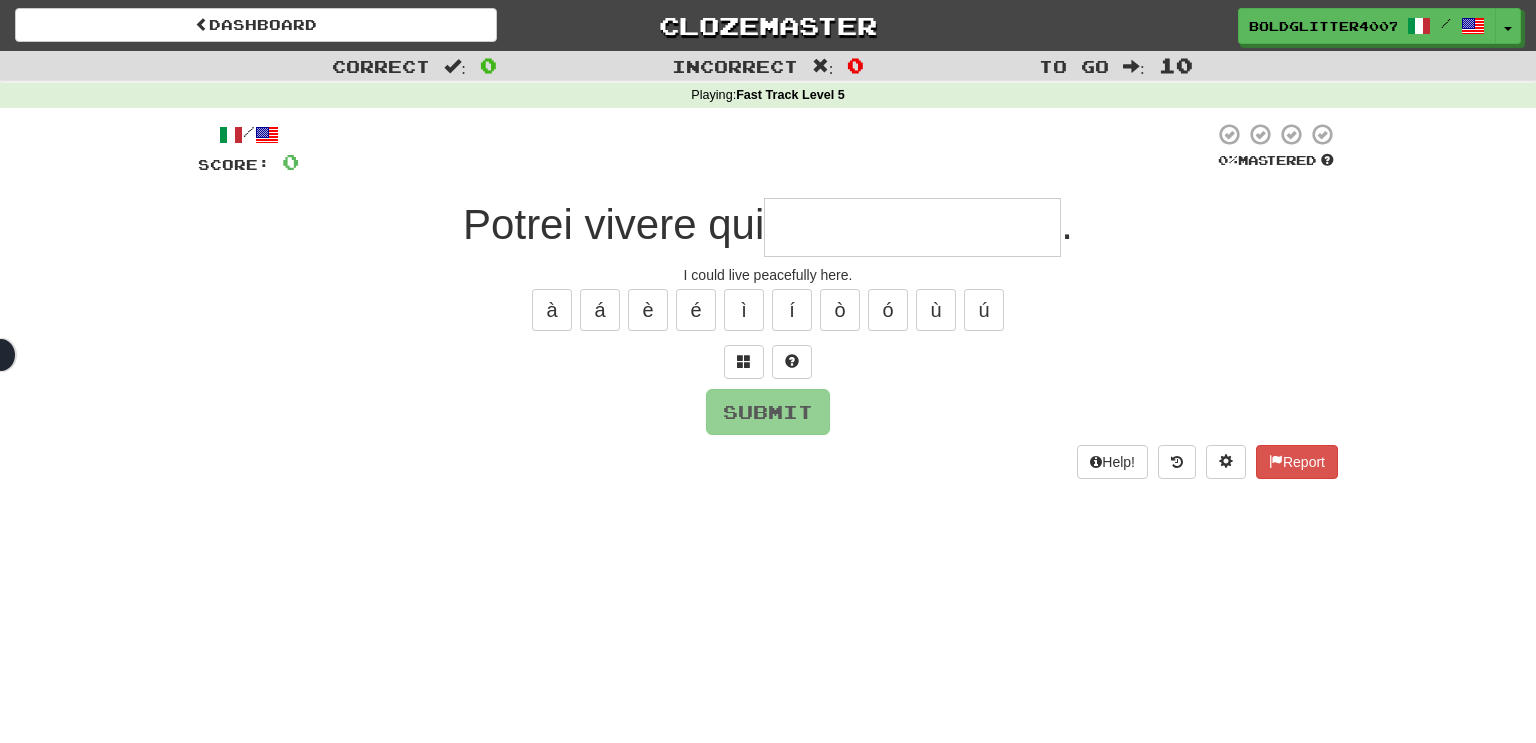 type on "*" 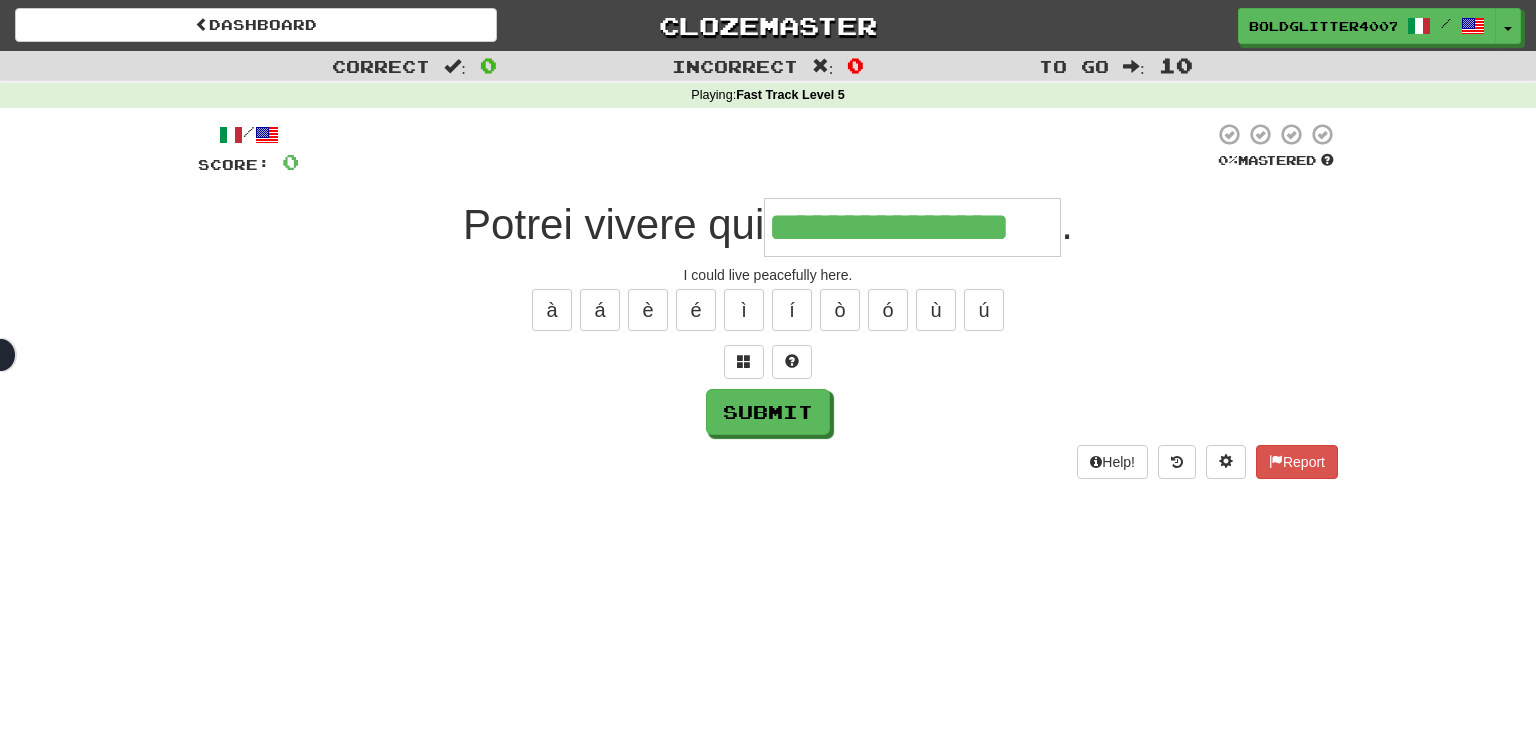 type on "**********" 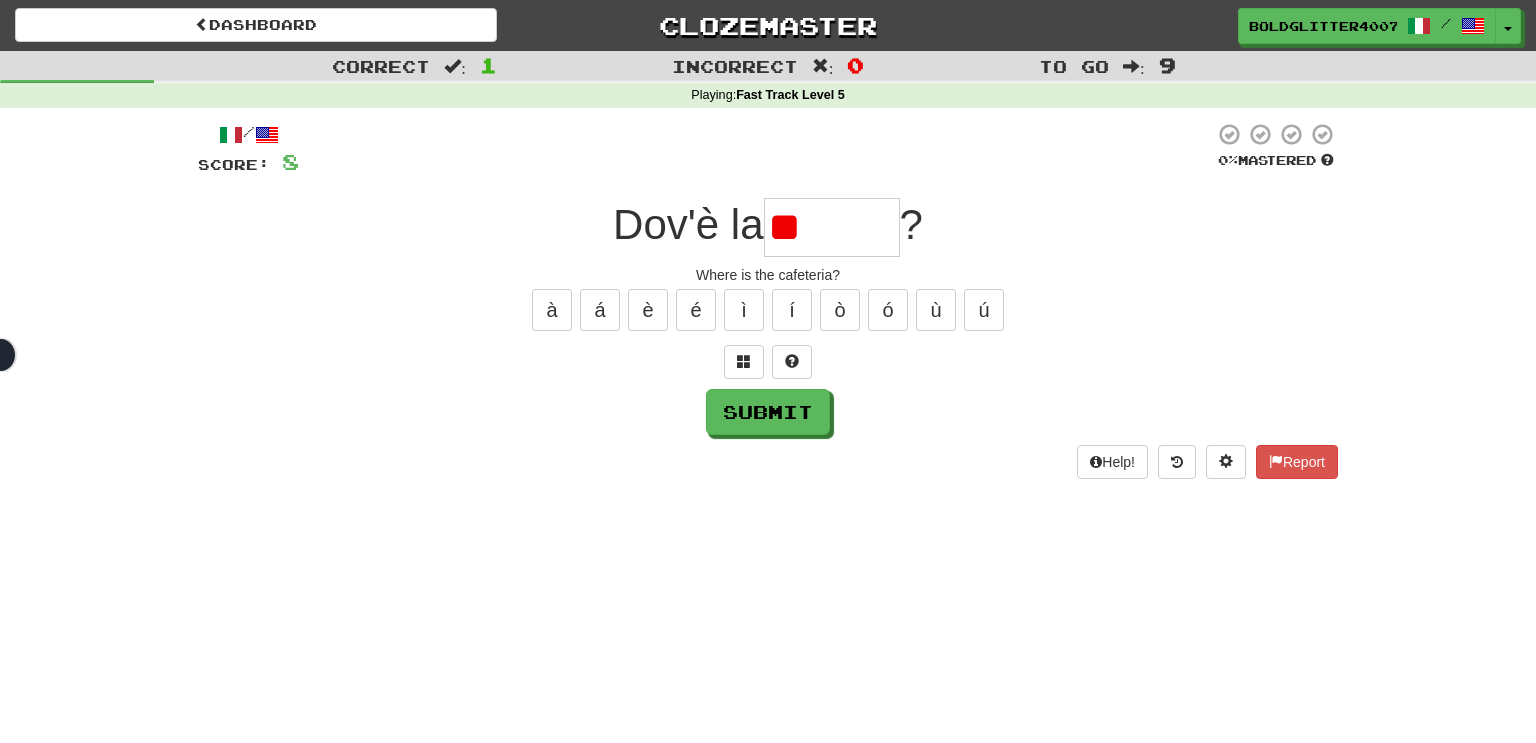 type on "*" 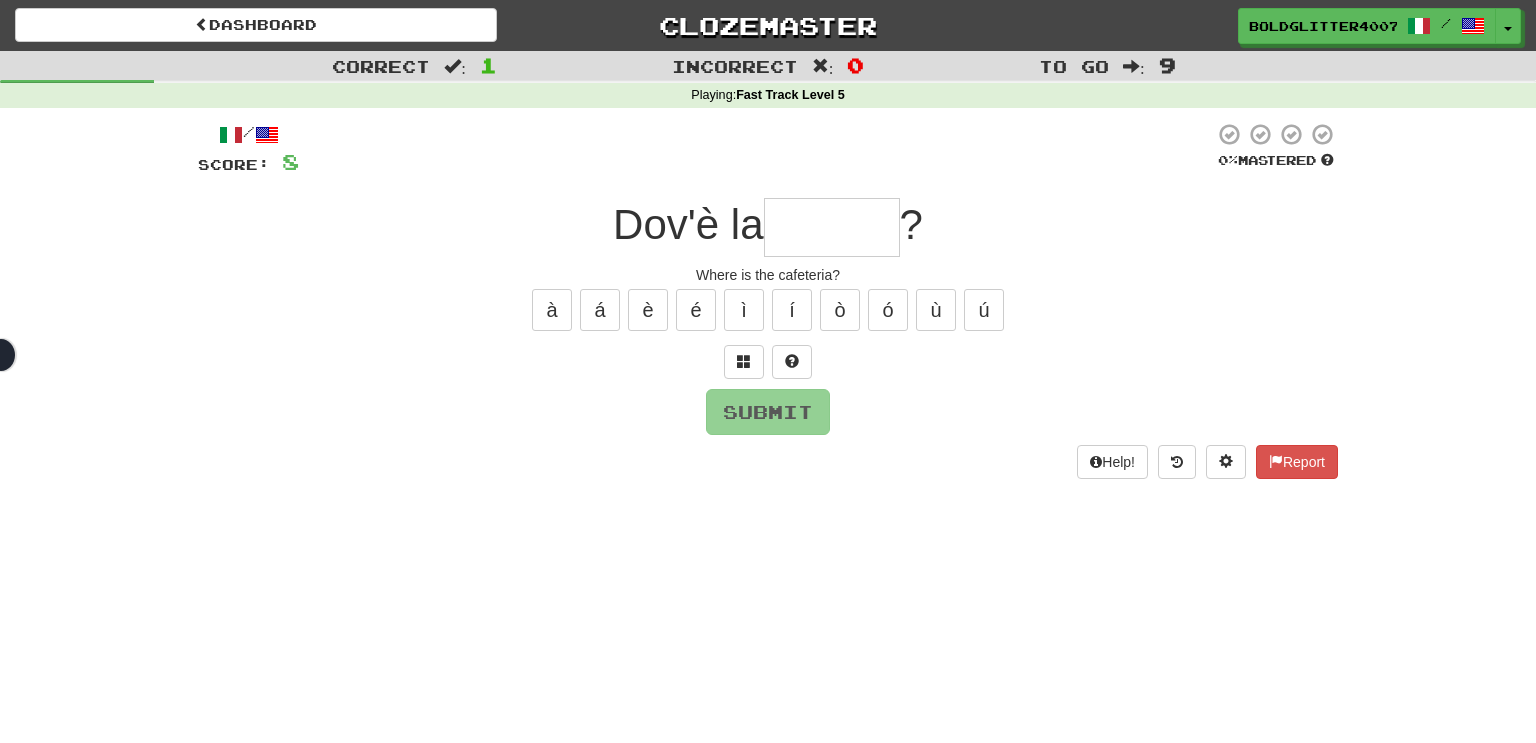 type on "*" 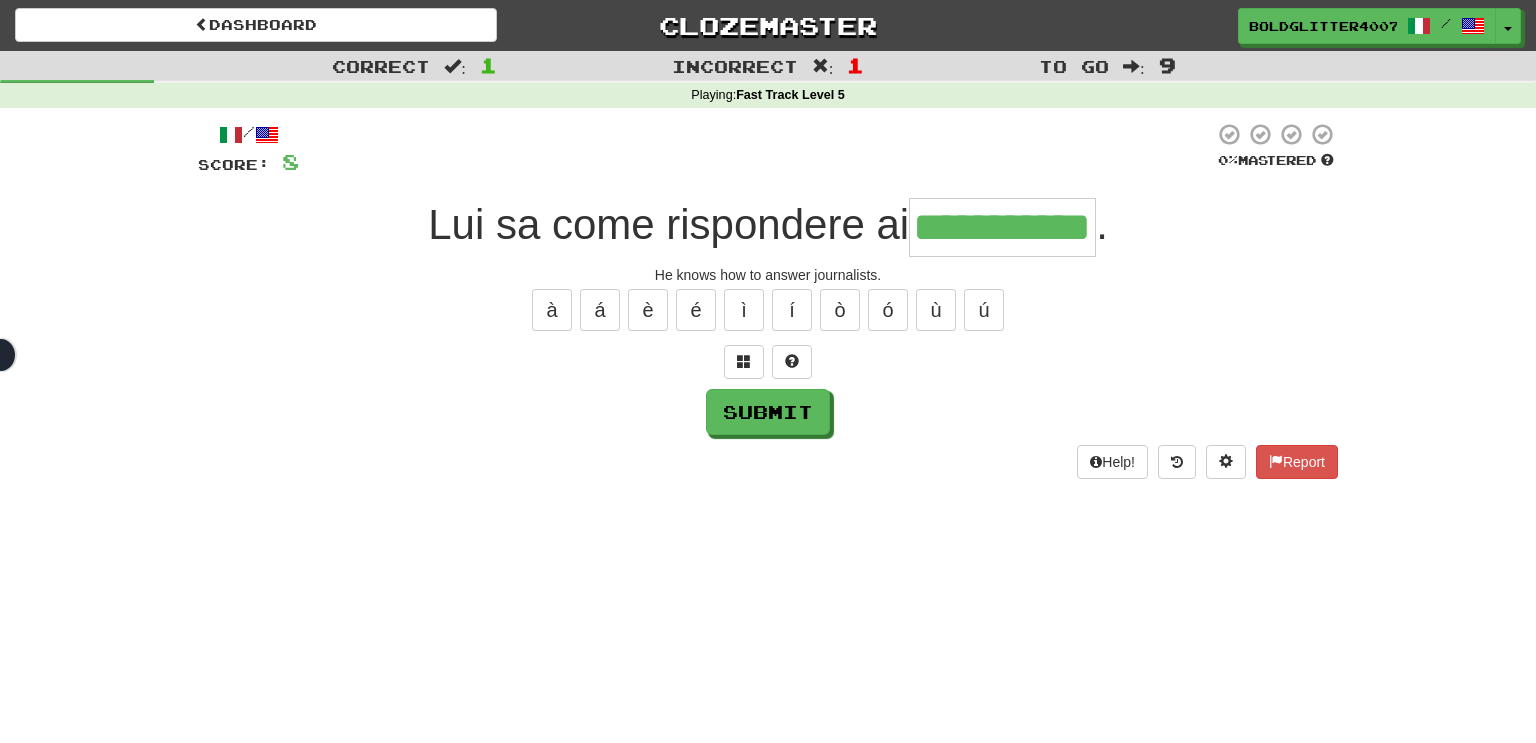 type on "**********" 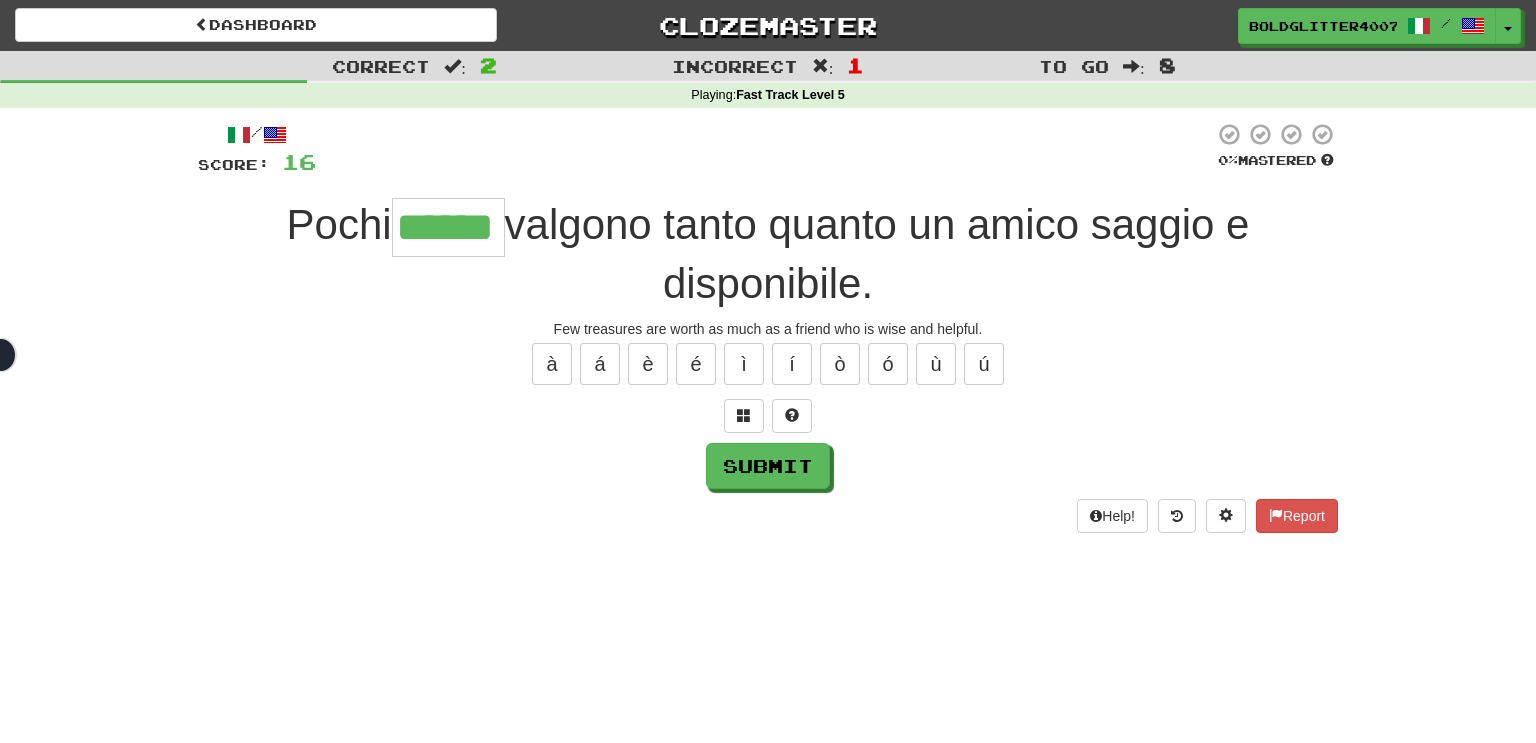 type on "******" 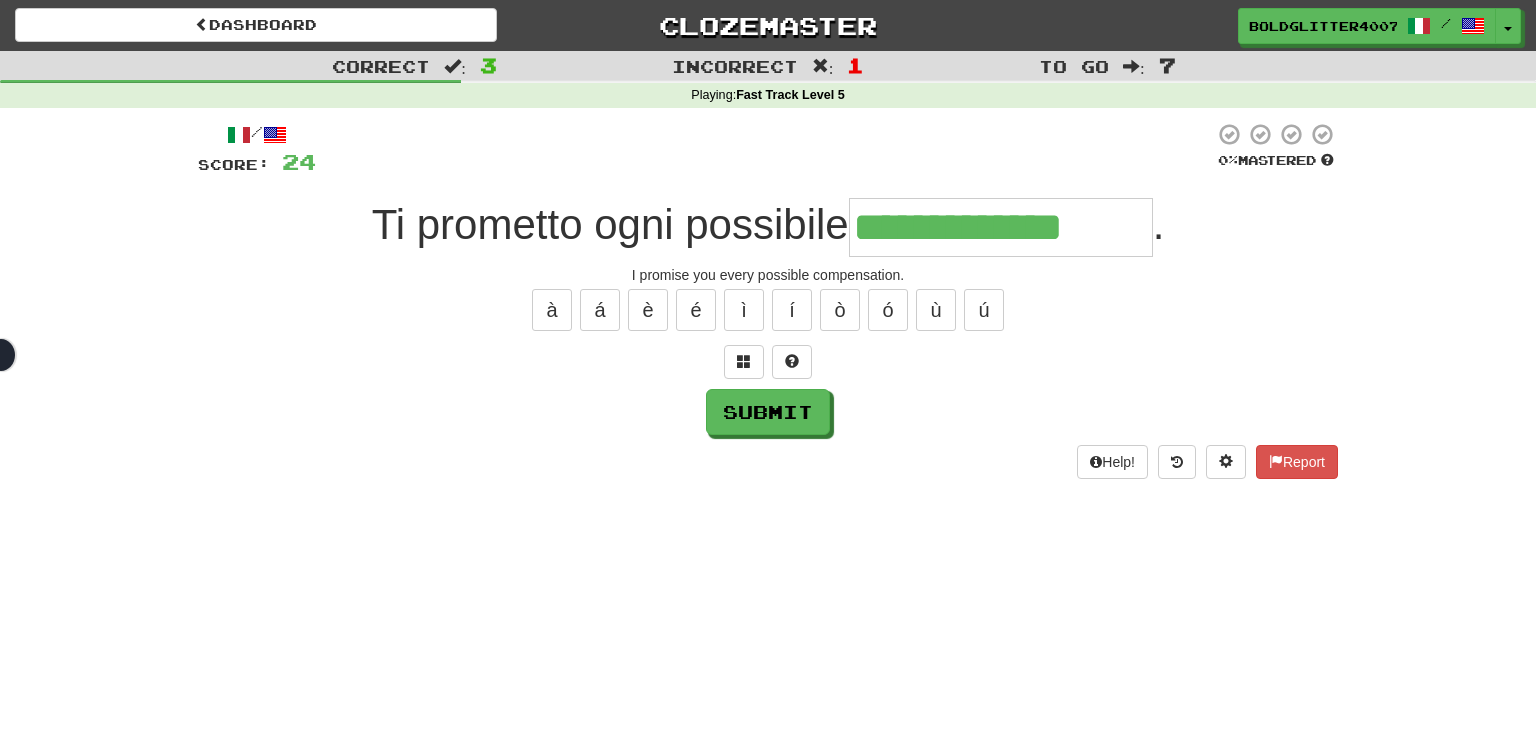 type on "**********" 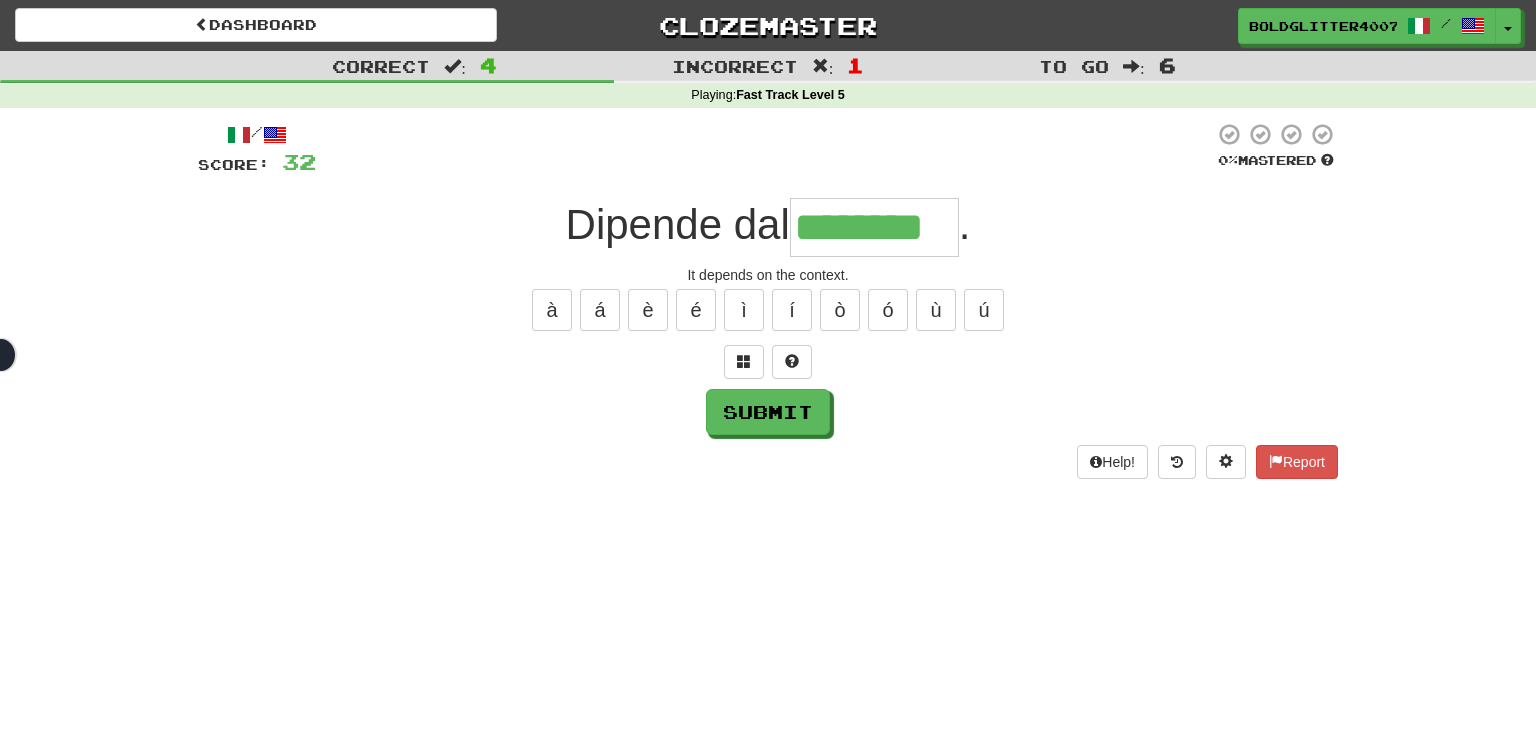 type on "********" 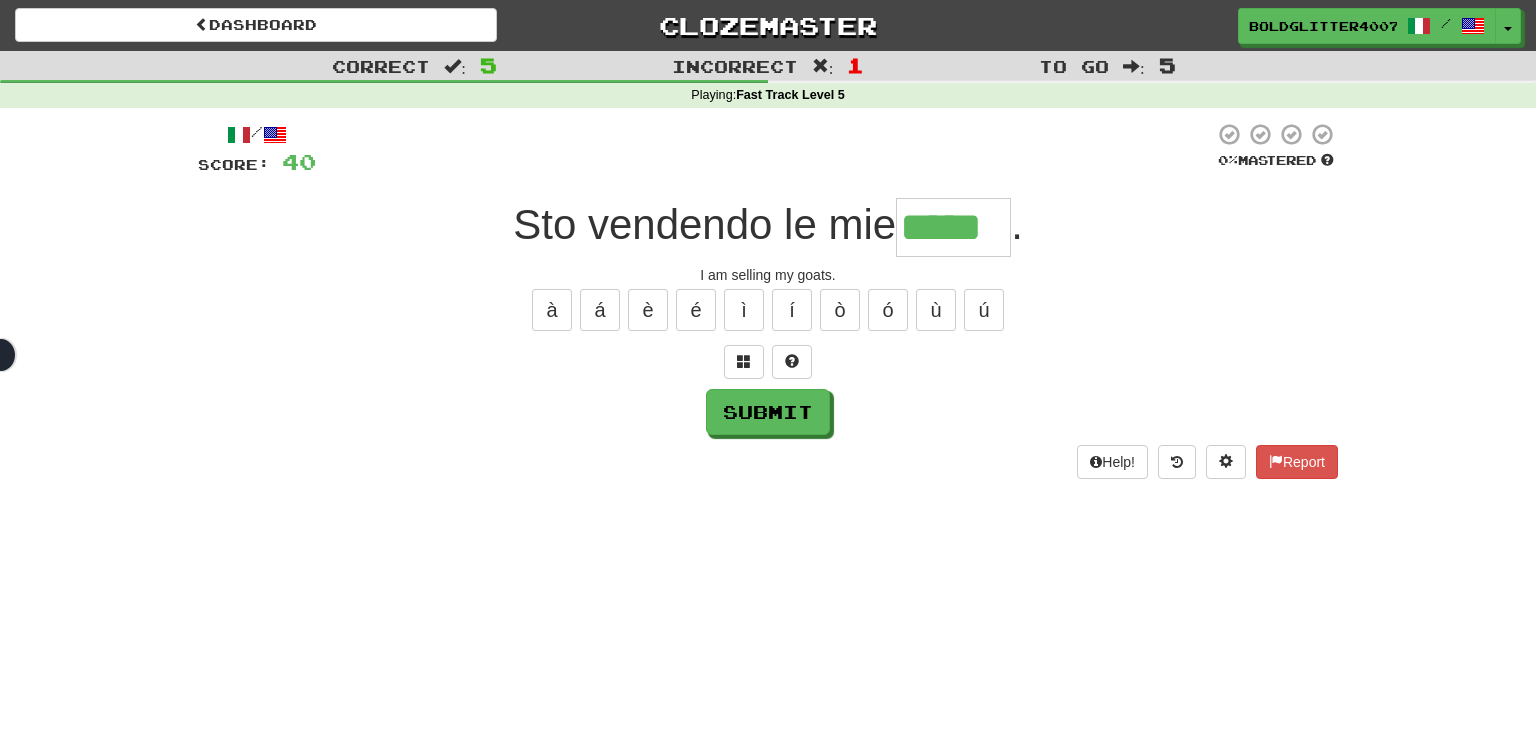 type on "*****" 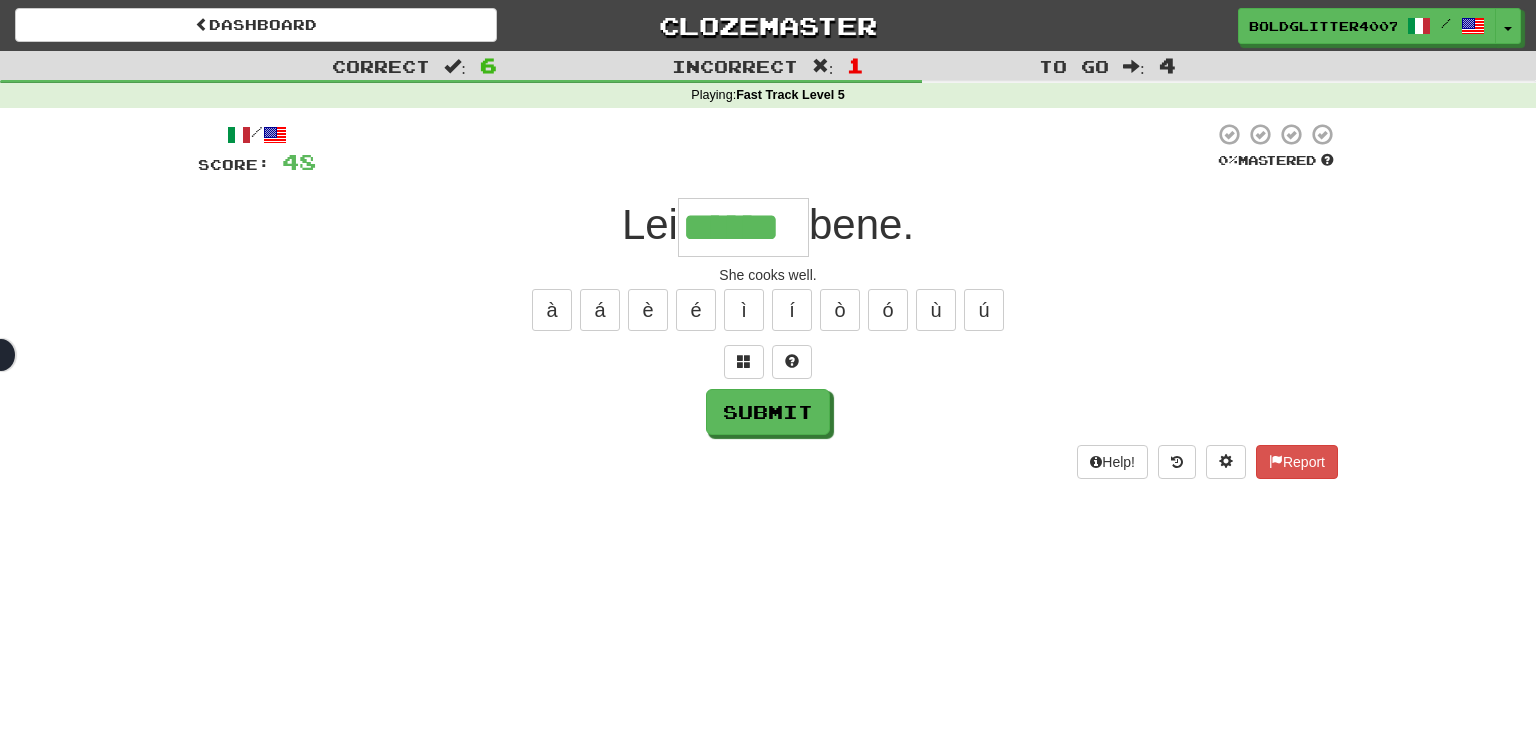 type on "******" 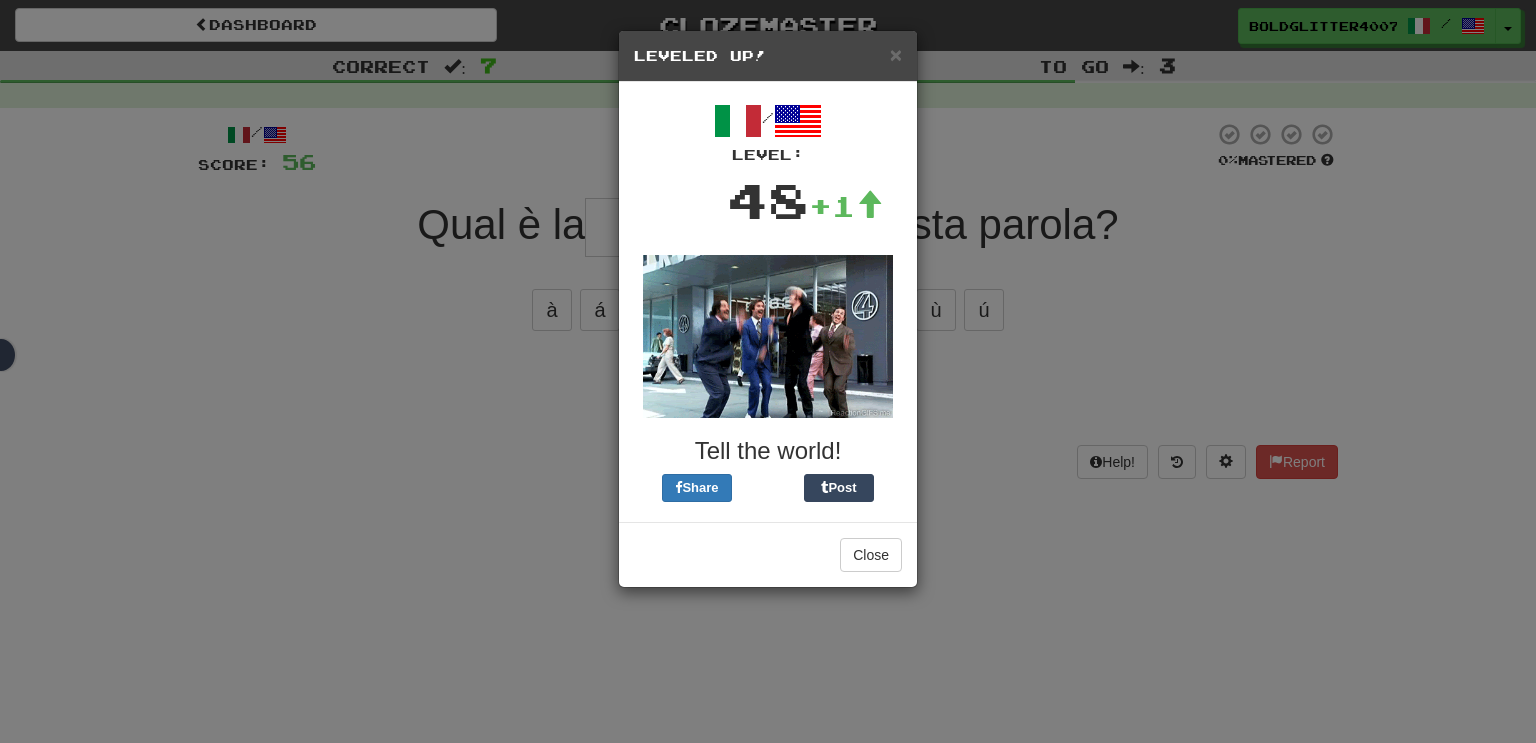 click on "× Leveled Up!  /  Level: 48 +1 Tell the world!  Share  Post Close" at bounding box center [768, 371] 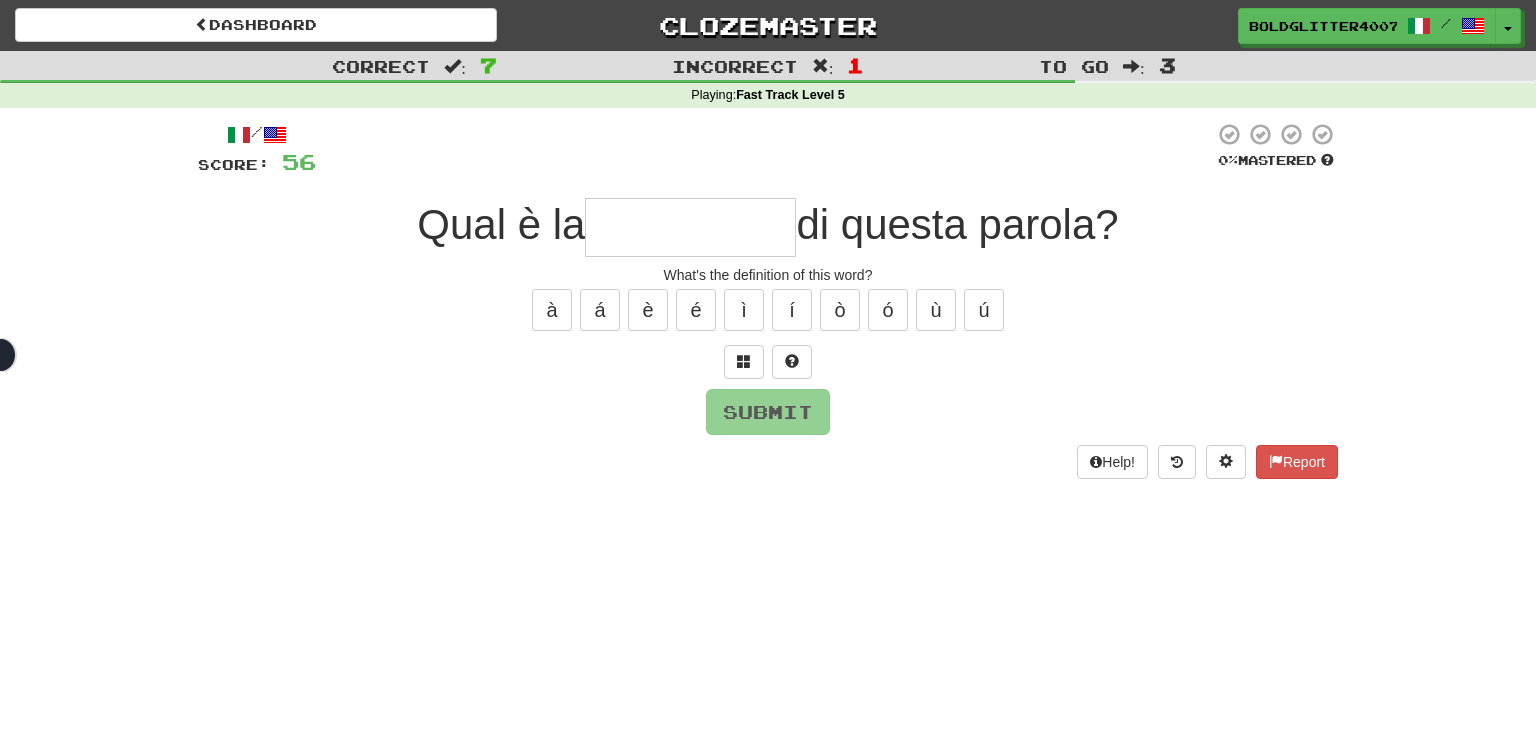 click at bounding box center [690, 227] 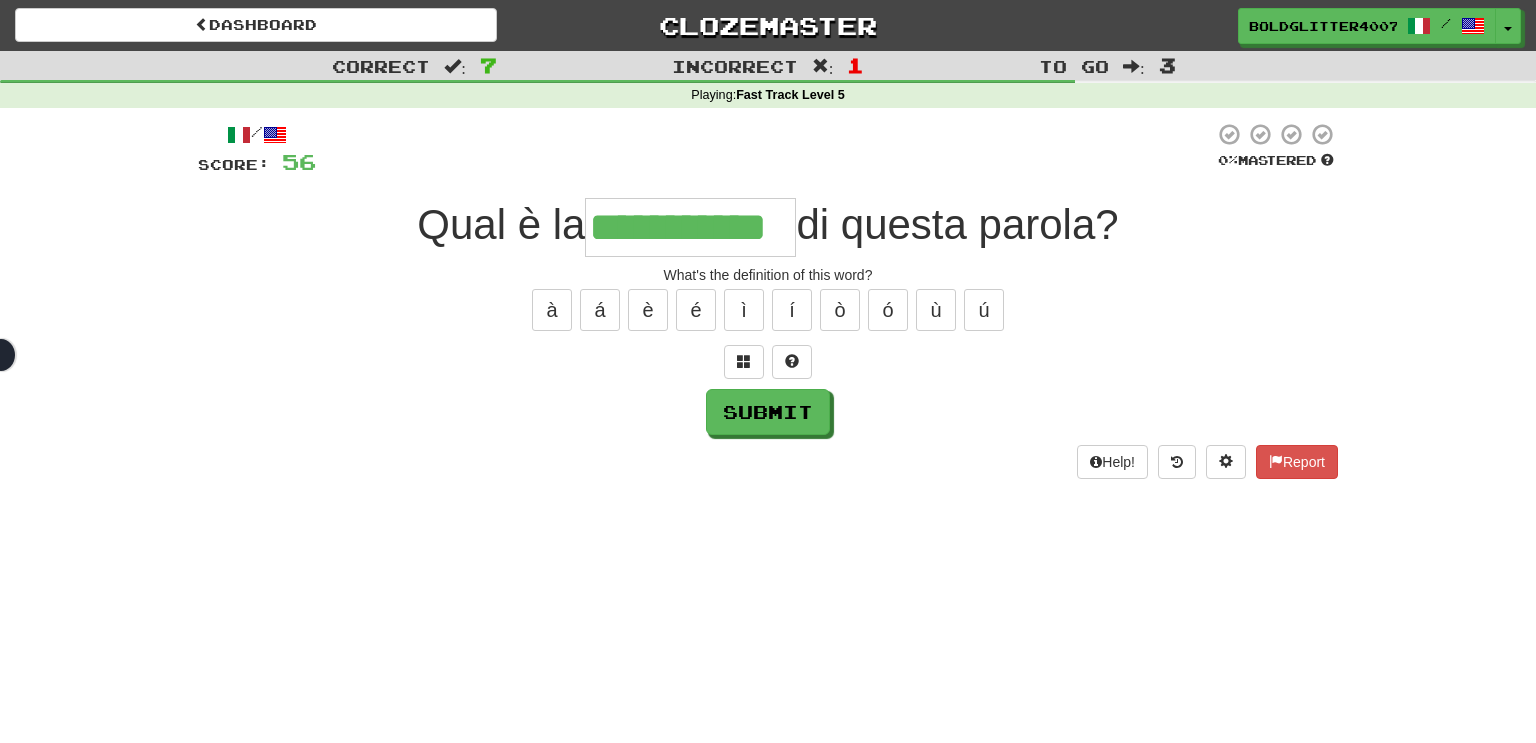 type on "**********" 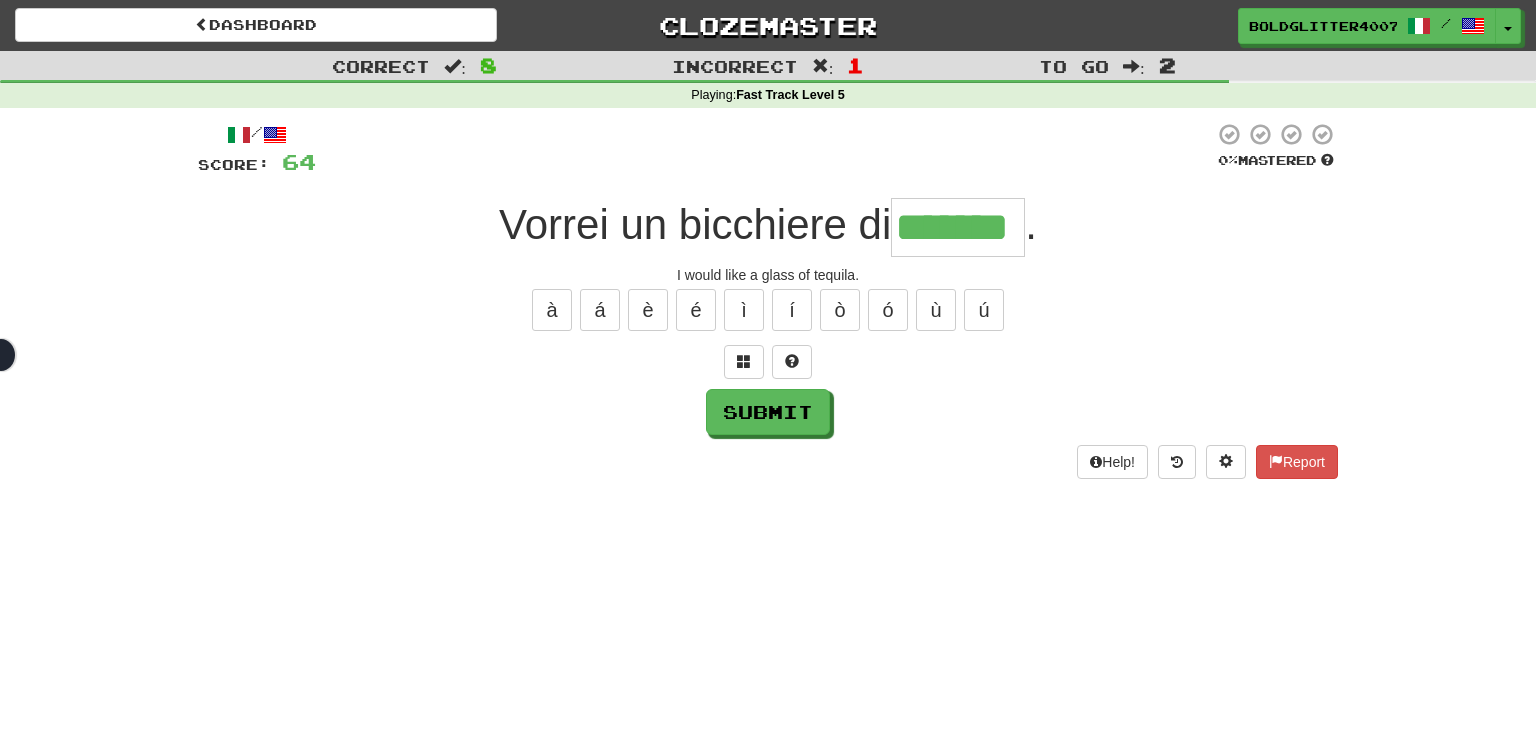 type on "*******" 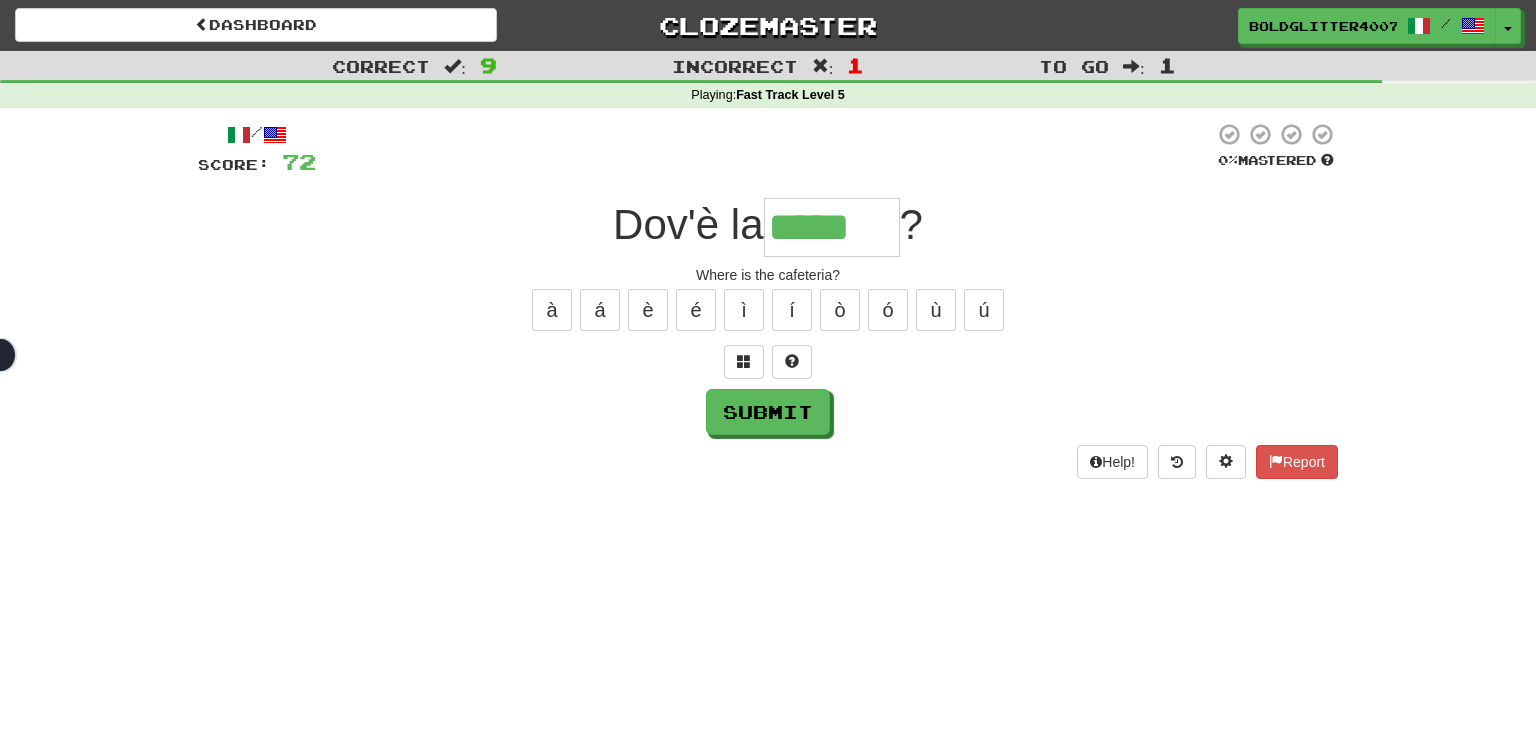 type on "*****" 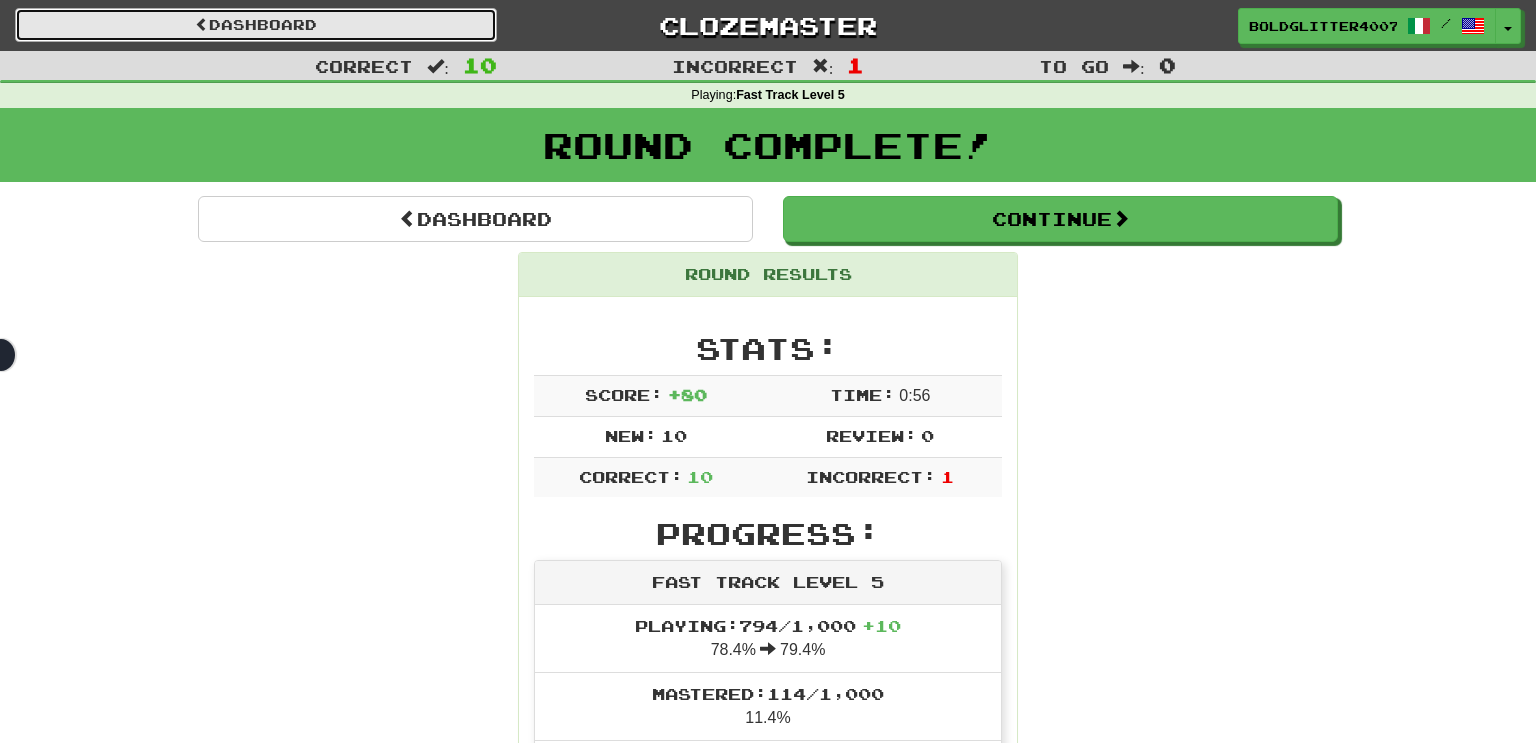 click on "Dashboard" at bounding box center [256, 25] 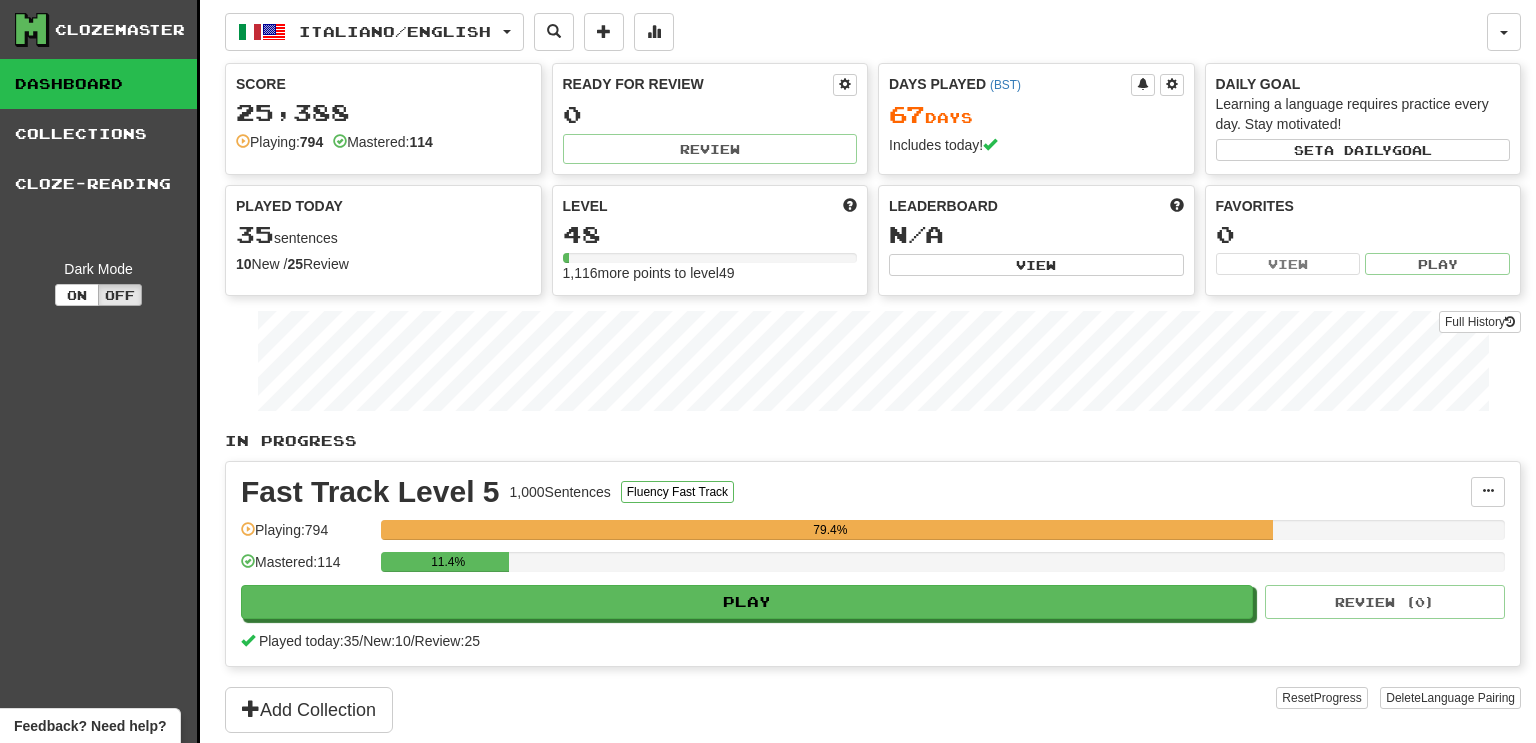 scroll, scrollTop: 0, scrollLeft: 0, axis: both 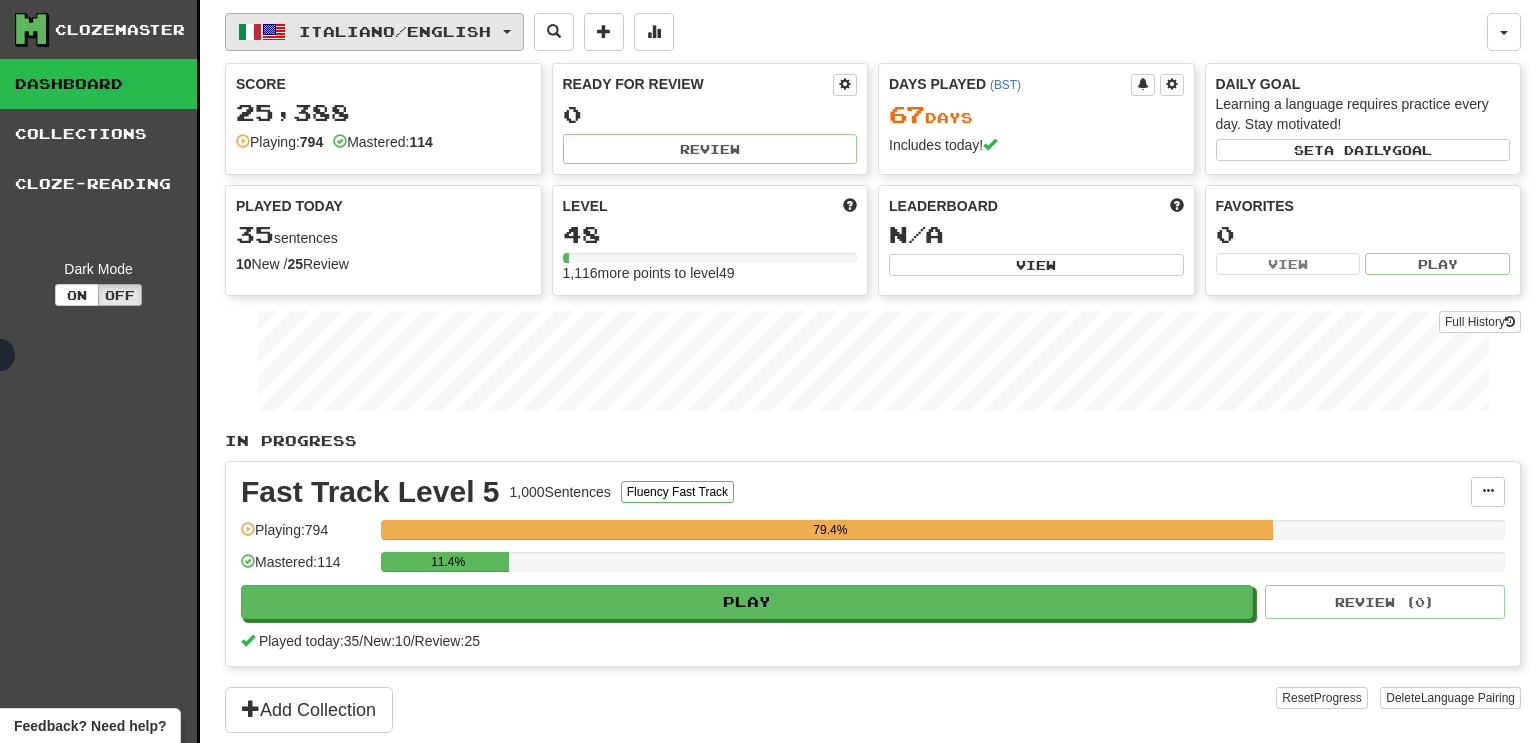 click on "Italiano  /  English" at bounding box center [395, 31] 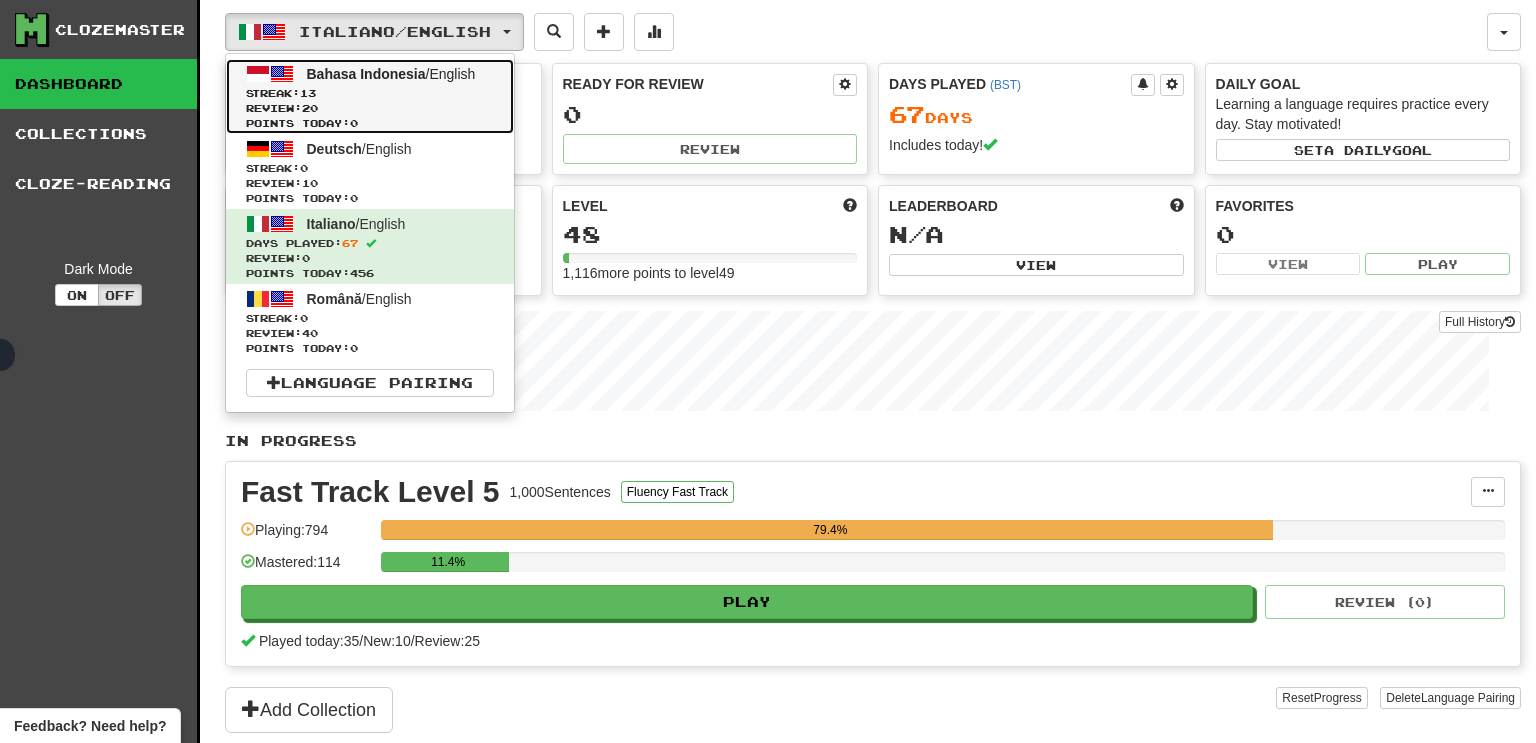 click on "Streak:  13" at bounding box center [370, 93] 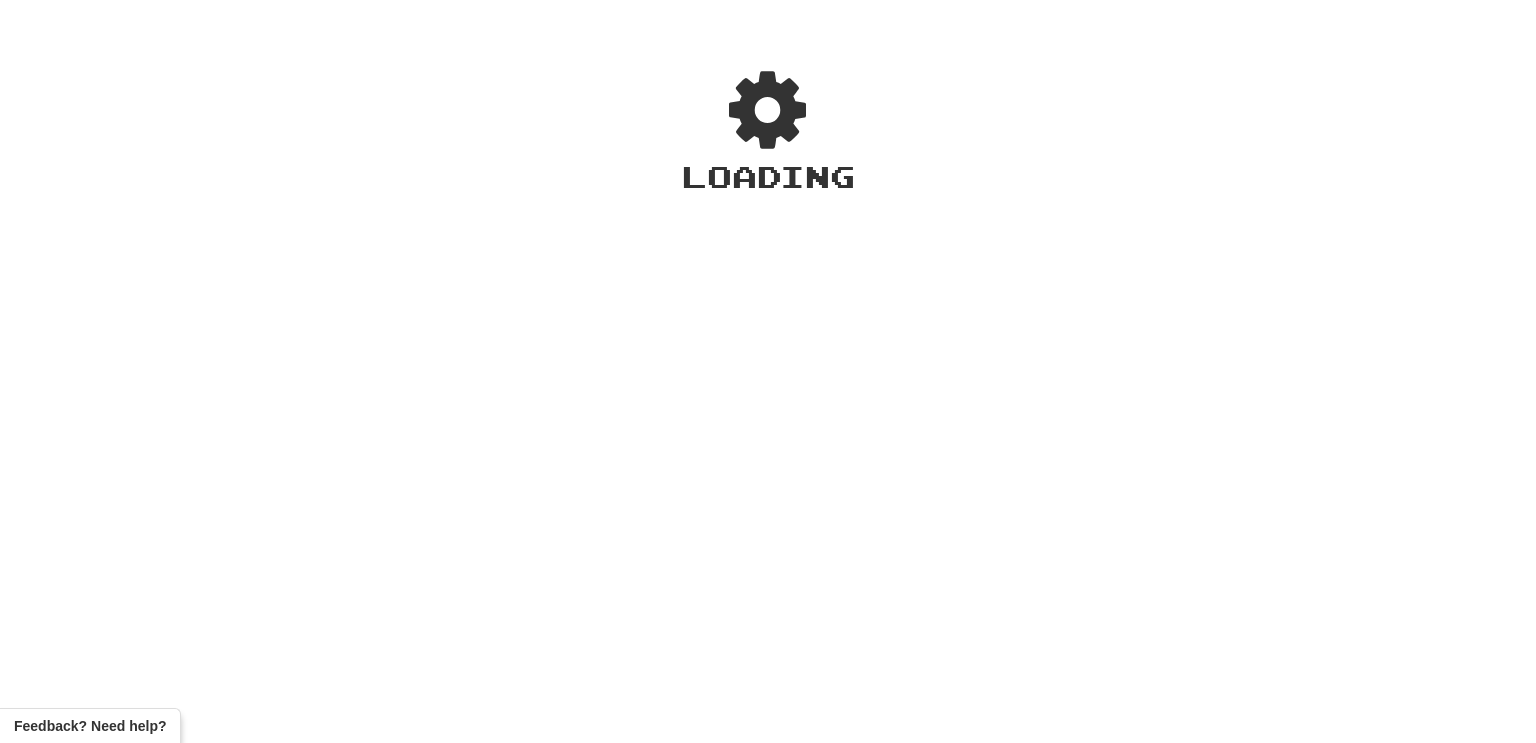 scroll, scrollTop: 0, scrollLeft: 0, axis: both 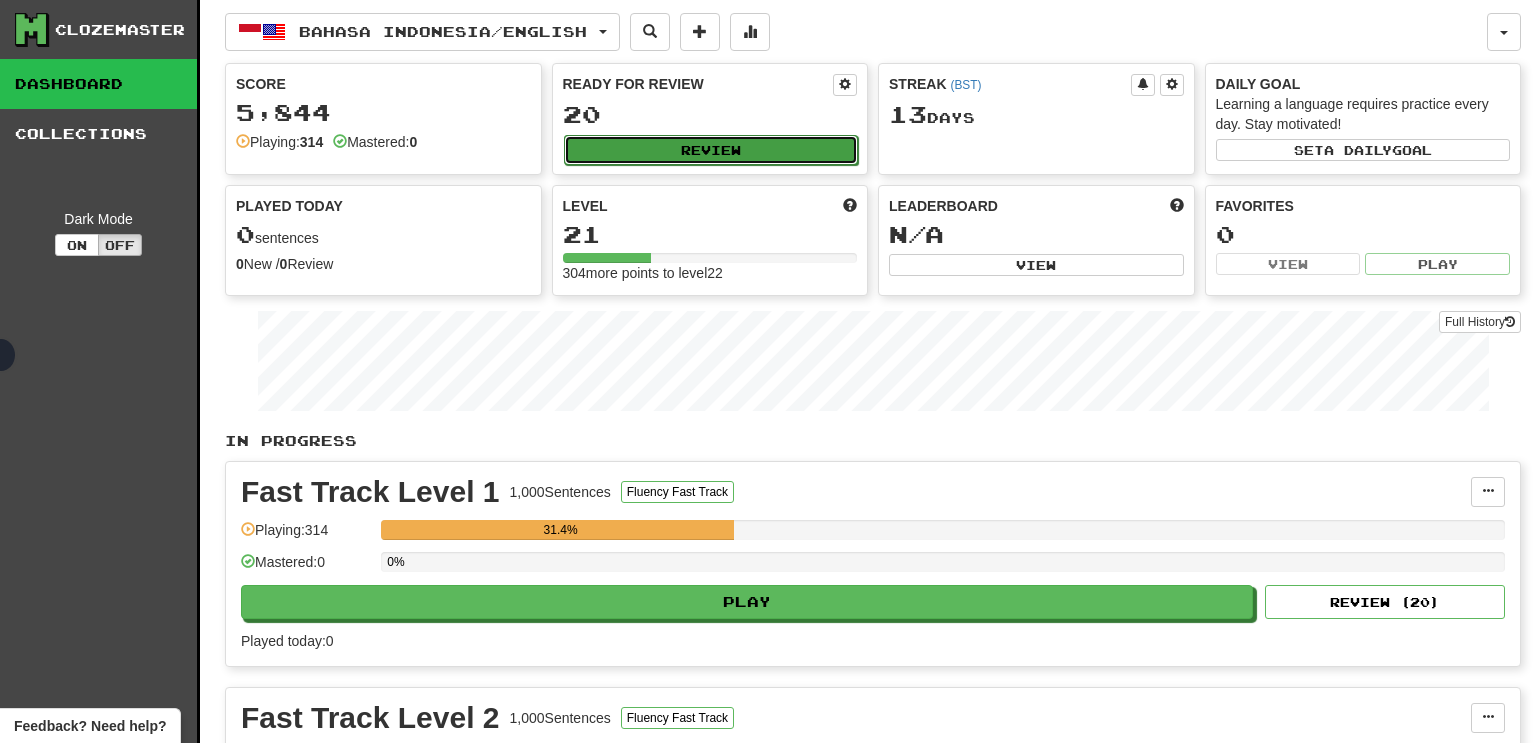 click on "Review" at bounding box center (711, 150) 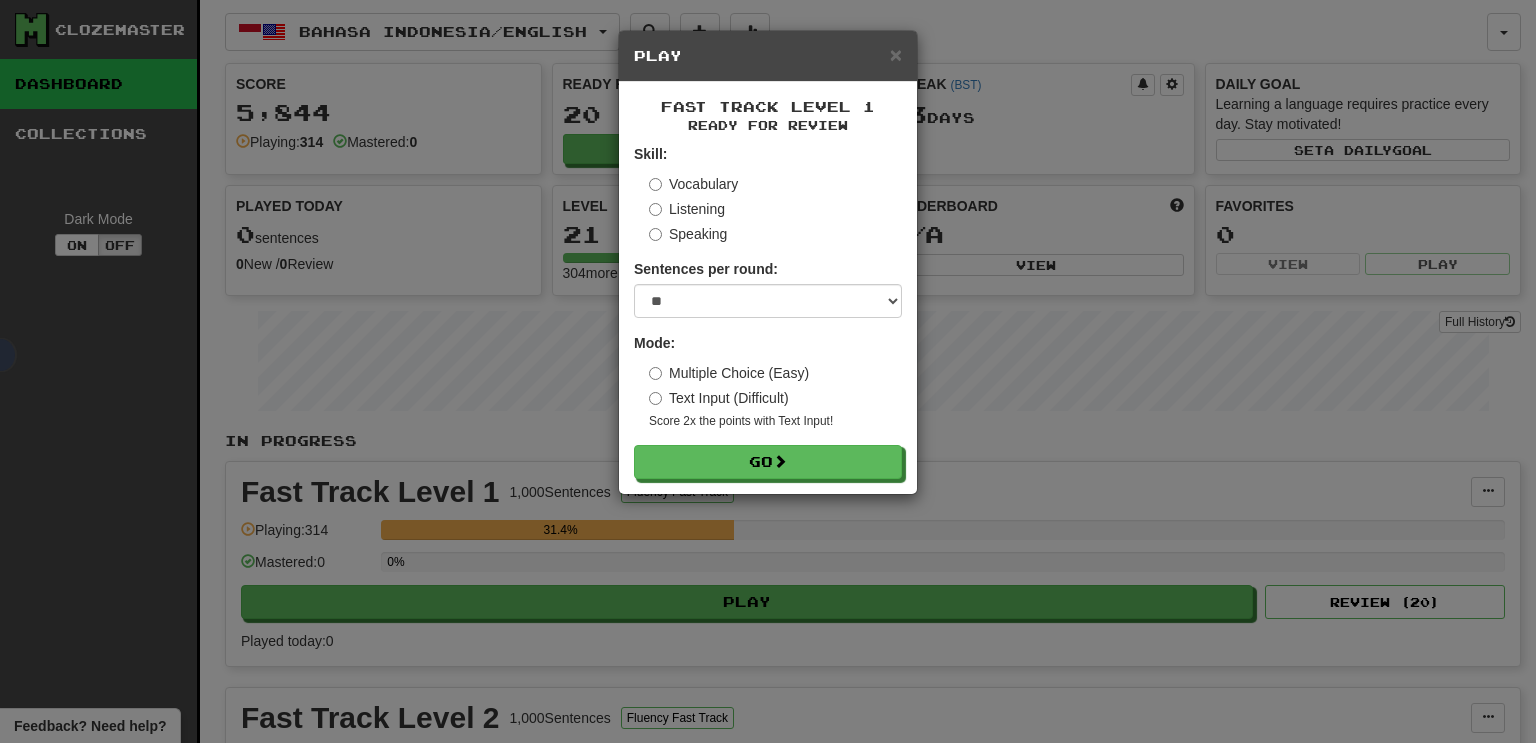click on "× Play Fast Track Level 1 Ready for Review Skill: Vocabulary Listening Speaking Sentences per round: * ** ** ** ** ** *** ******** Mode: Multiple Choice (Easy) Text Input (Difficult) Score 2x the points with Text Input ! Go" at bounding box center [768, 371] 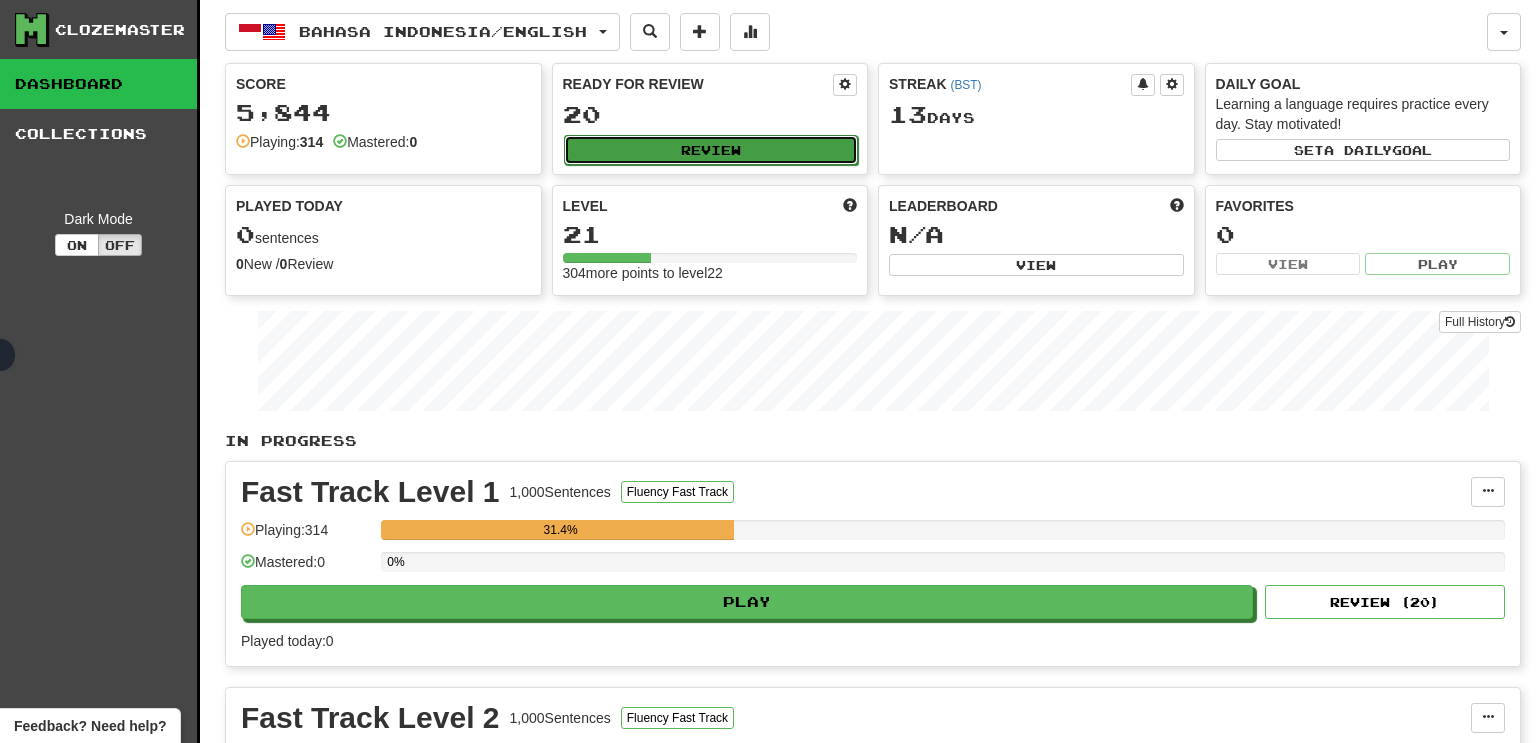 click on "Review" at bounding box center [711, 150] 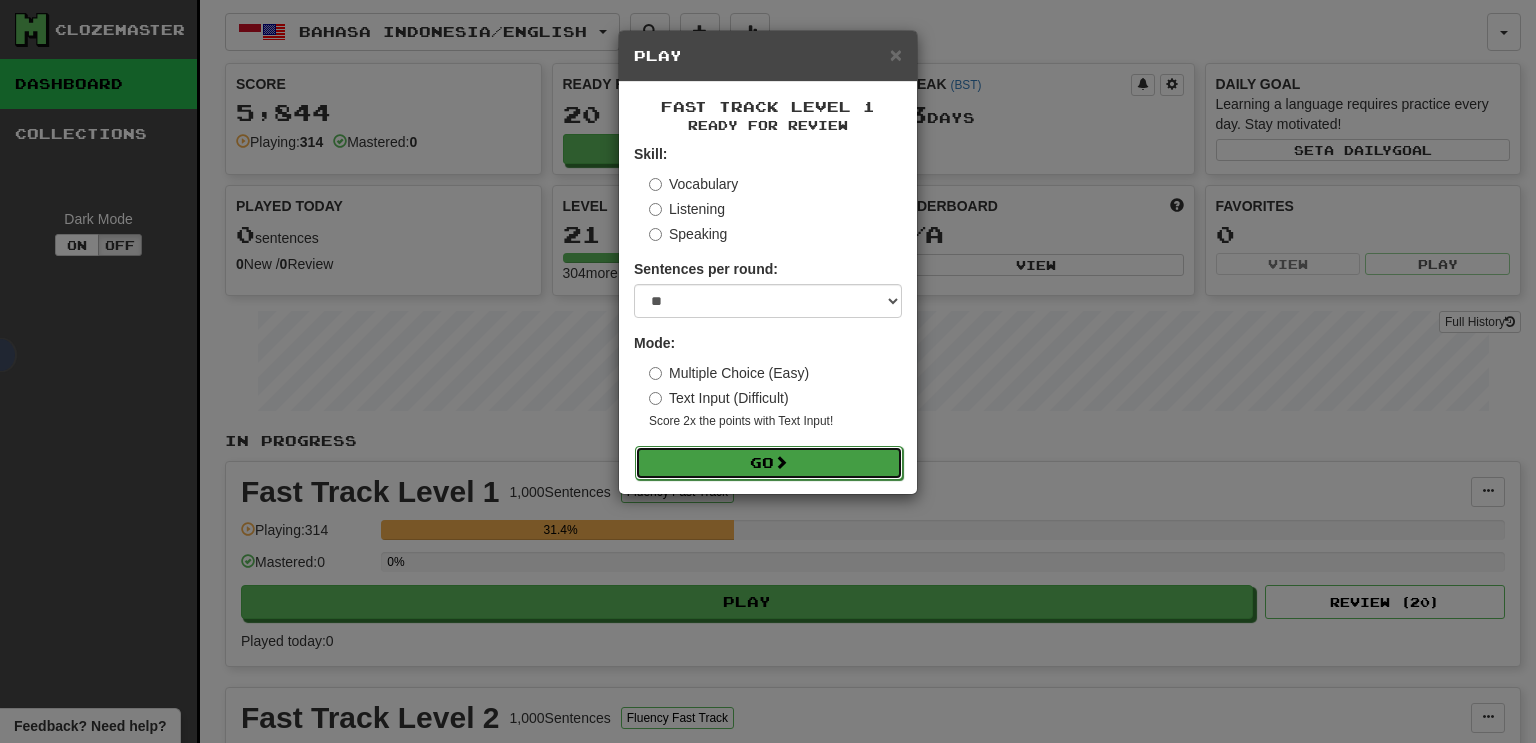 click on "Go" at bounding box center (769, 463) 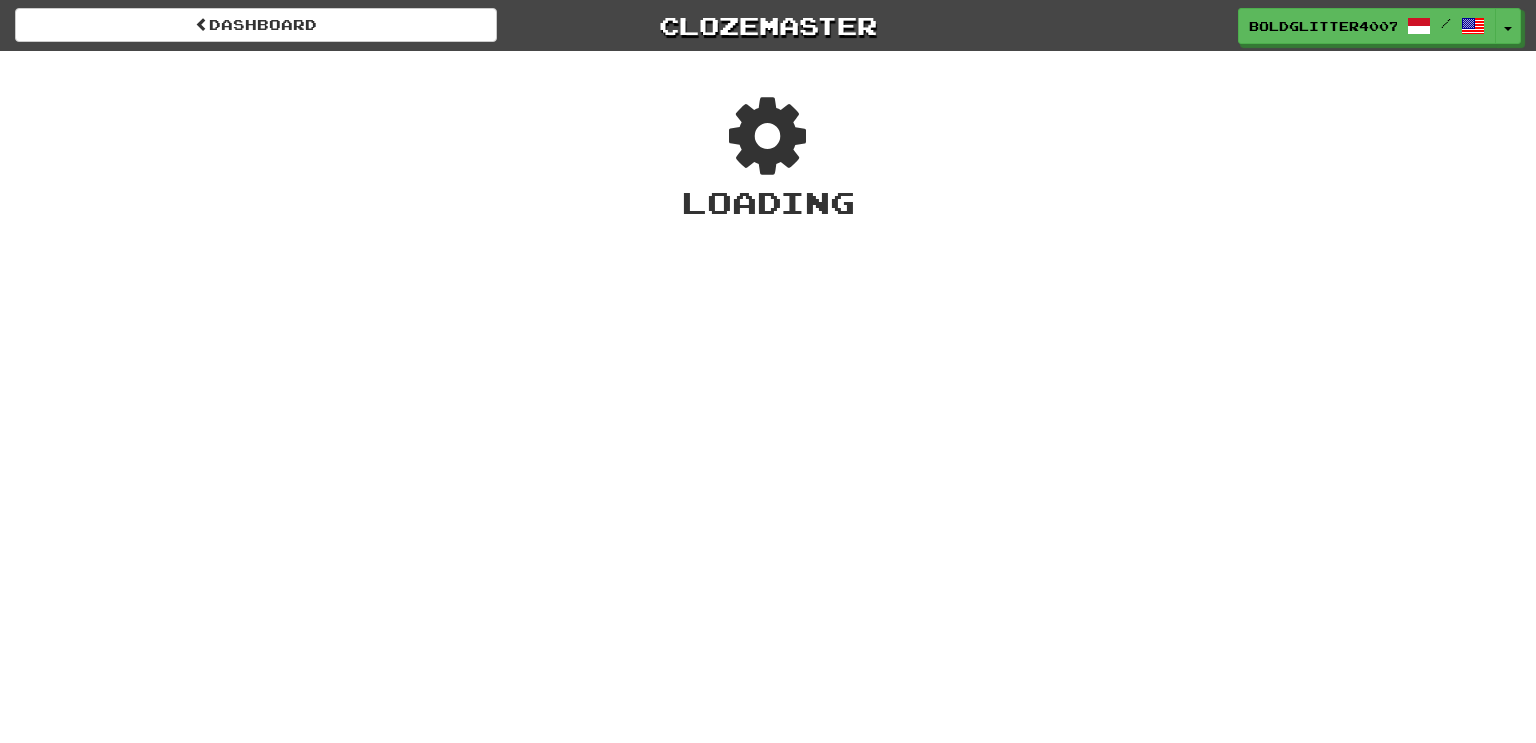 scroll, scrollTop: 0, scrollLeft: 0, axis: both 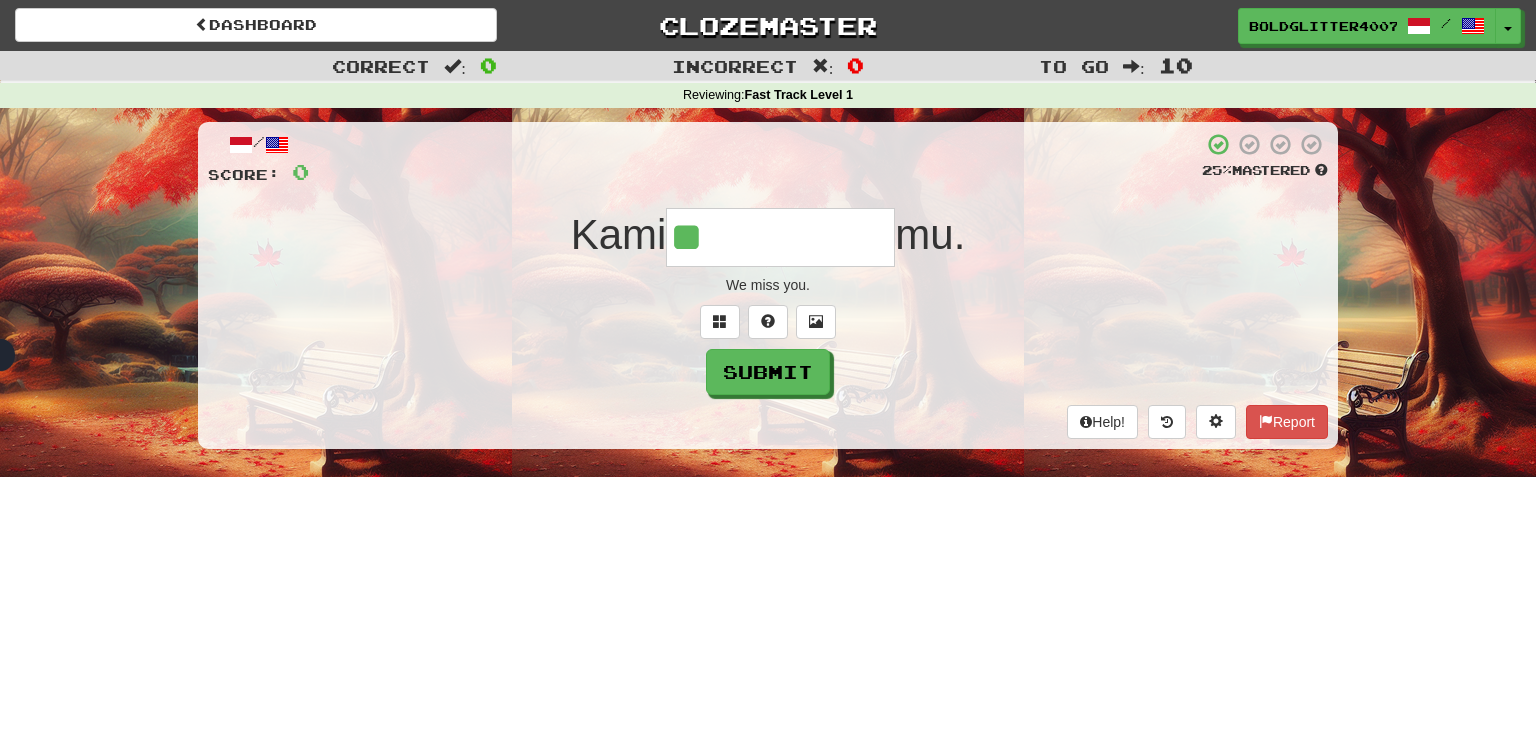 type on "**********" 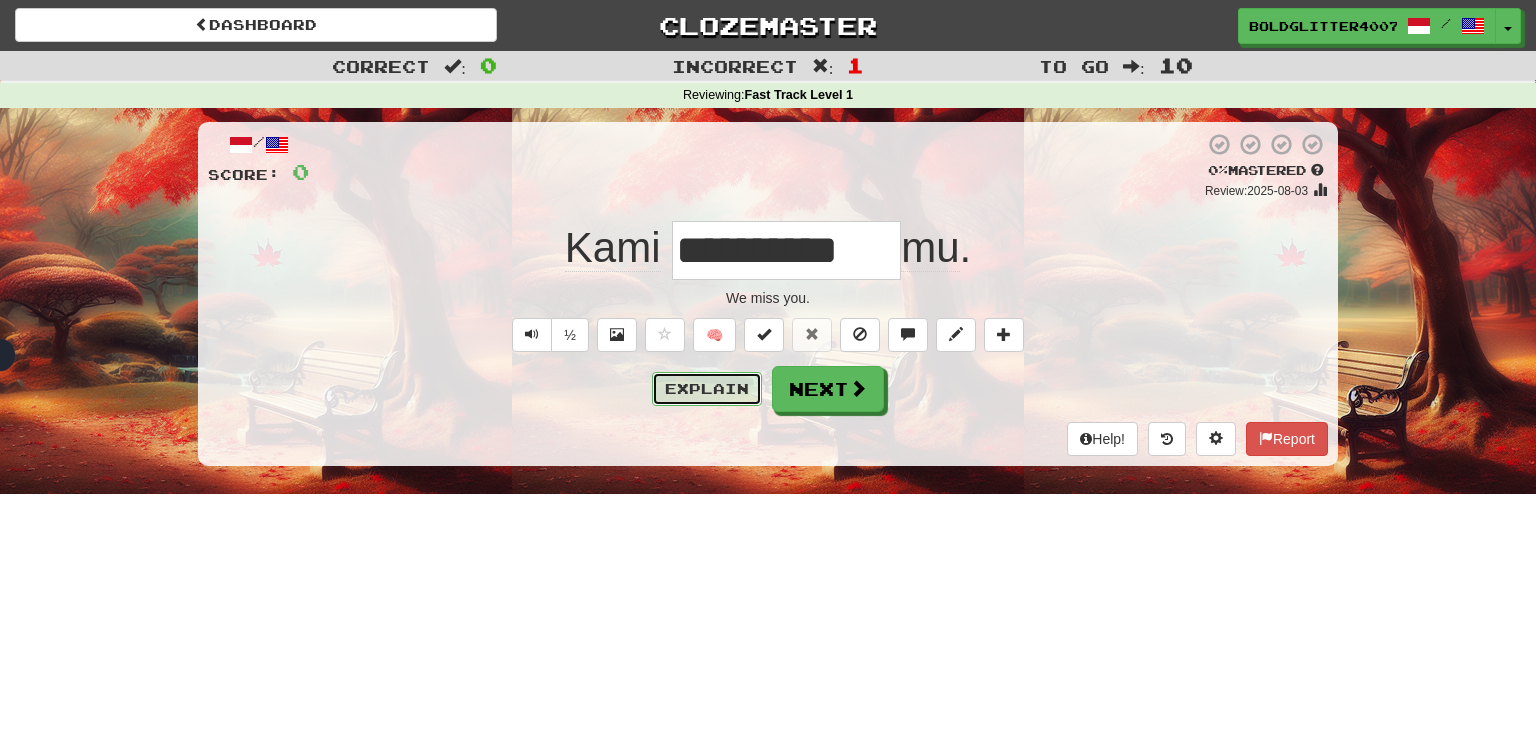 click on "Explain" at bounding box center (707, 389) 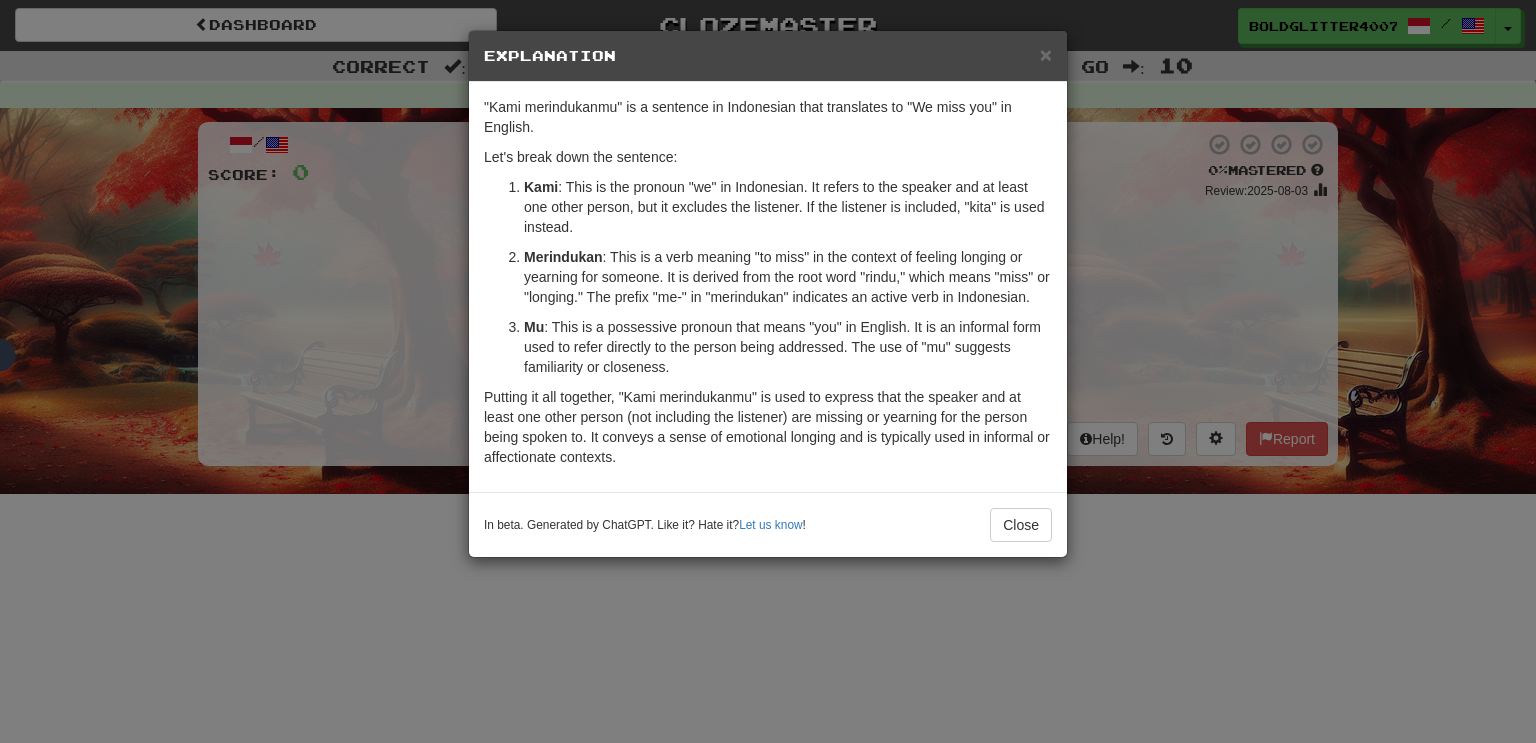 click on "× Explanation "Kami merindukanmu" is a sentence in Indonesian that translates to "We miss you" in English.
Let's break down the sentence:
Kami : This is the pronoun "we" in Indonesian. It refers to the speaker and at least one other person, but it excludes the listener. If the listener is included, "kita" is used instead.
Merindukan : This is a verb meaning "to miss" in the context of feeling longing or yearning for someone. It is derived from the root word "rindu," which means "miss" or "longing." The prefix "me-" in "merindukan" indicates an active verb in Indonesian.
Mu : This is a possessive pronoun that means "you" in English. It is an informal form used to refer directly to the person being addressed. The use of "mu" suggests familiarity or closeness.
In beta. Generated by ChatGPT. Like it? Hate it?  Let us know ! Close" at bounding box center [768, 371] 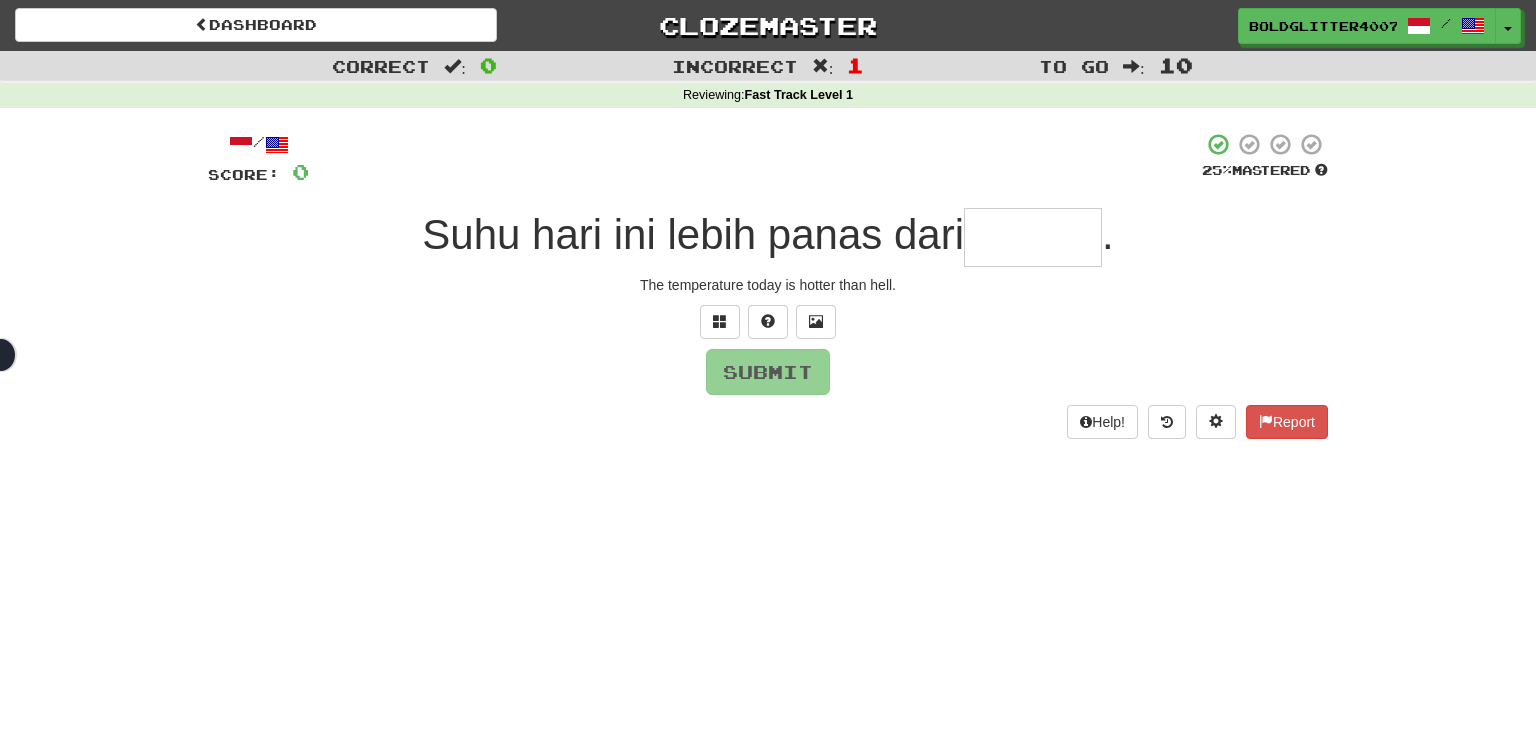 type on "******" 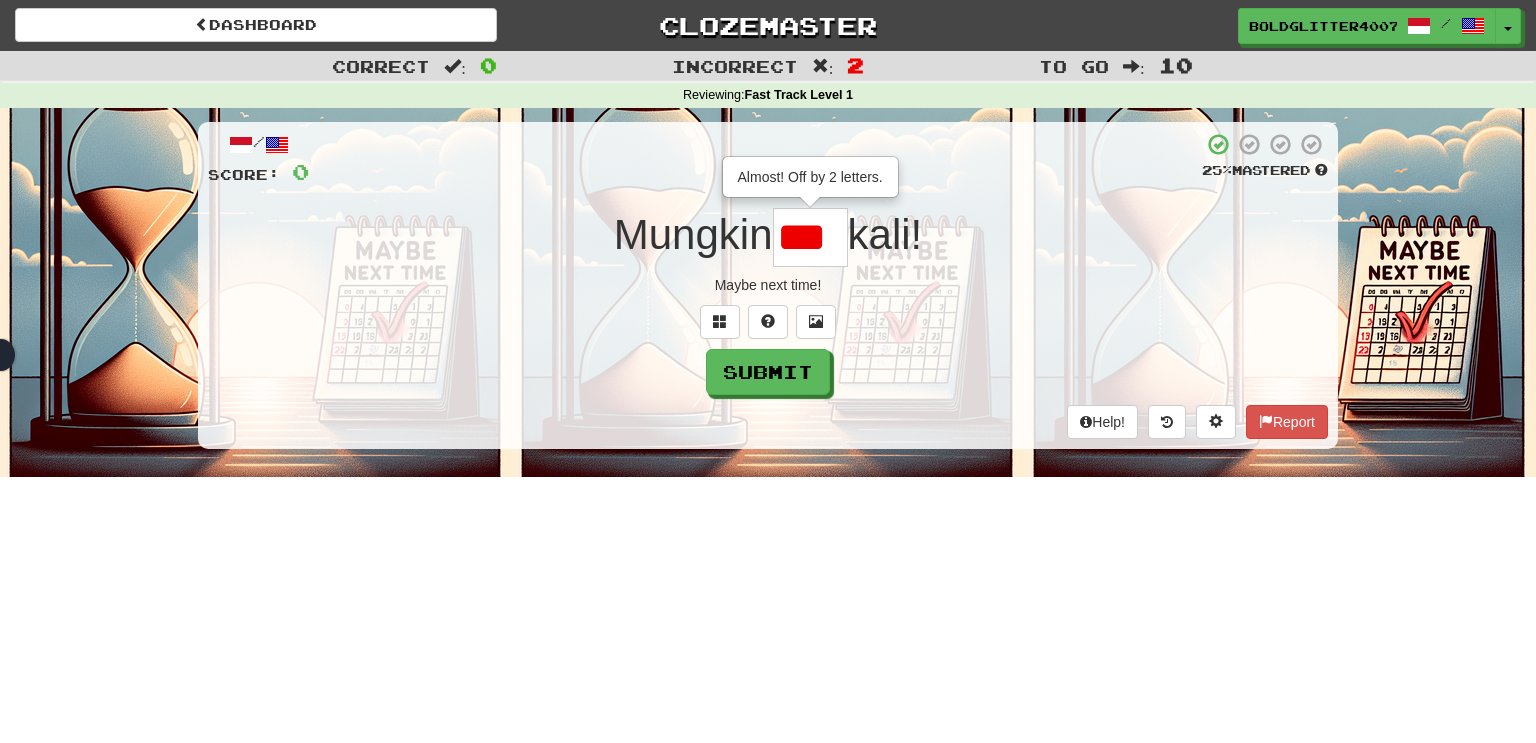 type on "****" 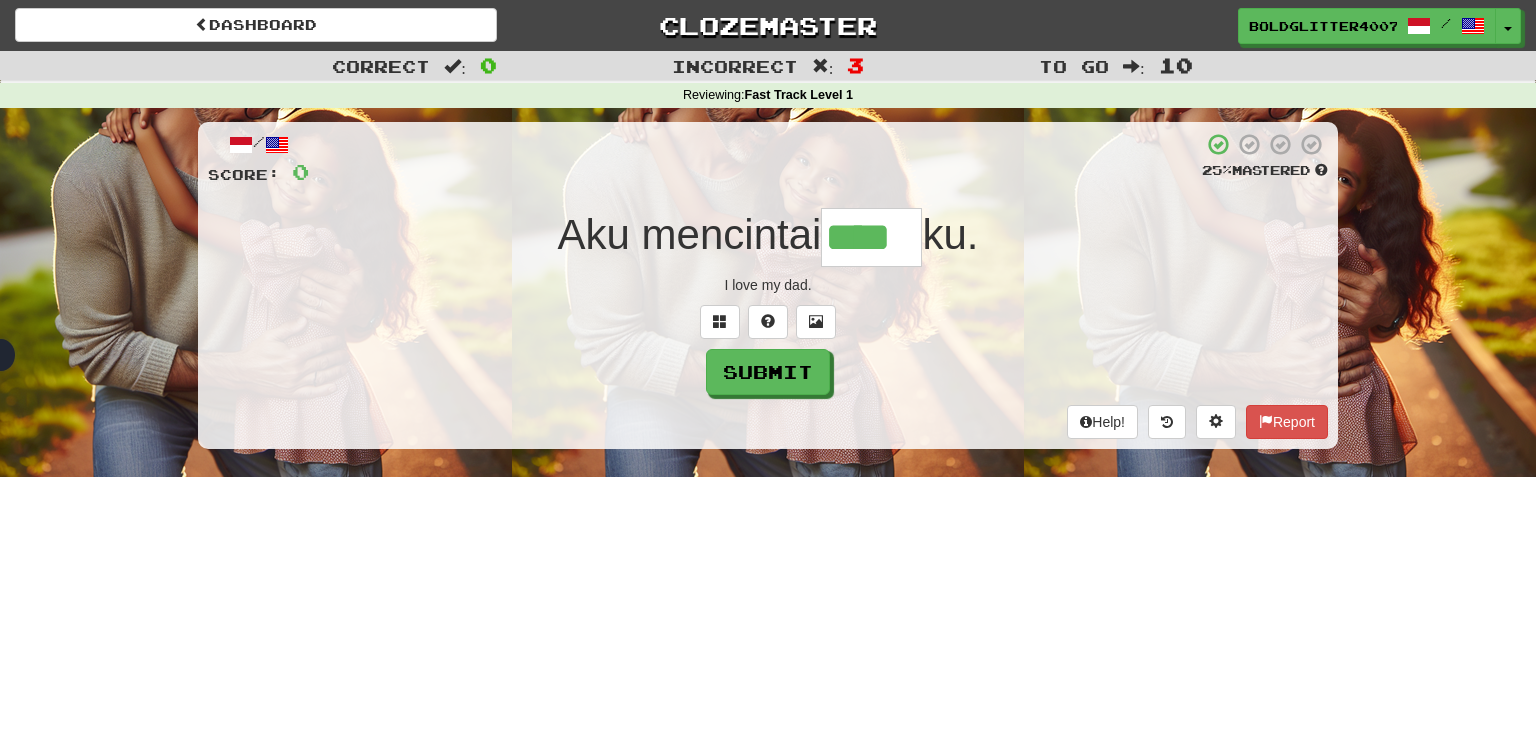type on "****" 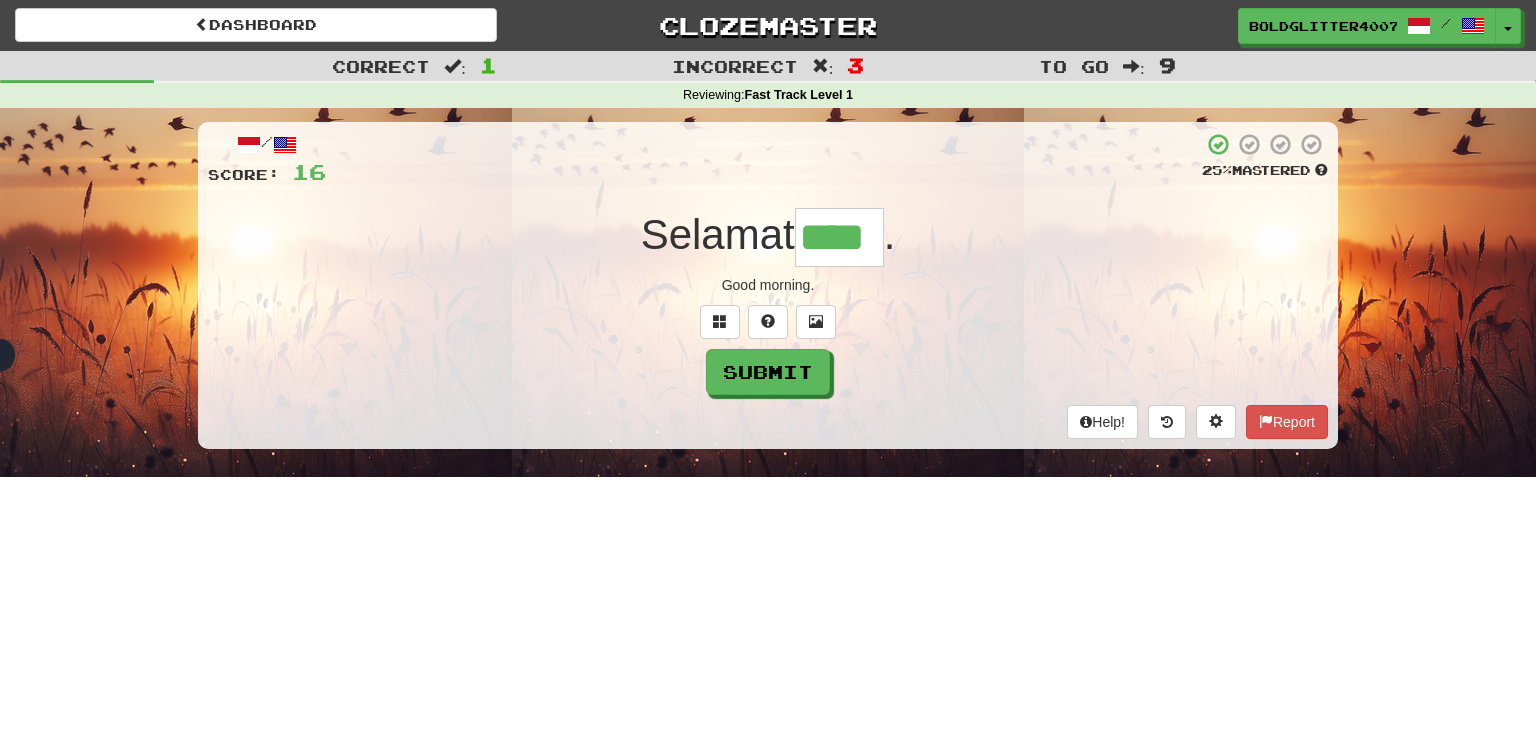 type on "****" 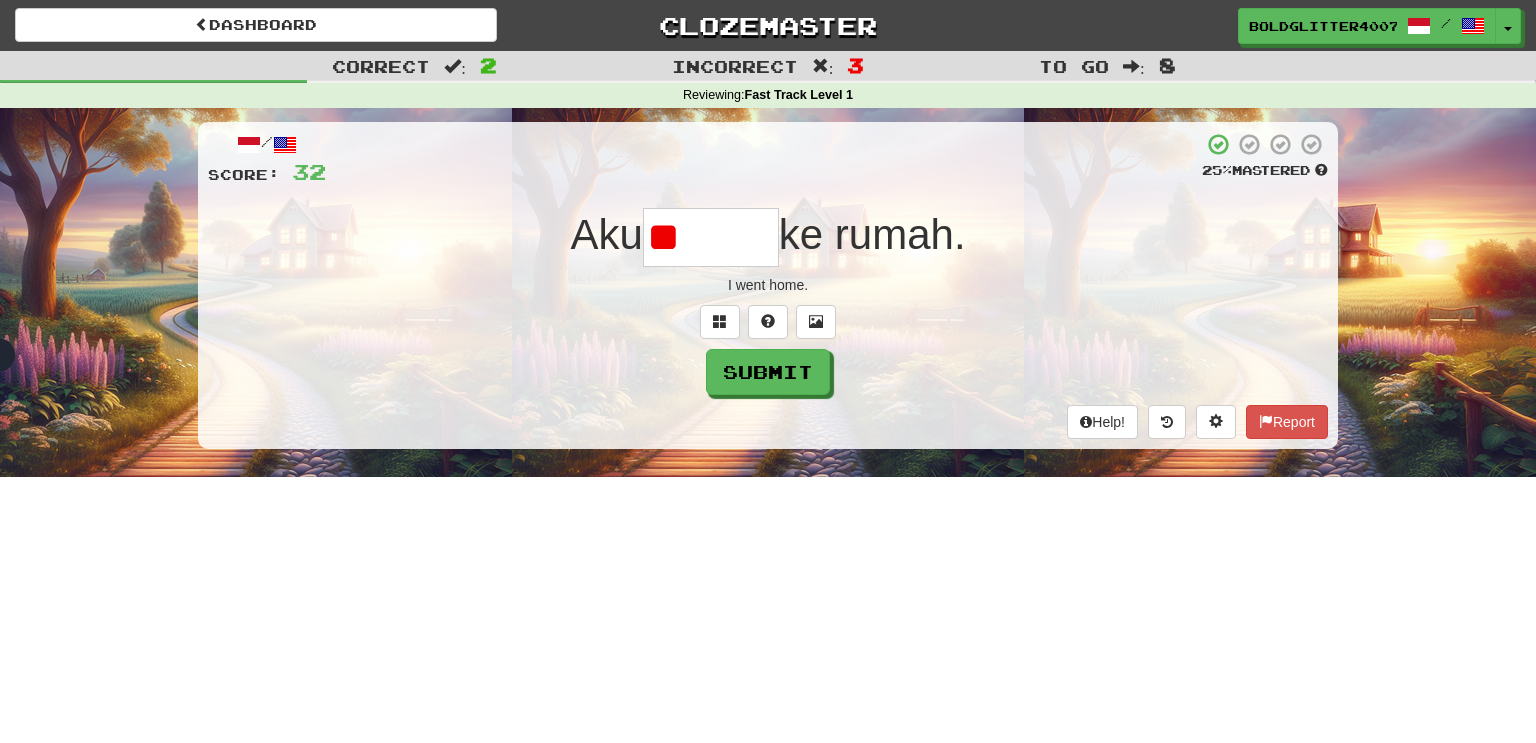 type on "*" 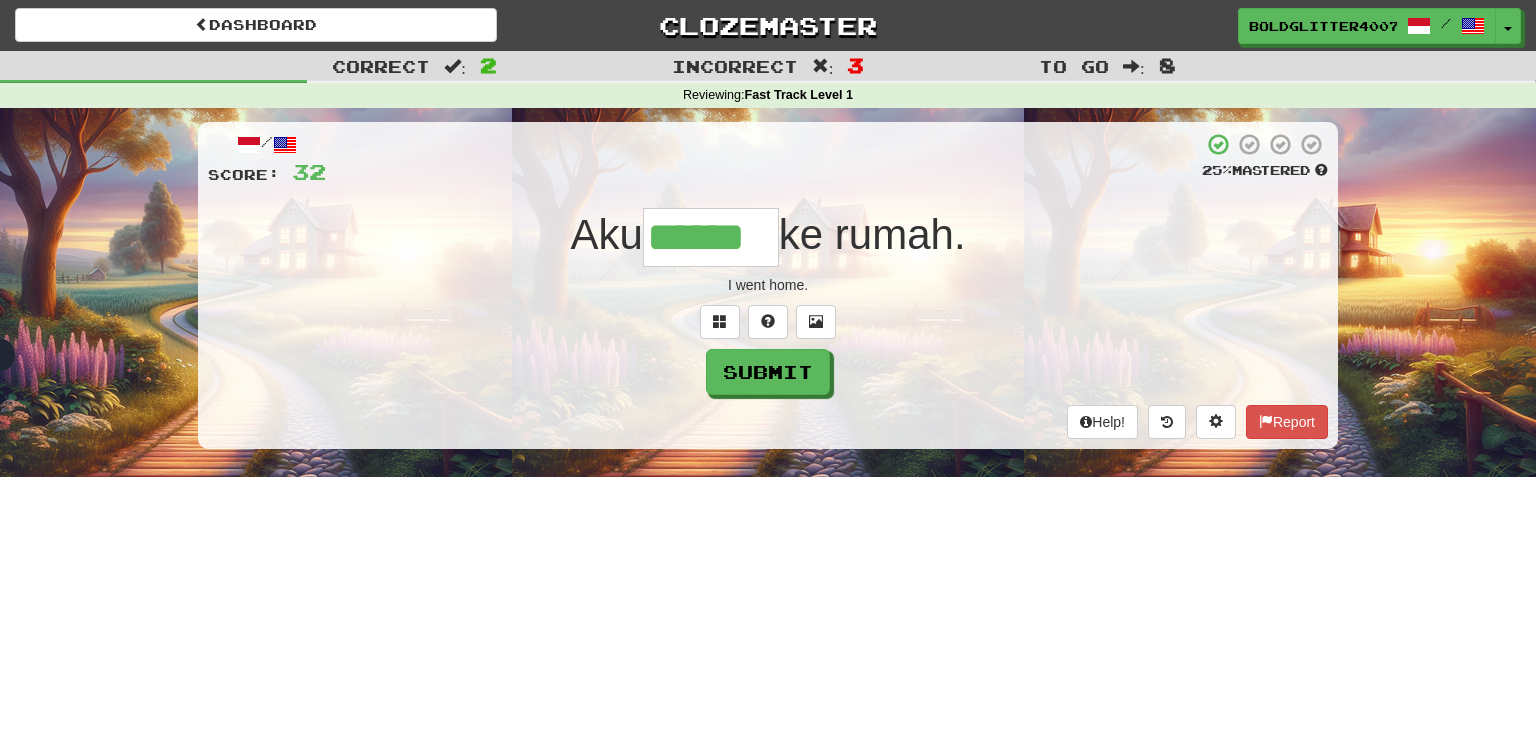 type on "******" 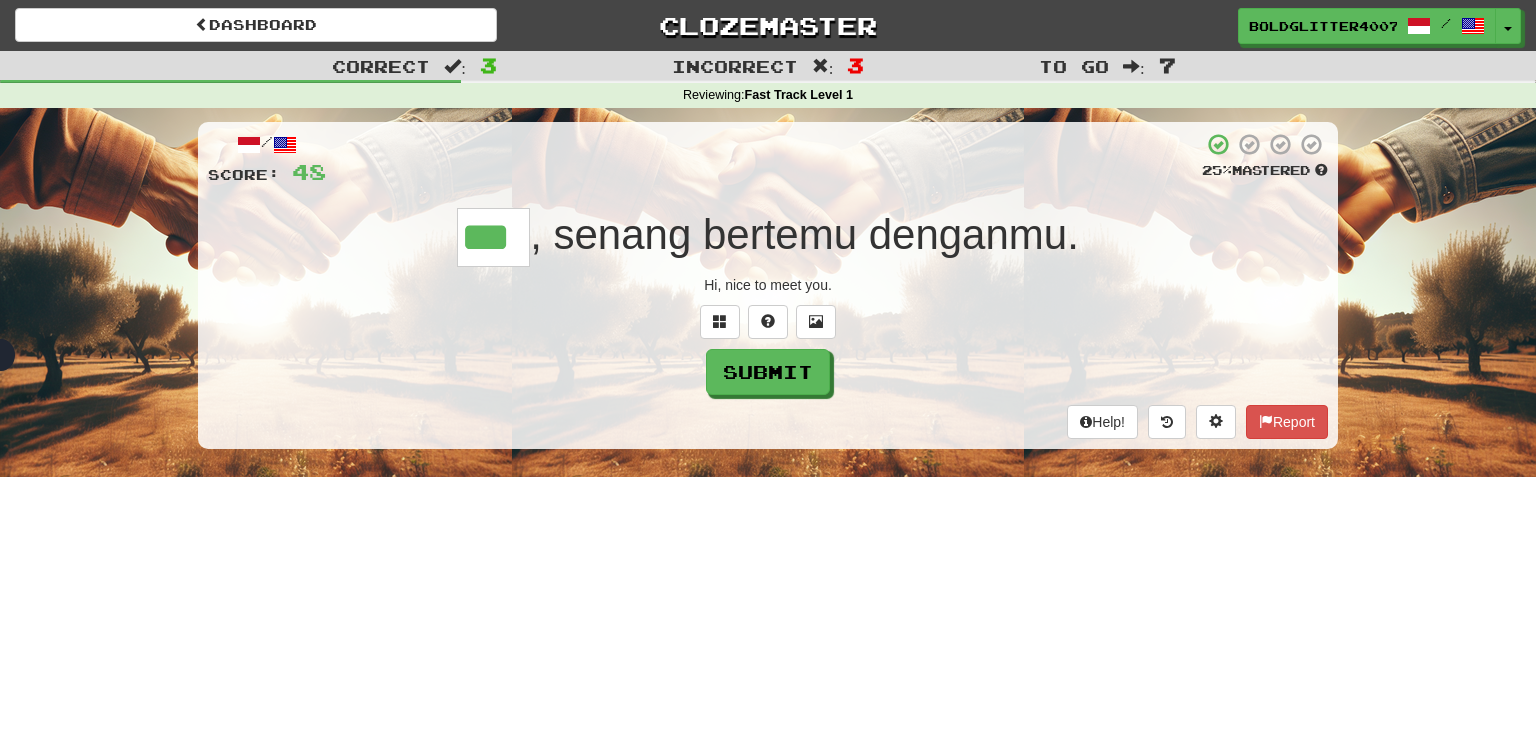 type on "***" 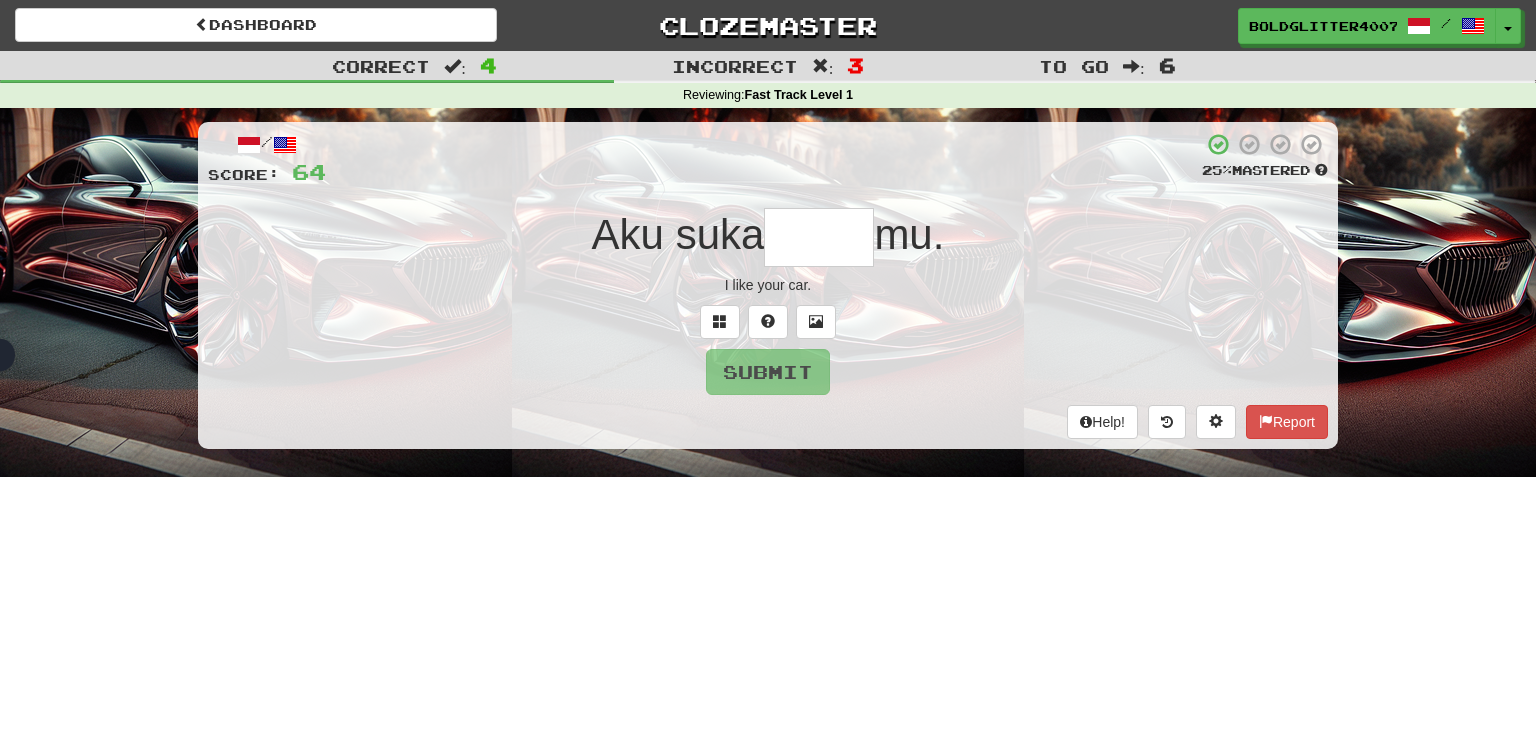 type on "*" 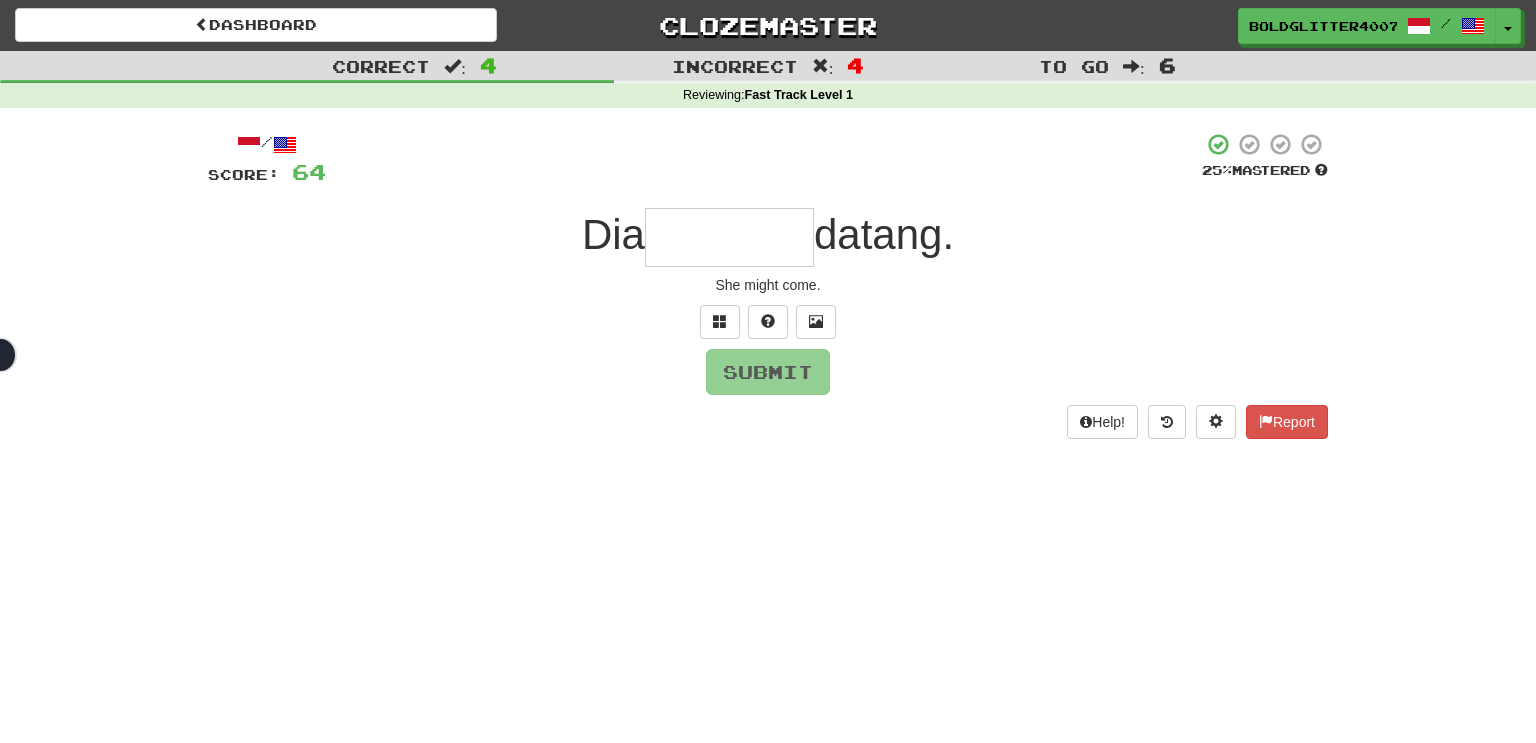 type on "*******" 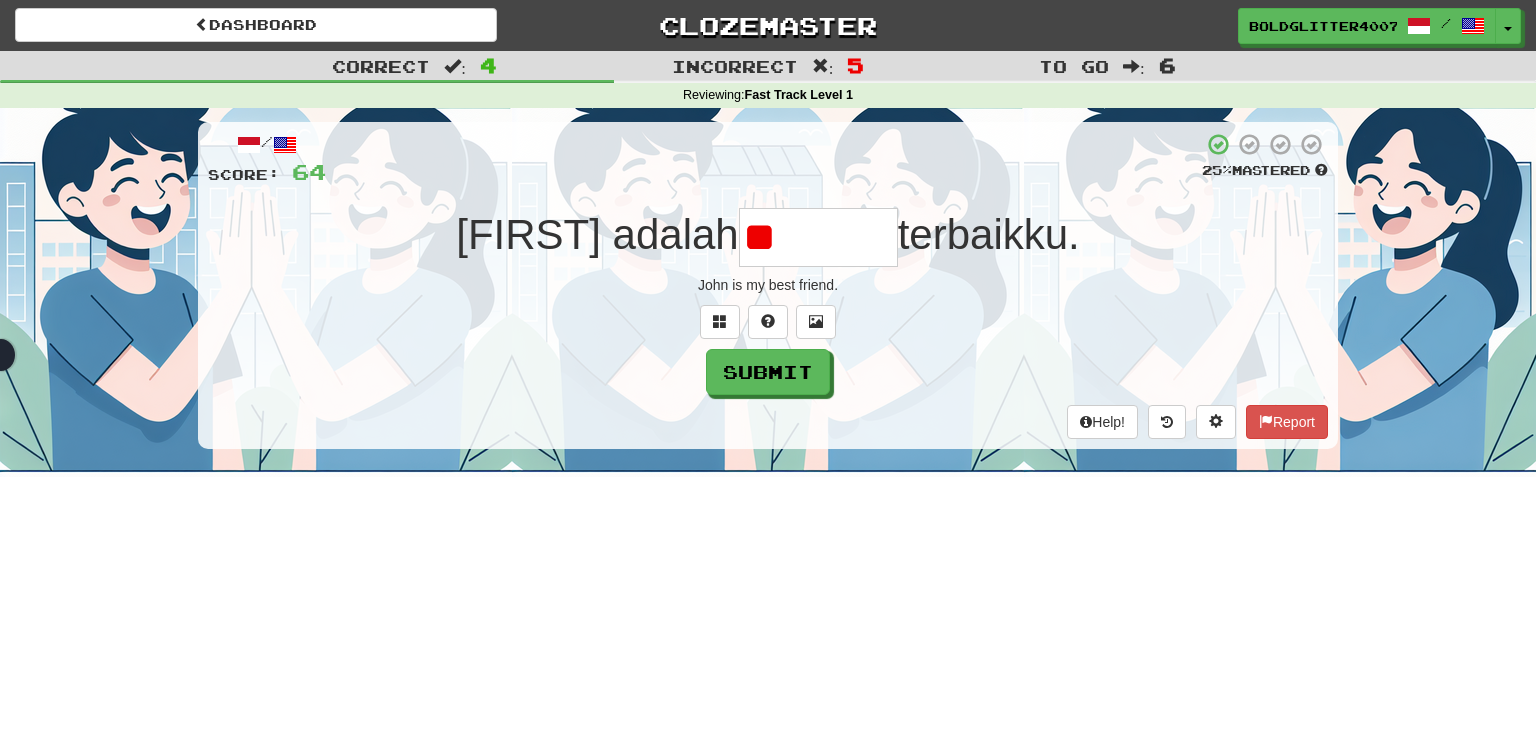 type on "*" 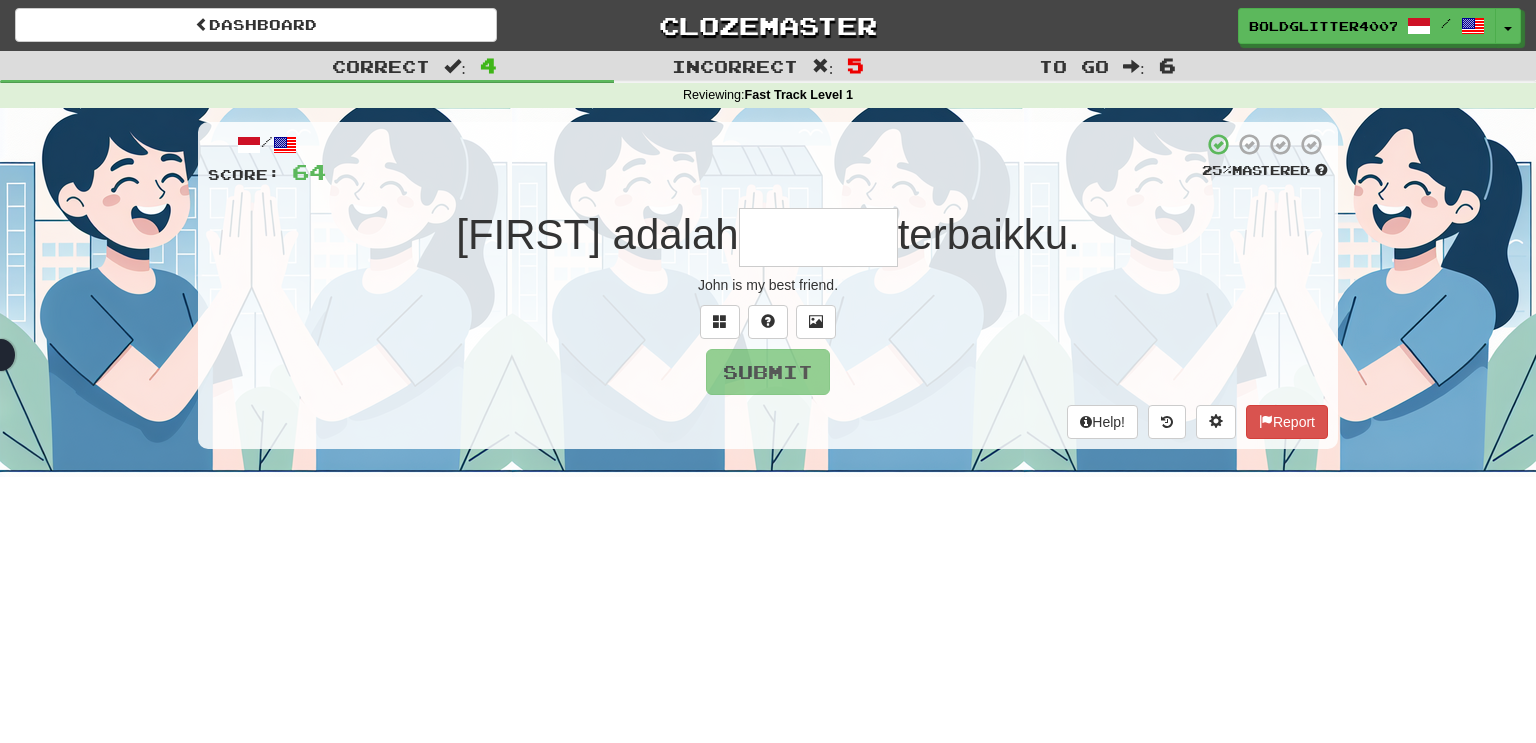 type on "*" 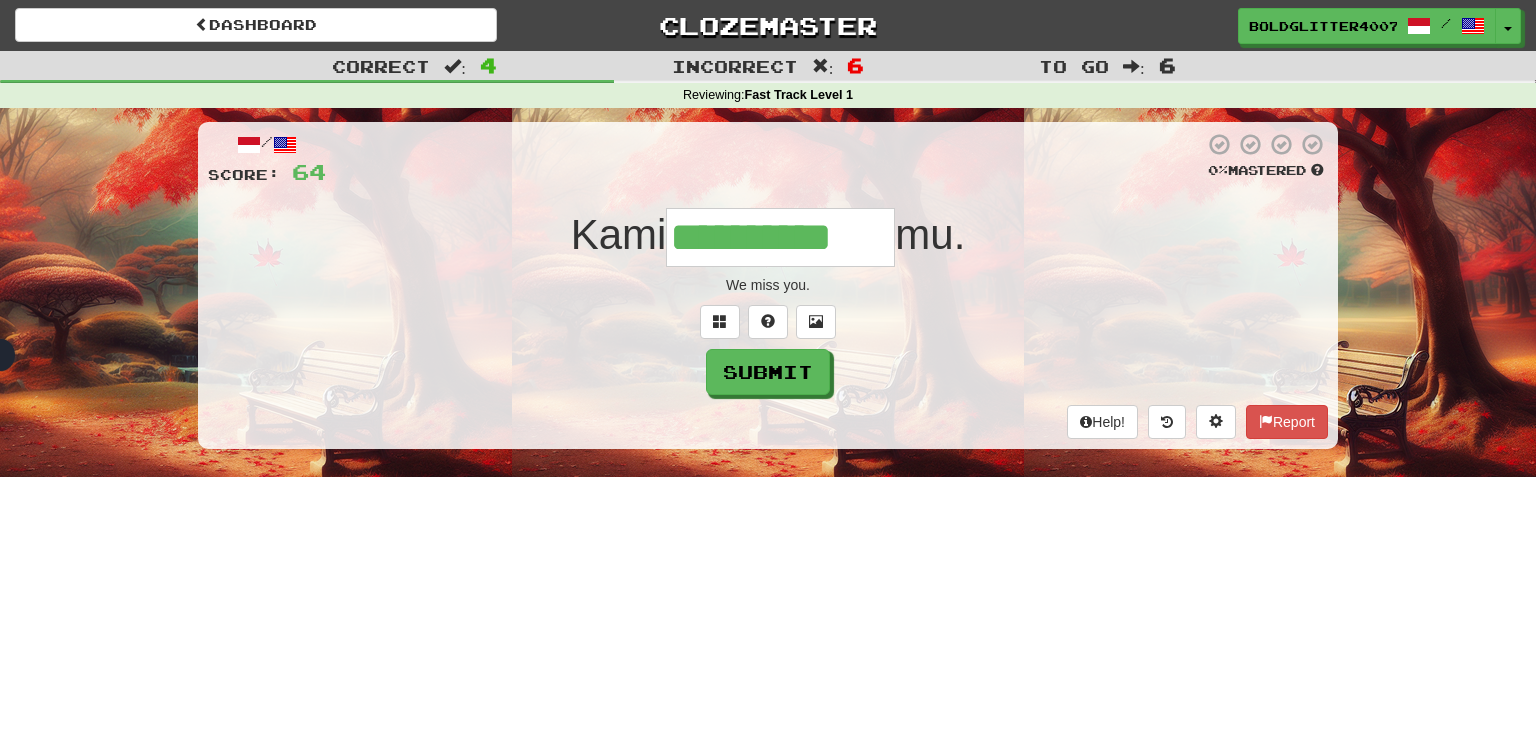 type on "**********" 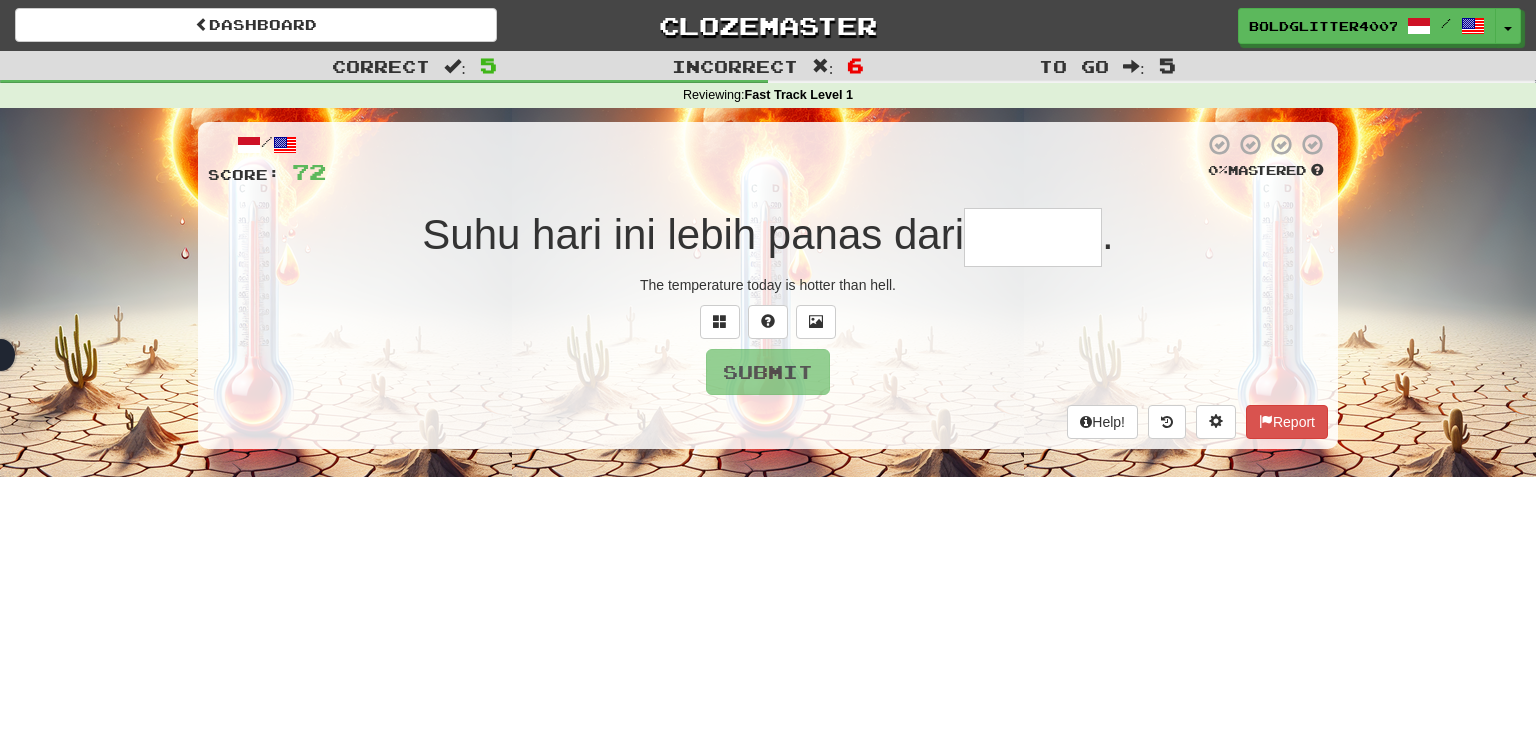 type on "*" 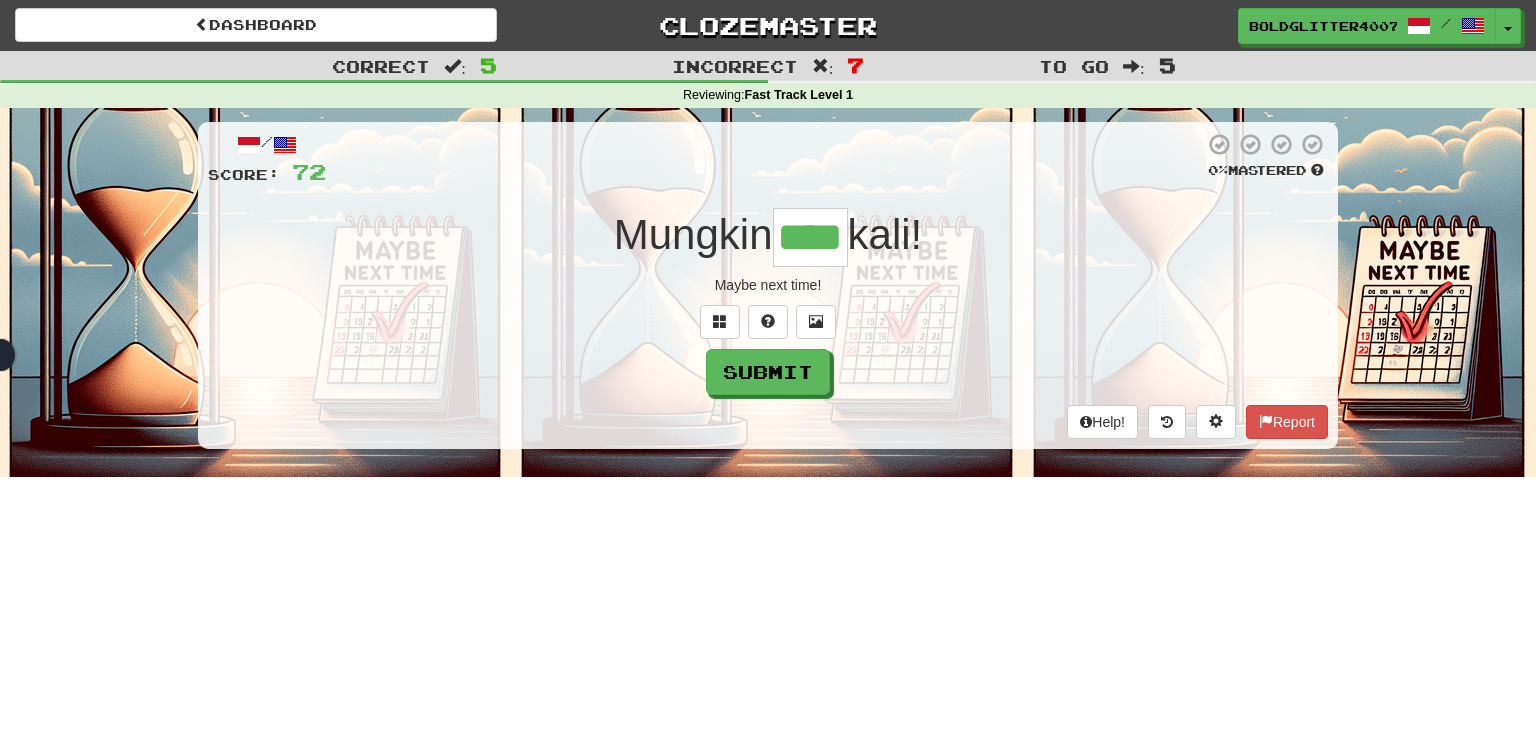 type on "****" 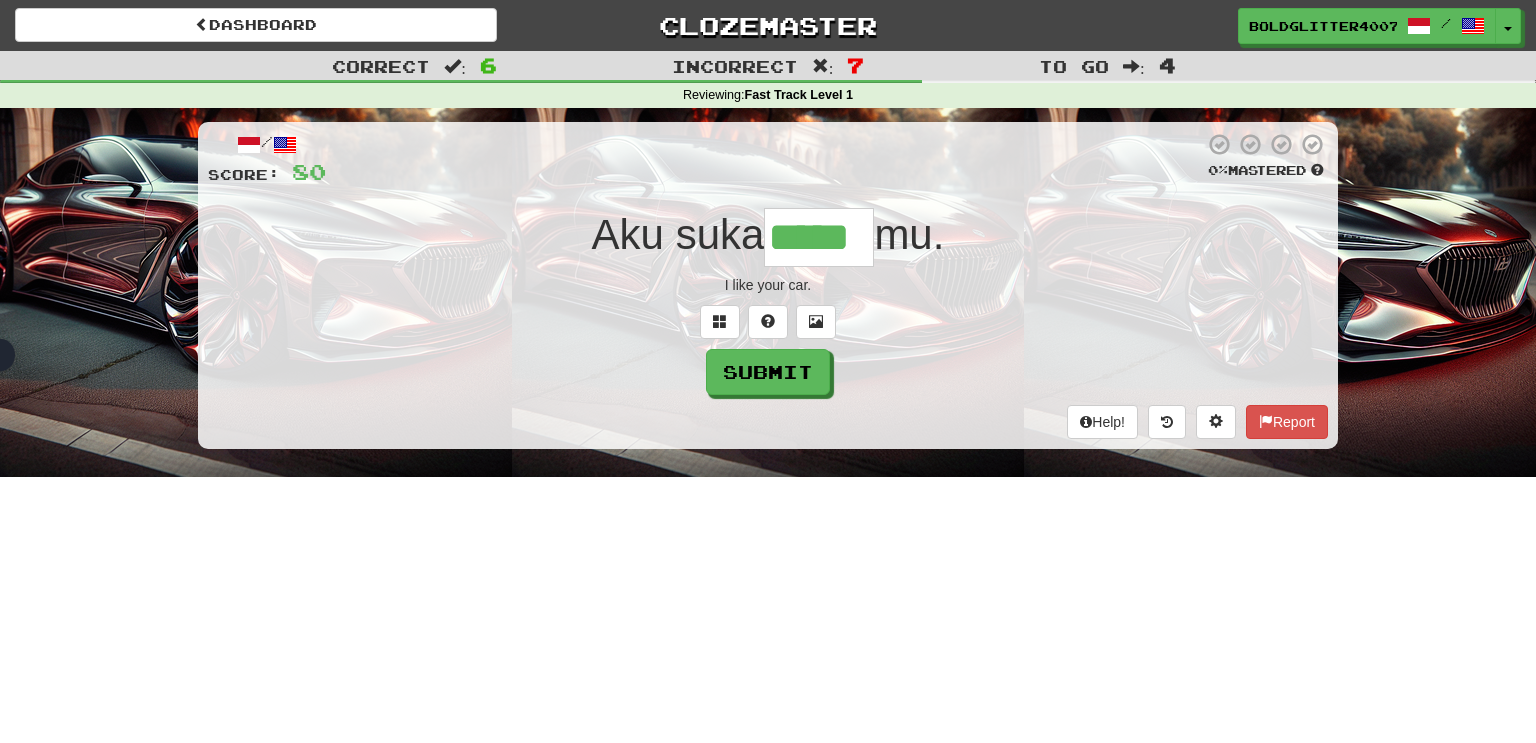 type on "*****" 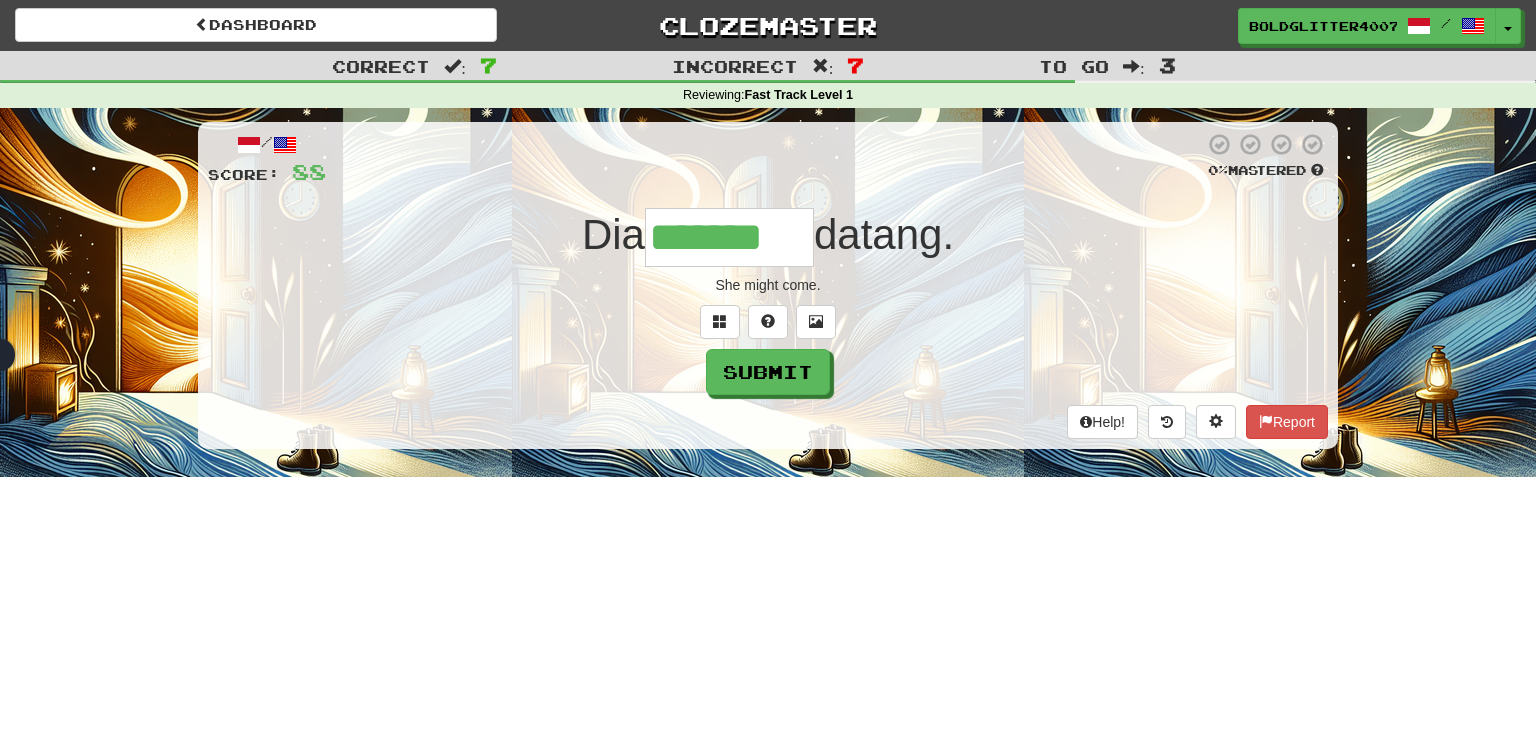 type on "*******" 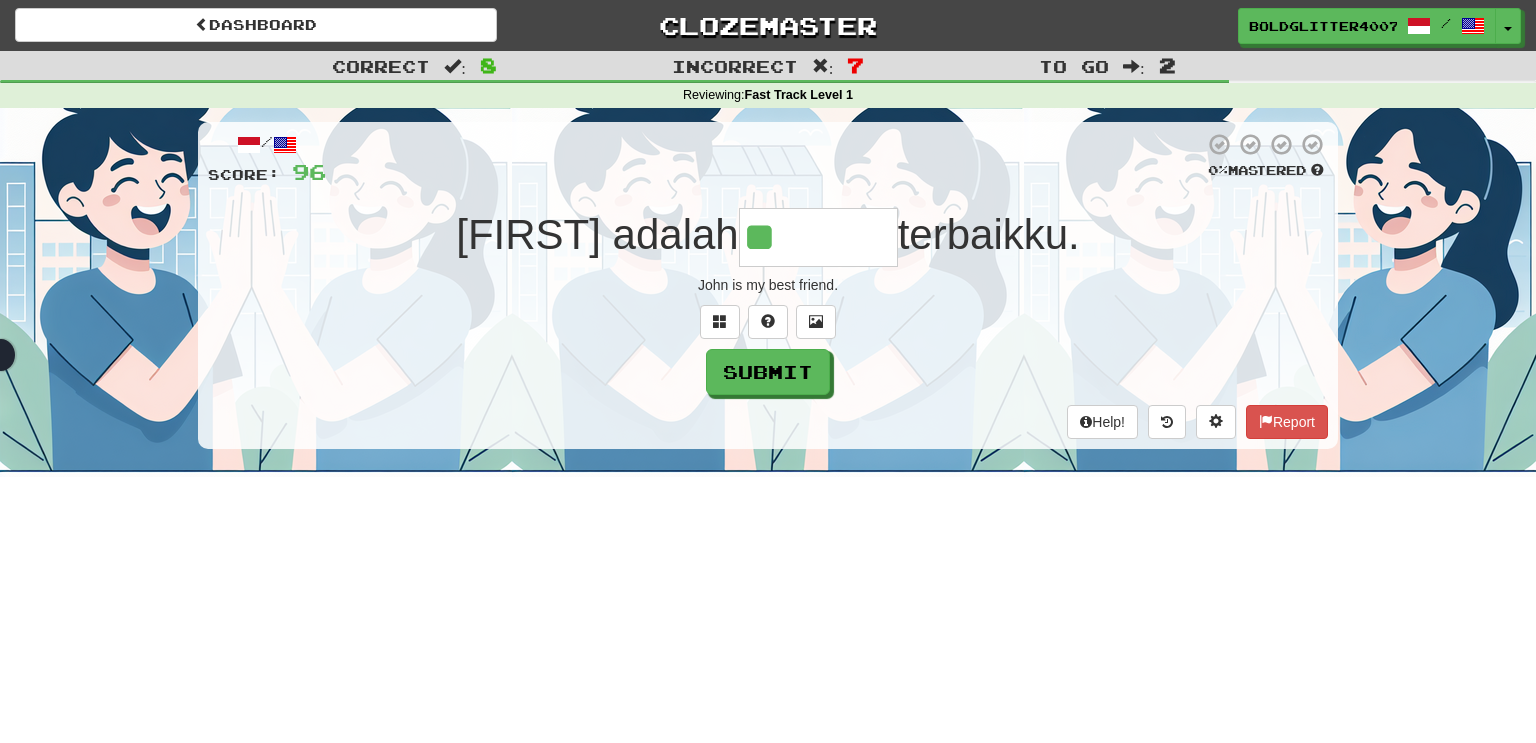 type on "*******" 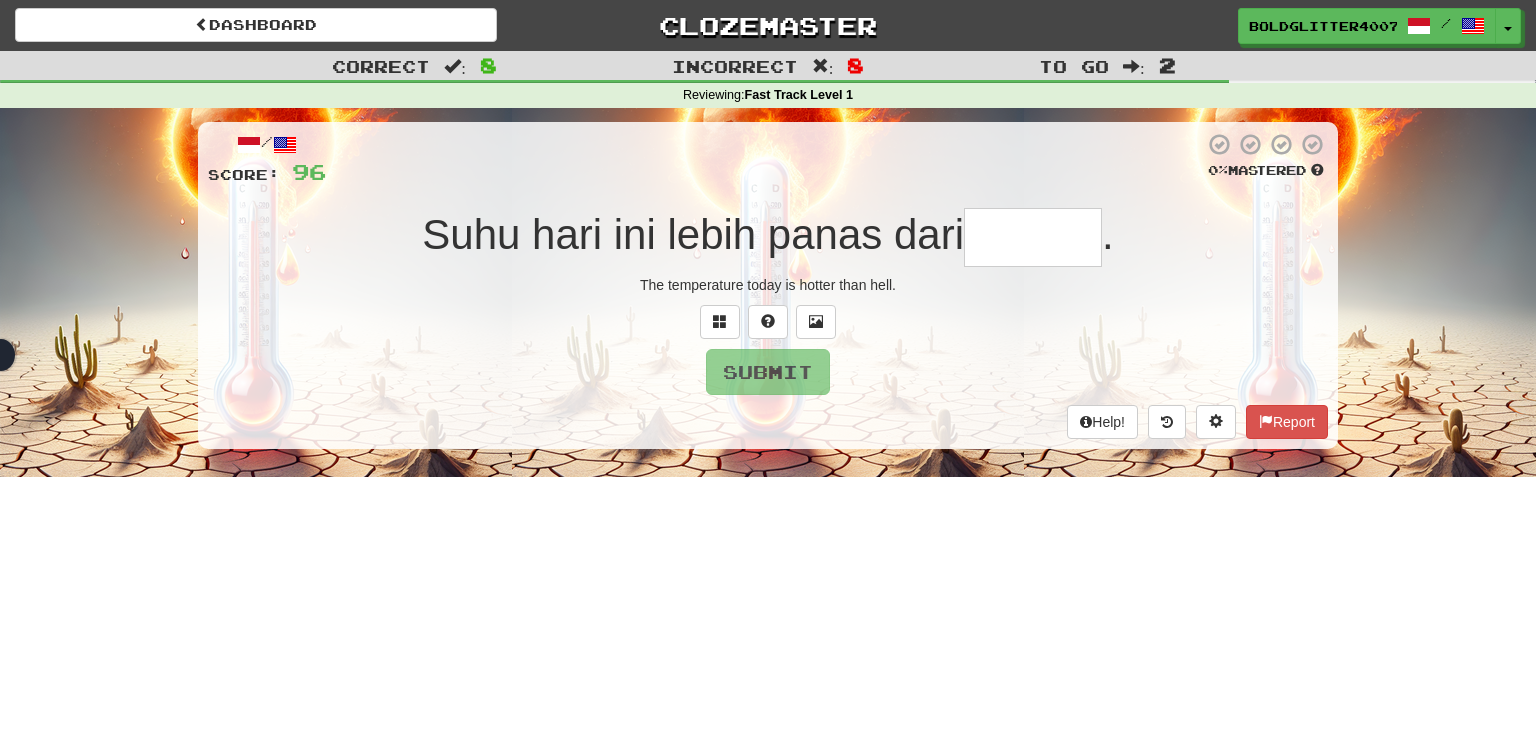 type on "******" 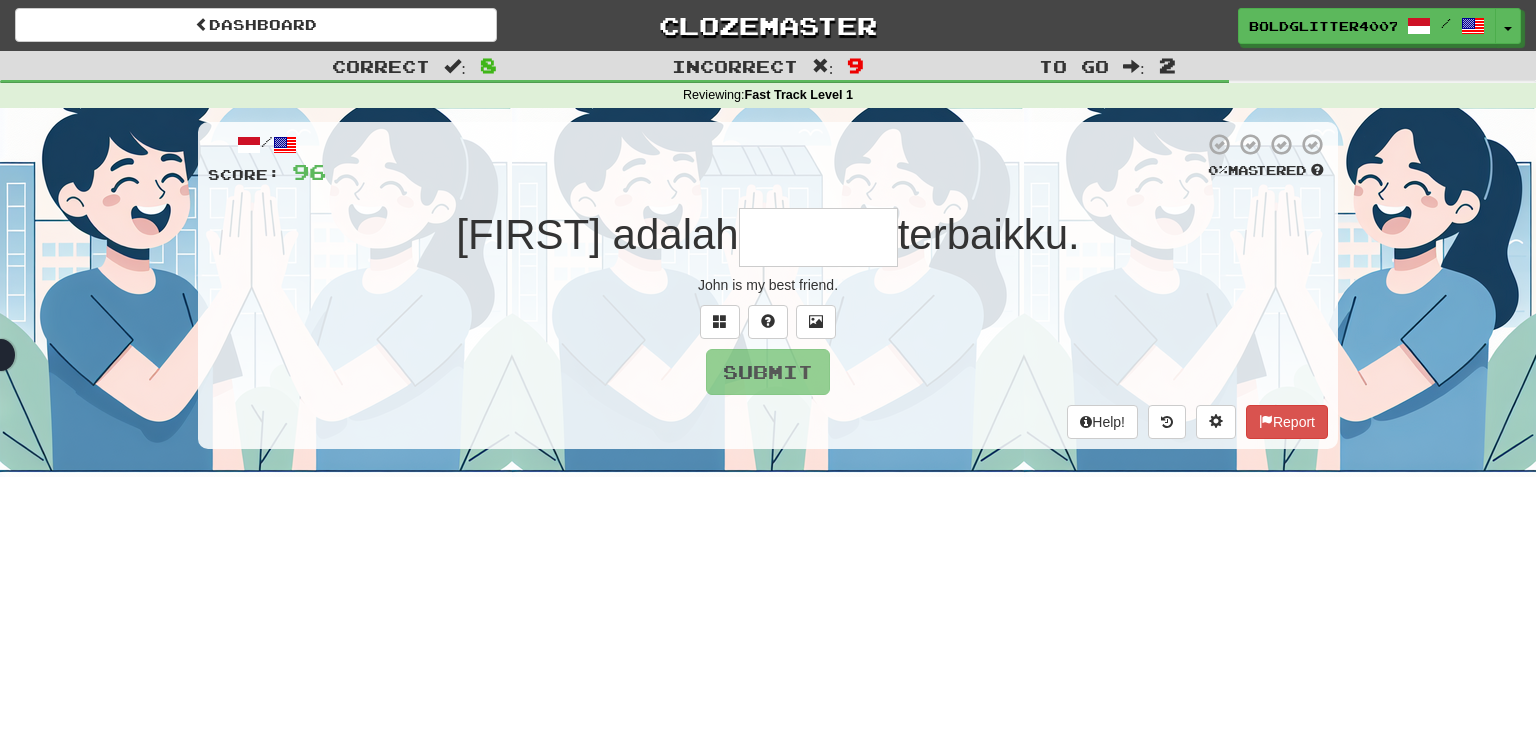 type on "*" 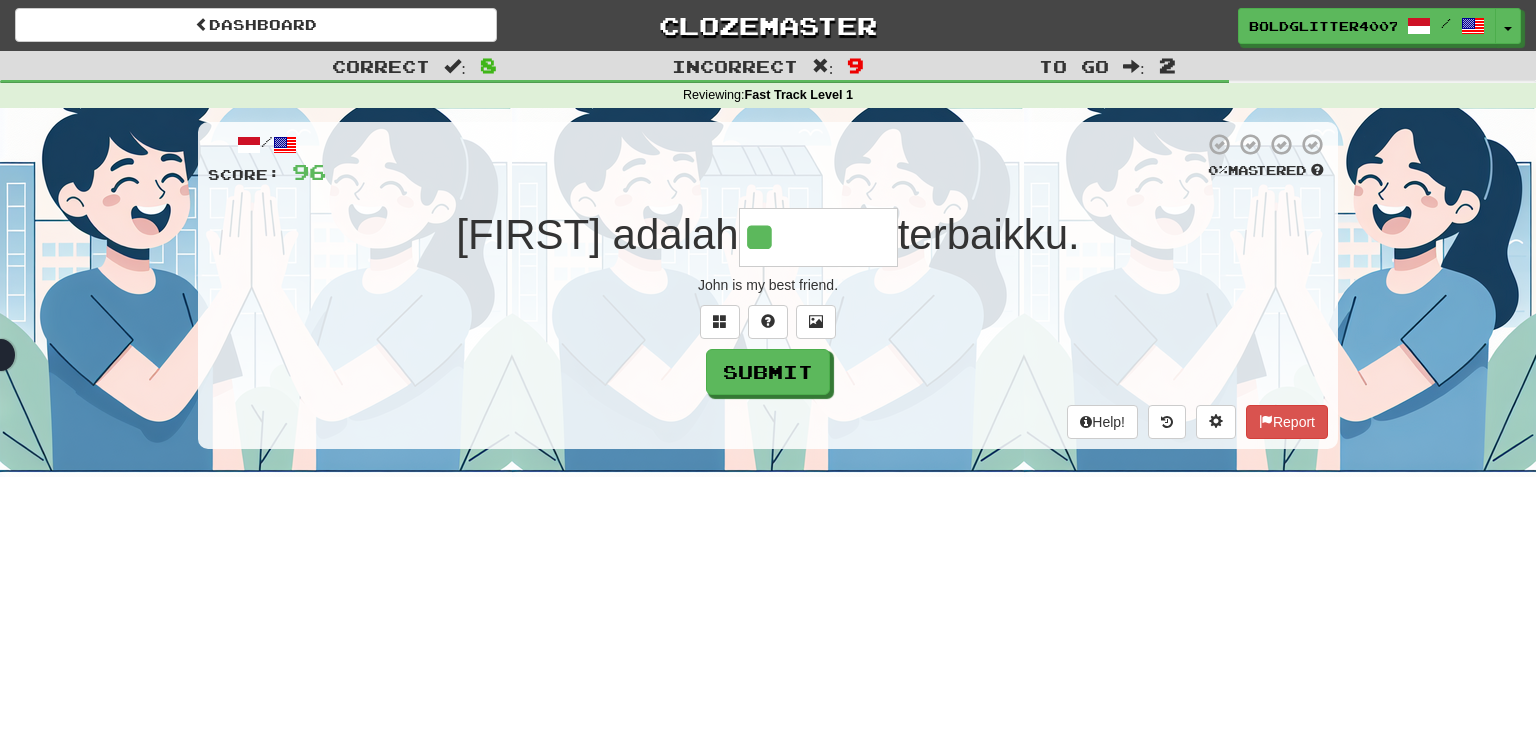 type on "*******" 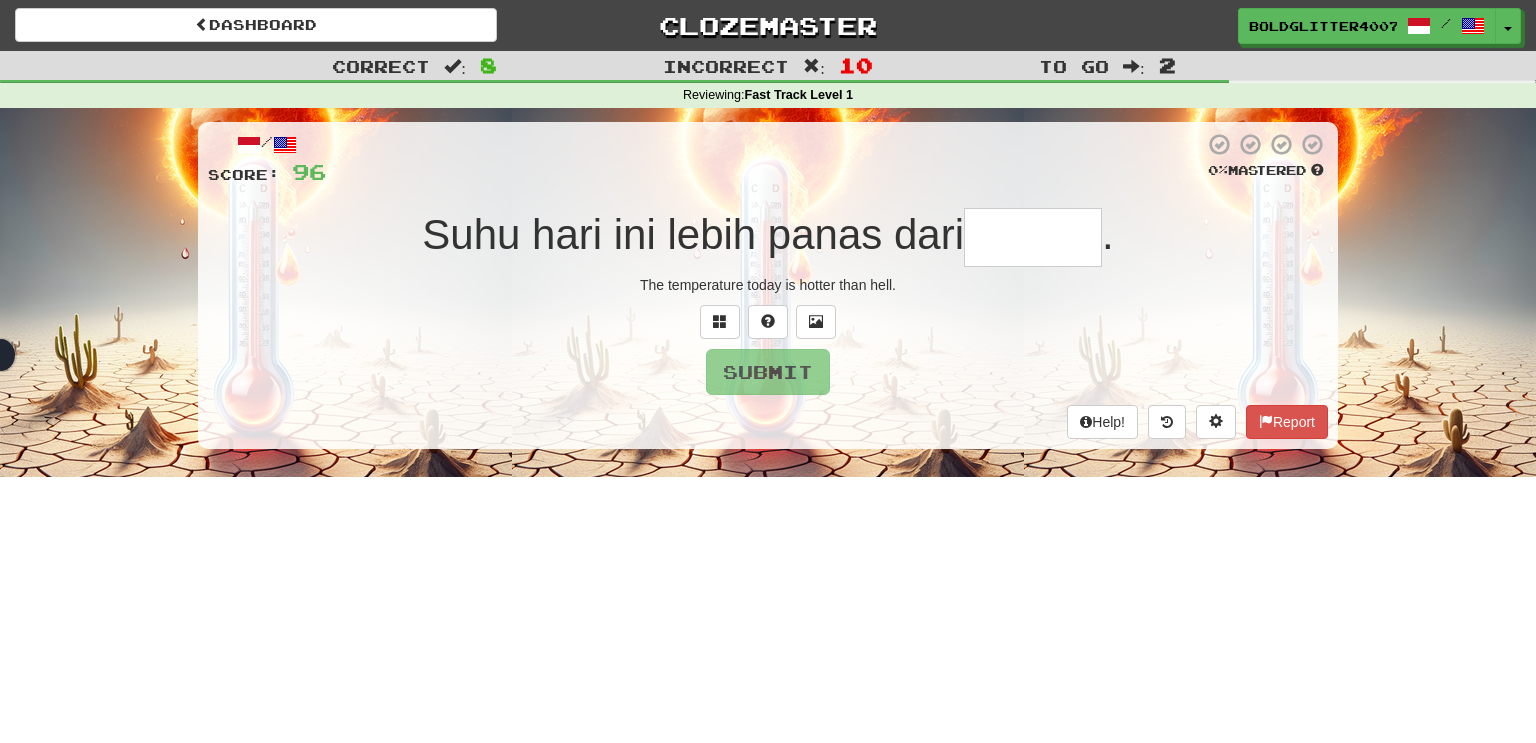 type on "******" 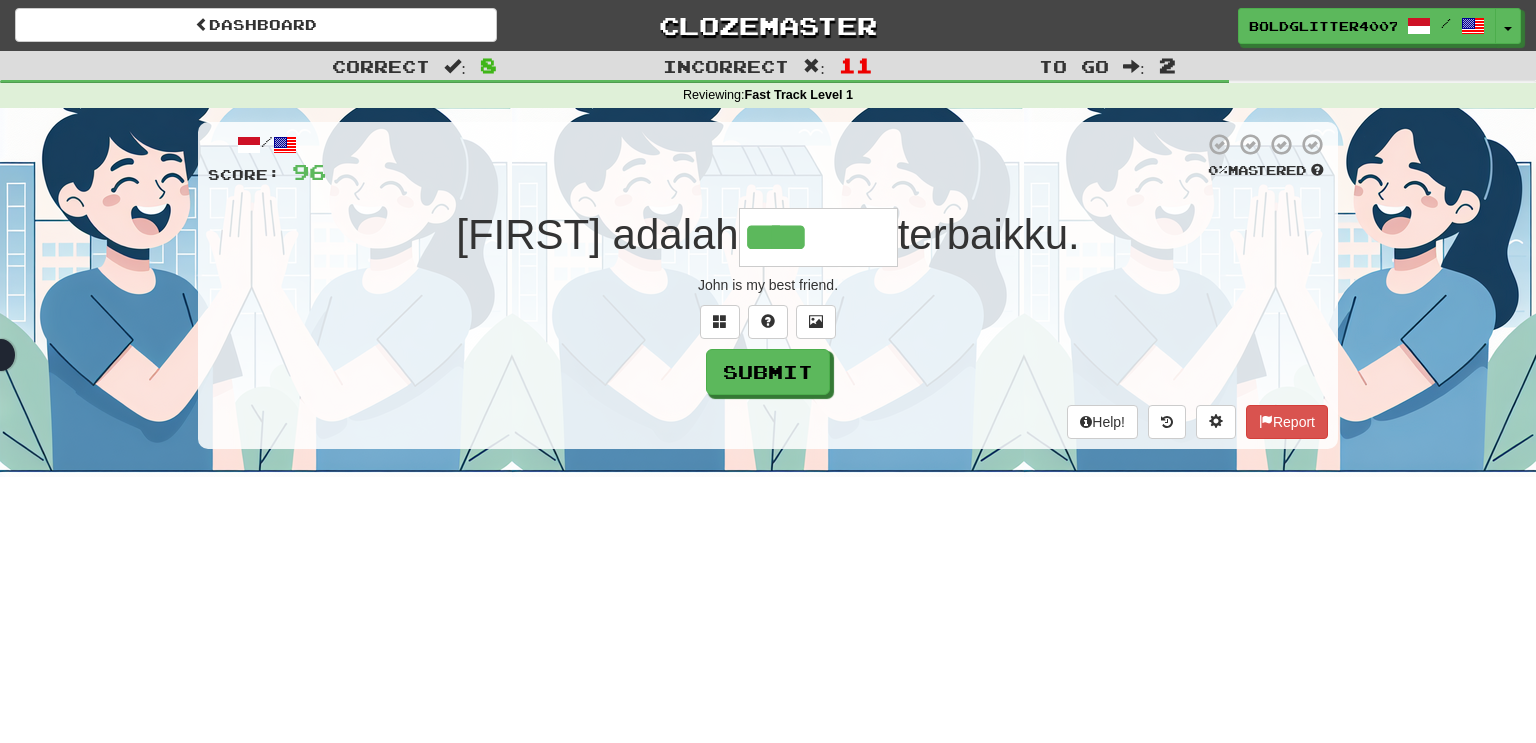 type on "*******" 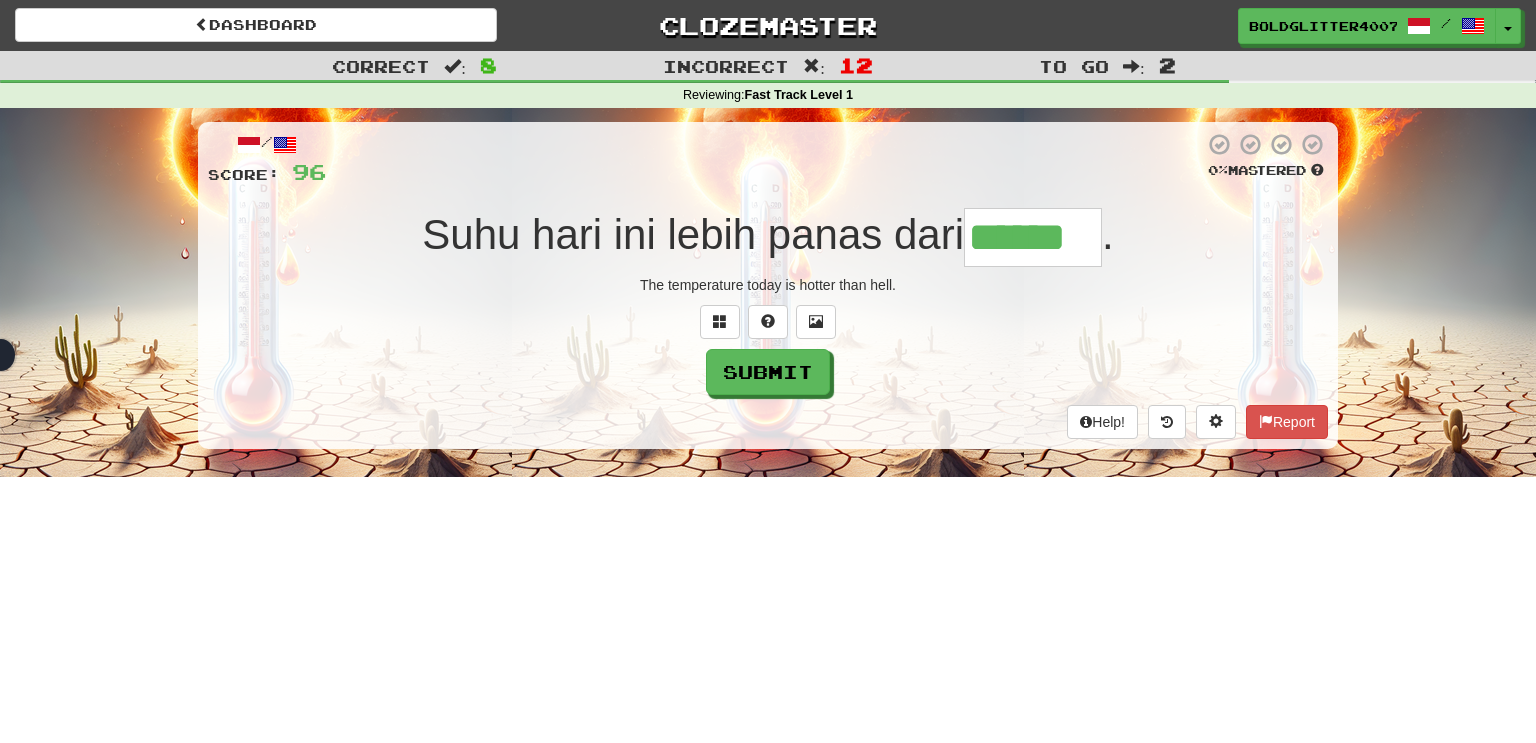 type on "******" 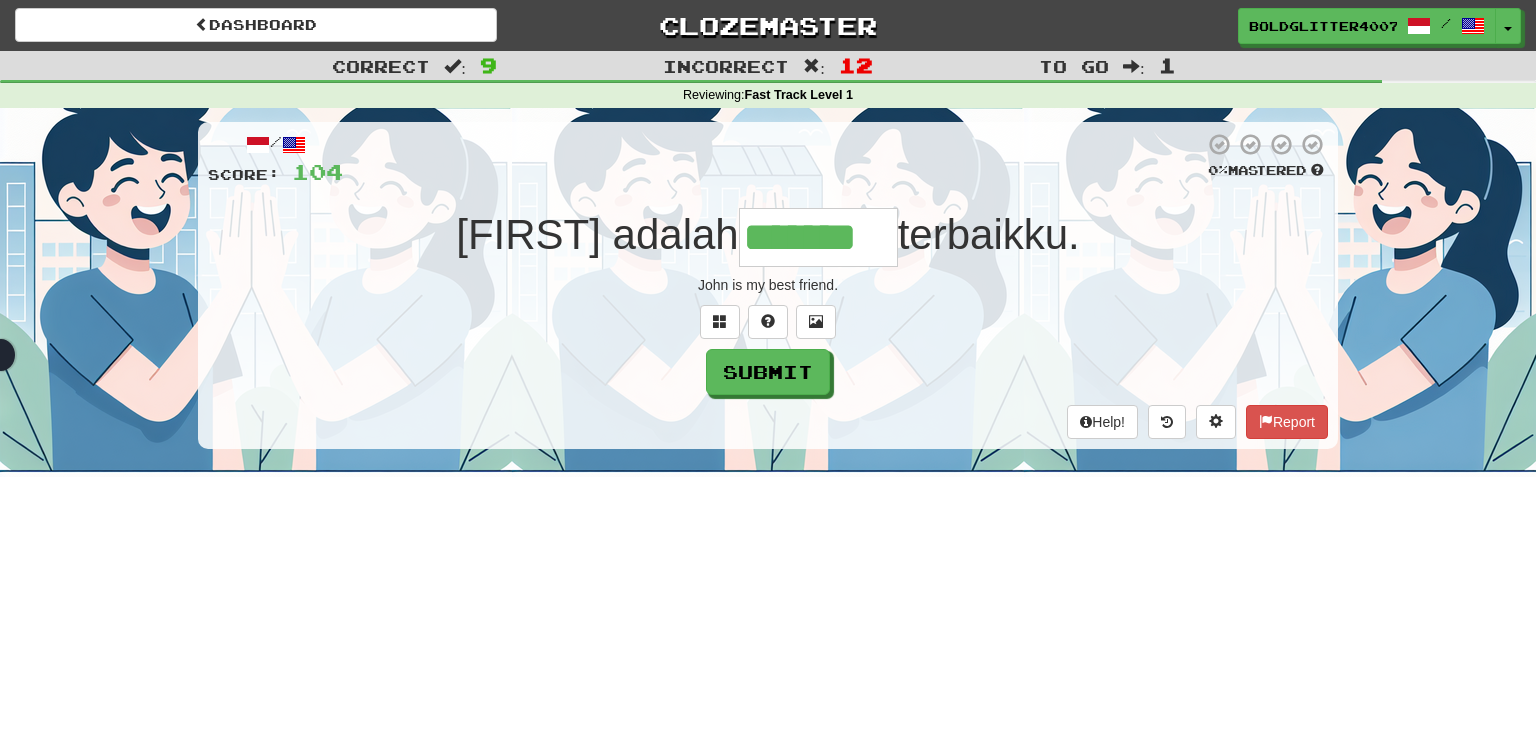 type on "*******" 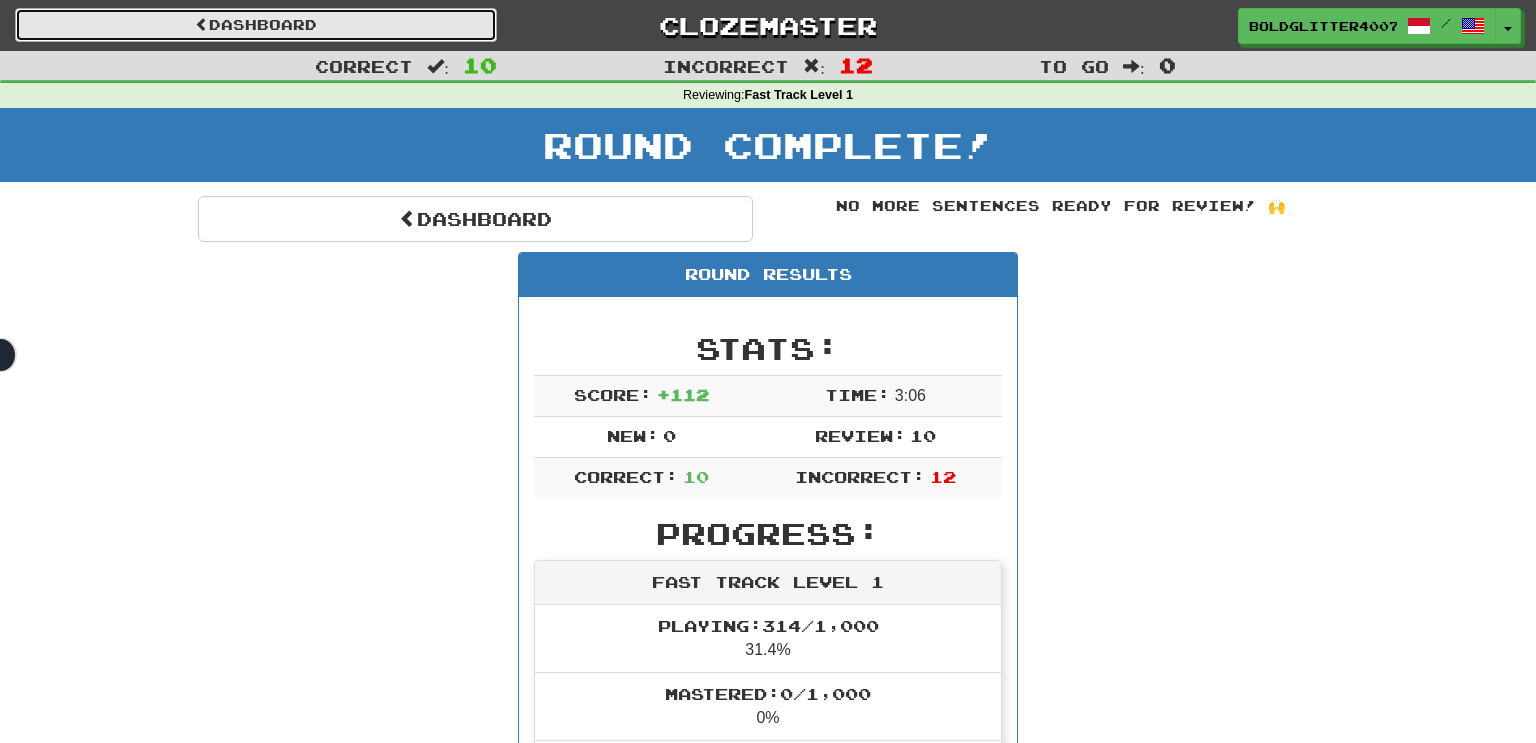click on "Dashboard" at bounding box center (256, 25) 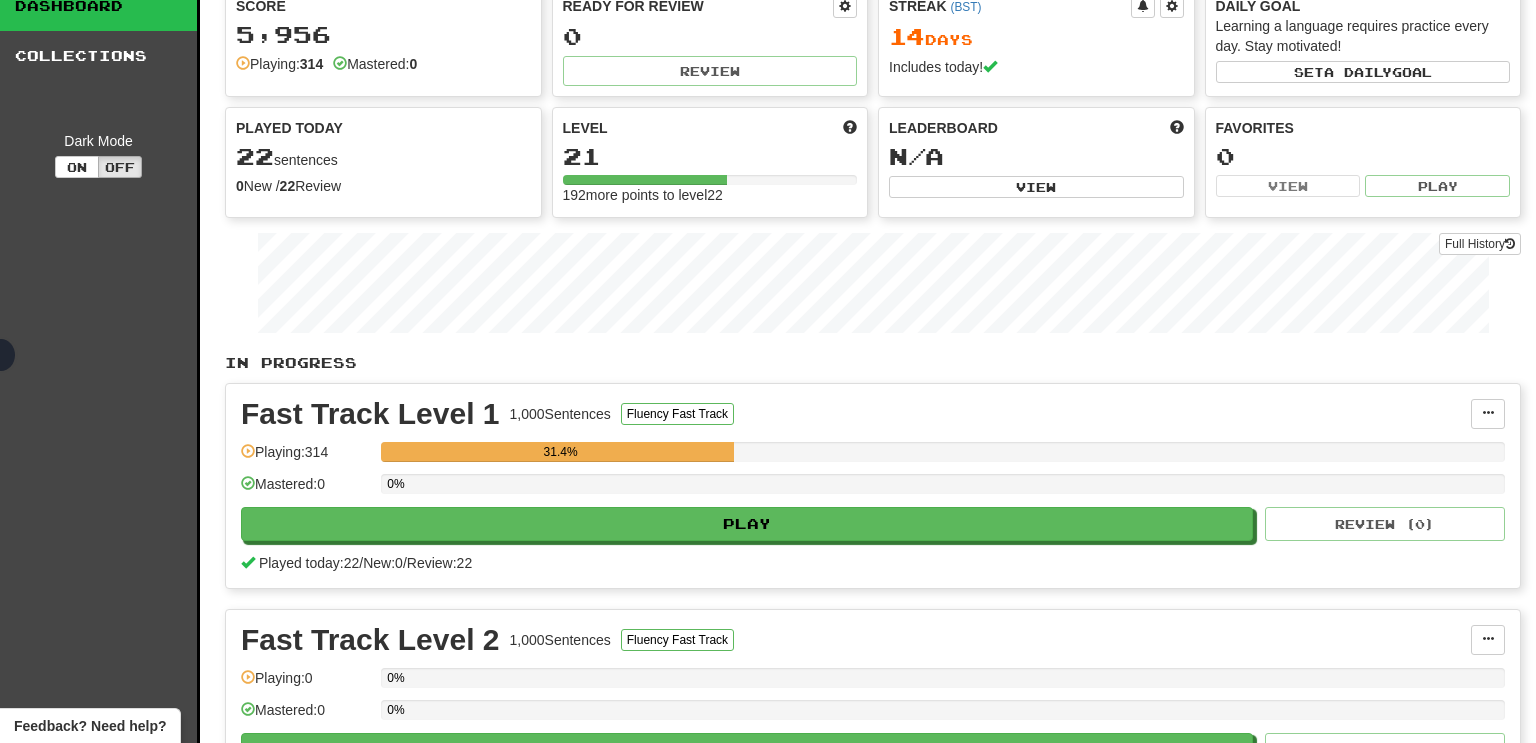 scroll, scrollTop: 79, scrollLeft: 0, axis: vertical 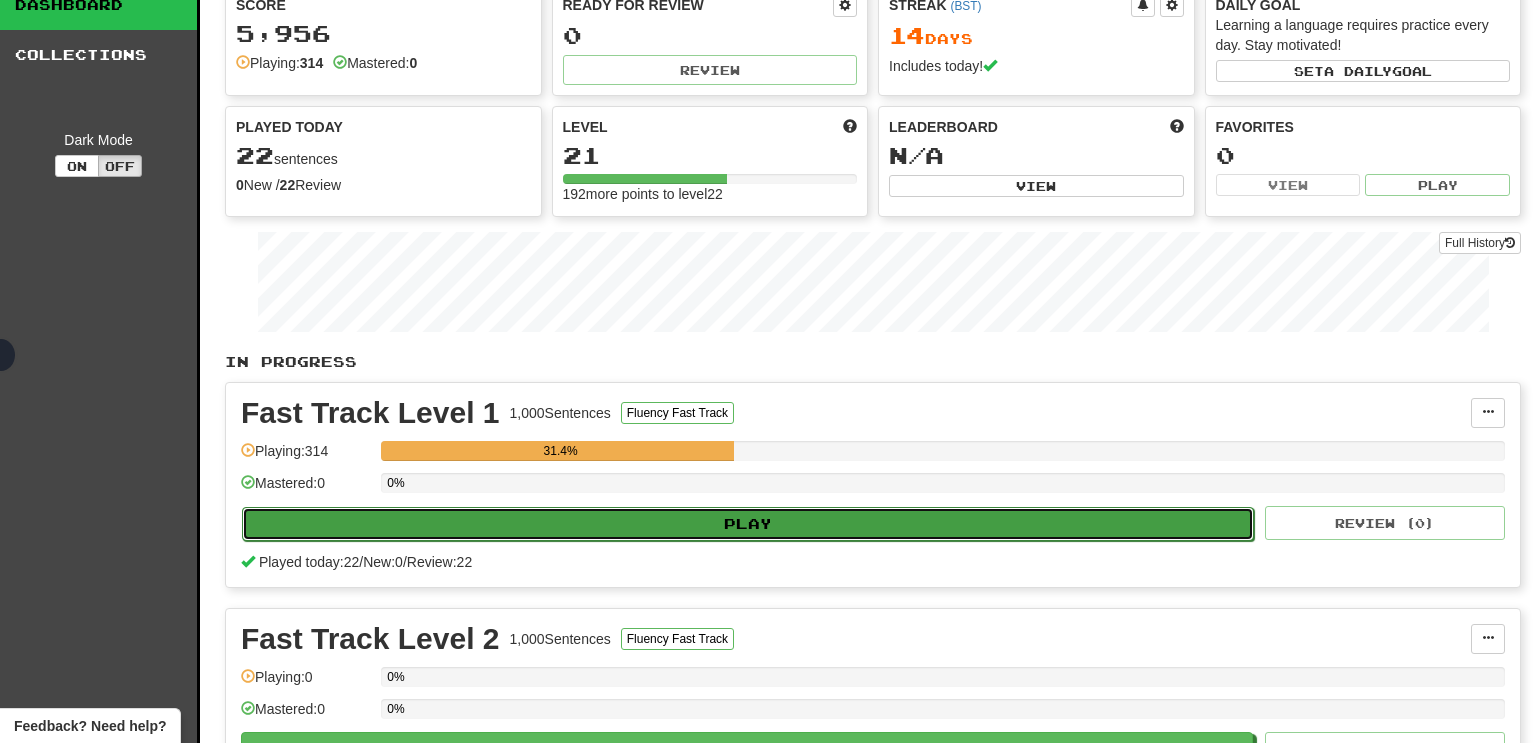 click on "Play" at bounding box center [748, 524] 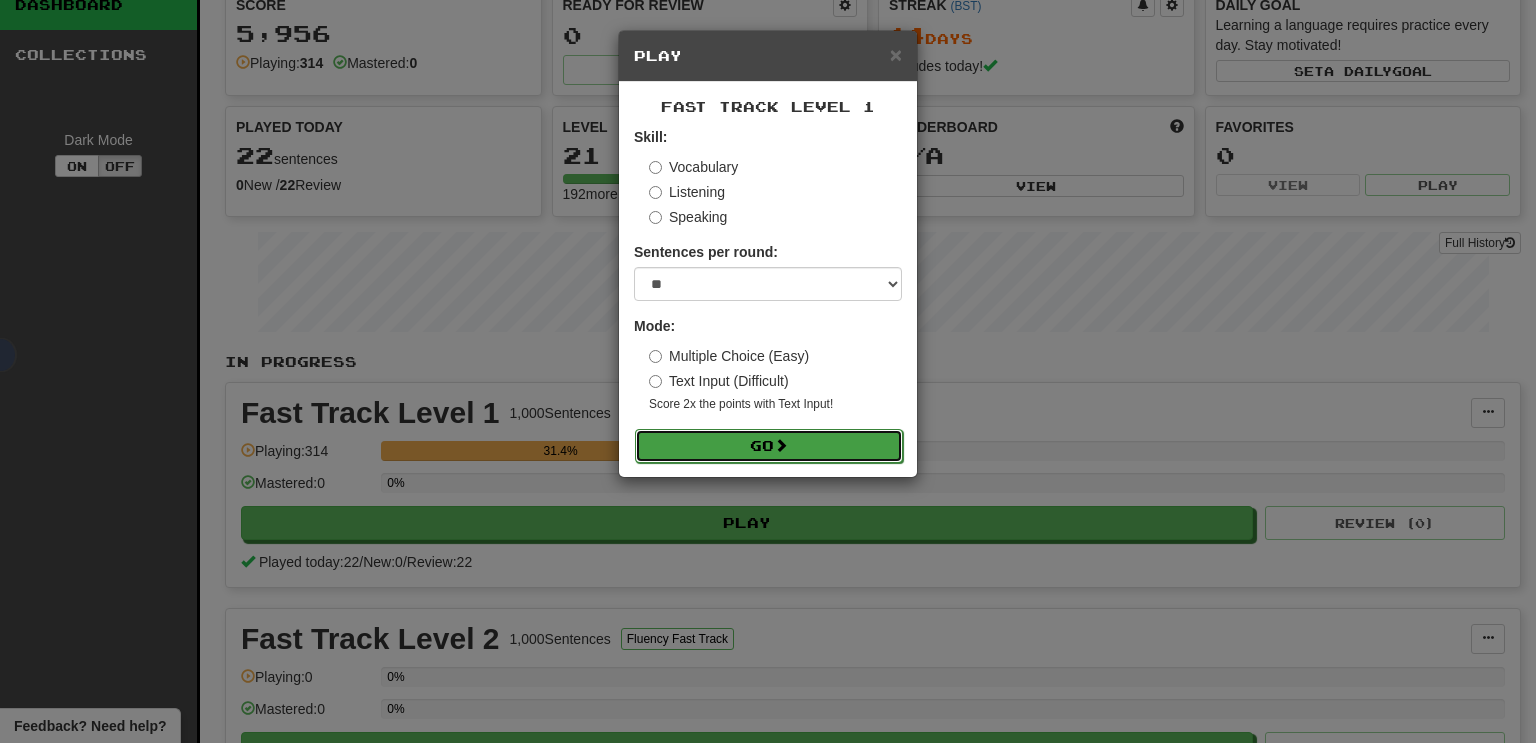 click on "Go" at bounding box center (769, 446) 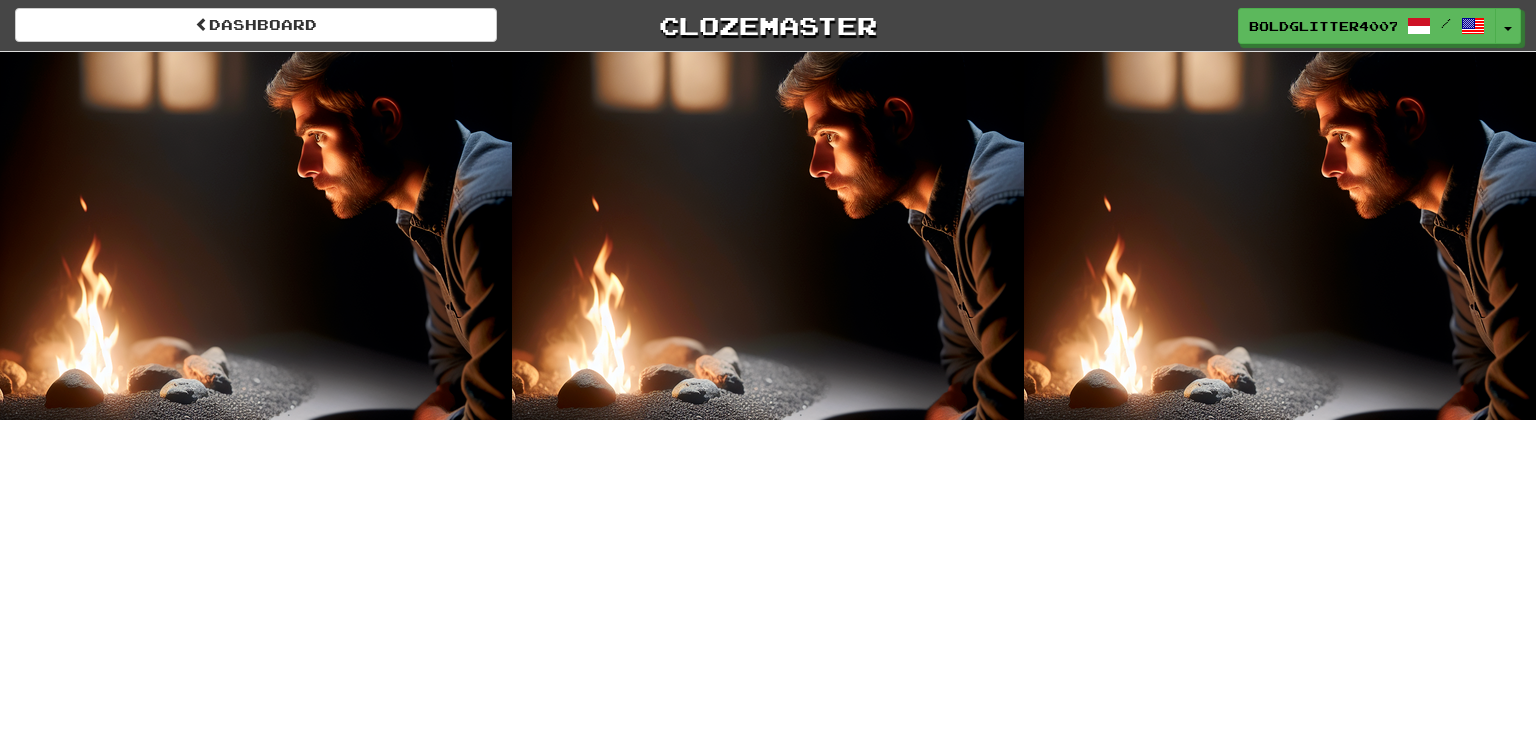 scroll, scrollTop: 0, scrollLeft: 0, axis: both 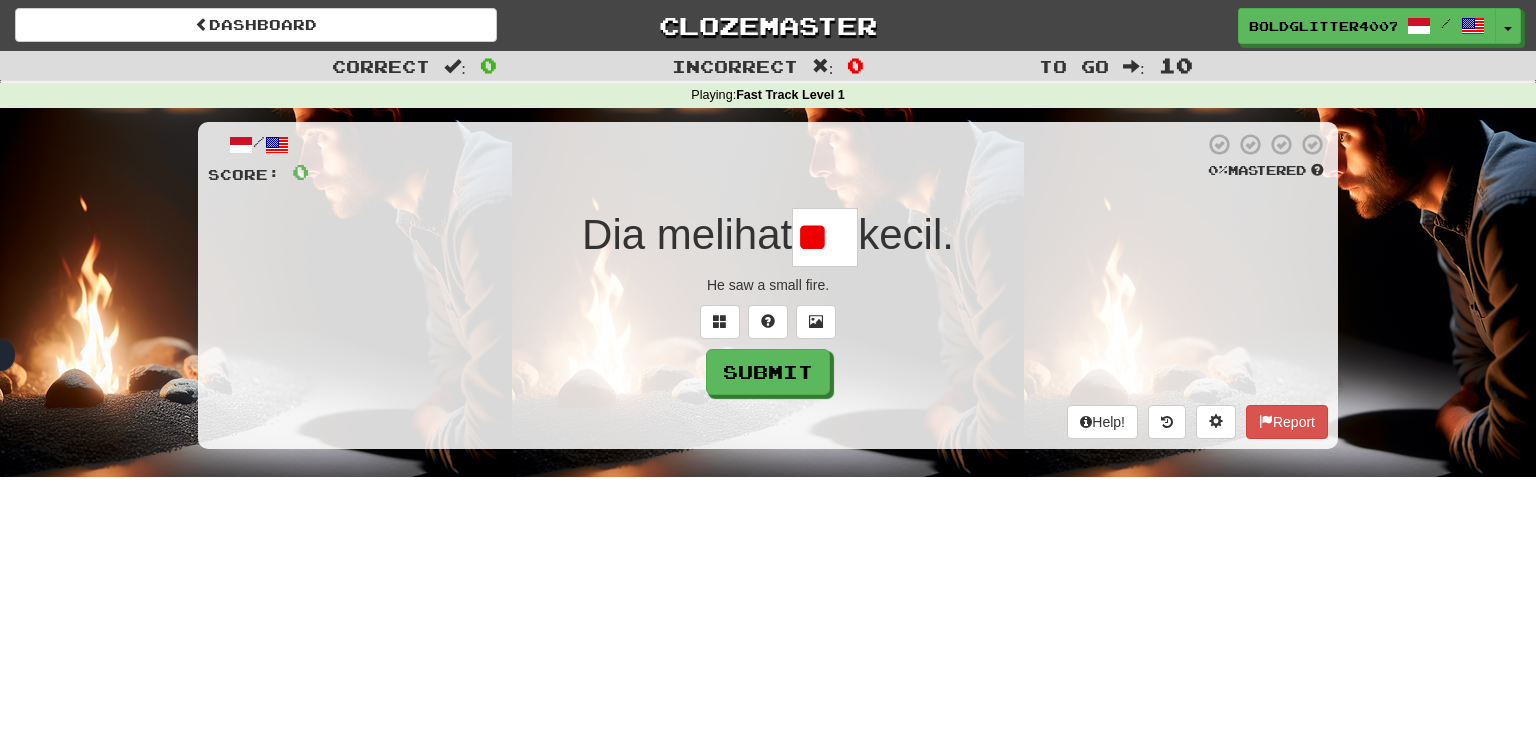 type on "*" 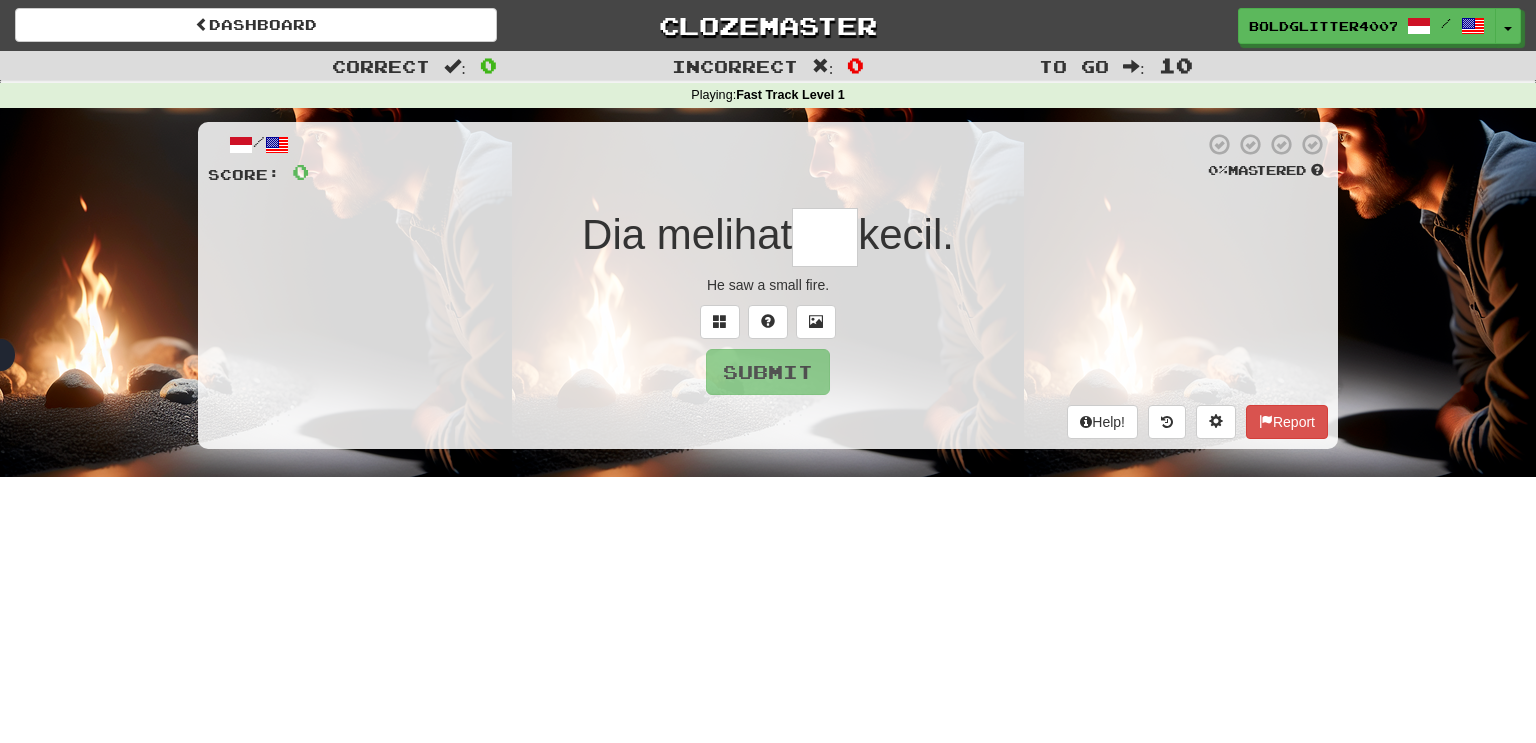 type on "***" 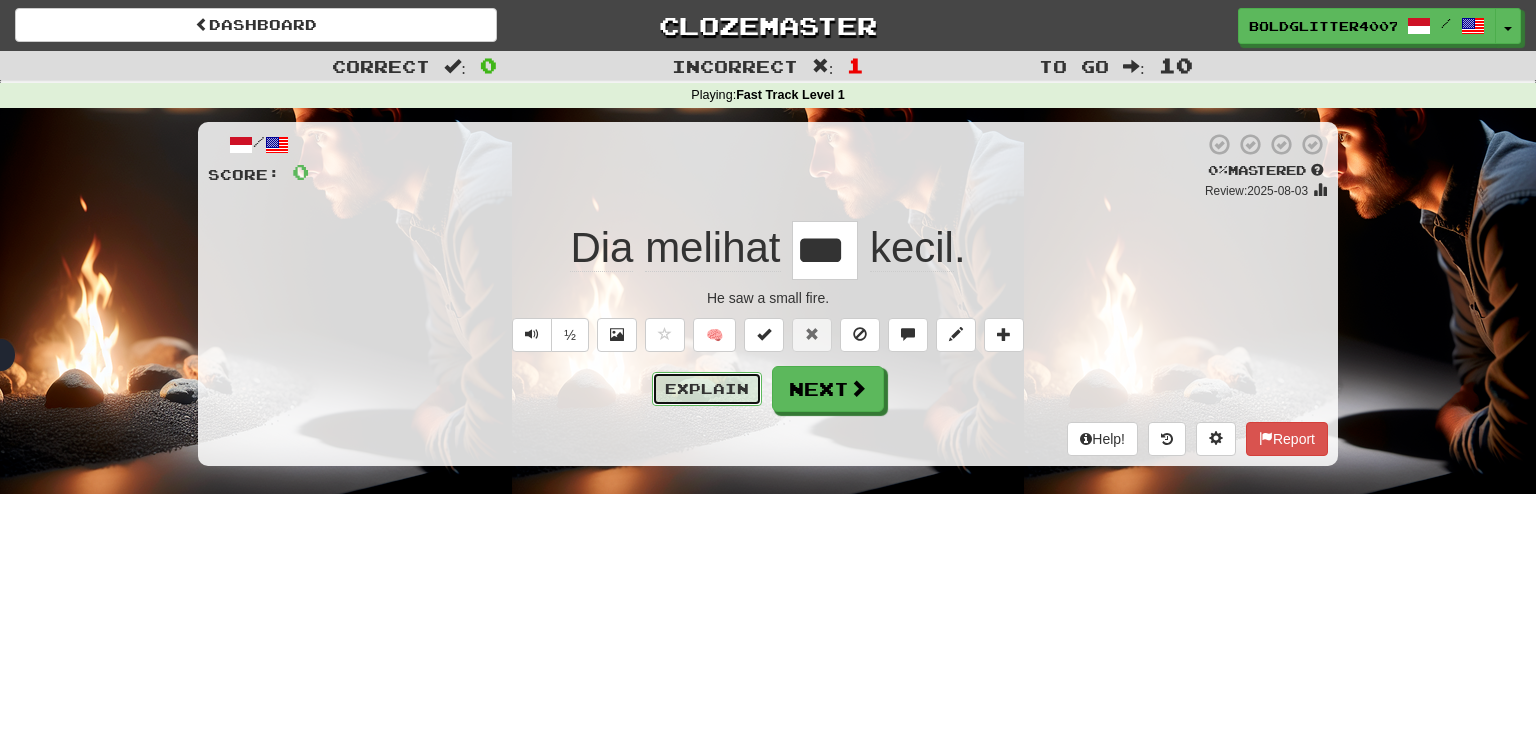 click on "Explain" at bounding box center [707, 389] 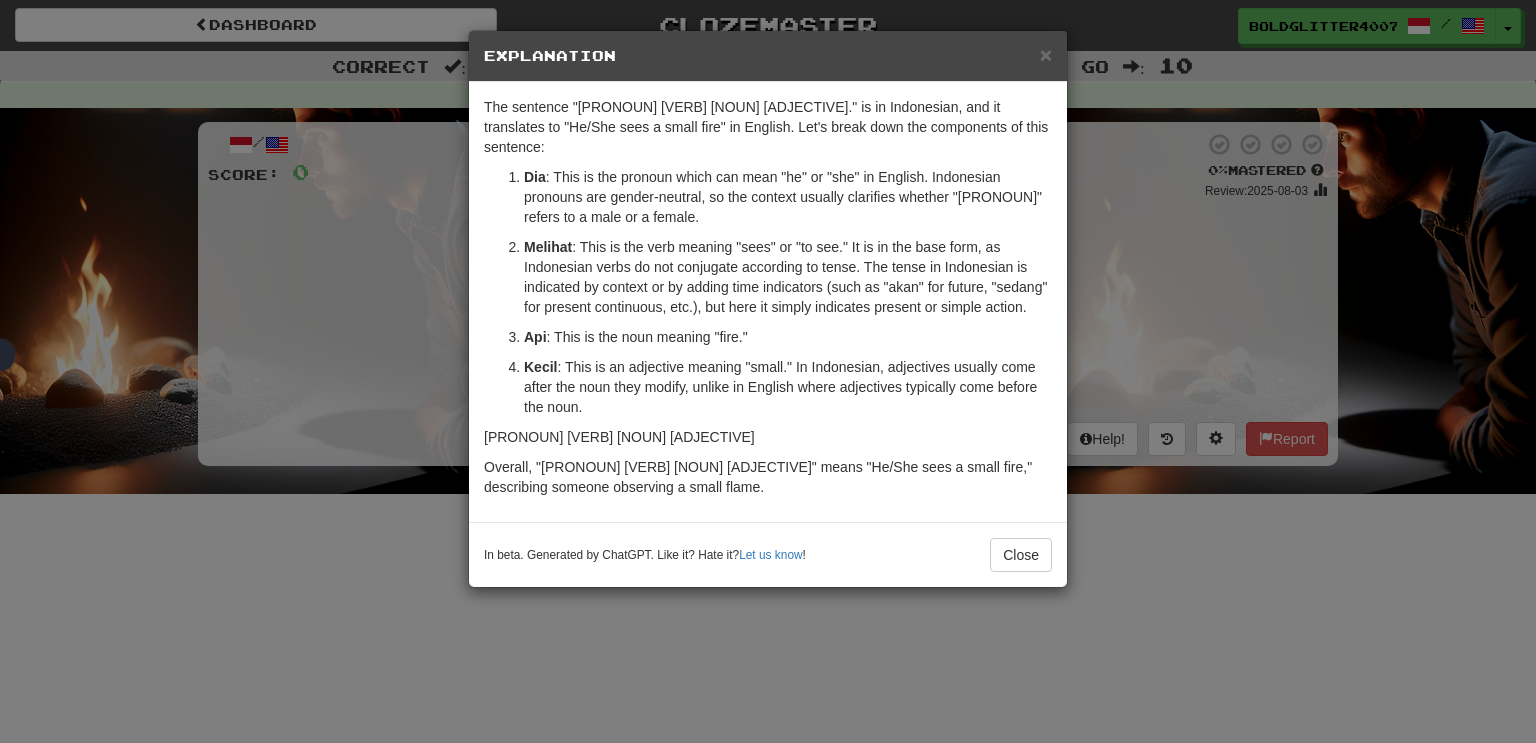 click on "× Explanation The sentence "[PRONOUN] [VERB] [NOUN] [ADJECTIVE]." is in Indonesian, and it translates to "He/She sees a small fire" in English. Let's break down the components of this sentence:
[PRONOUN] : This is the pronoun which can mean "he" or "she" in English. Indonesian pronouns are gender-neutral, so the context usually clarifies whether "[PRONOUN]" refers to a male or a female.
[VERB] : This is the verb meaning "sees" or "to see." It is in the base form, as Indonesian verbs do not conjugate according to tense. The tense in Indonesian is indicated by context or by adding time indicators (such as "akan" for future, "sedang" for present continuous, etc.), but here it simply indicates present or simple action.
[NOUN] : This is the noun meaning "fire."
[ADJECTIVE] : This is an adjective meaning "small." In Indonesian, adjectives usually come after the noun they modify, unlike in English where adjectives typically come before the noun.
In beta. Generated by ChatGPT. Like it? Hate it?  Let us know ! Close" at bounding box center [768, 371] 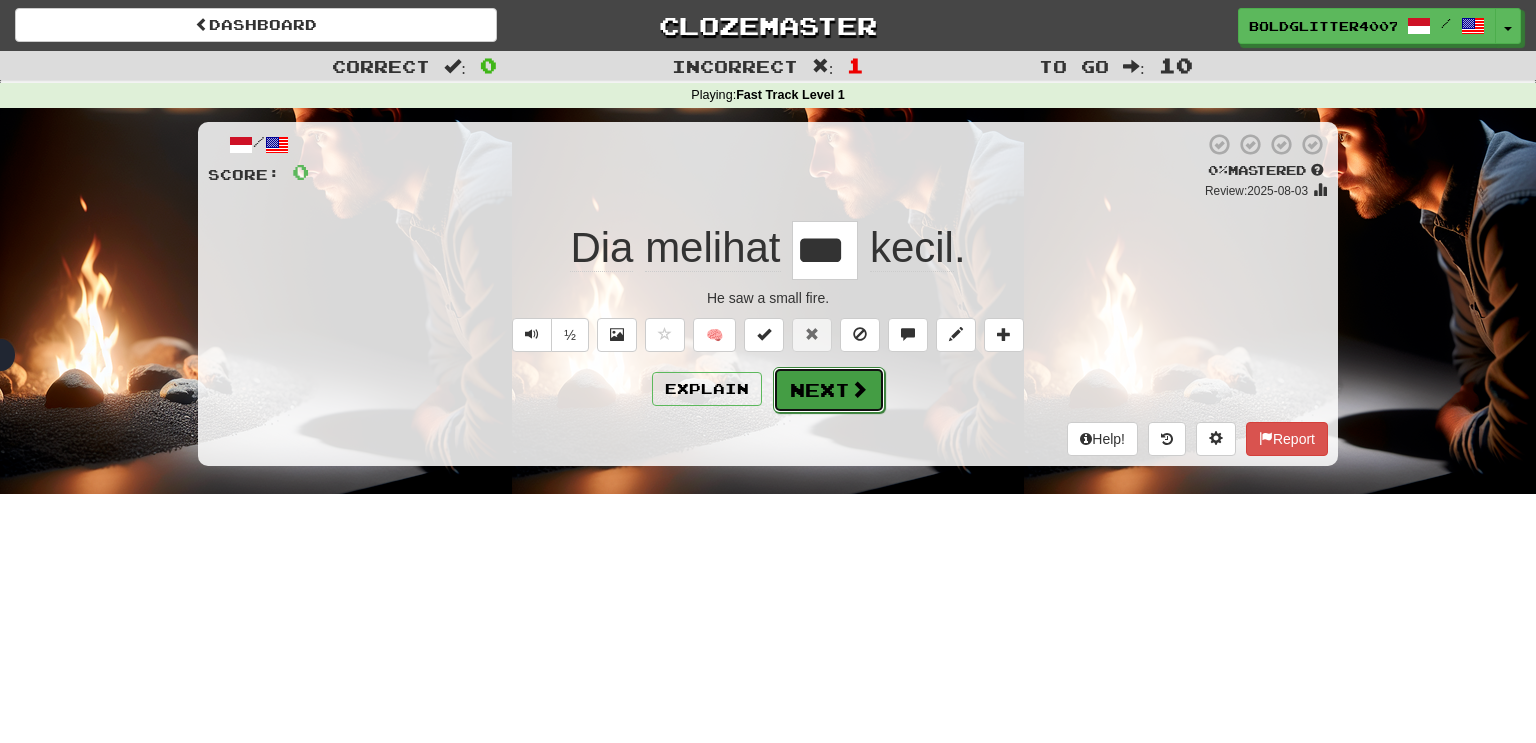 click at bounding box center [859, 389] 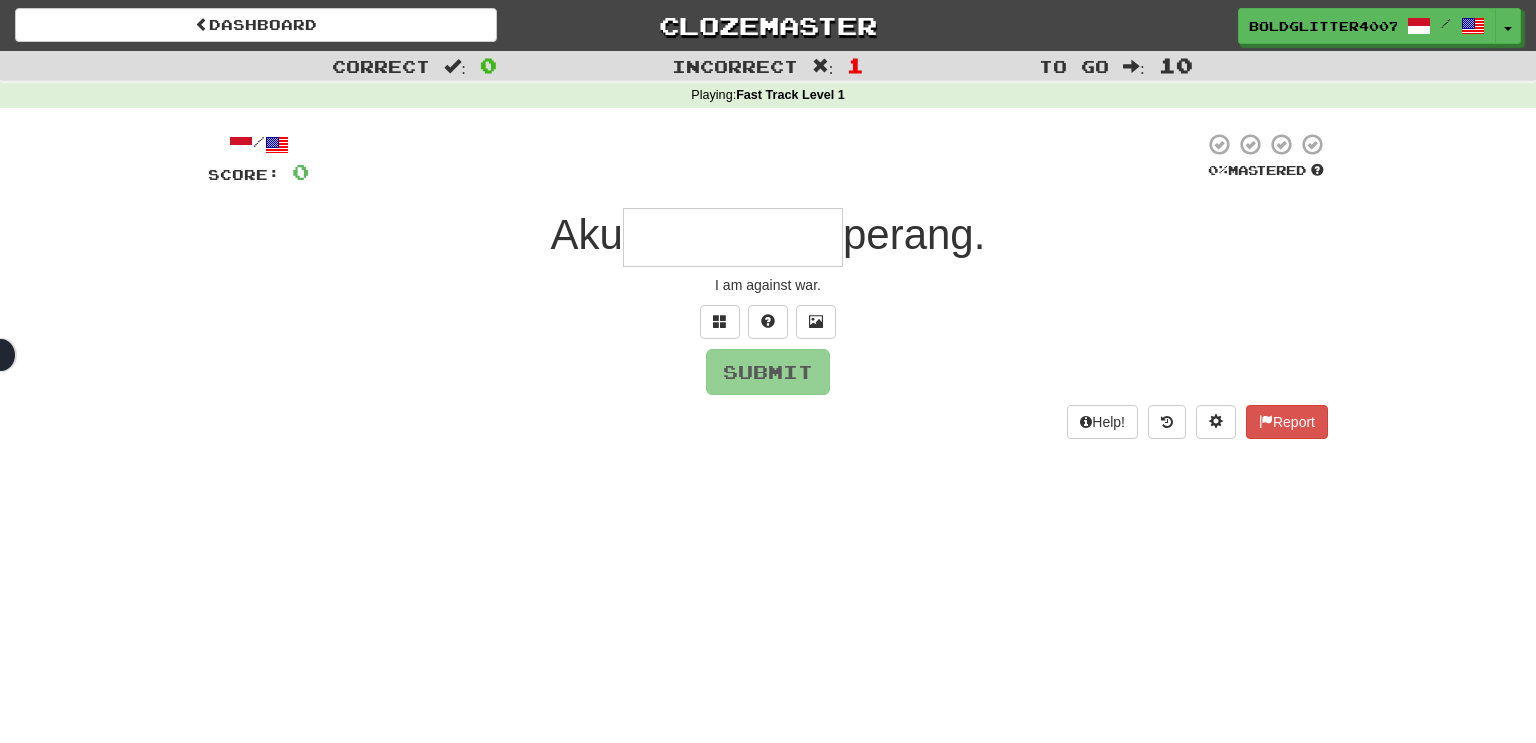 type on "*********" 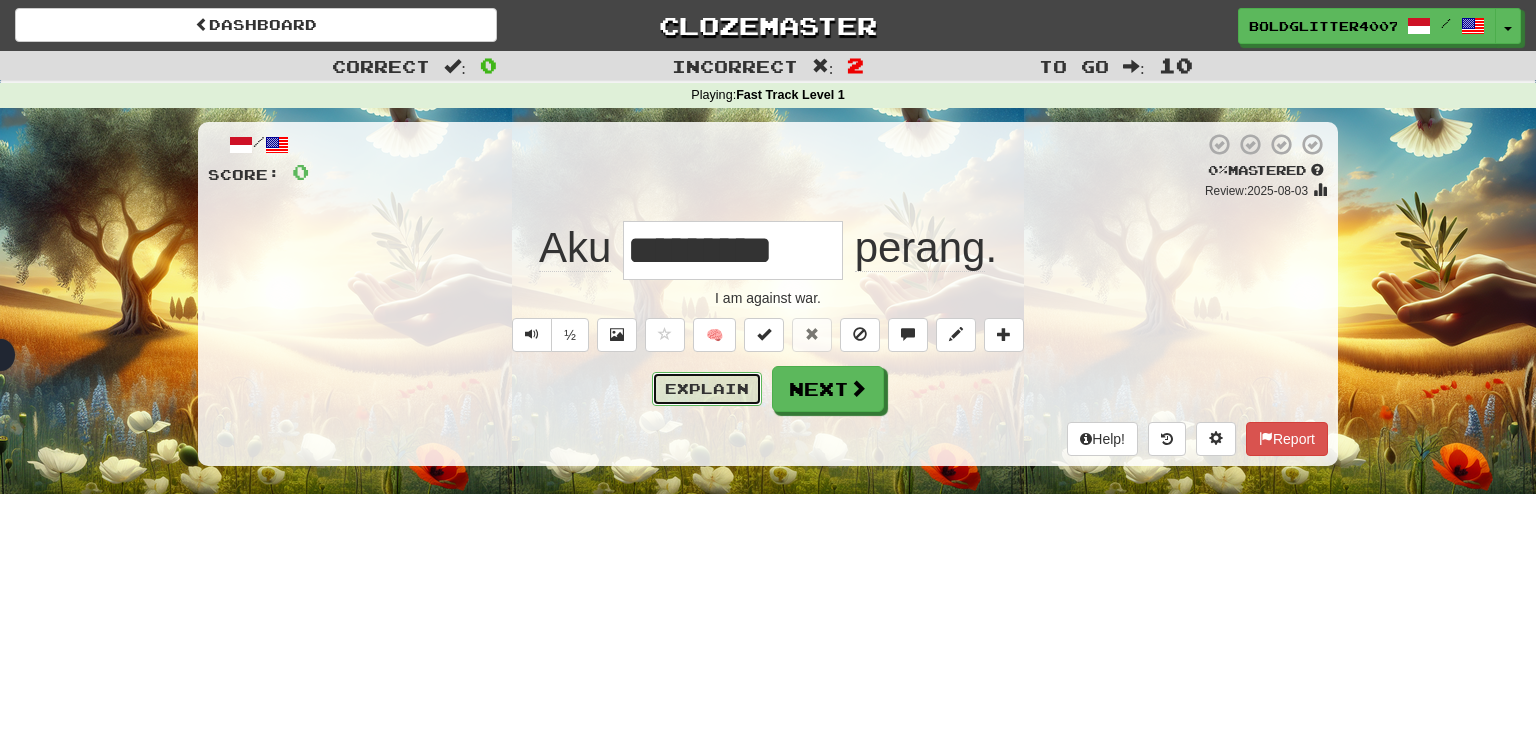 click on "Explain" at bounding box center [707, 389] 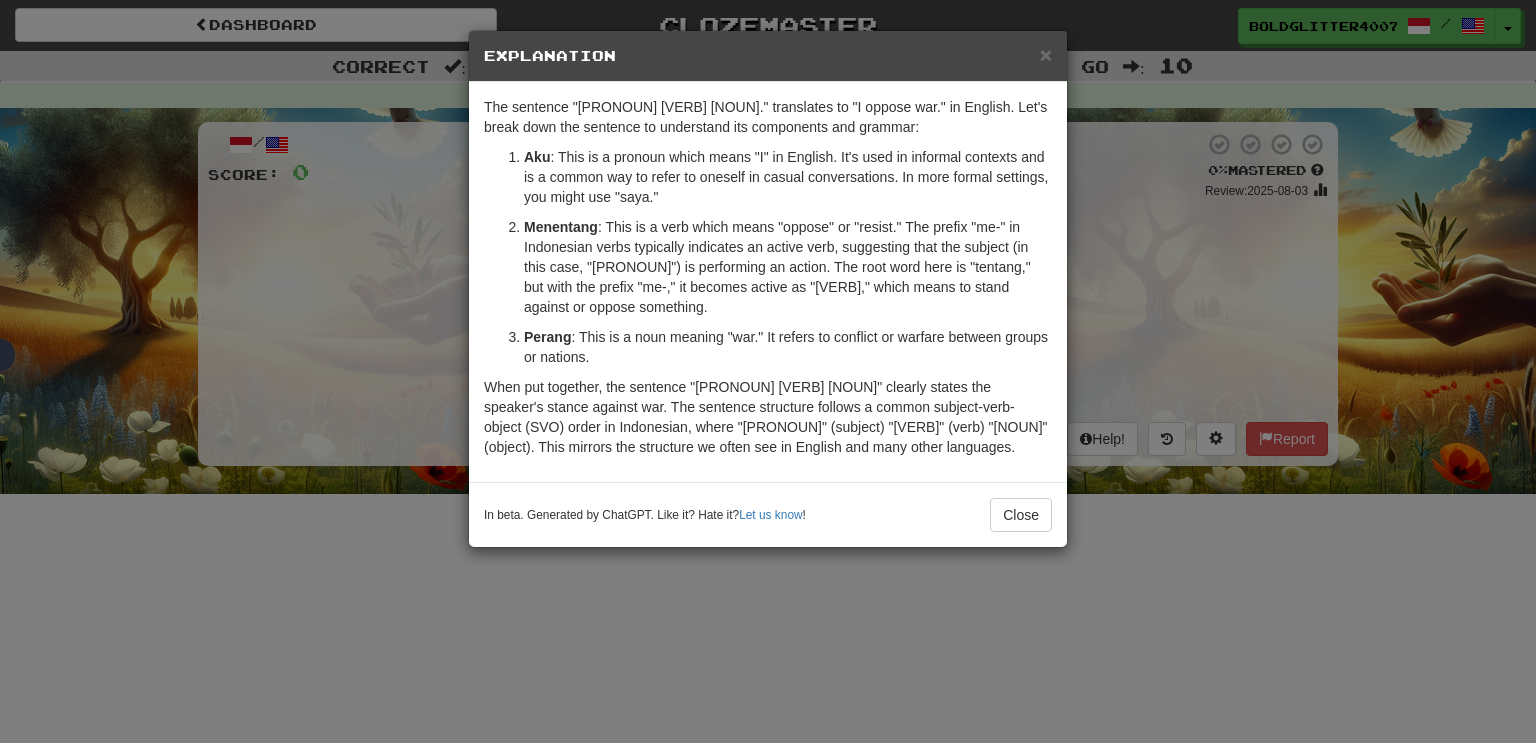 click on "× Explanation The sentence "[PRONOUN] [VERB] [NOUN]." translates to "I oppose war." in English. Let's break down the sentence to understand its components and grammar:
[PRONOUN] : This is a pronoun which means "I" in English. It's used in informal contexts and is a common way to refer to oneself in casual conversations. In more formal settings, you might use "saya."
[VERB] : This is a verb which means "oppose" or "resist." The prefix "me-" in Indonesian verbs typically indicates an active verb, suggesting that the subject (in this case, "[PRONOUN]") is performing an action. The root word here is "tentang," but with the prefix "me-," it becomes active as "[VERB]," which means to stand against or oppose something.
[NOUN] : This is a noun meaning "war." It refers to conflict or warfare between groups or nations.
In beta. Generated by ChatGPT. Like it? Hate it?  Let us know ! Close" at bounding box center [768, 371] 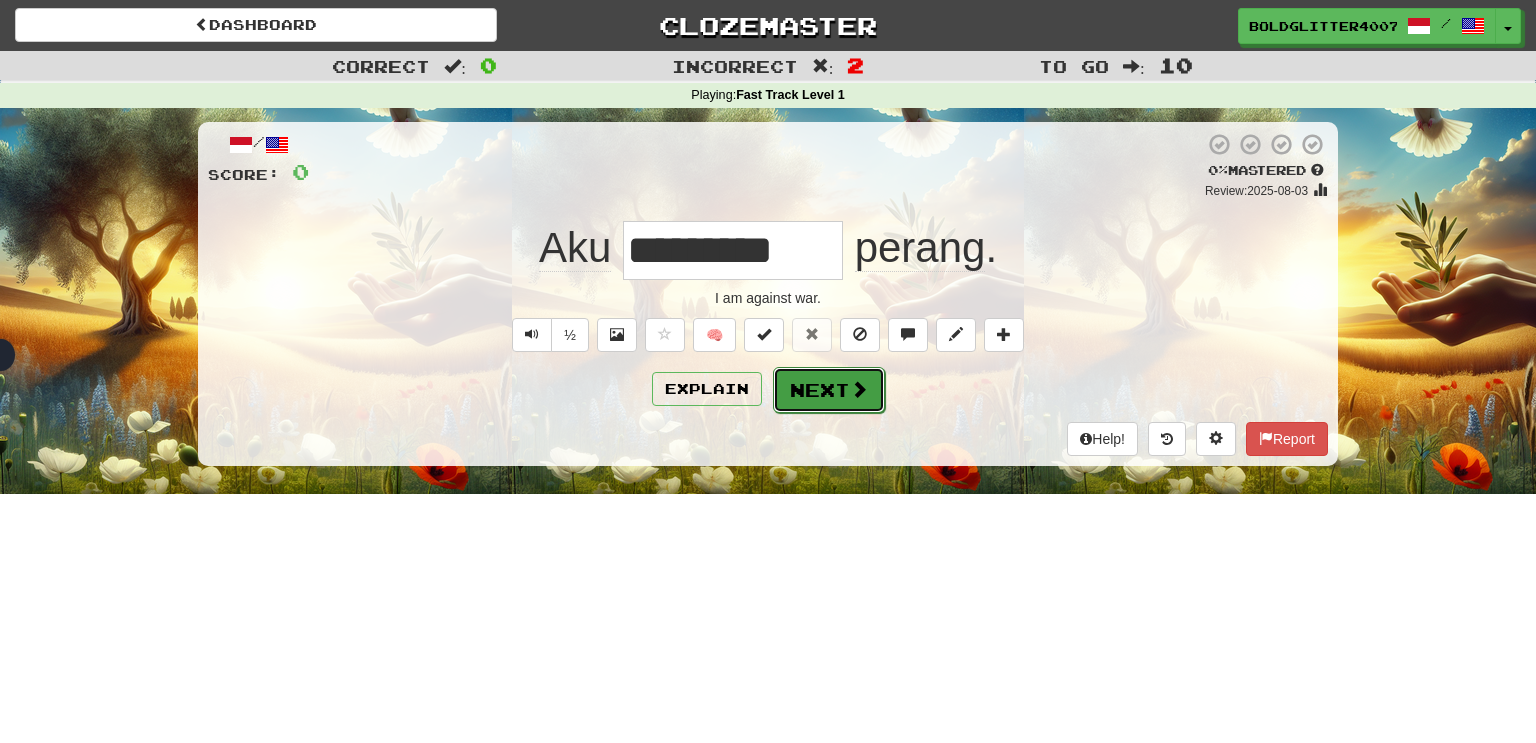 click on "Next" at bounding box center (829, 390) 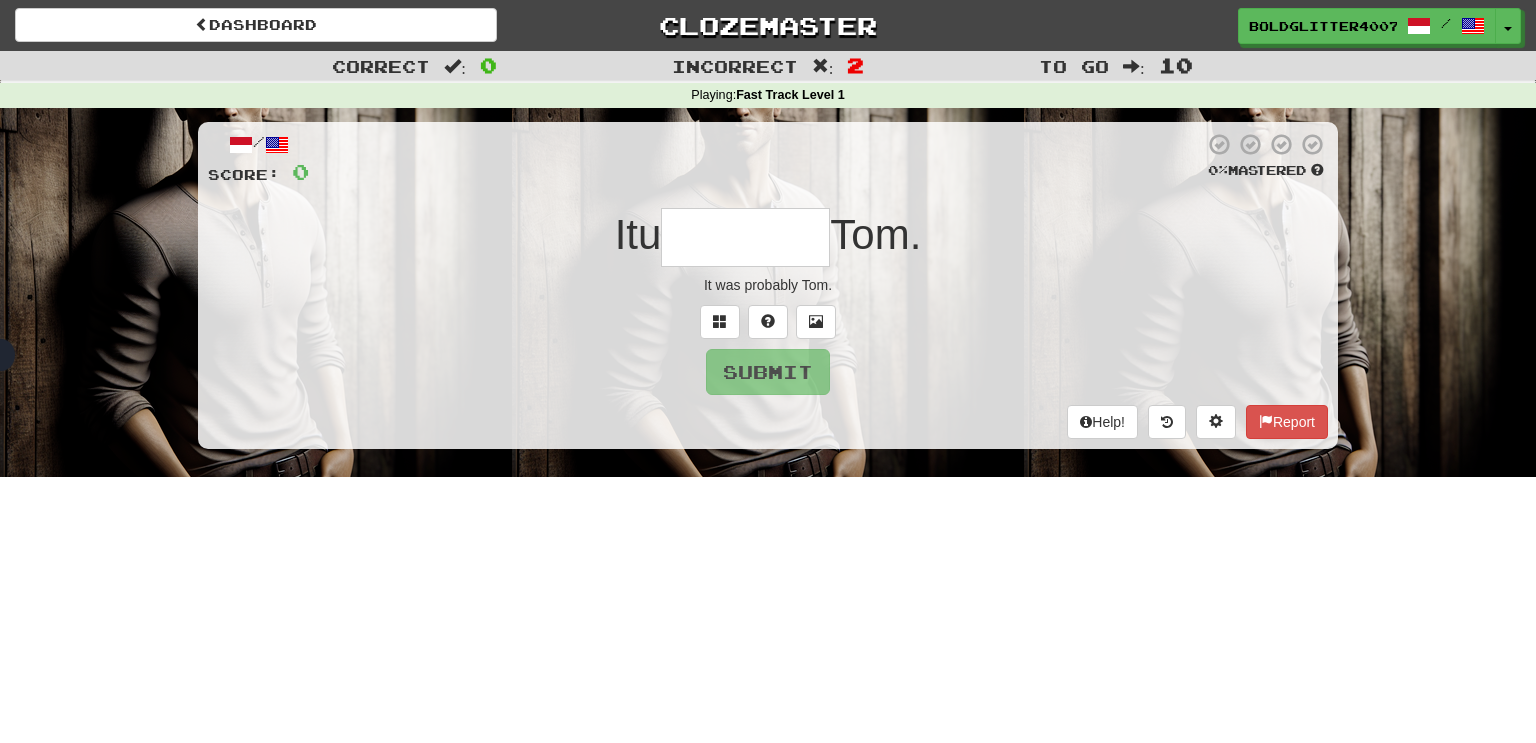 type on "*******" 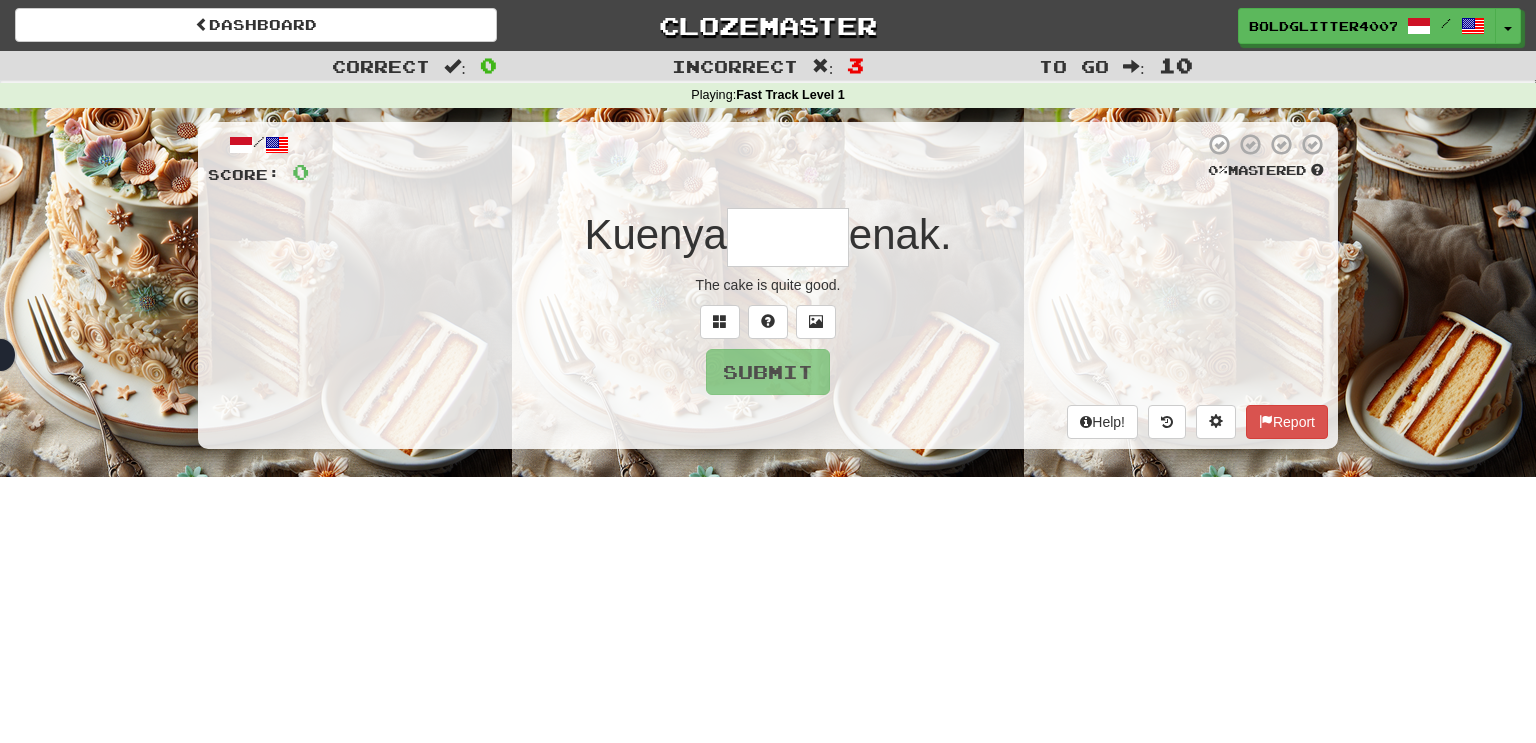 type on "*" 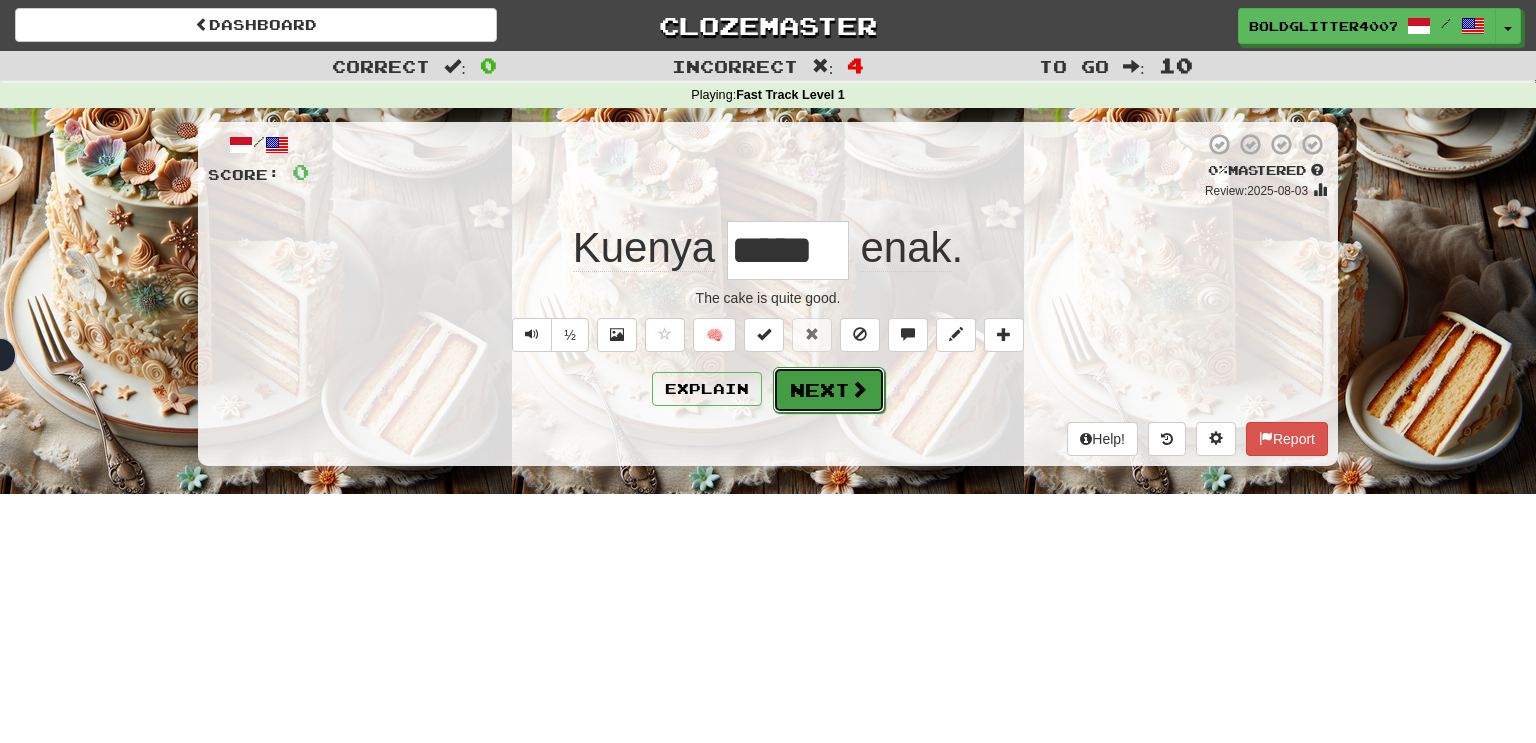 click on "Next" at bounding box center (829, 390) 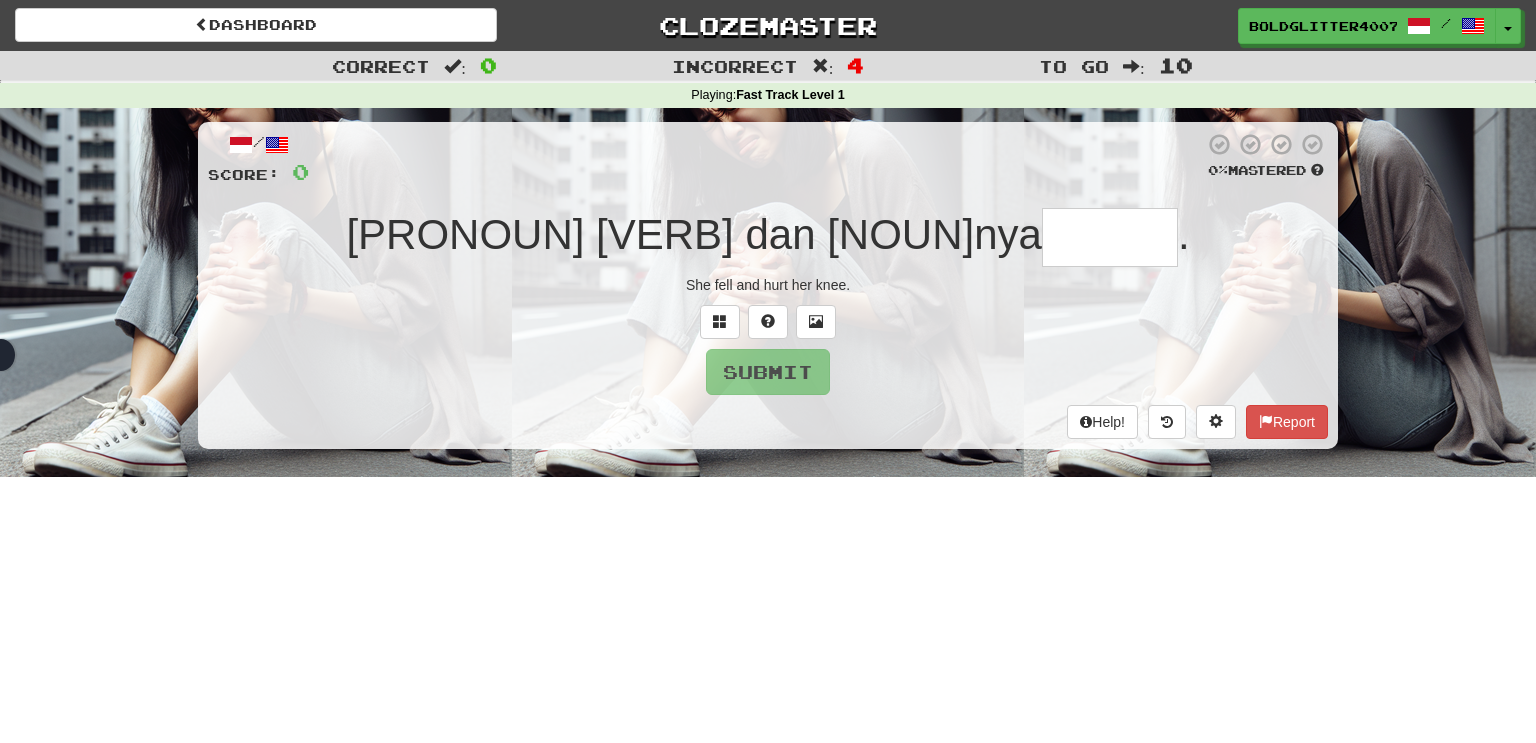 type on "*******" 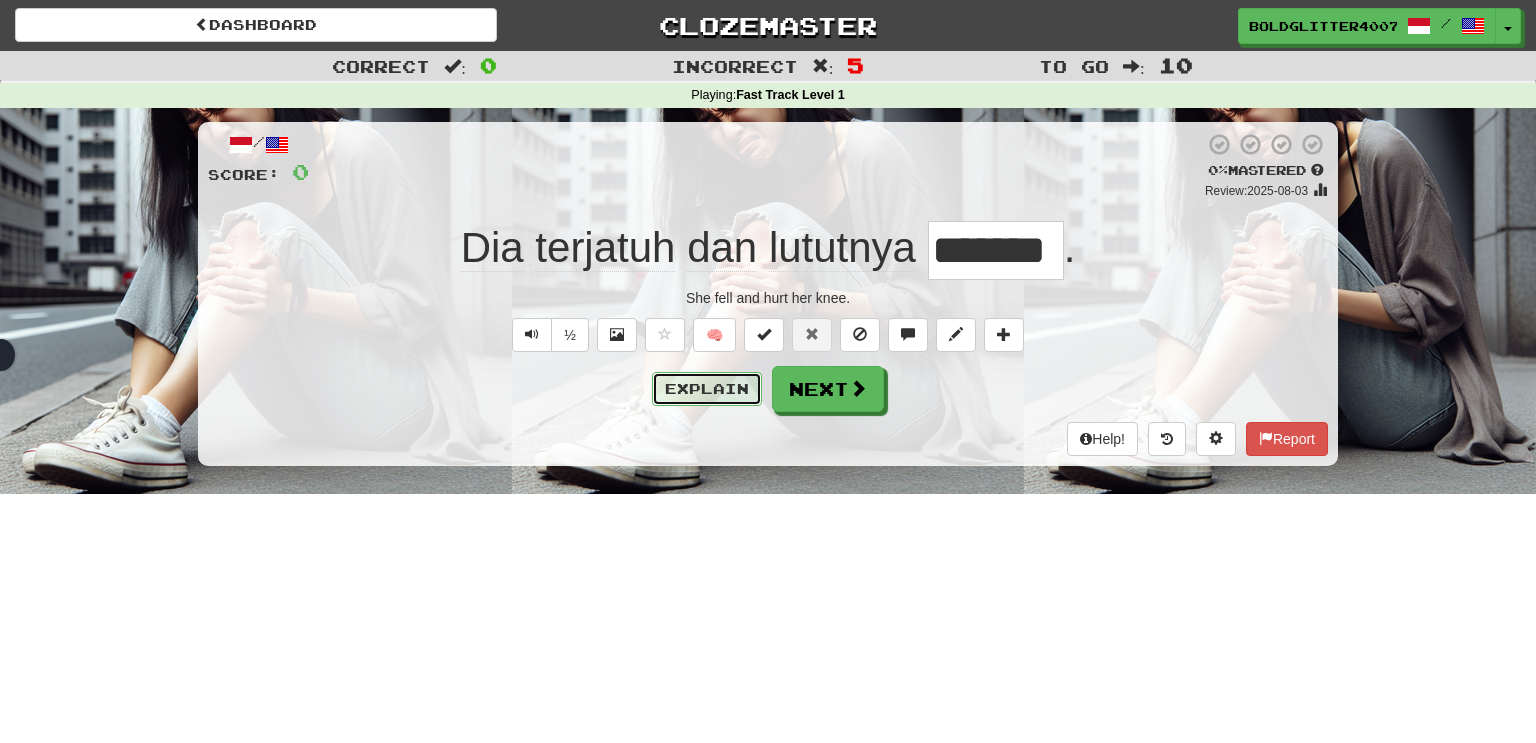 click on "Explain" at bounding box center [707, 389] 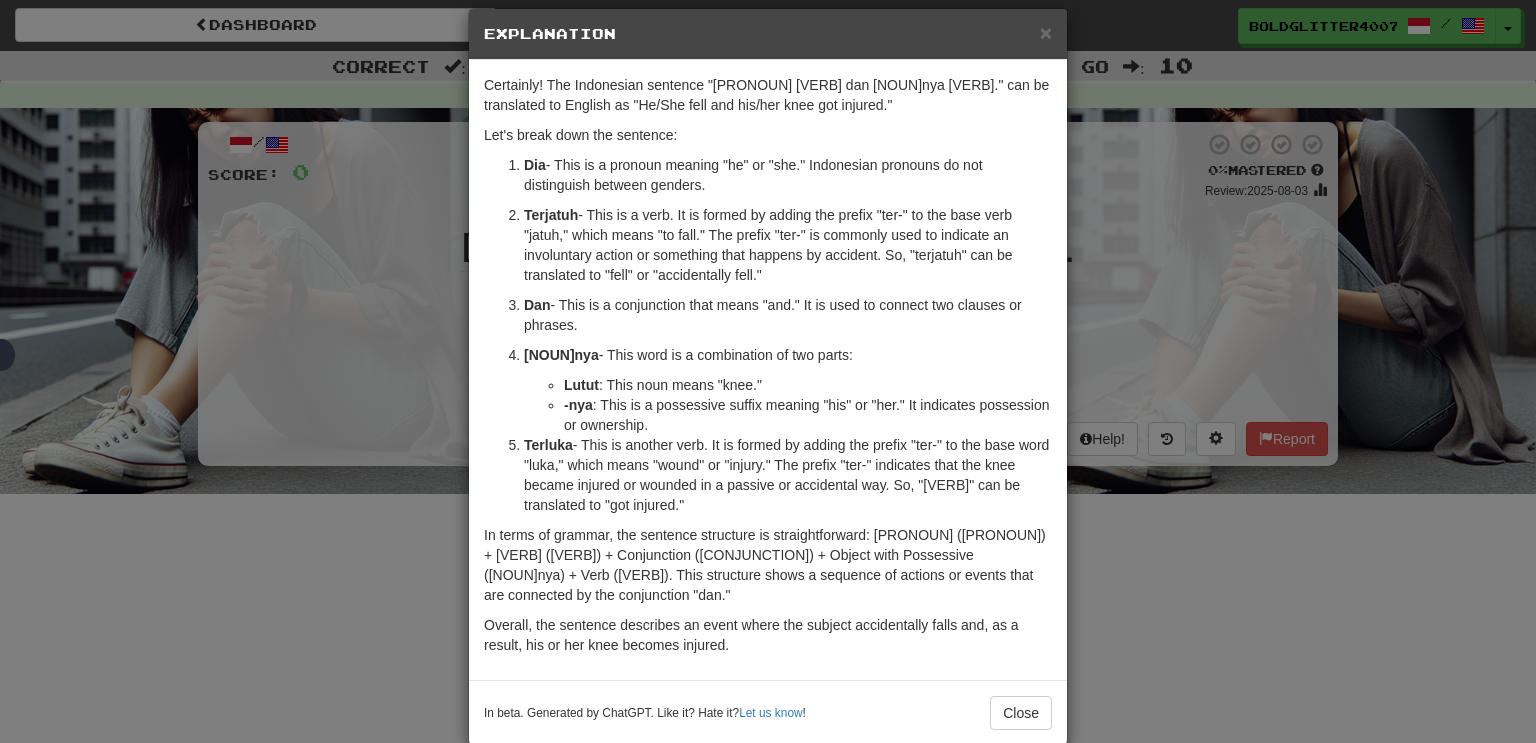 scroll, scrollTop: 20, scrollLeft: 0, axis: vertical 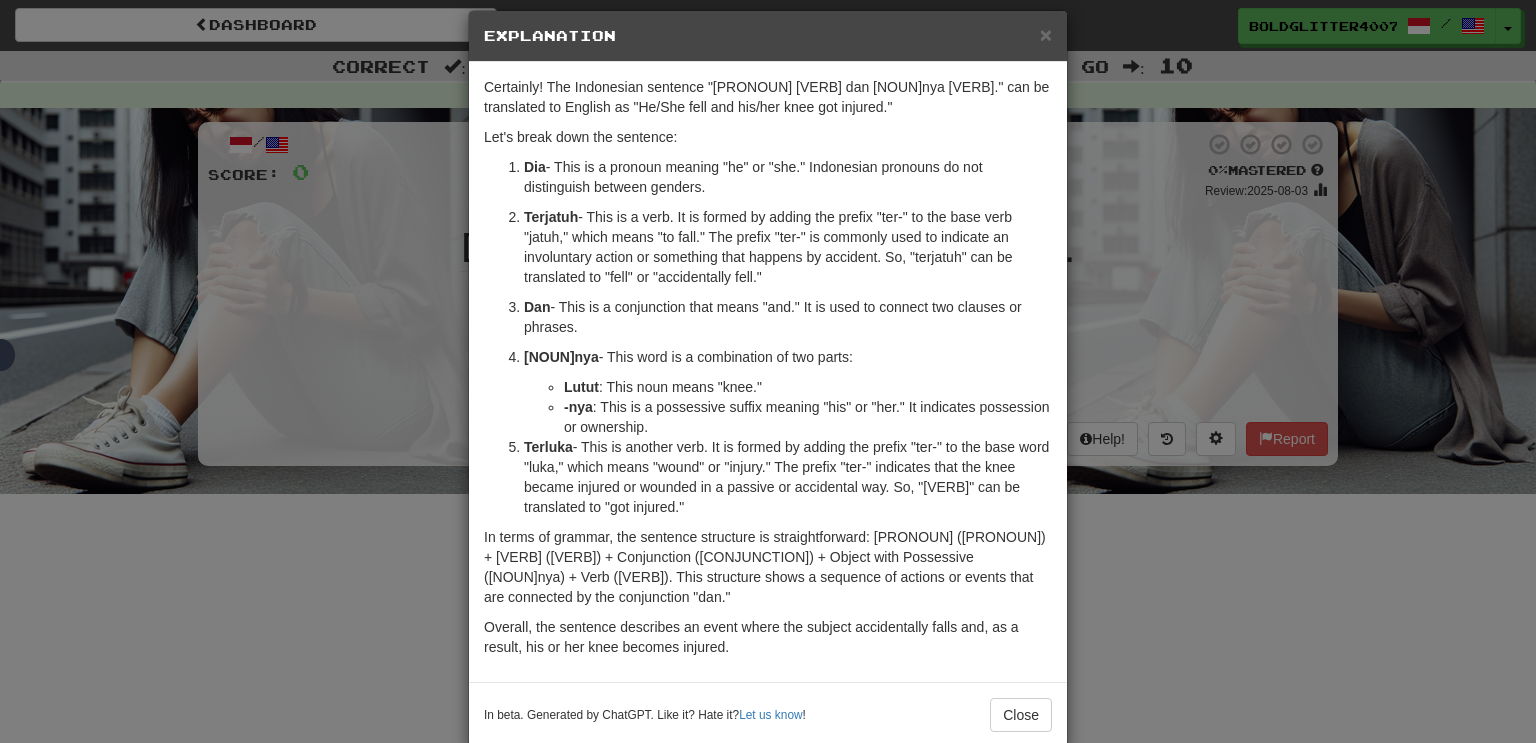click on "× Explanation Certainly! The Indonesian sentence "Dia terjatuh dan lututnya terluka." can be translated to English as "He/She fell and his/her knee got injured."
Let's break down the sentence:
Dia  - This is a pronoun meaning "he" or "she." Indonesian pronouns do not distinguish between genders.
Terjatuh  - This is a verb. It is formed by adding the prefix "ter-" to the base verb "jatuh," which means "to fall." The prefix "ter-" is commonly used to indicate an involuntary action or something that happens by accident. So, "terjatuh" can be translated to "fell" or "accidentally fell."
Dan  - This is a conjunction that means "and." It is used to connect two clauses or phrases.
Lututnya  - This word is a combination of two parts:
Lutut : This noun means "knee."
-nya : This is a possessive suffix meaning "his" or "her." It indicates possession or ownership.
Terluka
In beta. Generated by ChatGPT. Like it? Hate it?  Let us know ! Close" at bounding box center [768, 371] 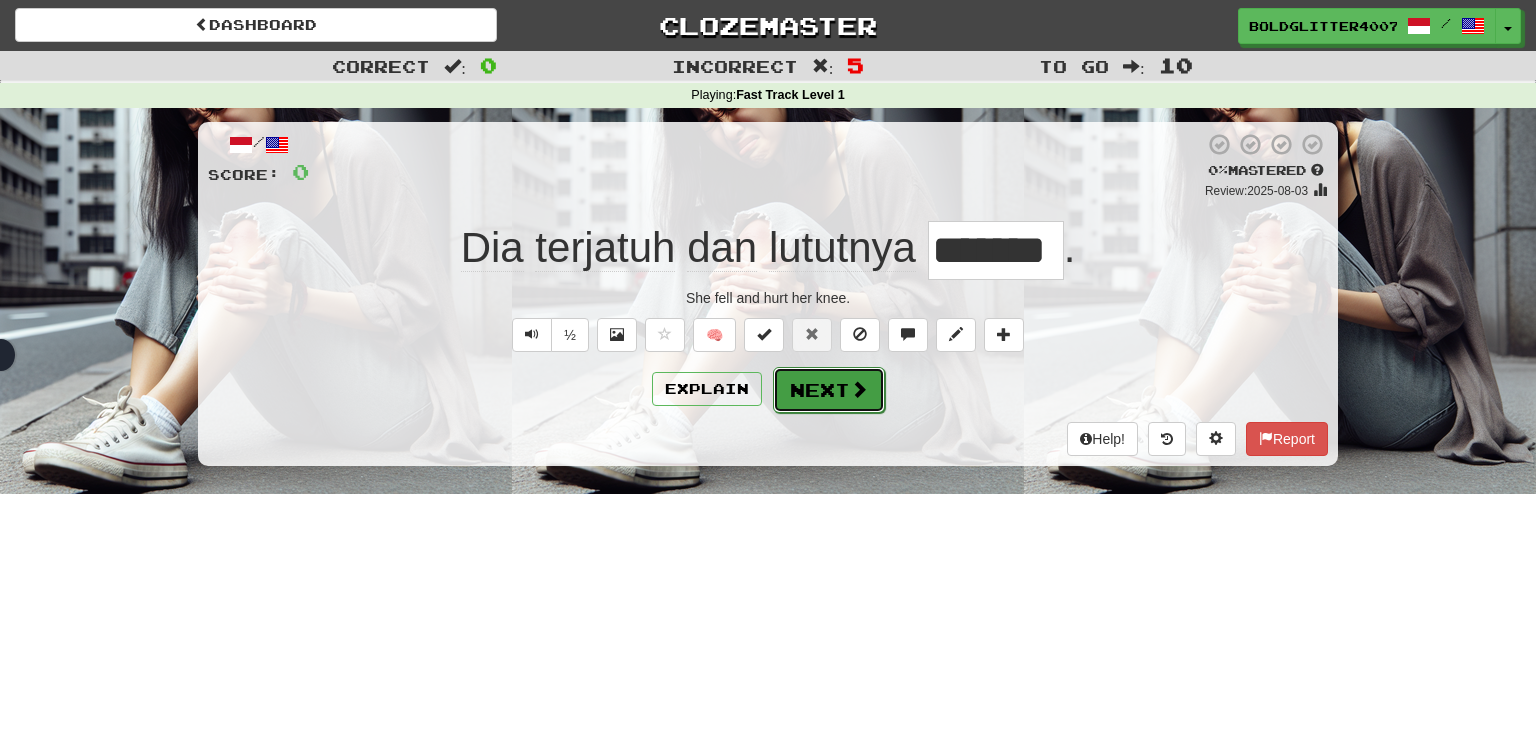 click on "Next" at bounding box center [829, 390] 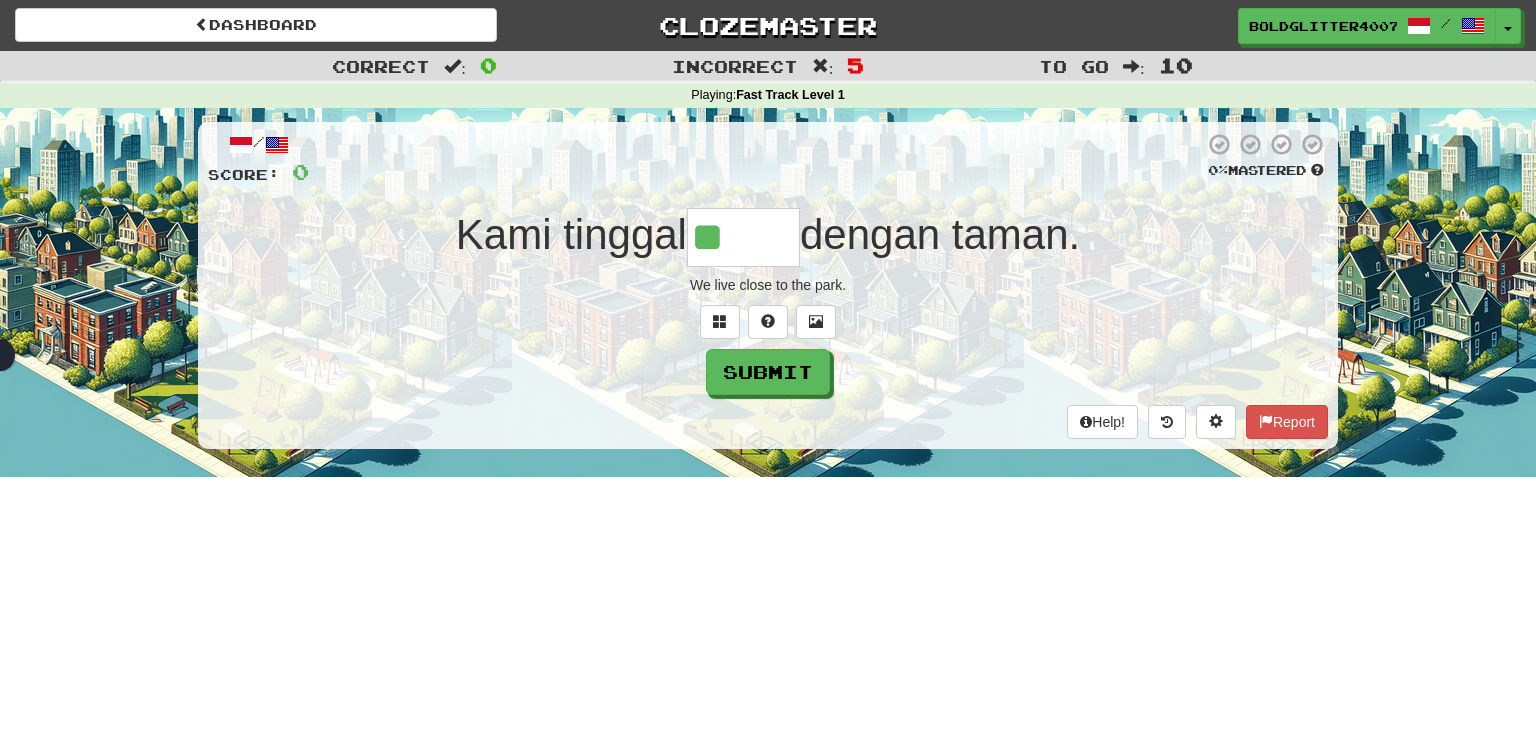 type on "*****" 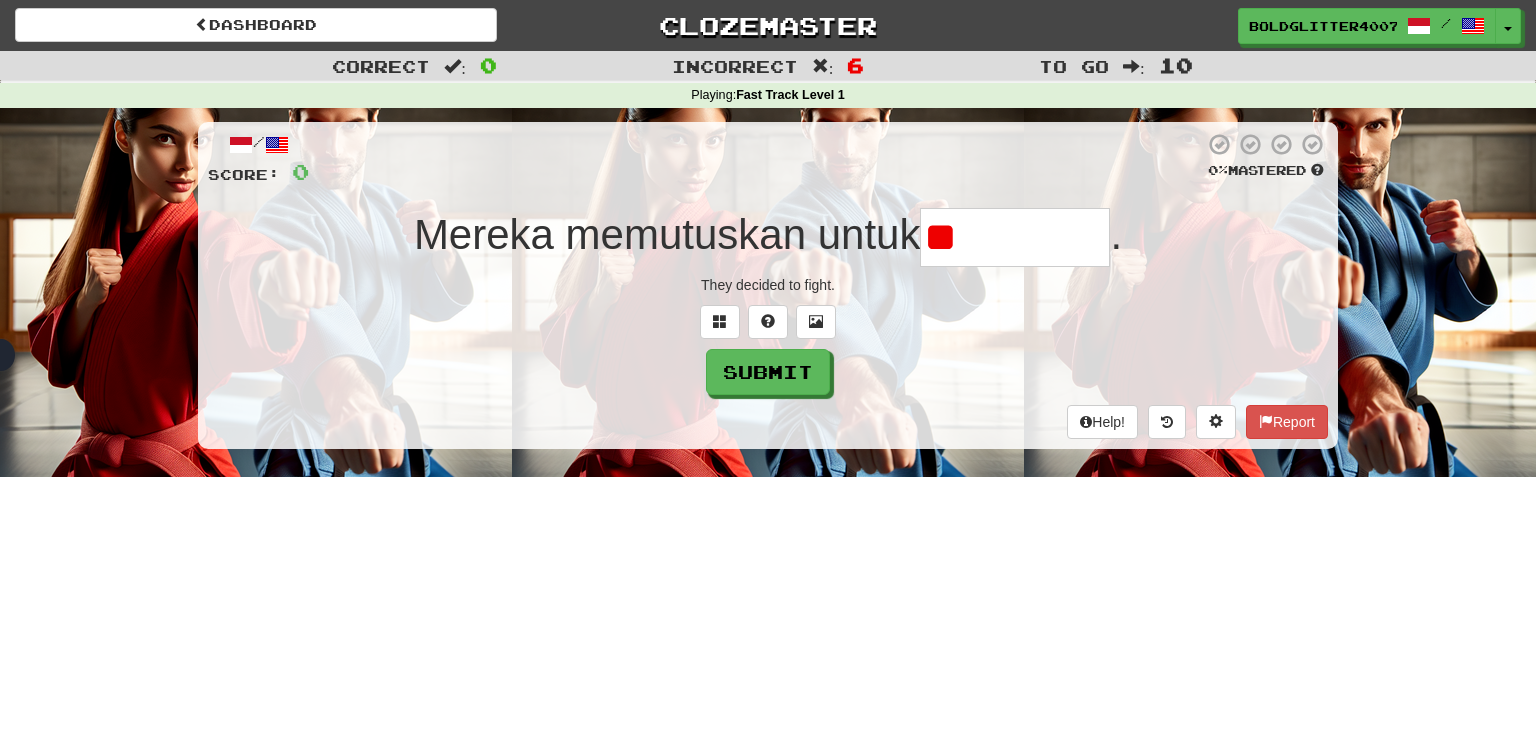 type on "*" 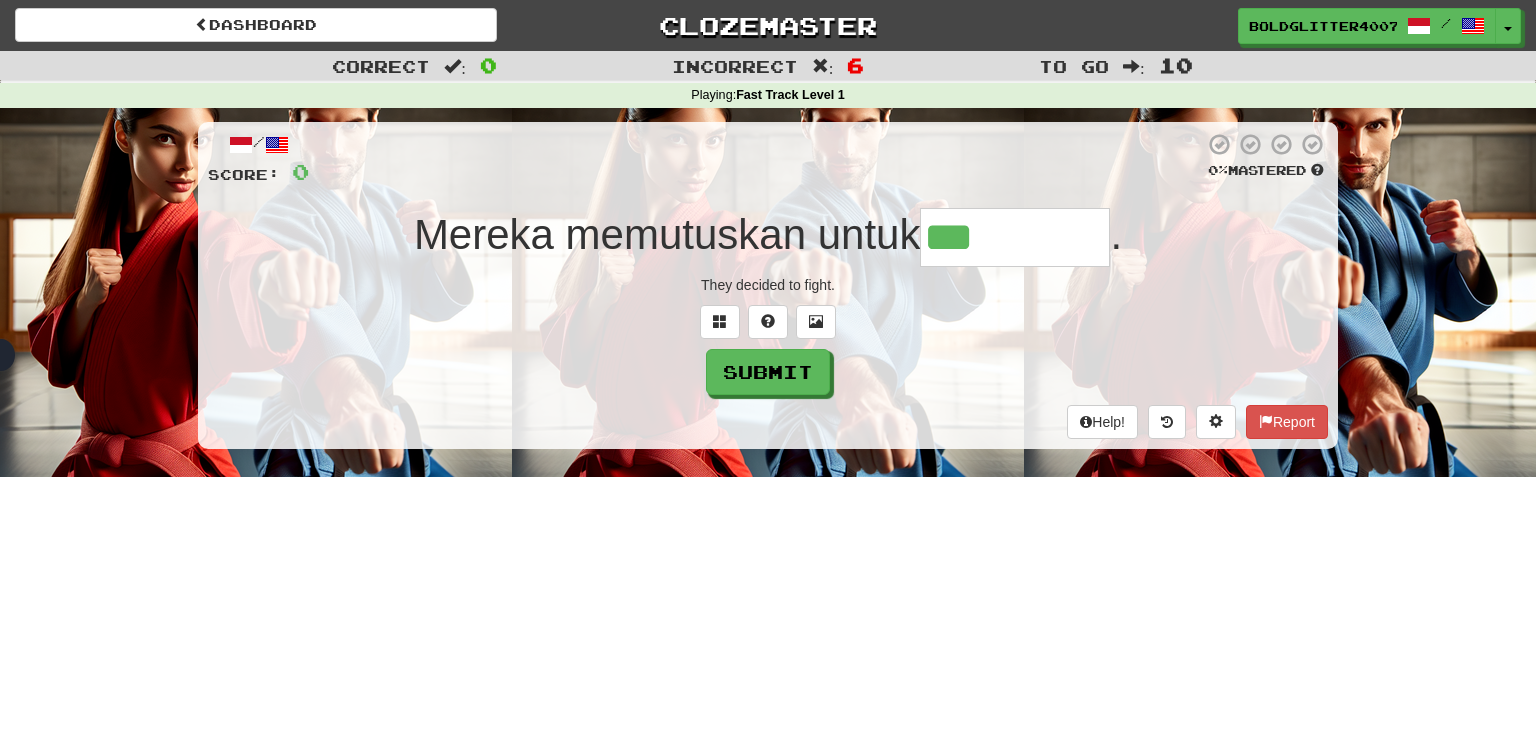 type on "*********" 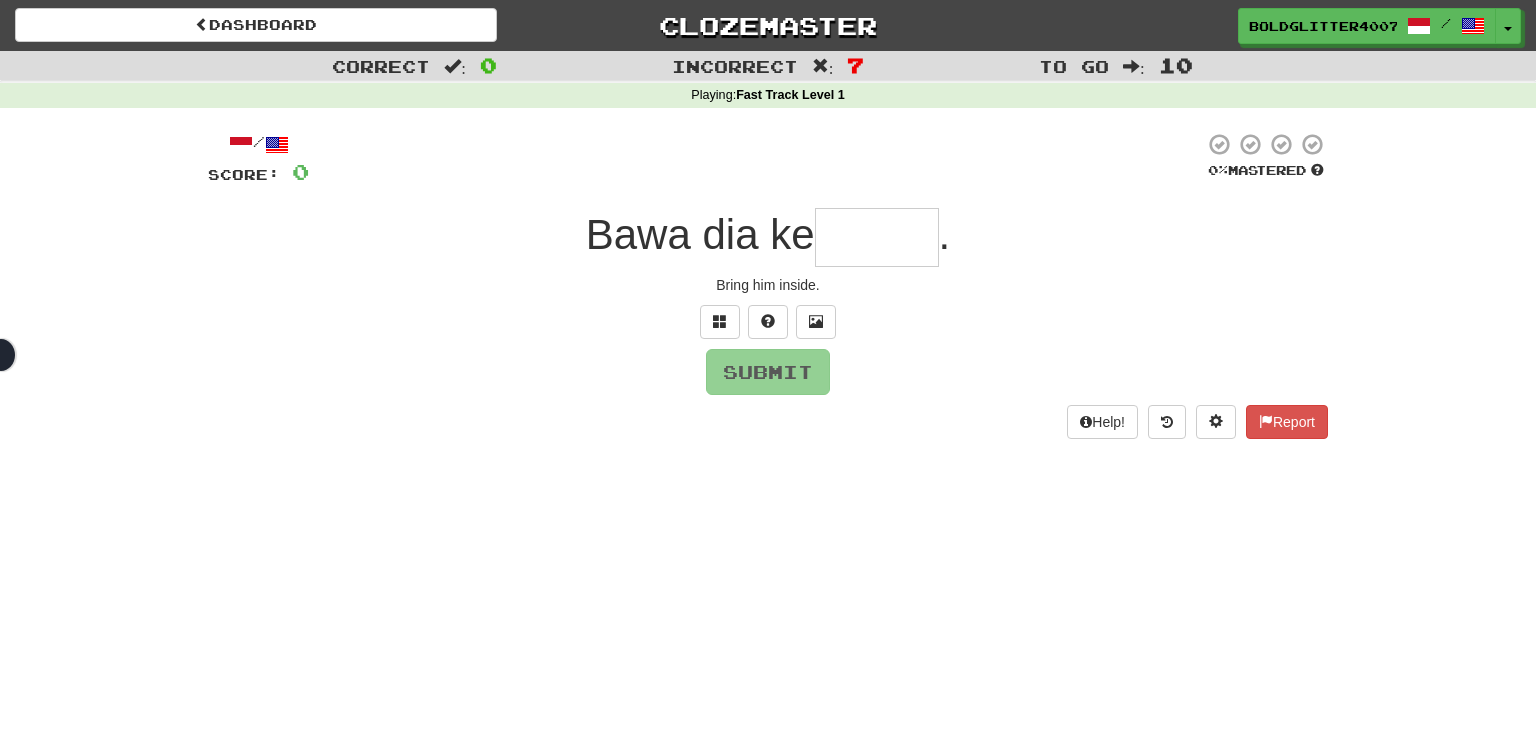 type on "*" 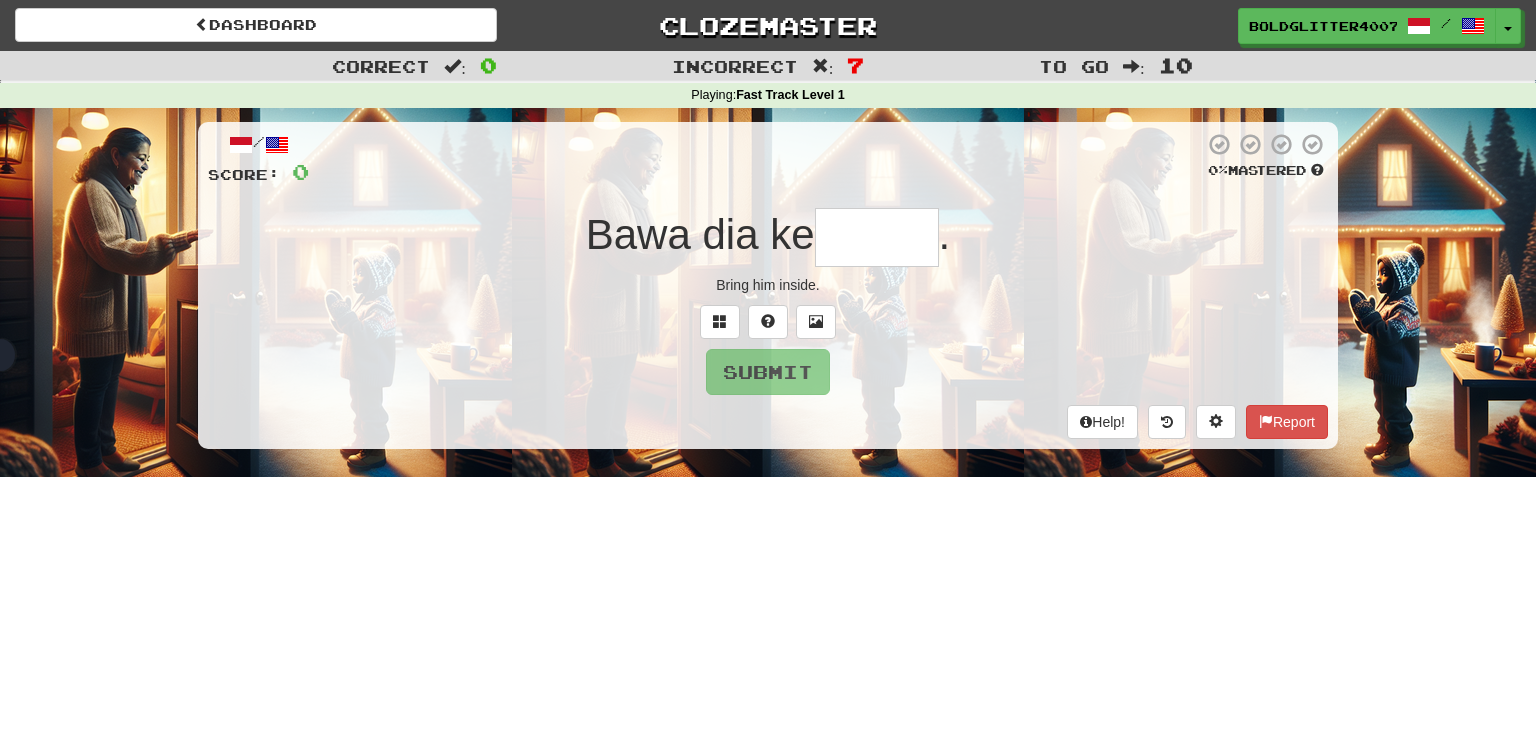 type on "*****" 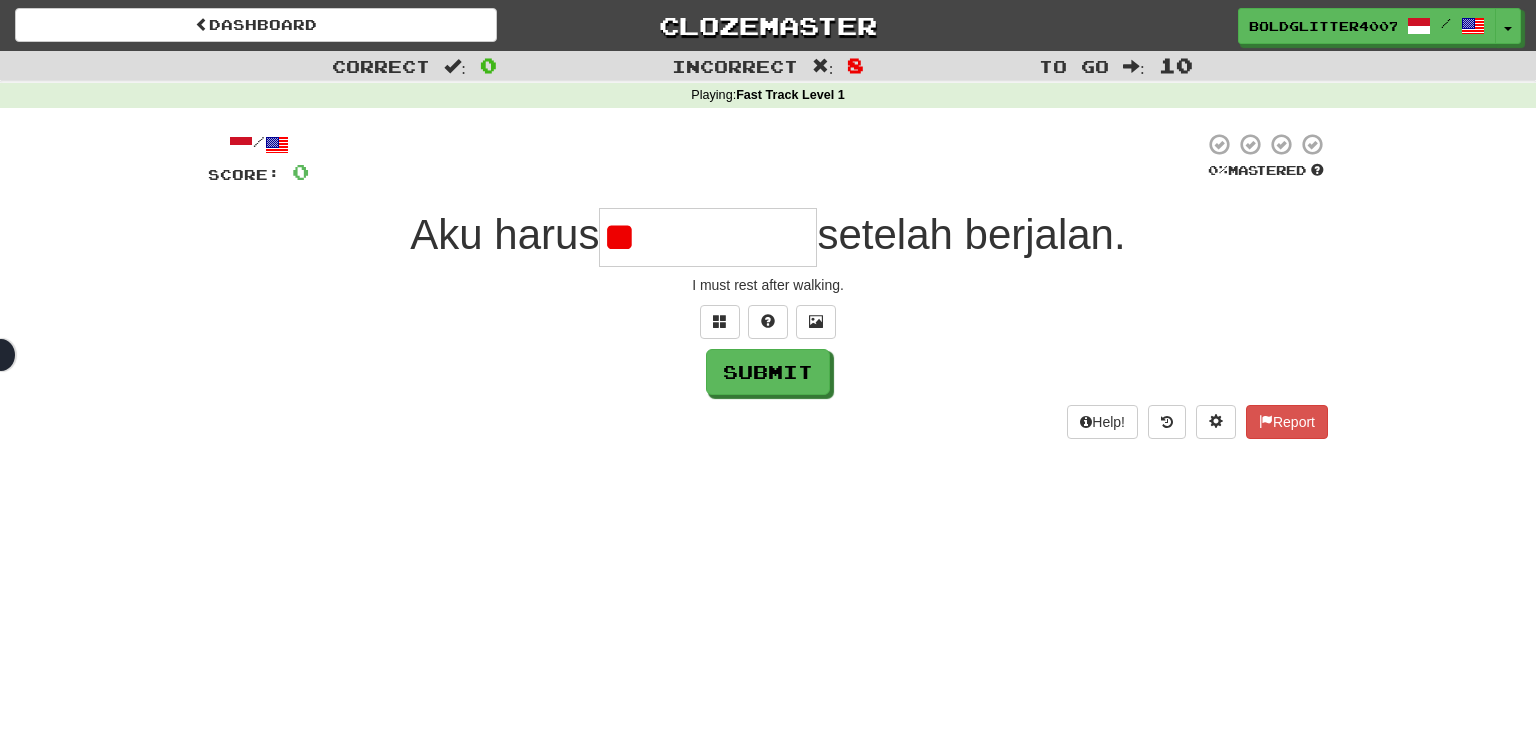 type on "*" 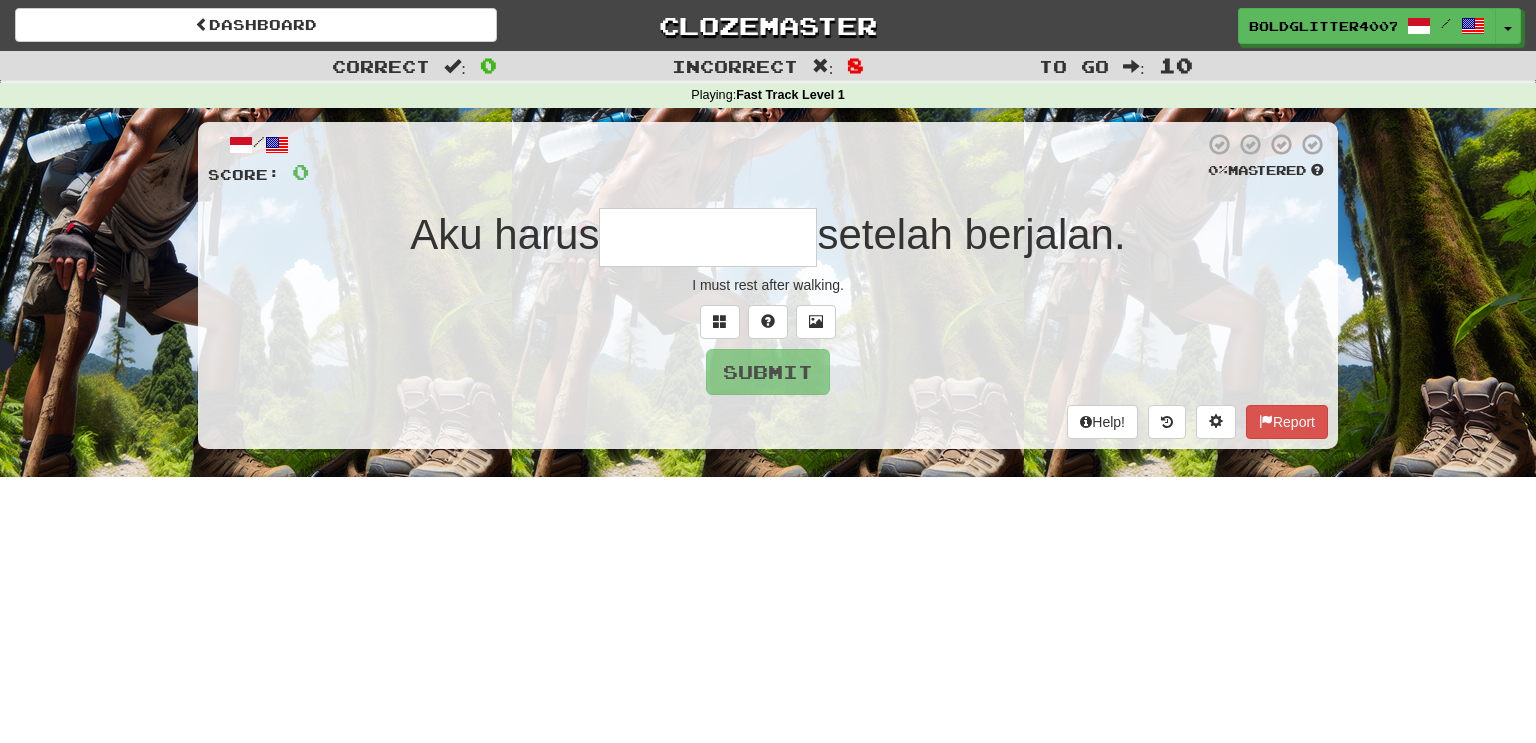 type on "*" 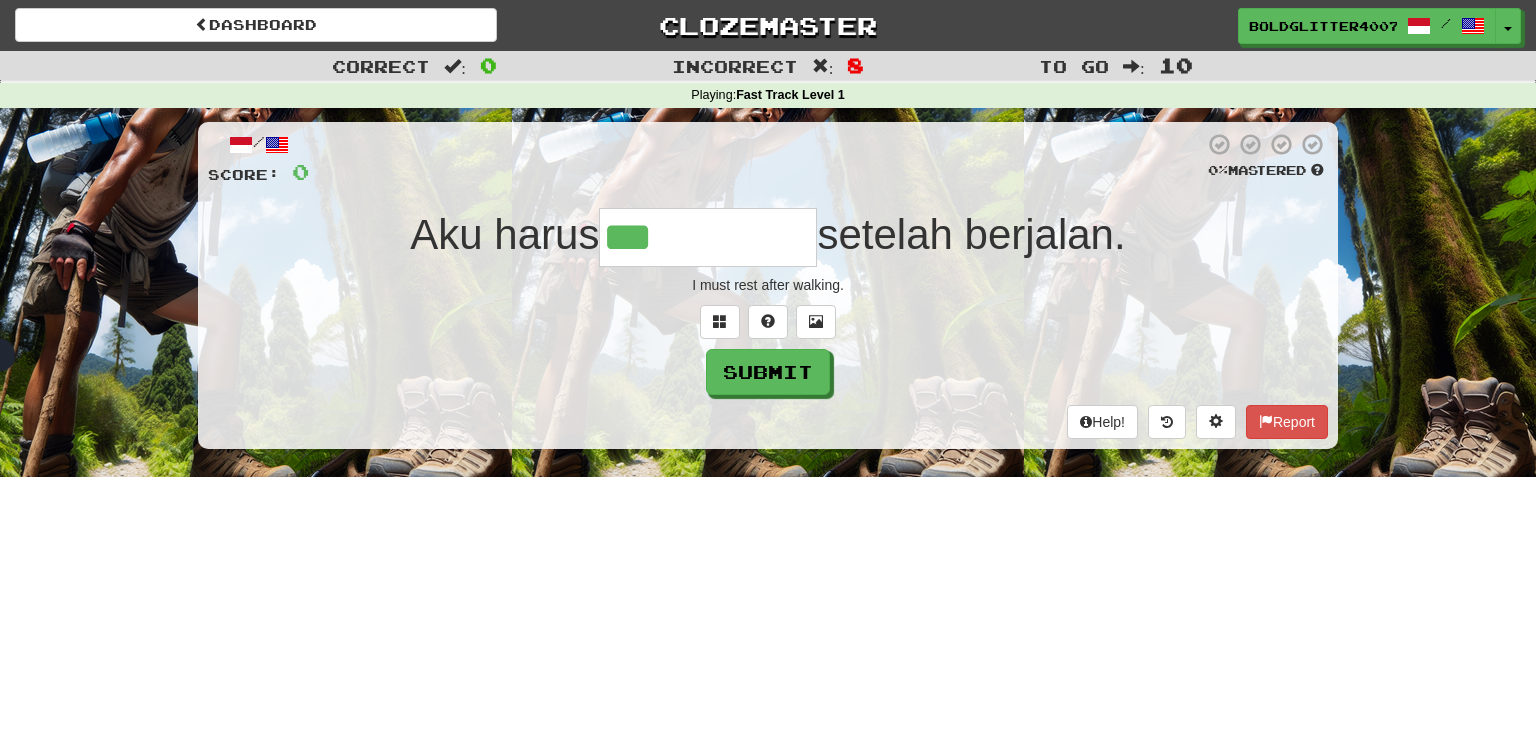 type on "**********" 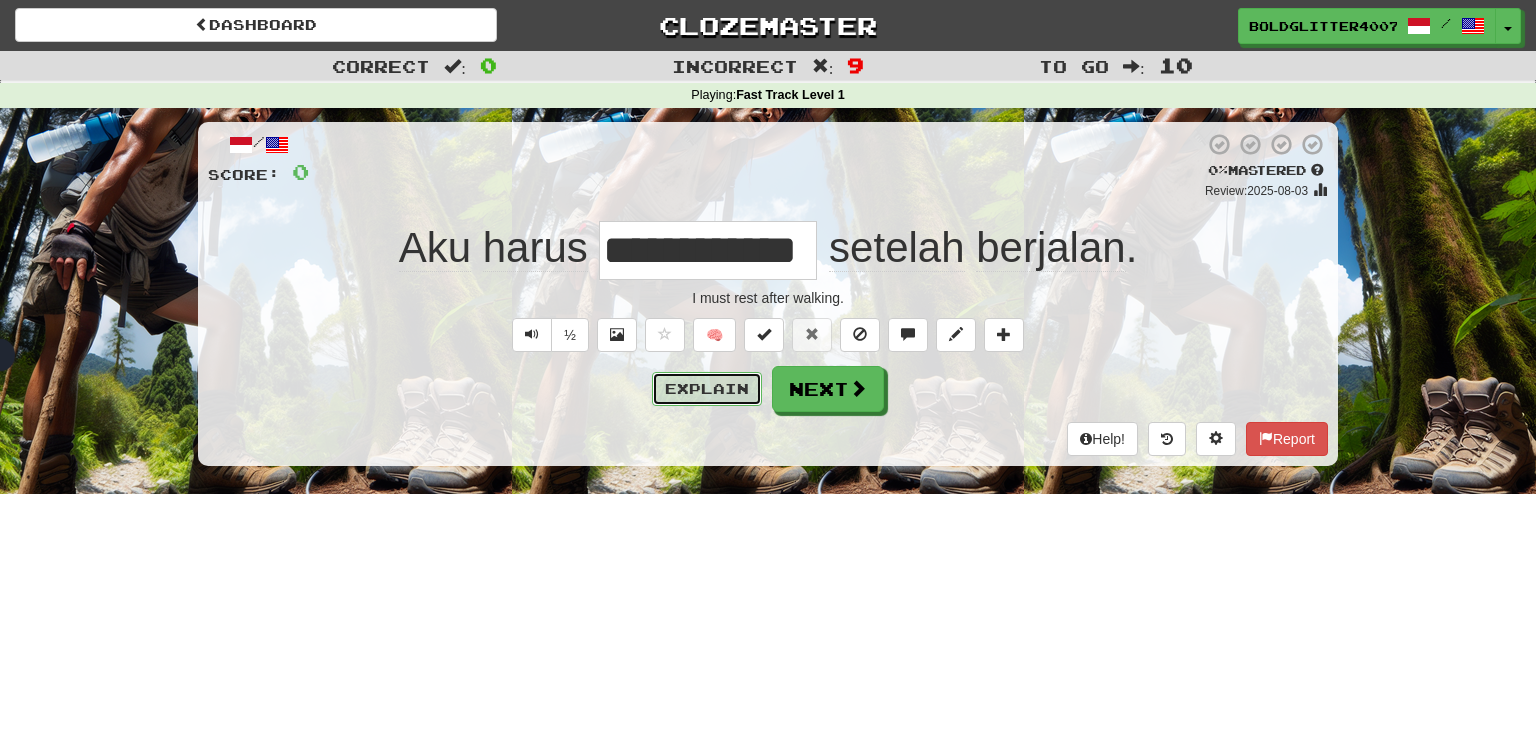 click on "Explain" at bounding box center [707, 389] 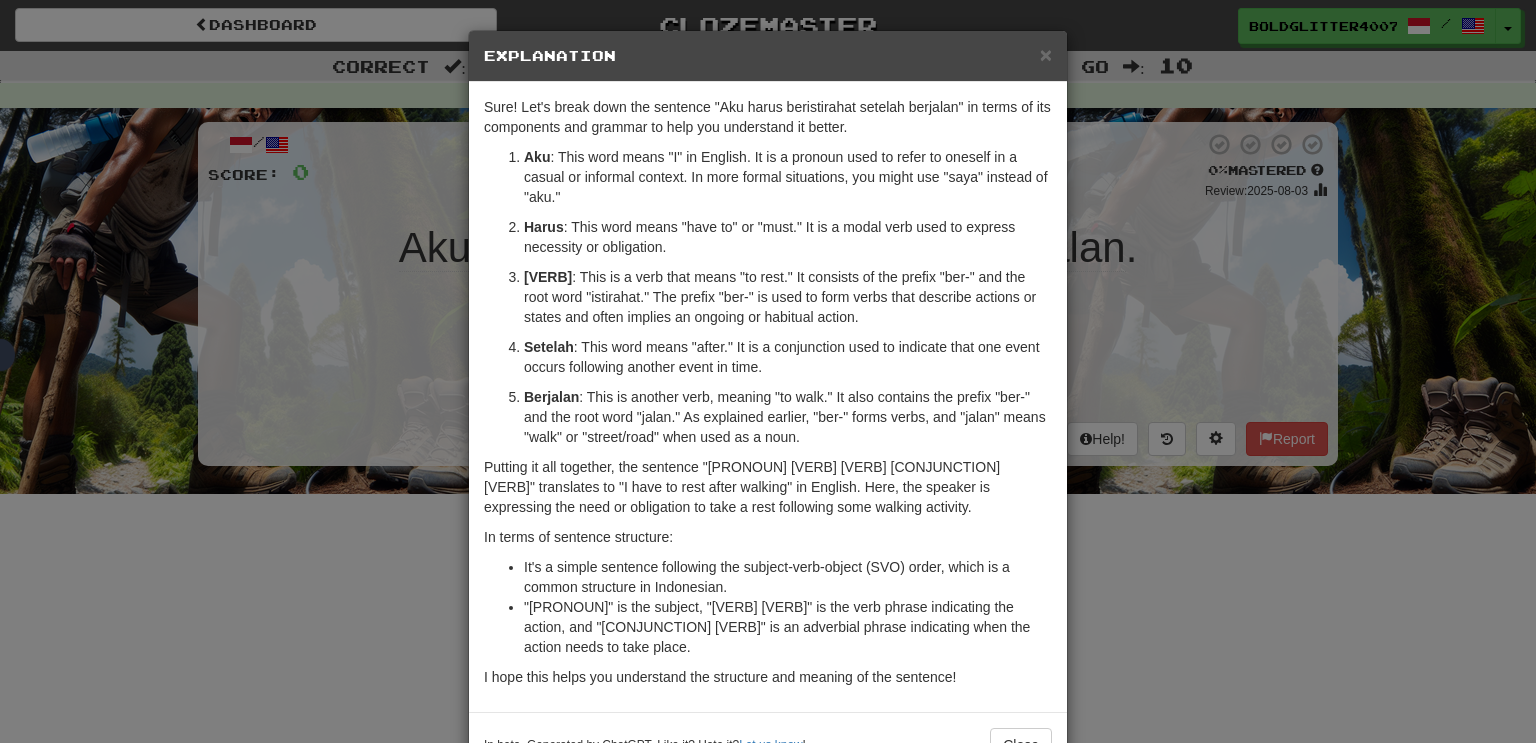 click on "× Explanation Sure! Let's break down the sentence "Aku harus beristirahat setelah berjalan" in terms of its components and grammar to help you understand it better.
Aku : This word means "I" in English. It is a pronoun used to refer to oneself in a casual or informal context. In more formal situations, you might use "saya" instead of "aku."
Harus : This word means "have to" or "must." It is a modal verb used to express necessity or obligation.
Beristirahat : This is a verb that means "to rest." It consists of the prefix "ber-" and the root word "istirahat." The prefix "ber-" is used to form verbs that describe actions or states and often implies an ongoing or habitual action.
Setelah : This word means "after." It is a conjunction used to indicate that one event occurs following another event in time.
Berjalan
In terms of sentence structure:
It's a simple sentence following the subject-verb-object (SVO) order, which is a common structure in Indonesian.
! Close" at bounding box center [768, 371] 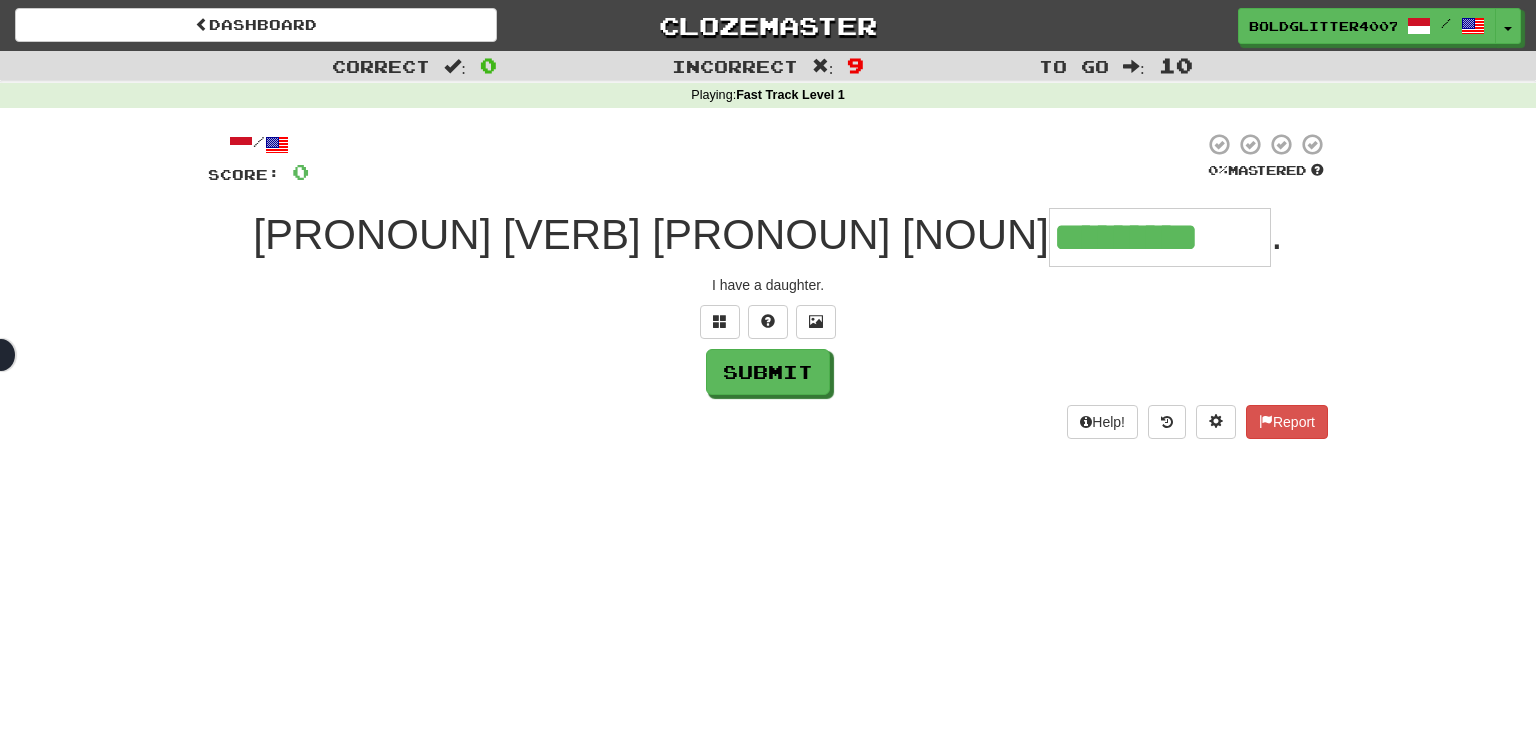 type on "*********" 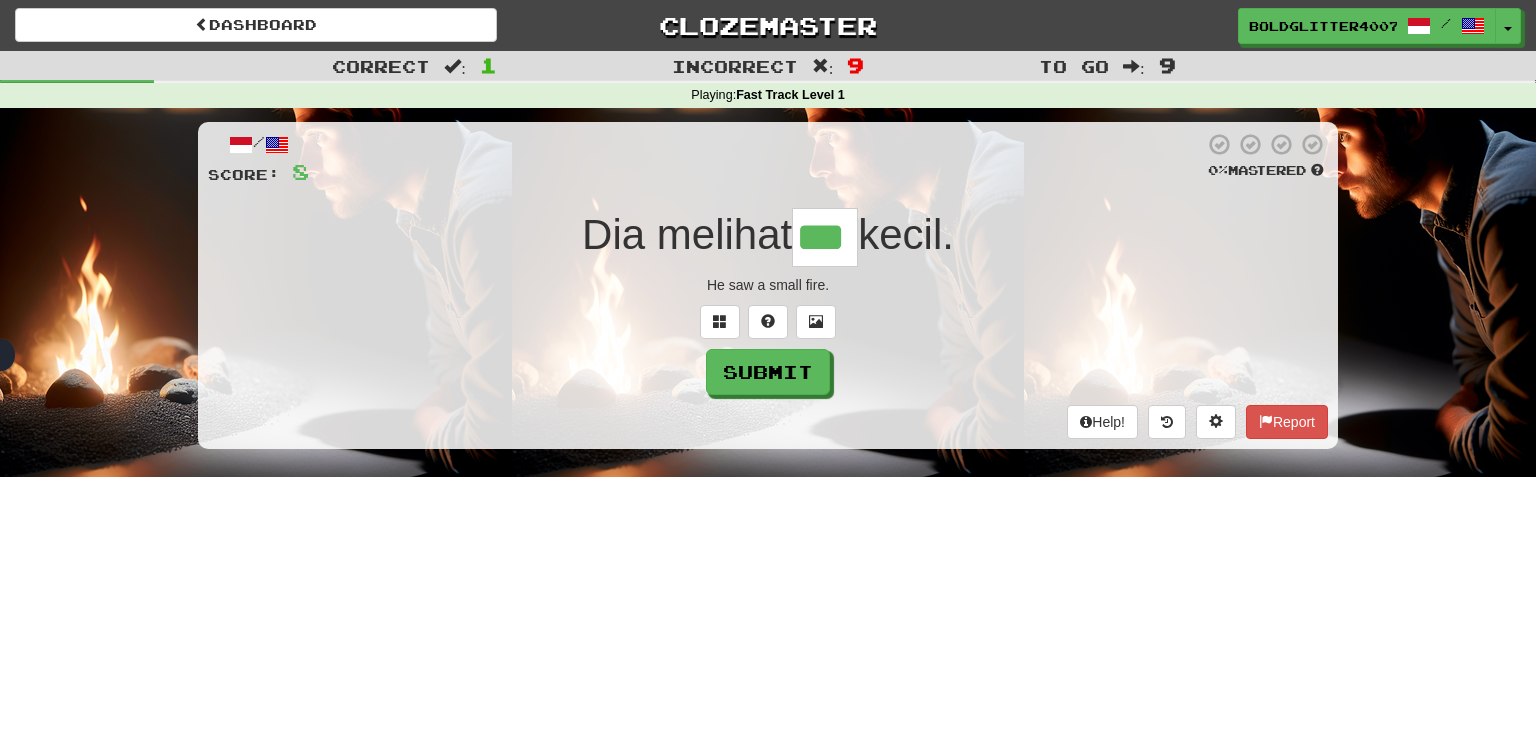 type on "***" 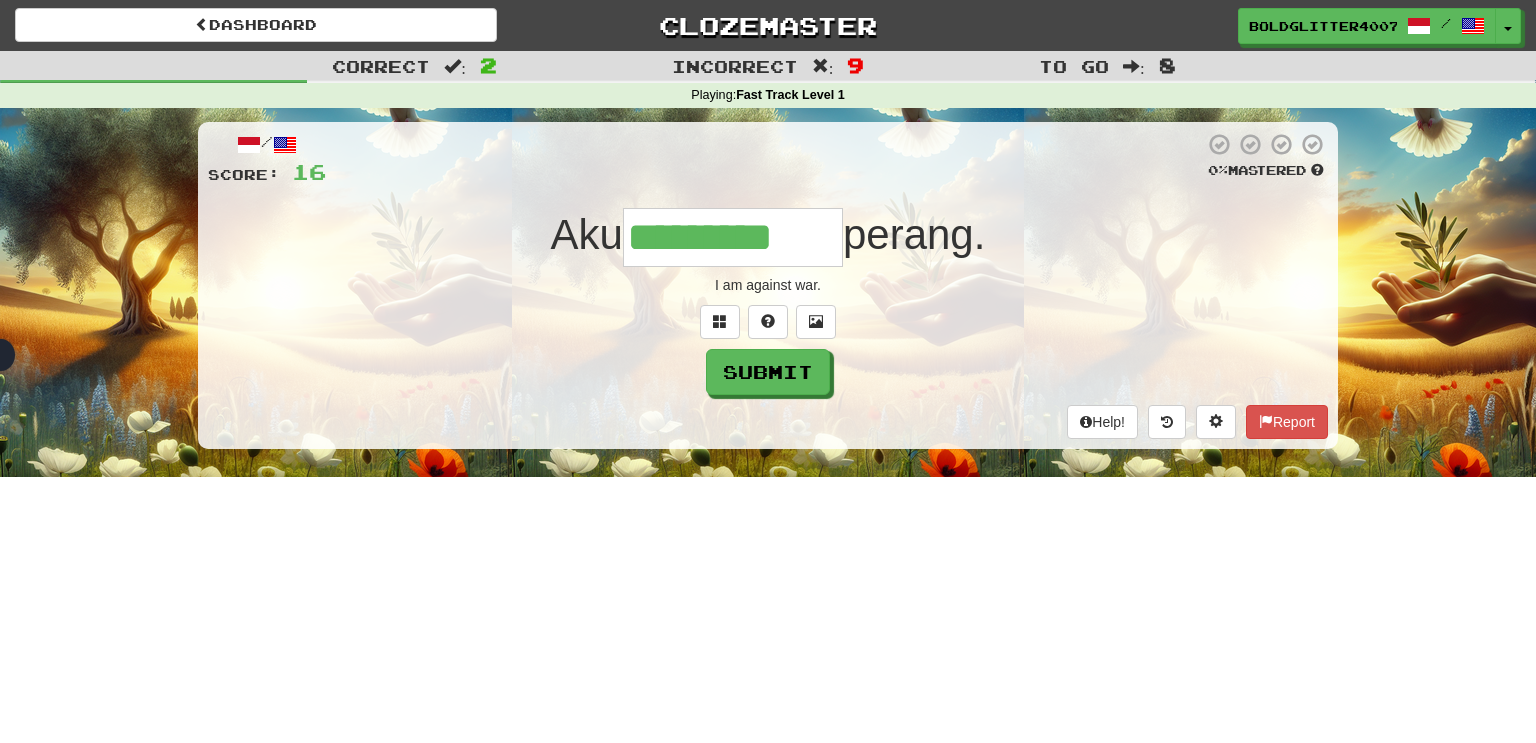 type on "*********" 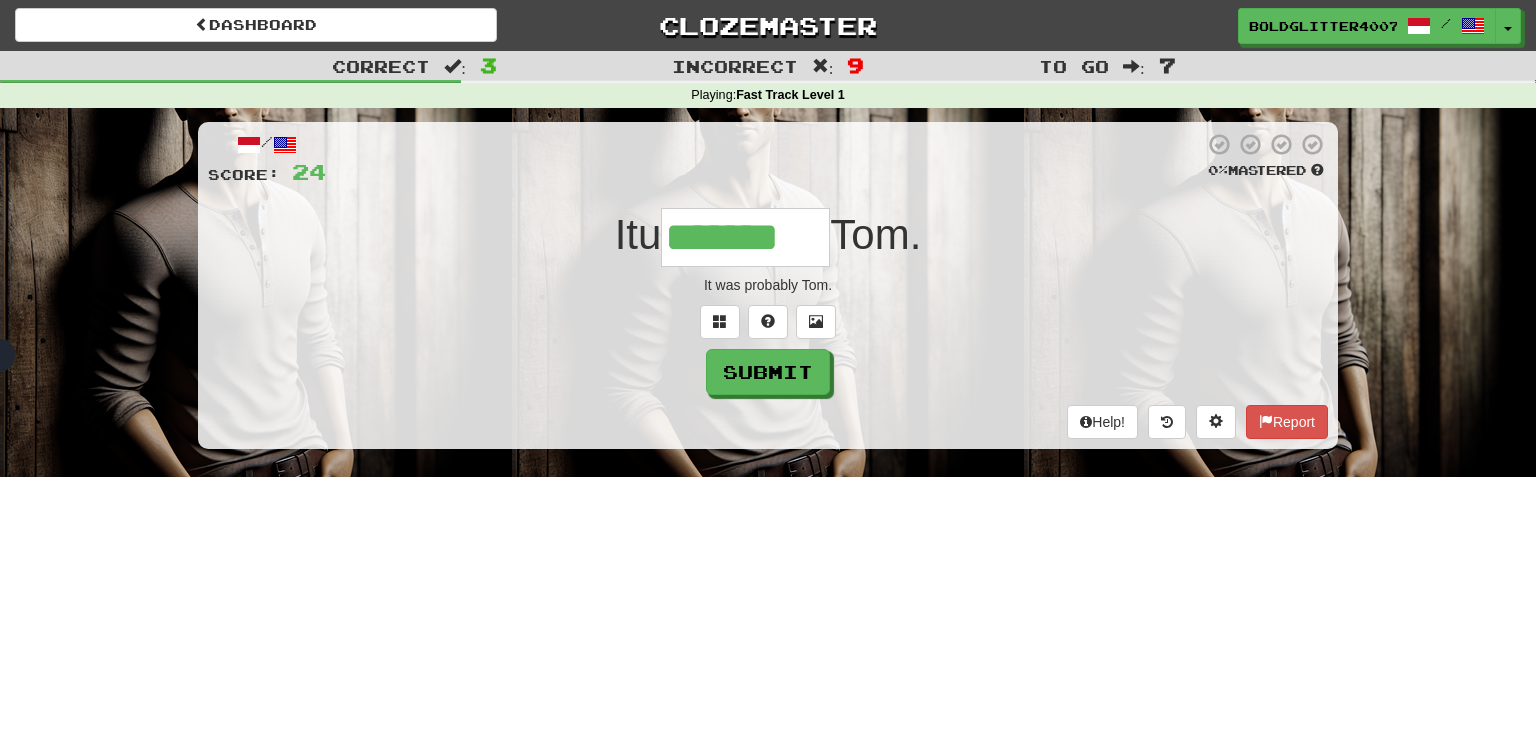 type on "*******" 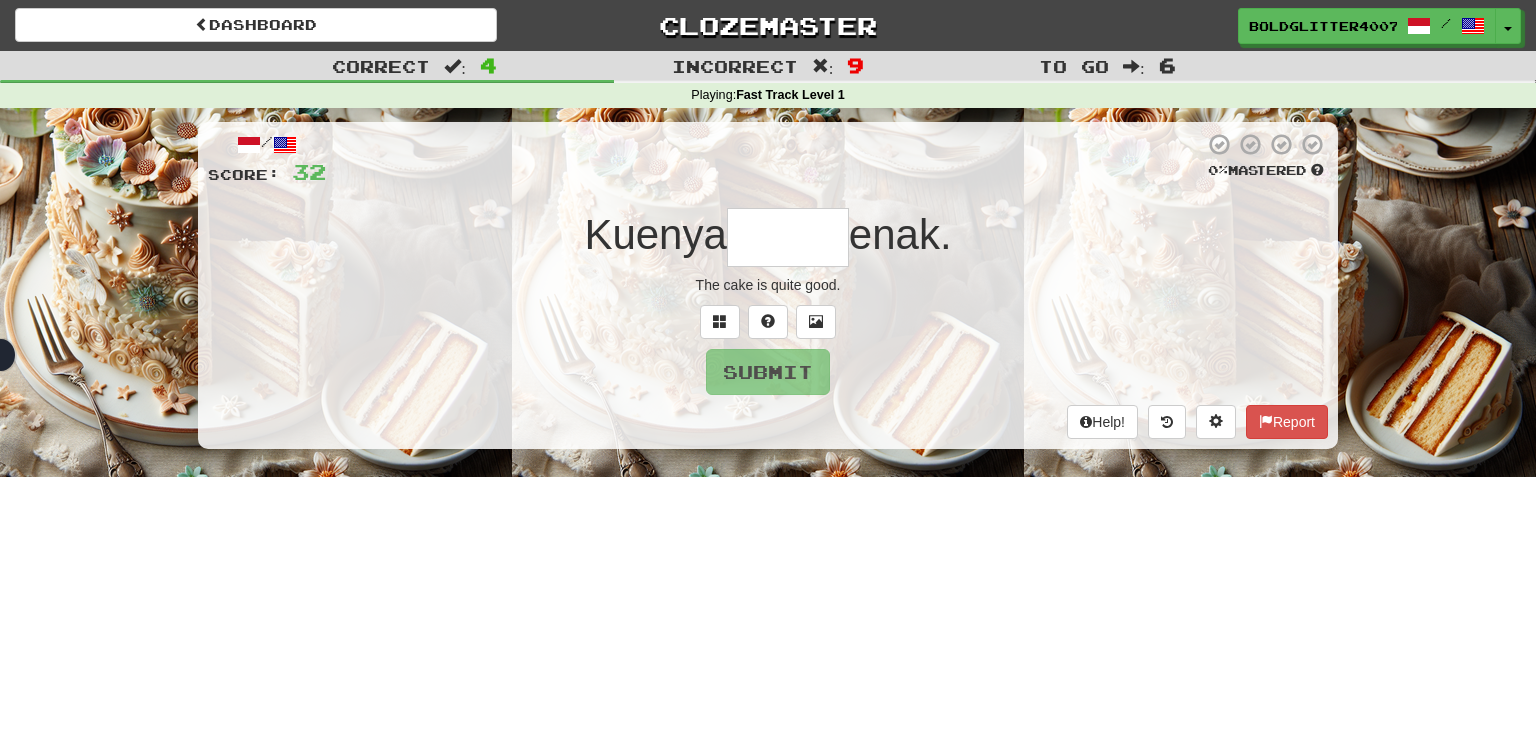 type on "*****" 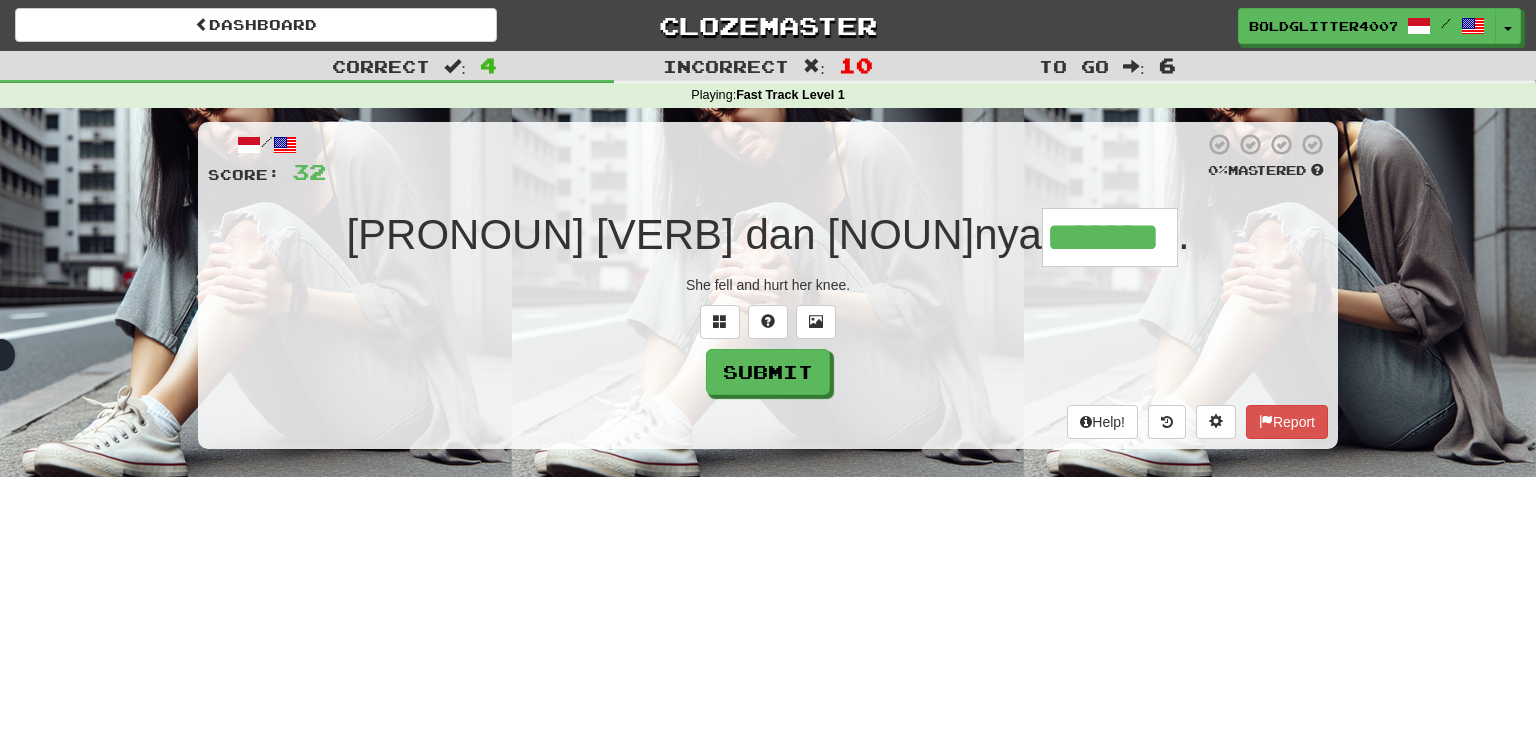 type on "*******" 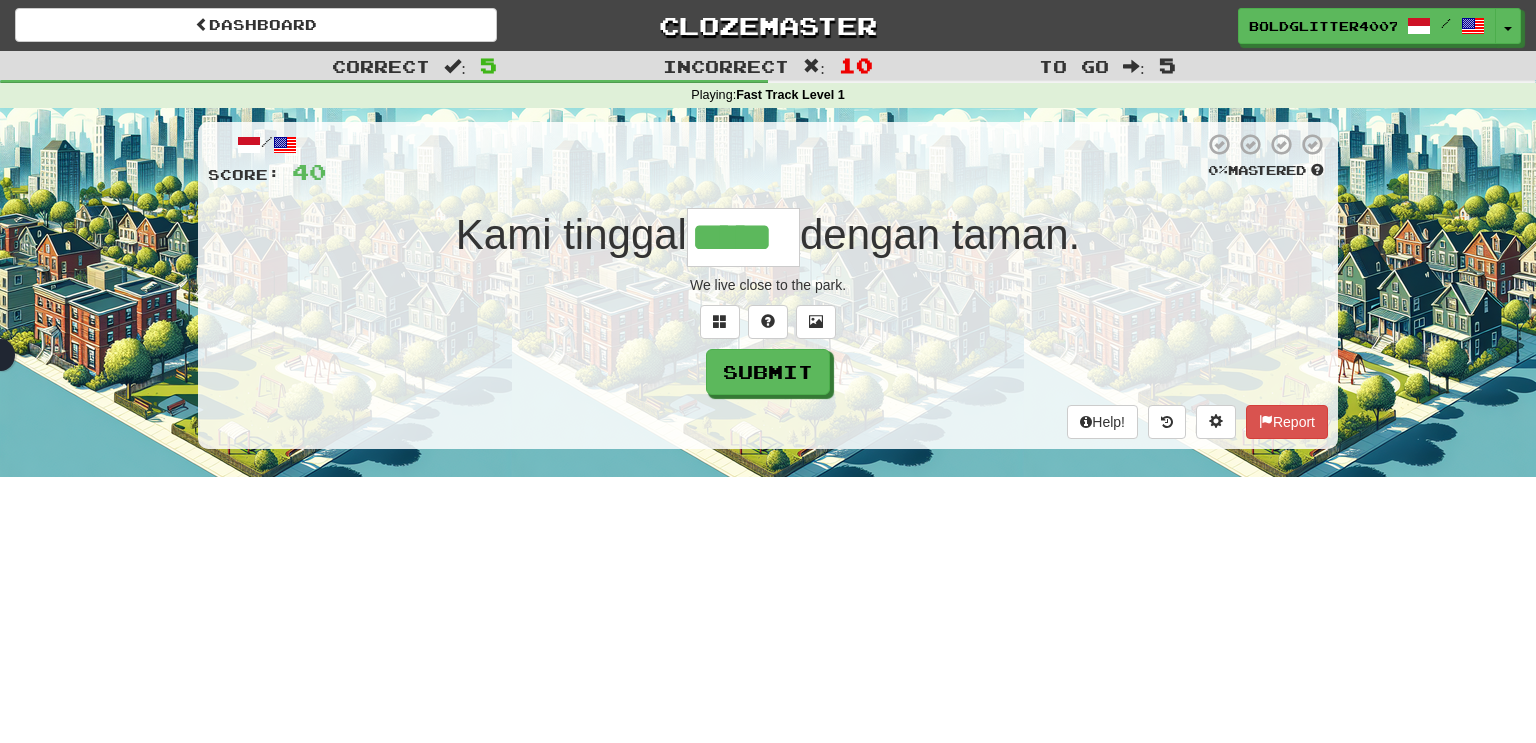 type on "*****" 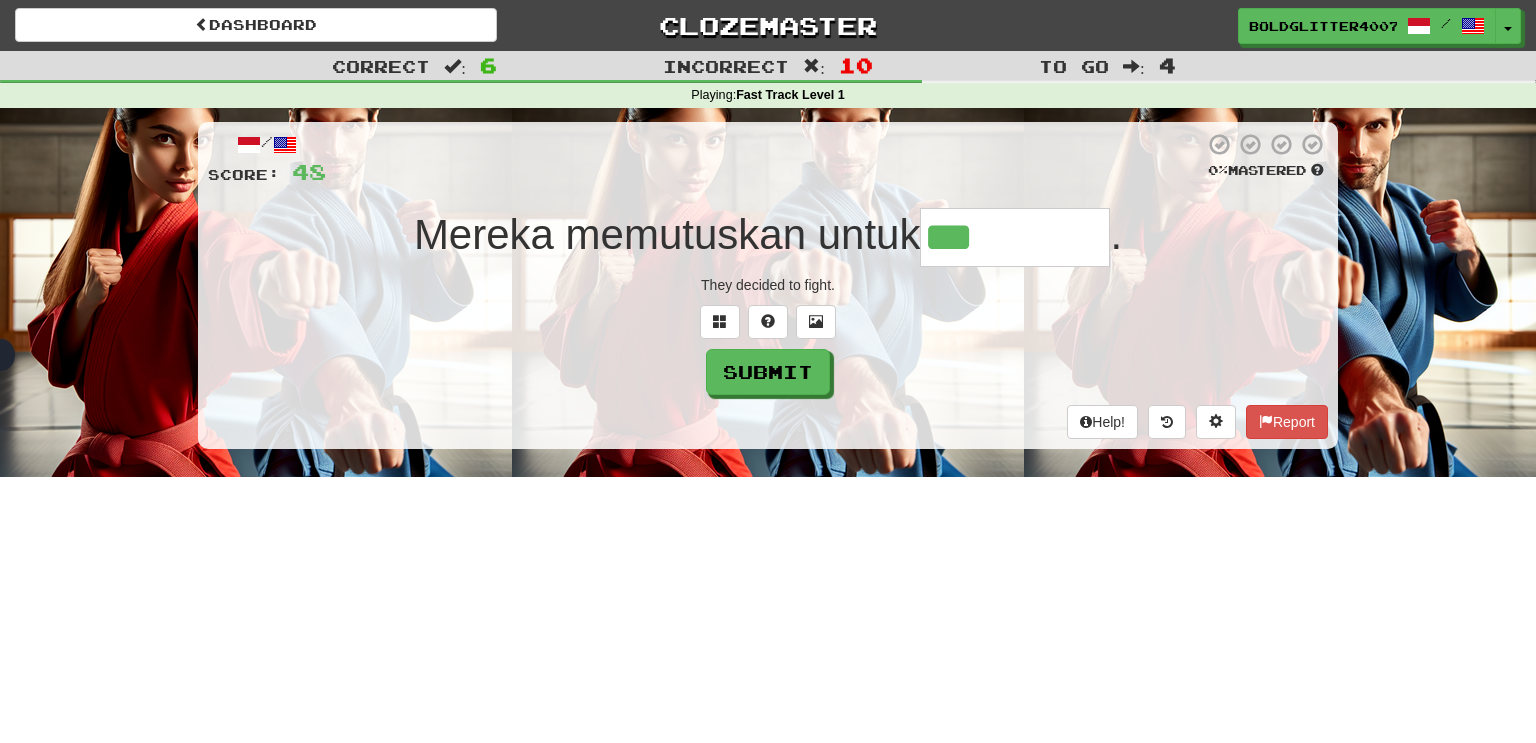 type on "*********" 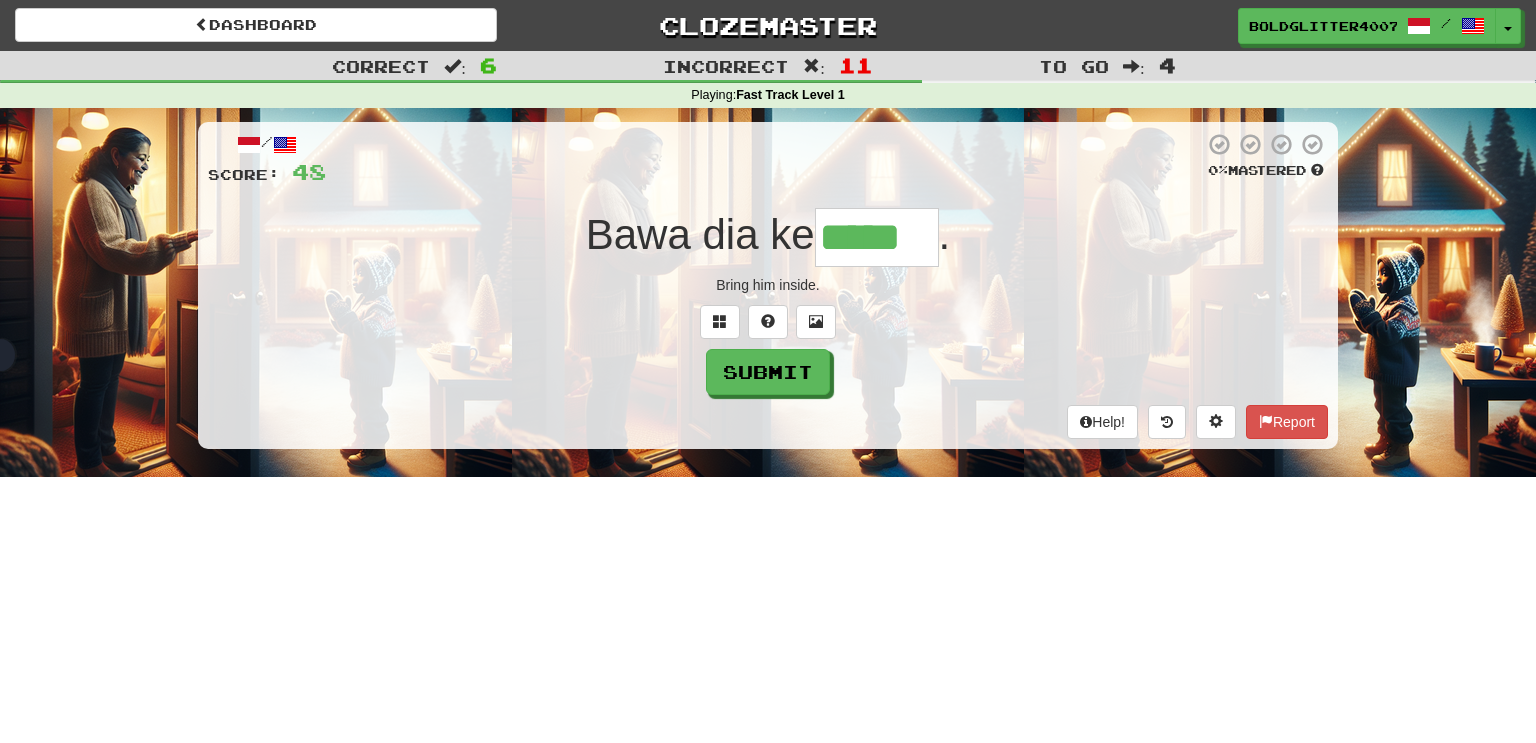 type on "*****" 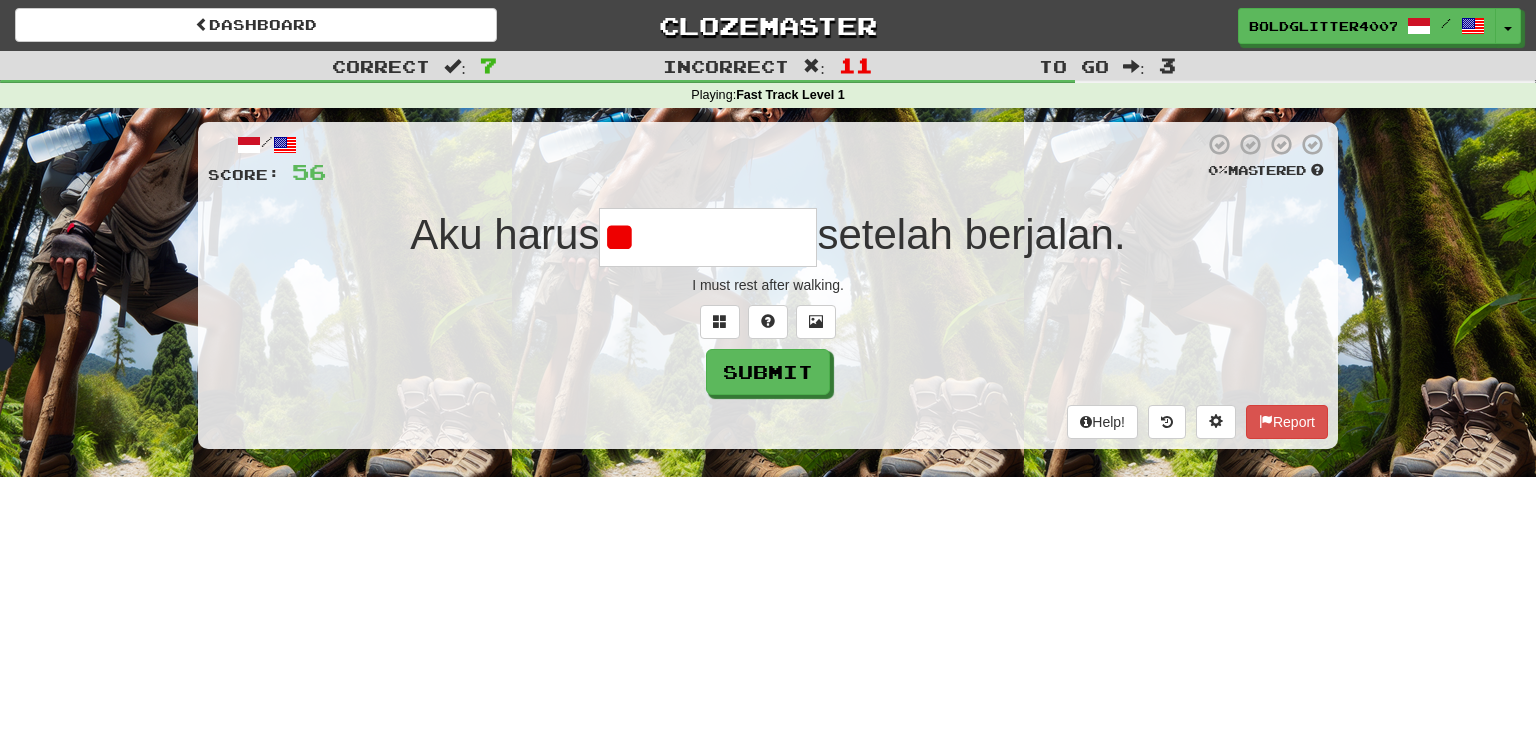 type on "*" 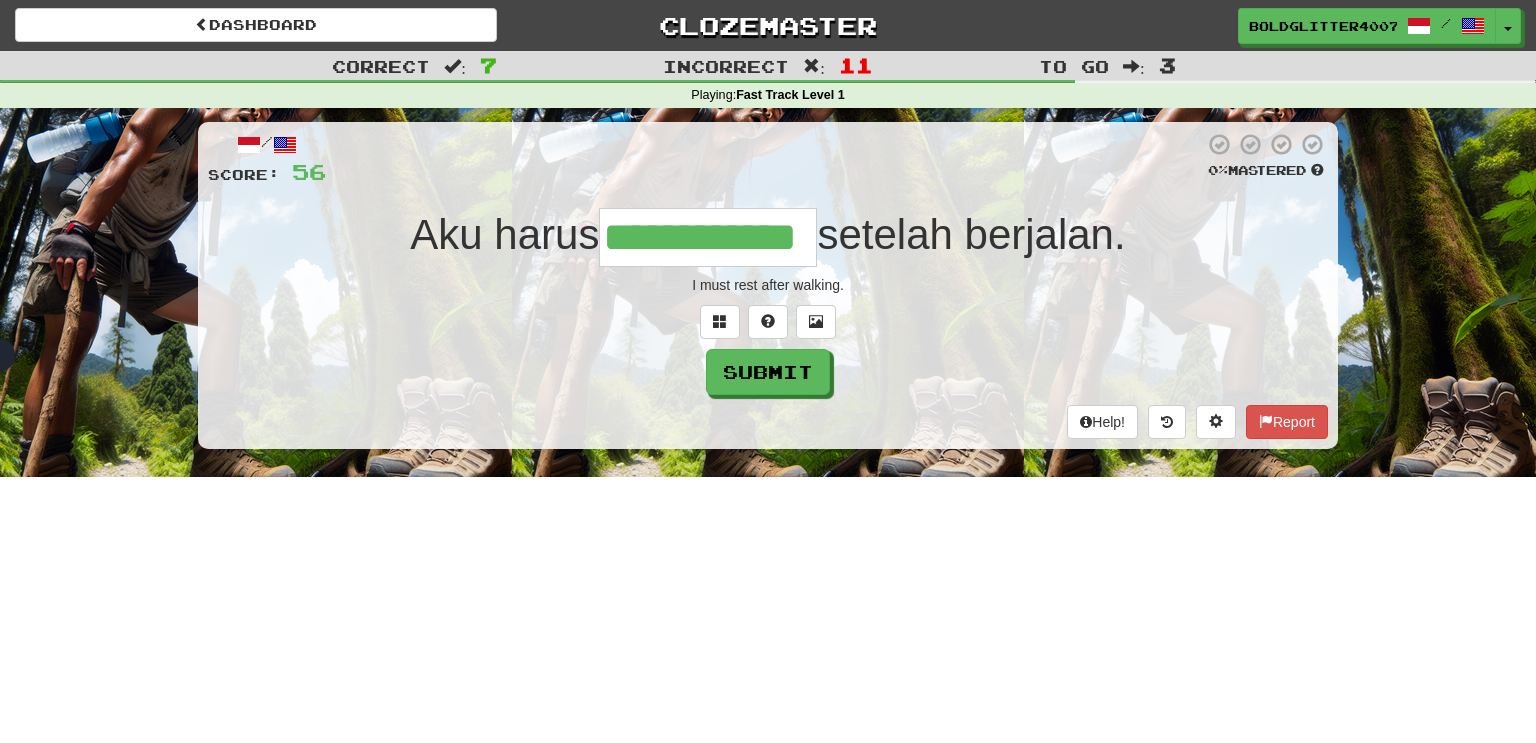 type on "**********" 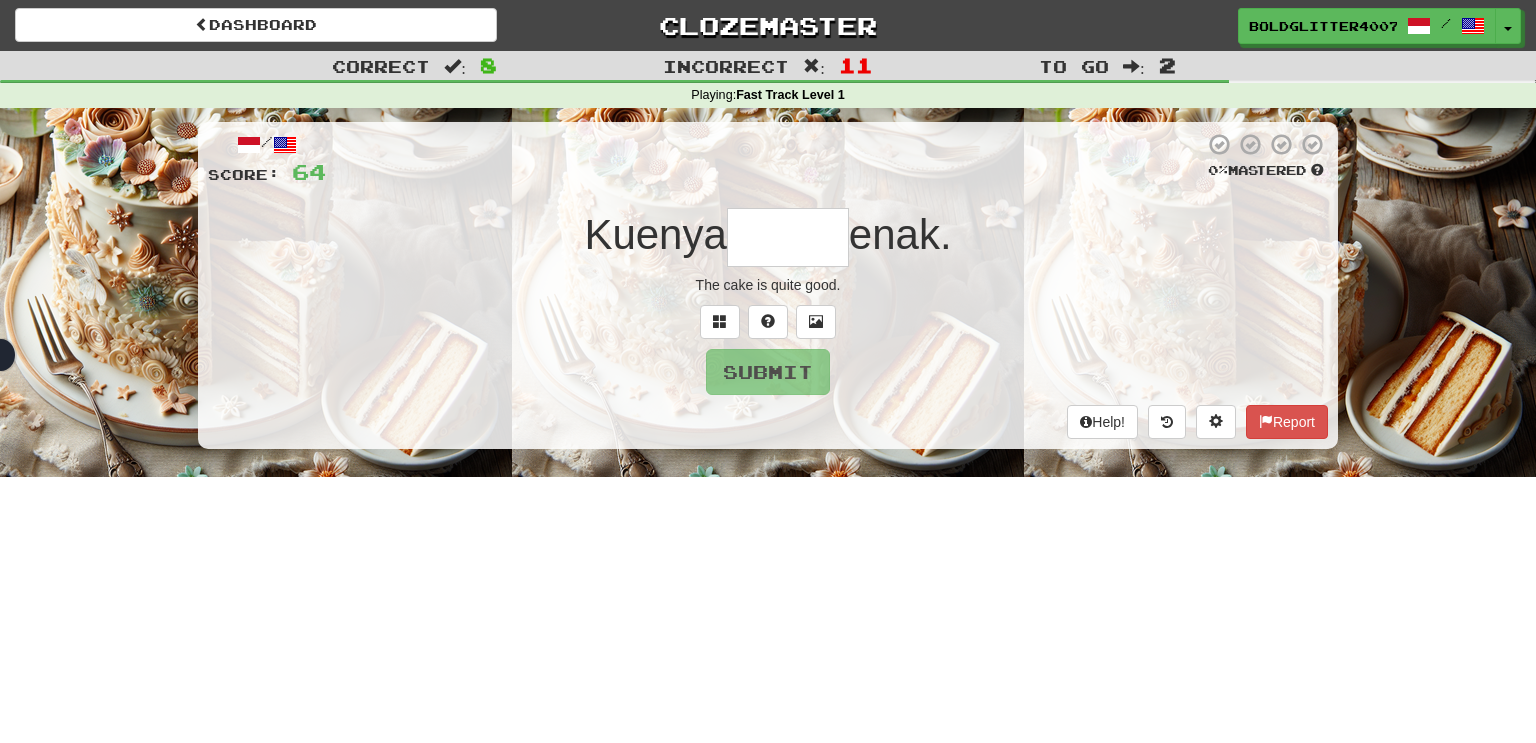 type on "*****" 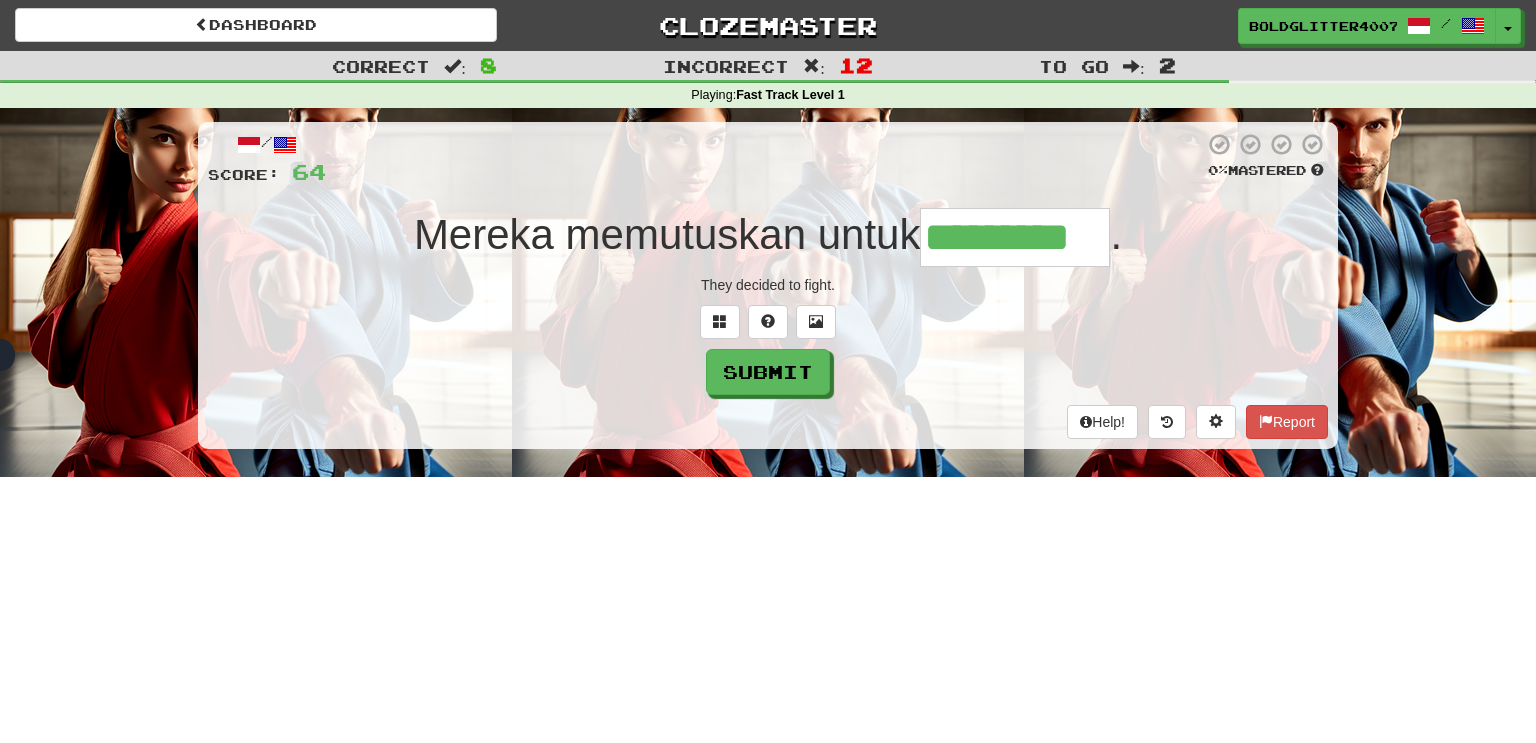 type on "*********" 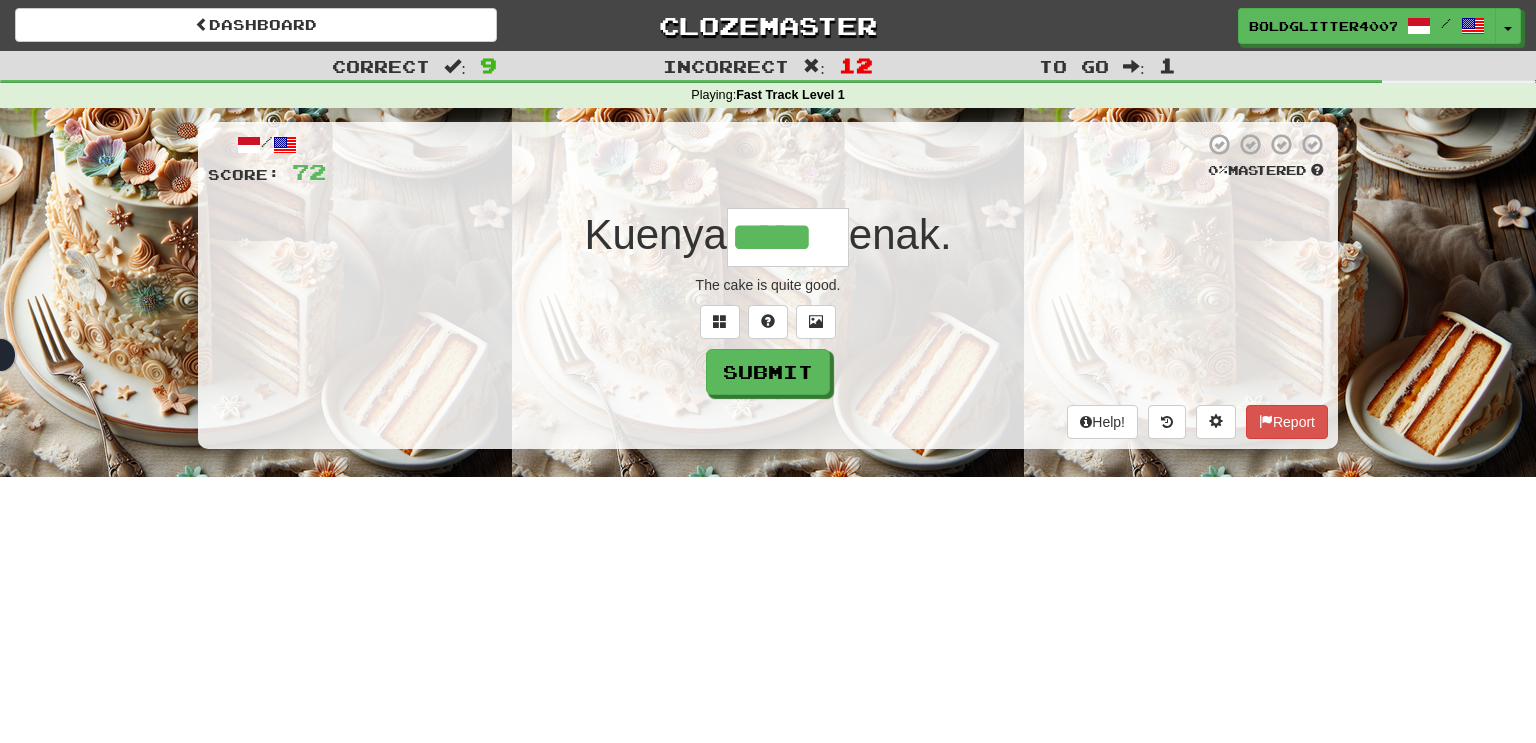 type on "*****" 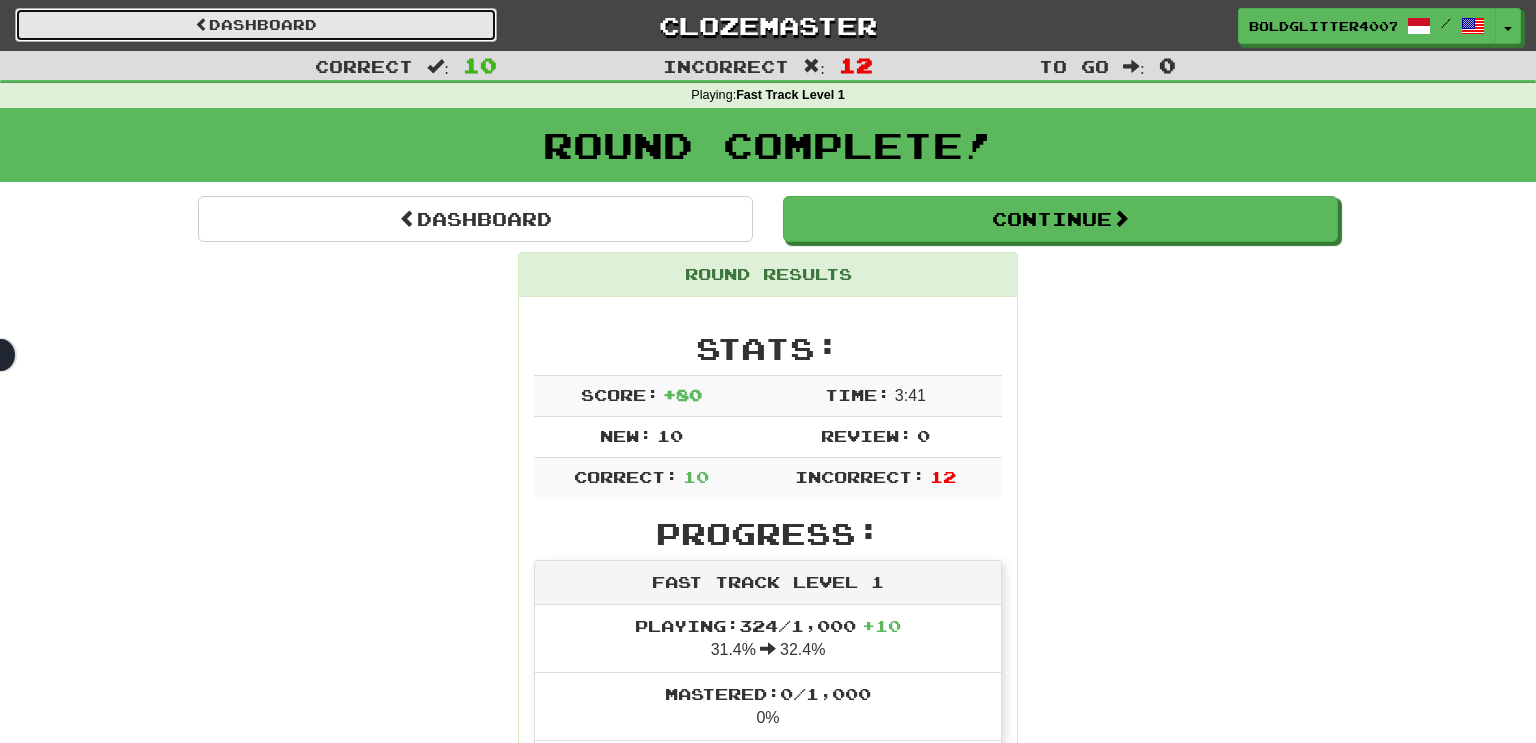 click on "Dashboard" at bounding box center (256, 25) 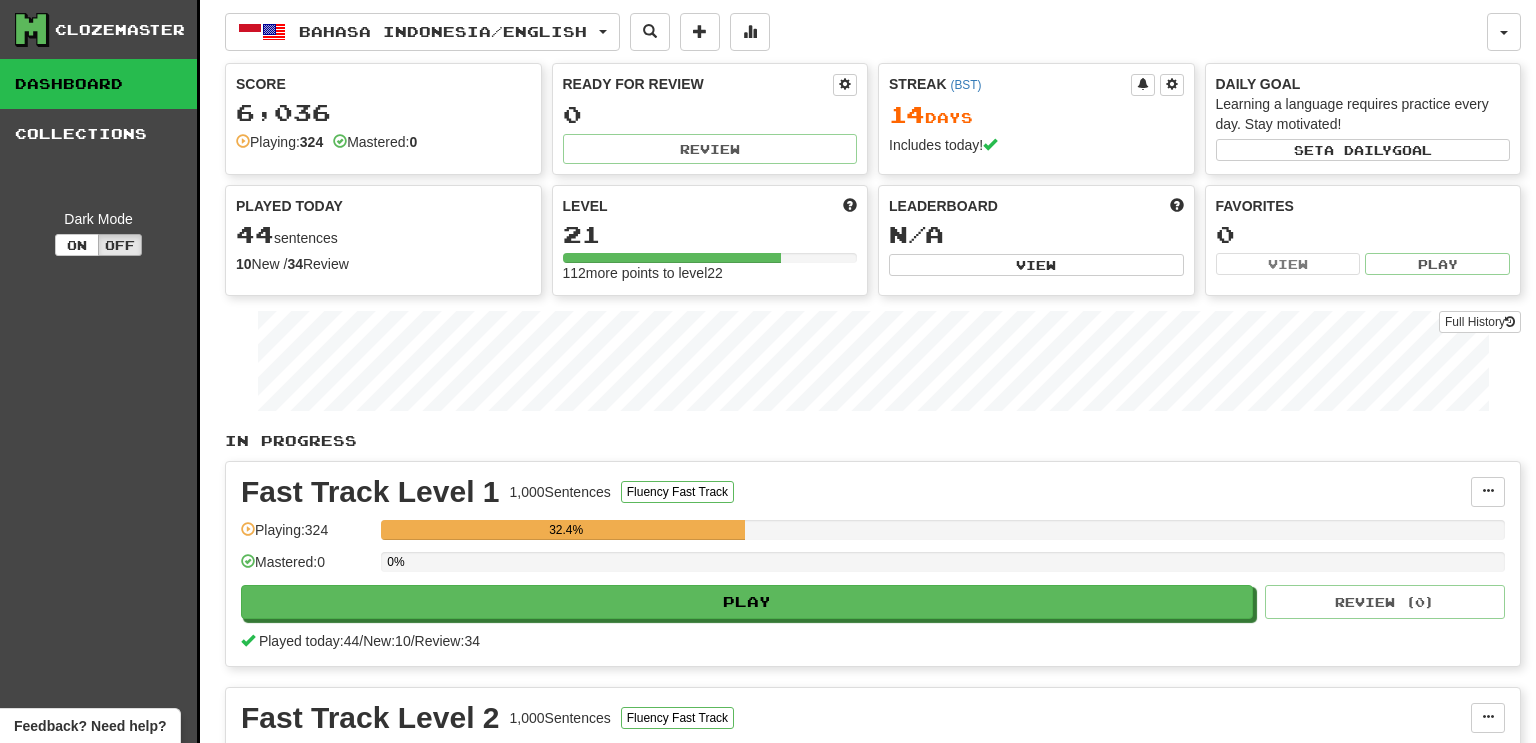scroll, scrollTop: 0, scrollLeft: 0, axis: both 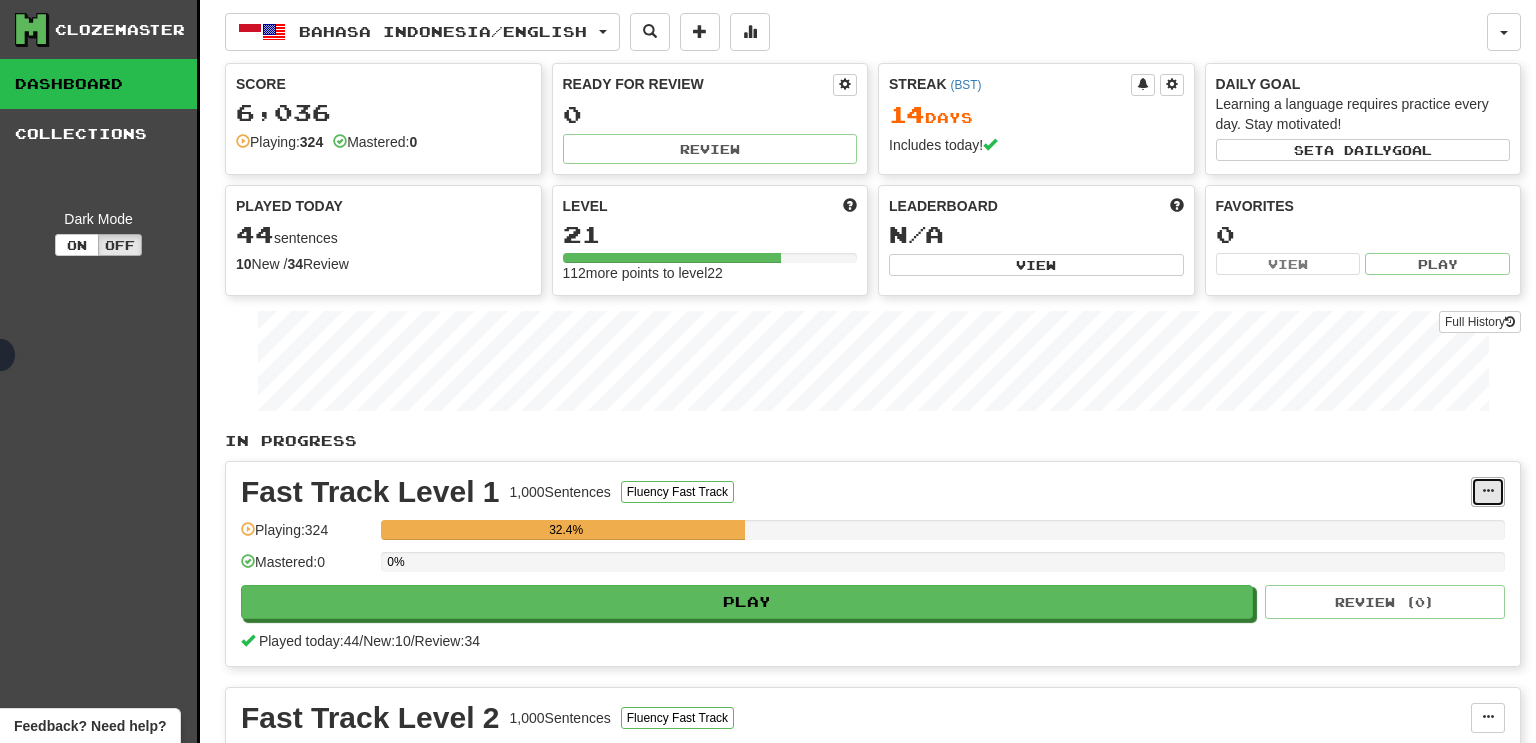 click at bounding box center (1488, 492) 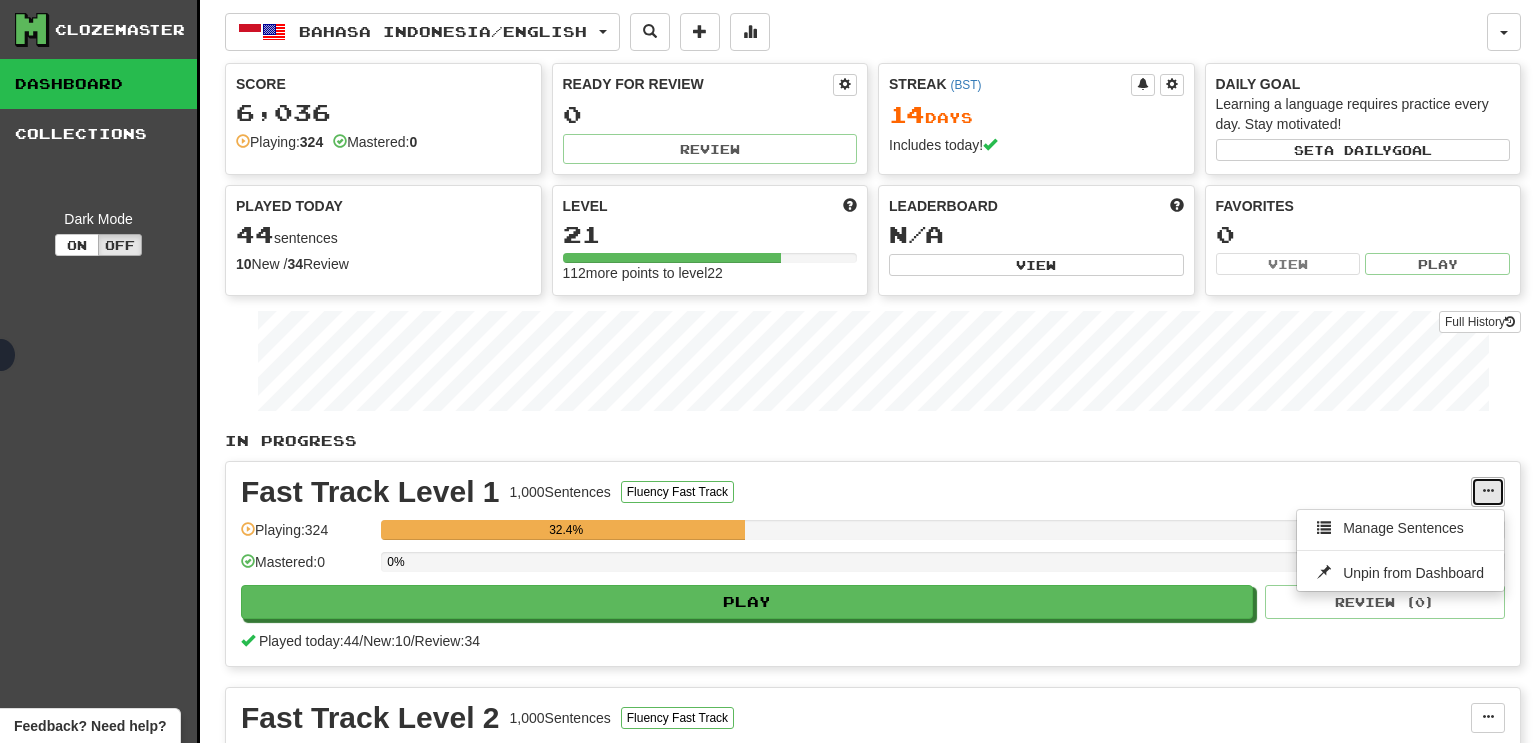 click at bounding box center (1488, 492) 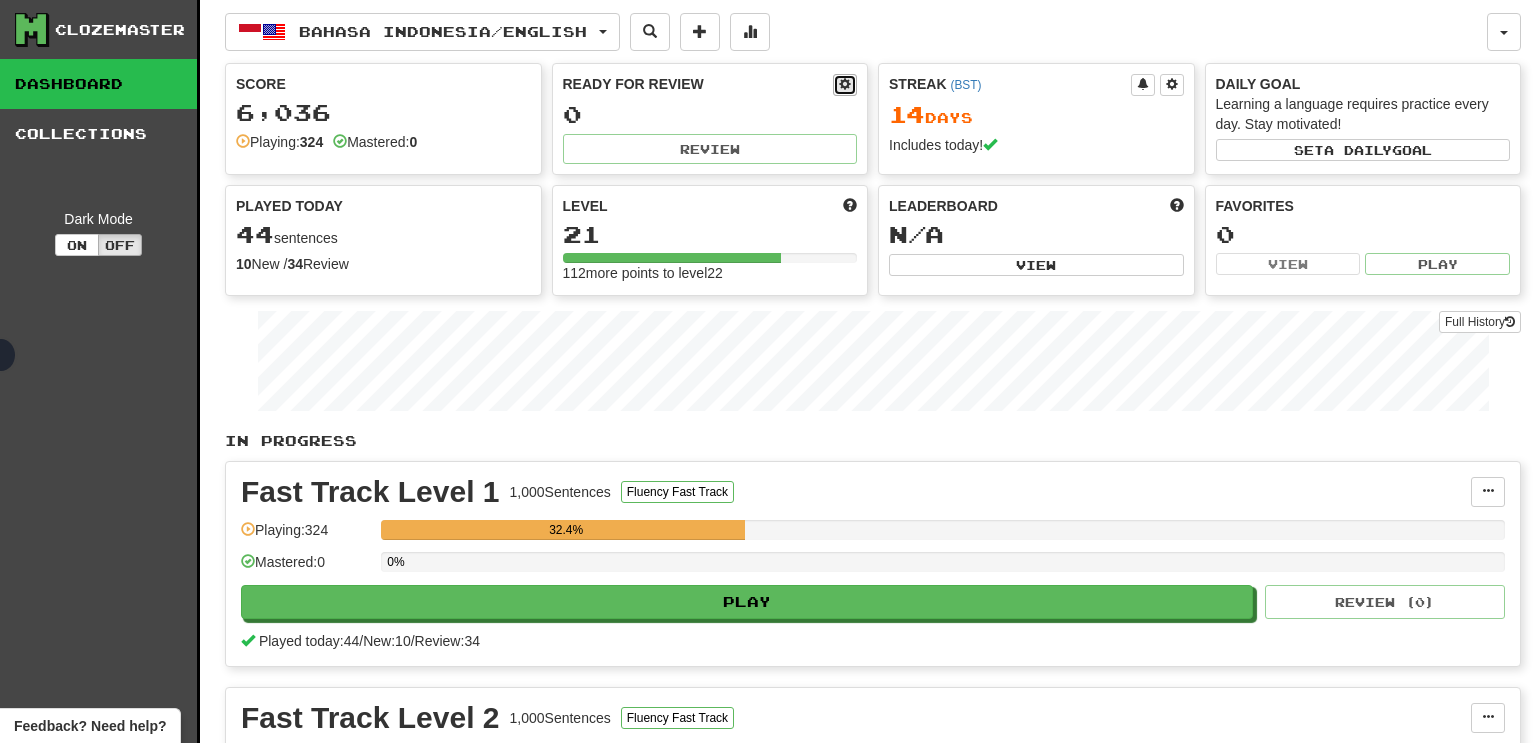 click at bounding box center [845, 84] 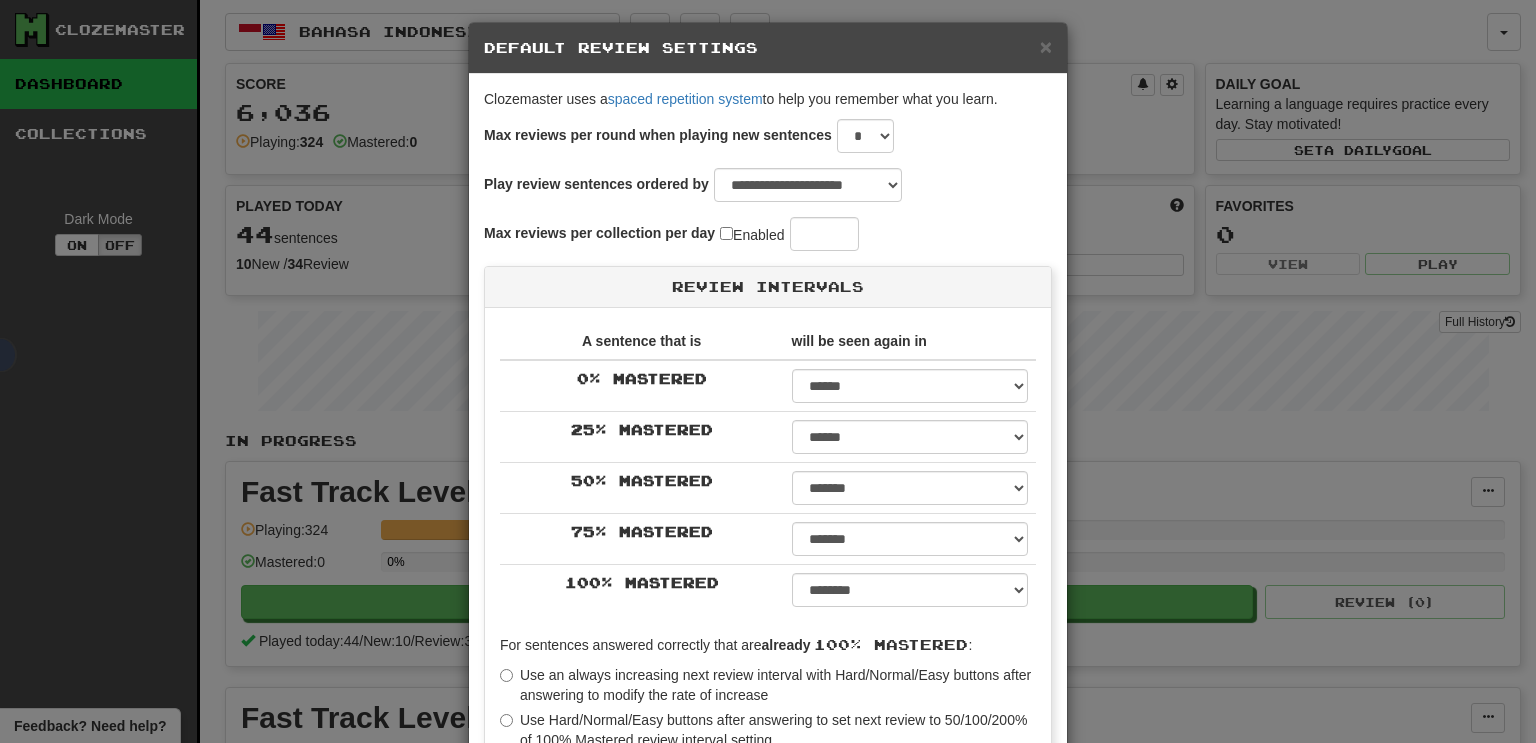 scroll, scrollTop: 0, scrollLeft: 0, axis: both 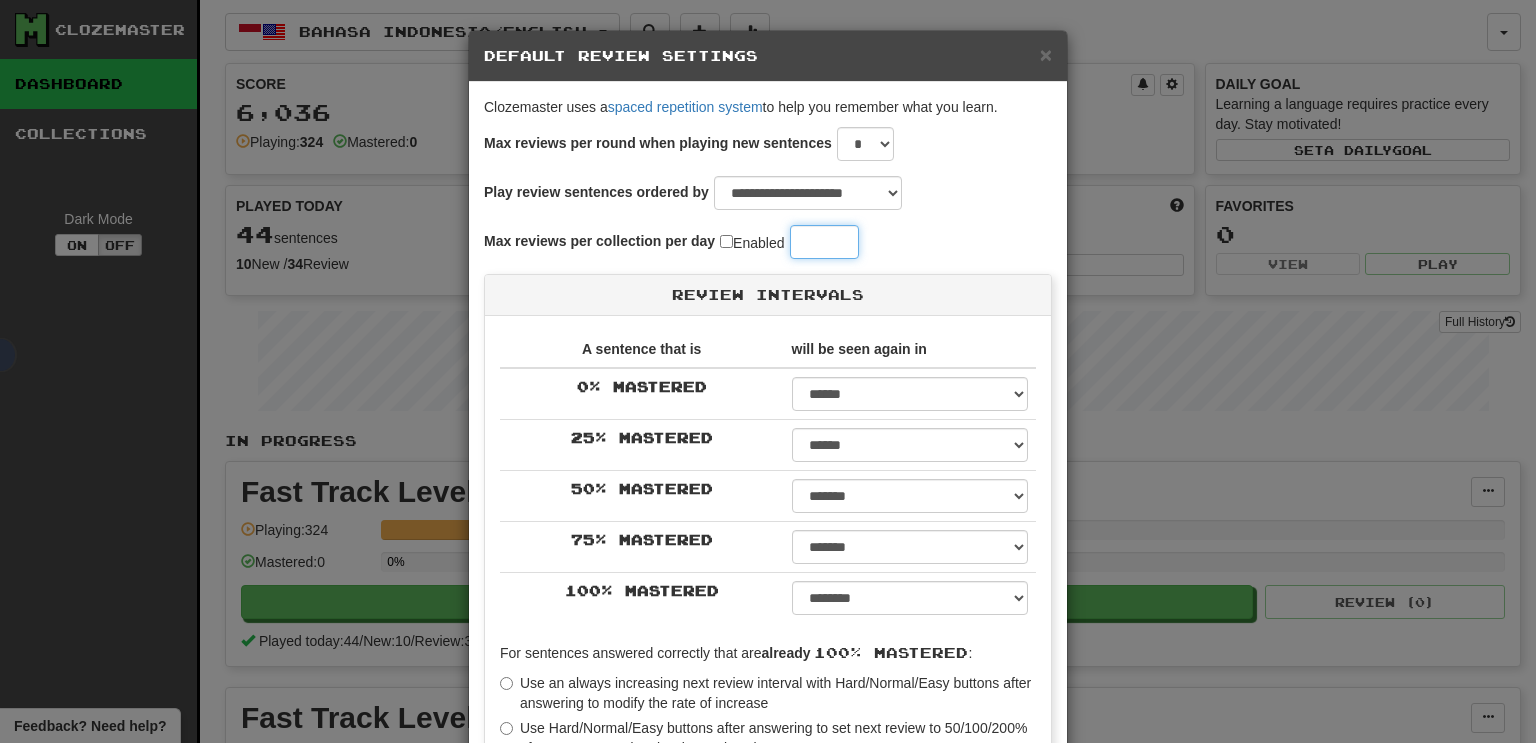 click on "**" at bounding box center [824, 242] 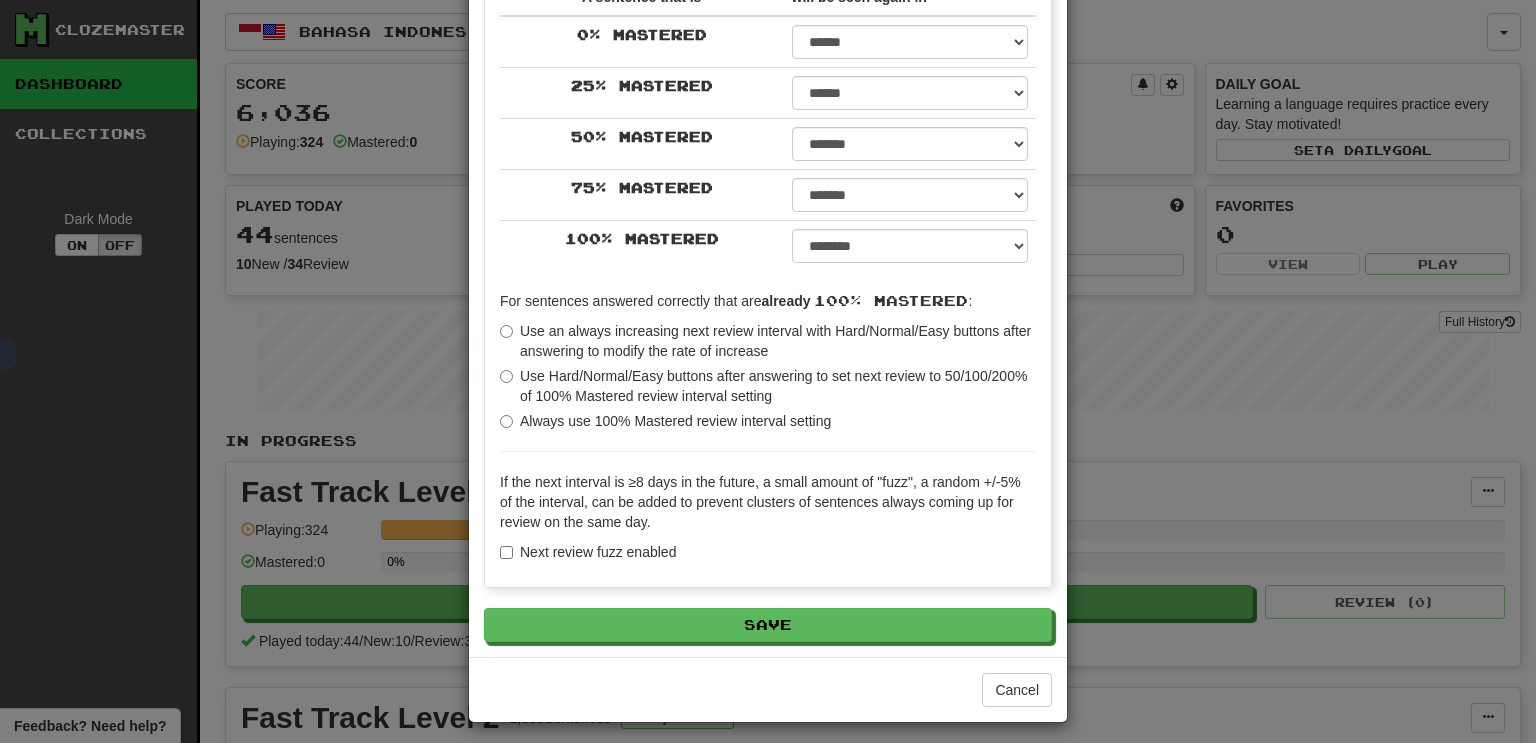 scroll, scrollTop: 359, scrollLeft: 0, axis: vertical 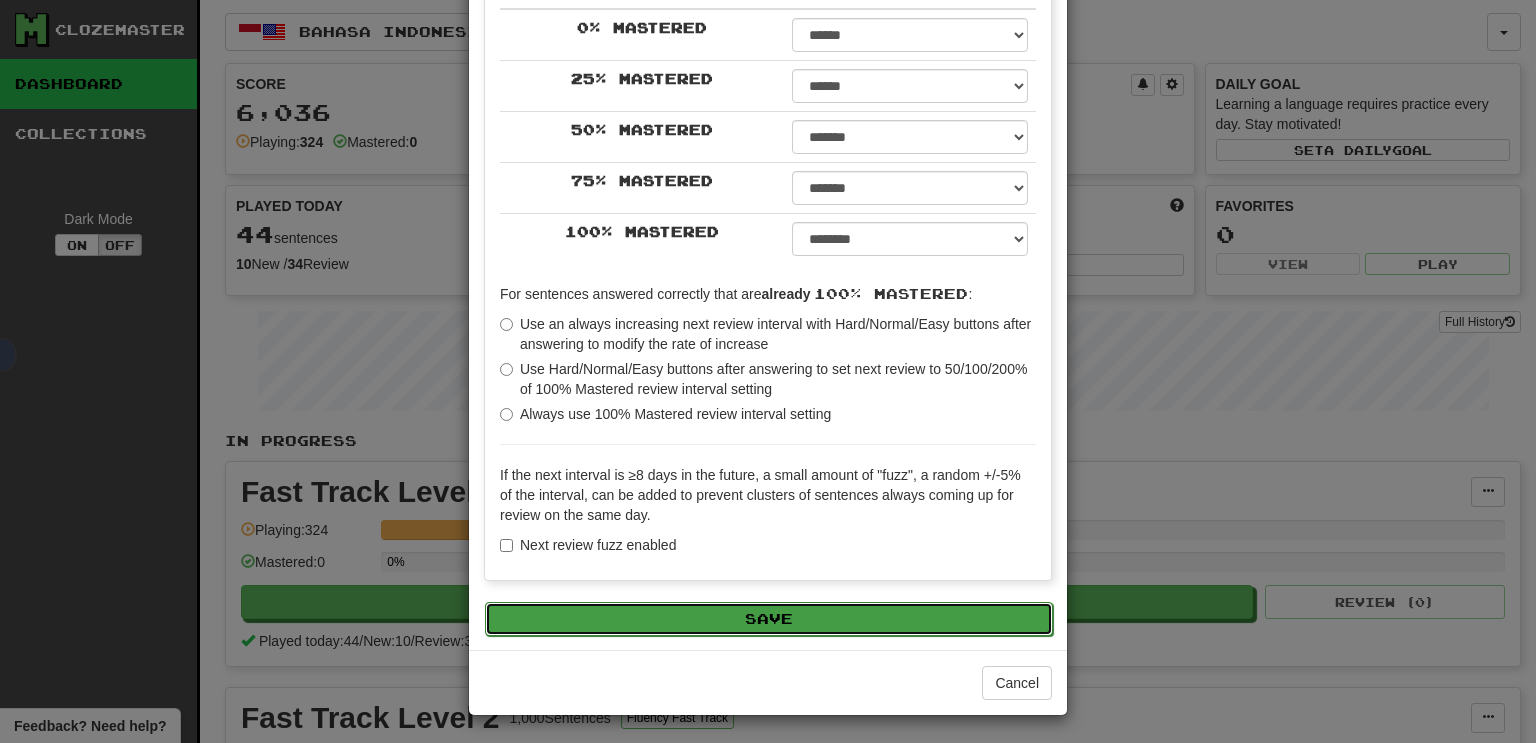 click on "Save" at bounding box center [769, 619] 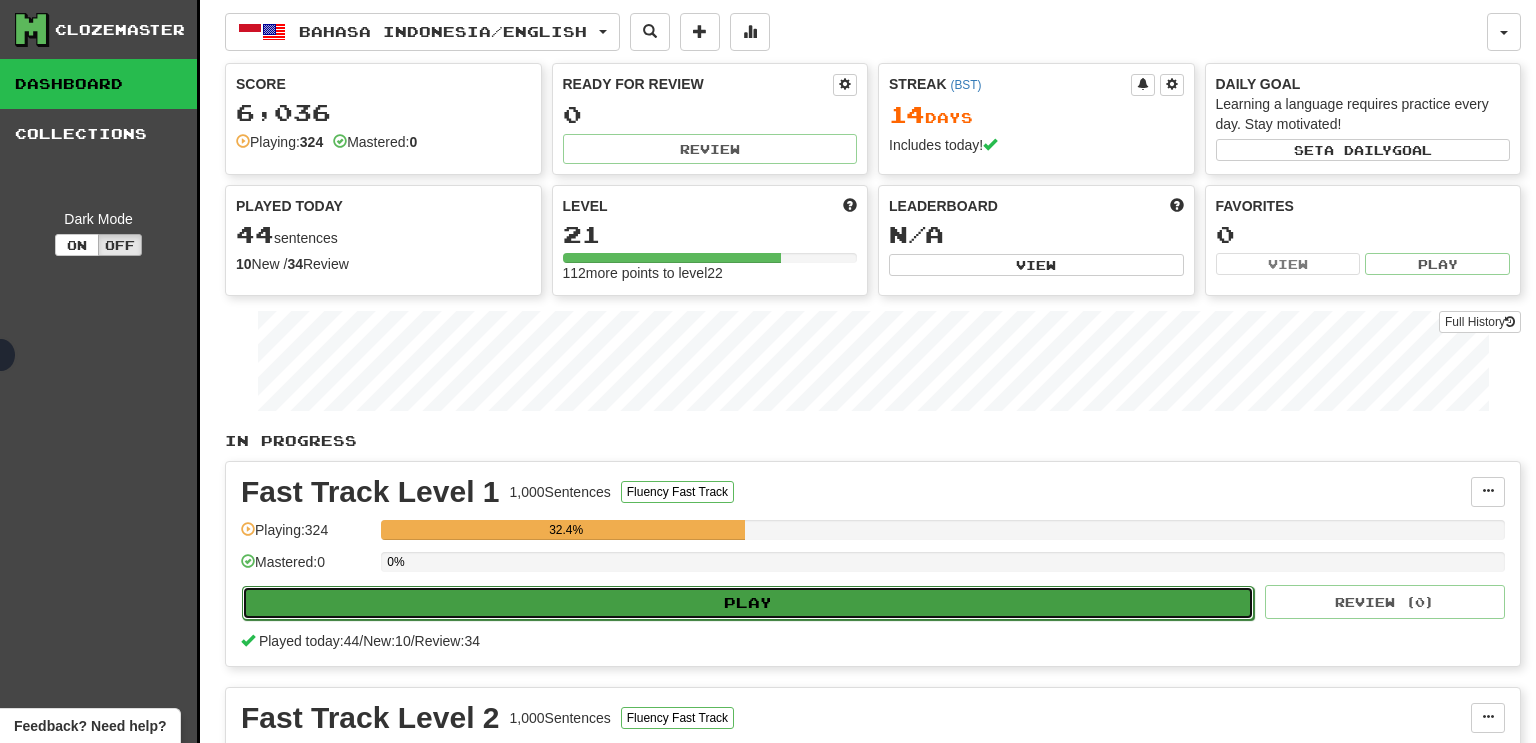 click on "Play" at bounding box center [748, 603] 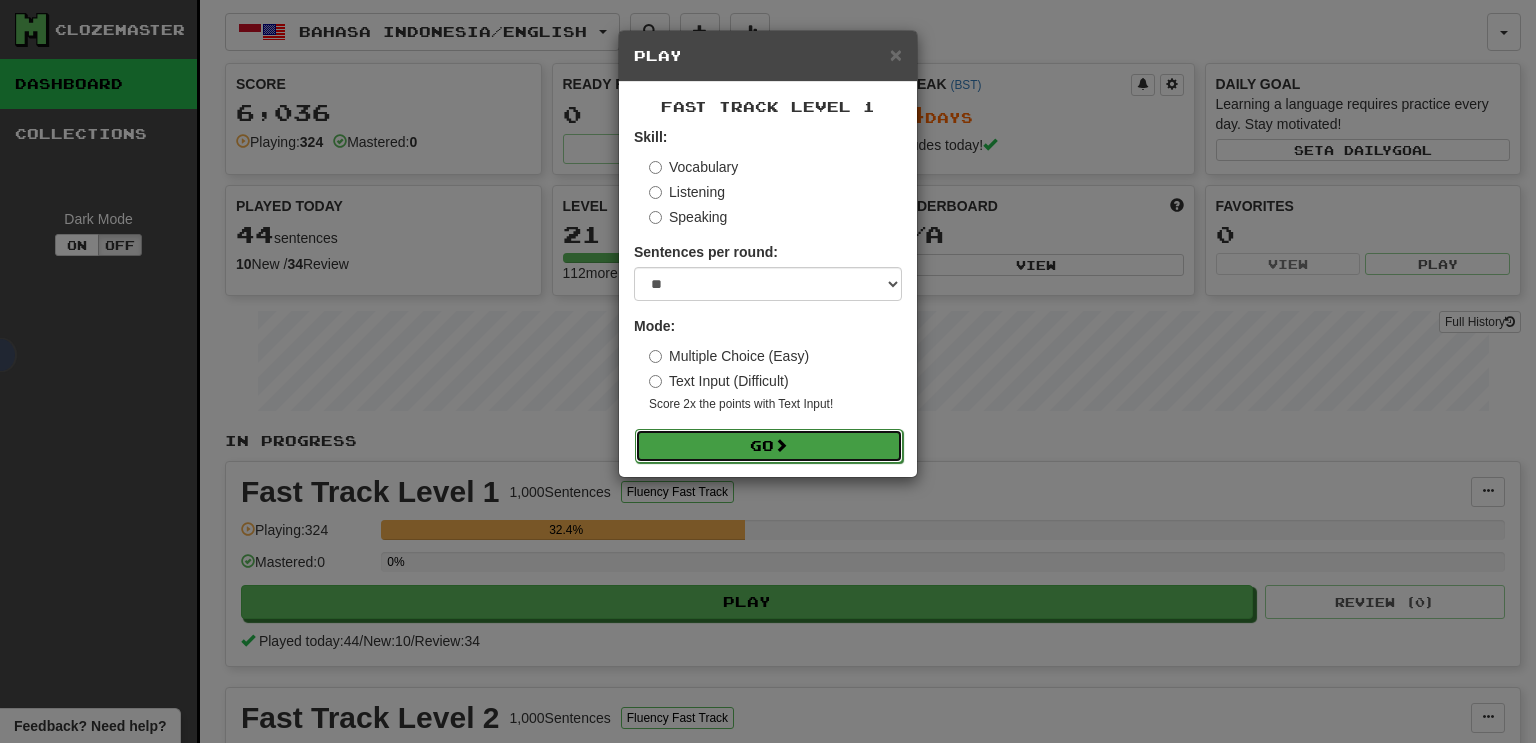 click on "Go" at bounding box center [769, 446] 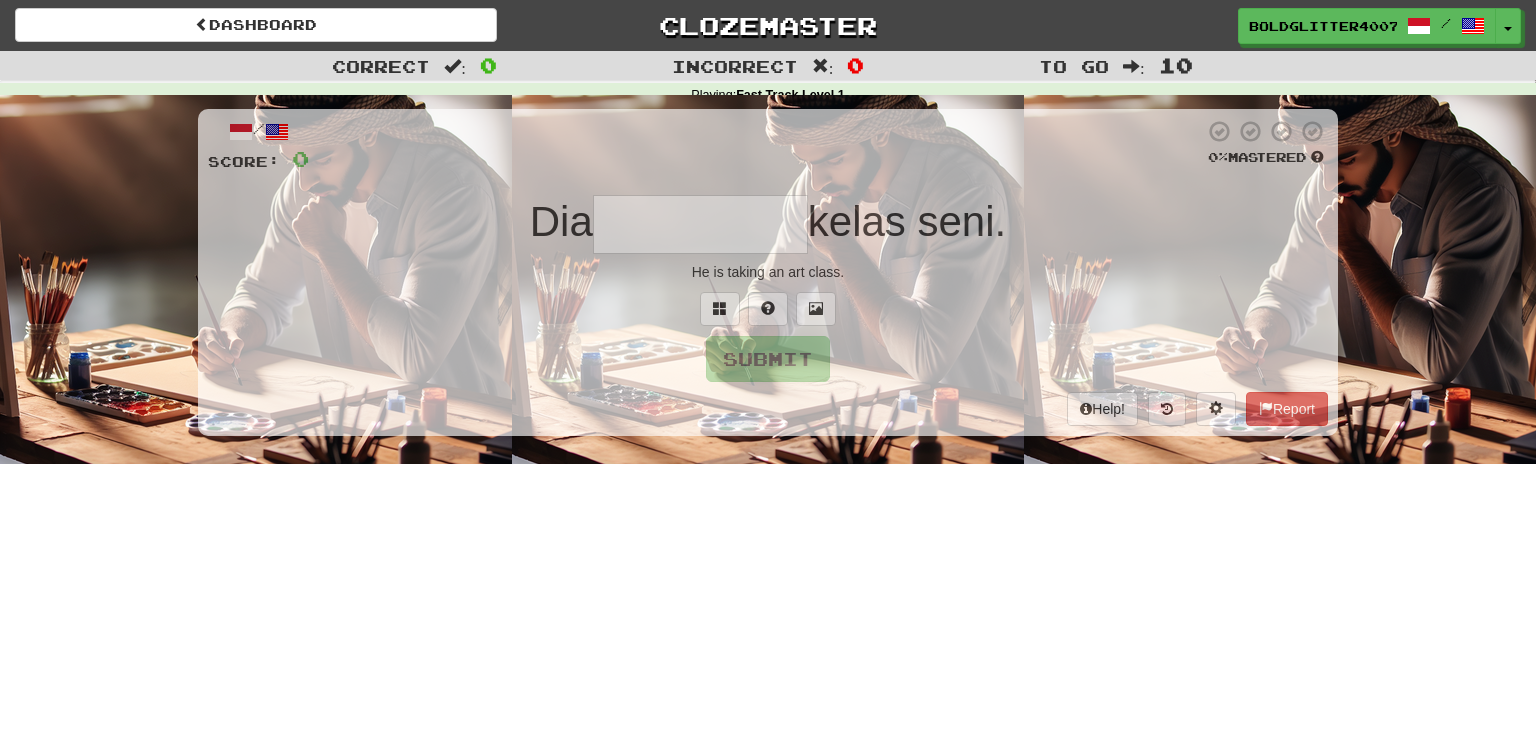 scroll, scrollTop: 0, scrollLeft: 0, axis: both 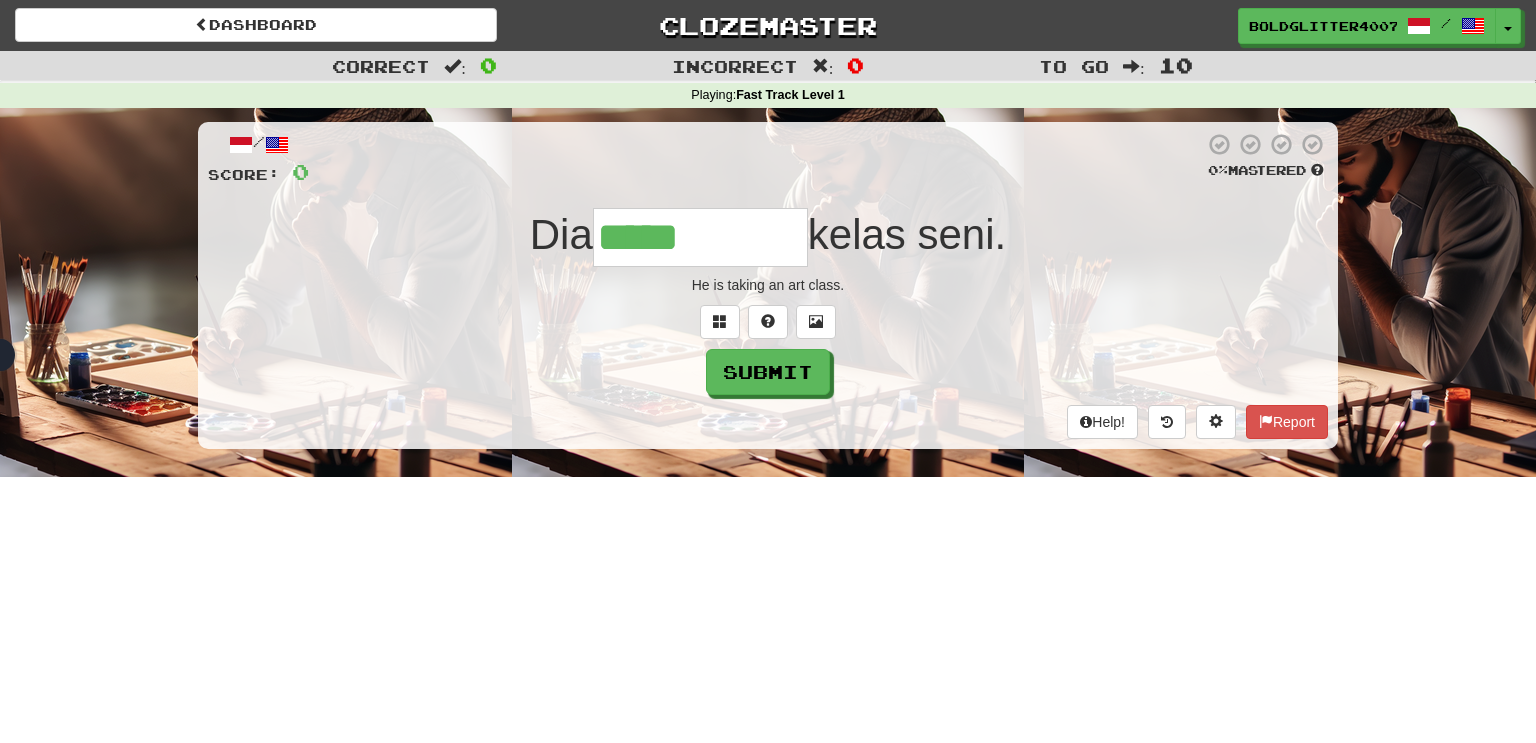 type on "*********" 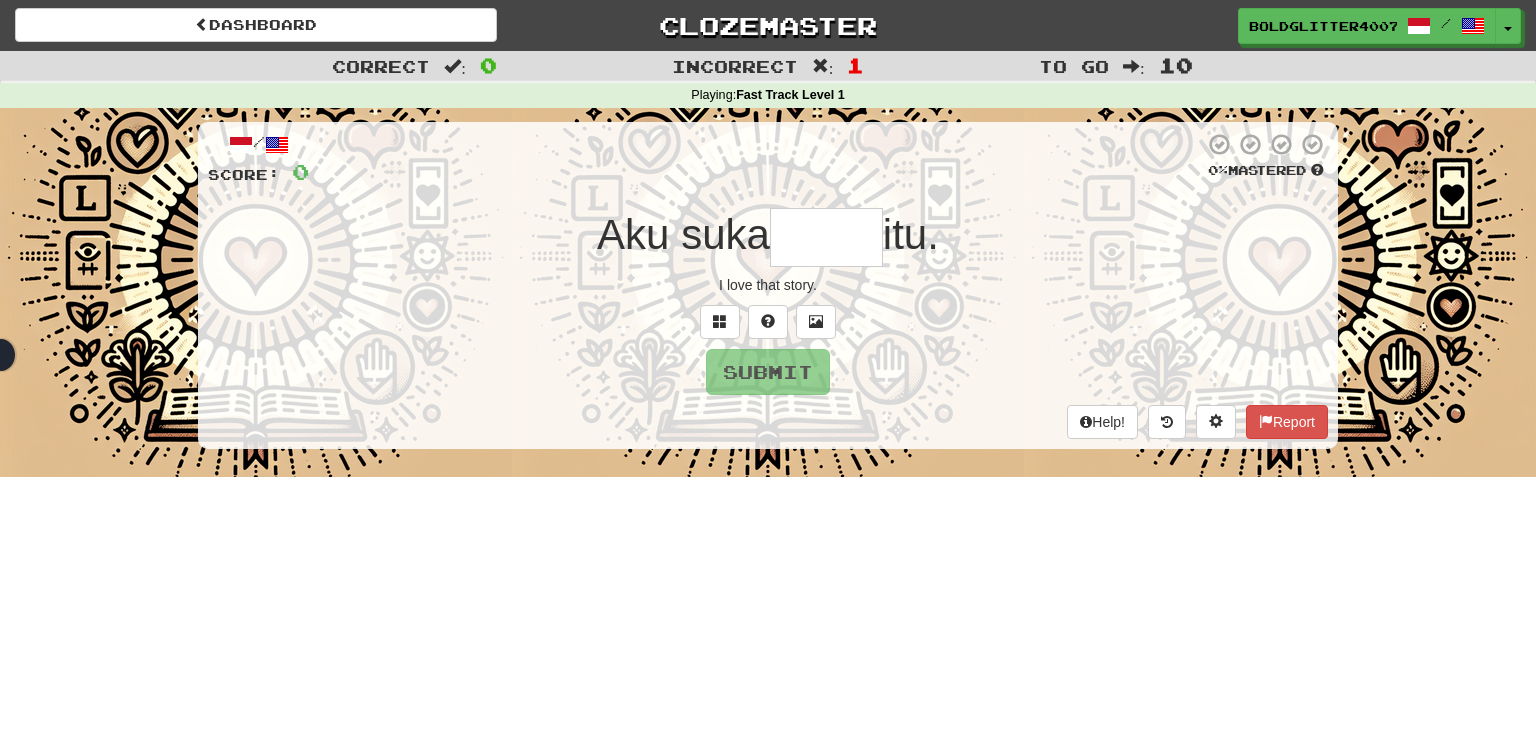type on "*" 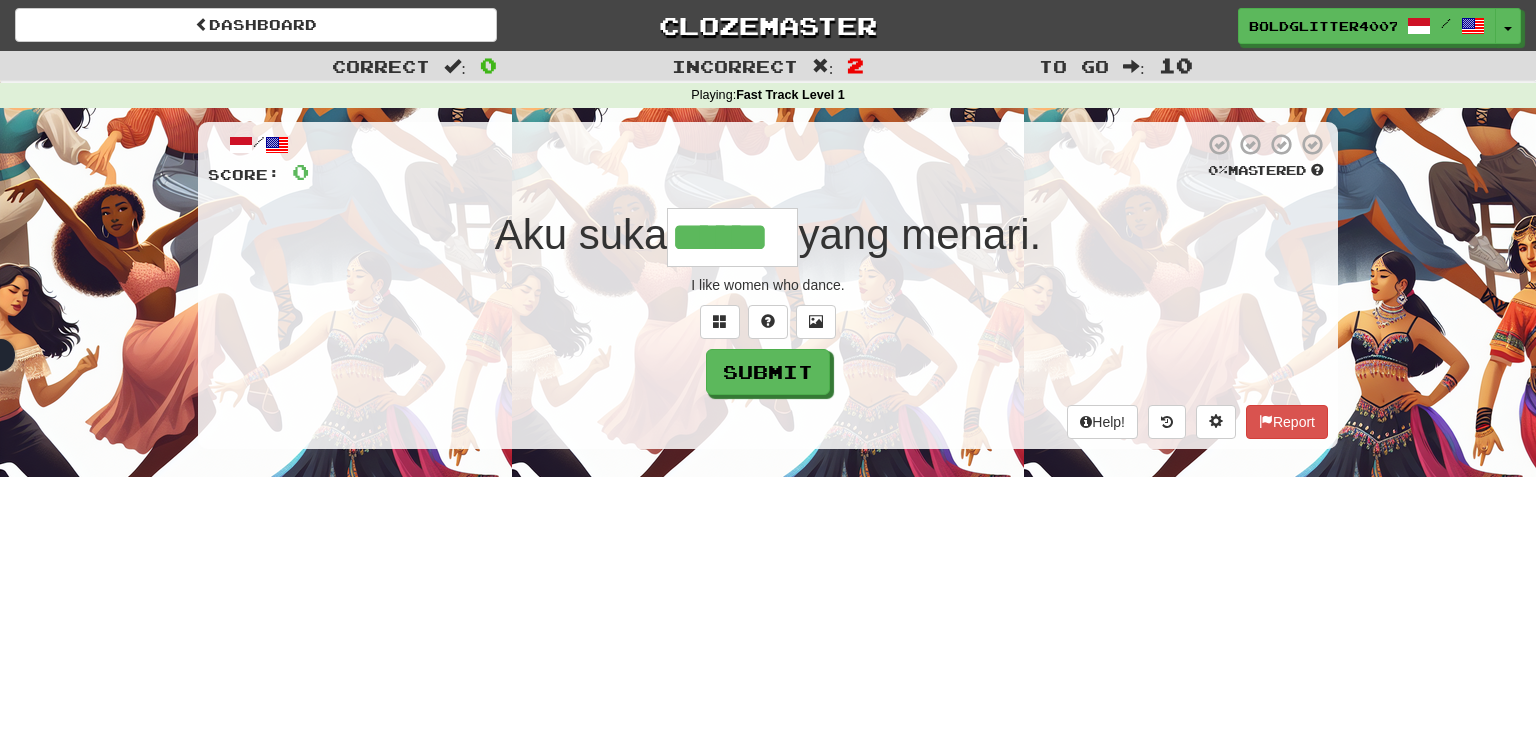 type on "******" 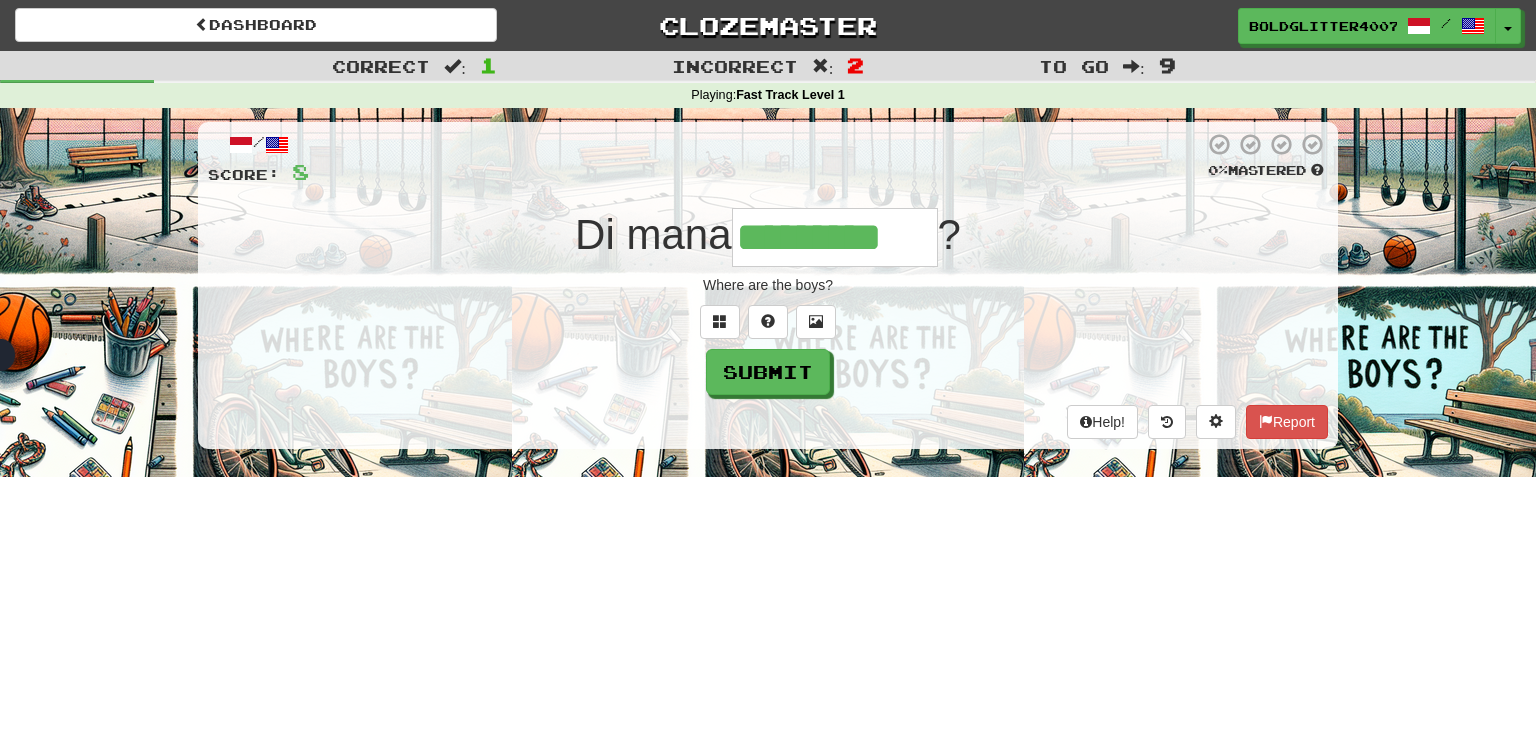 type on "*********" 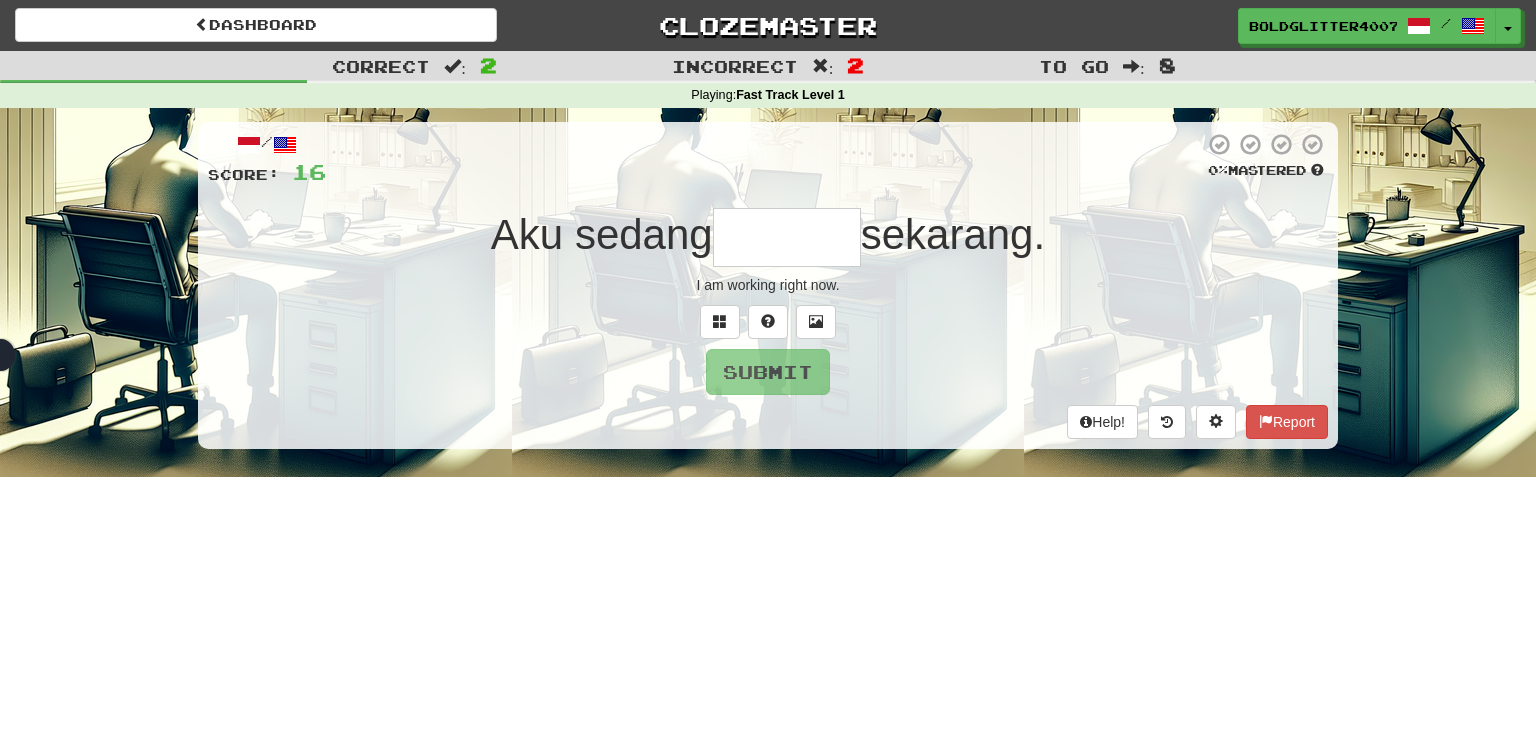type on "*******" 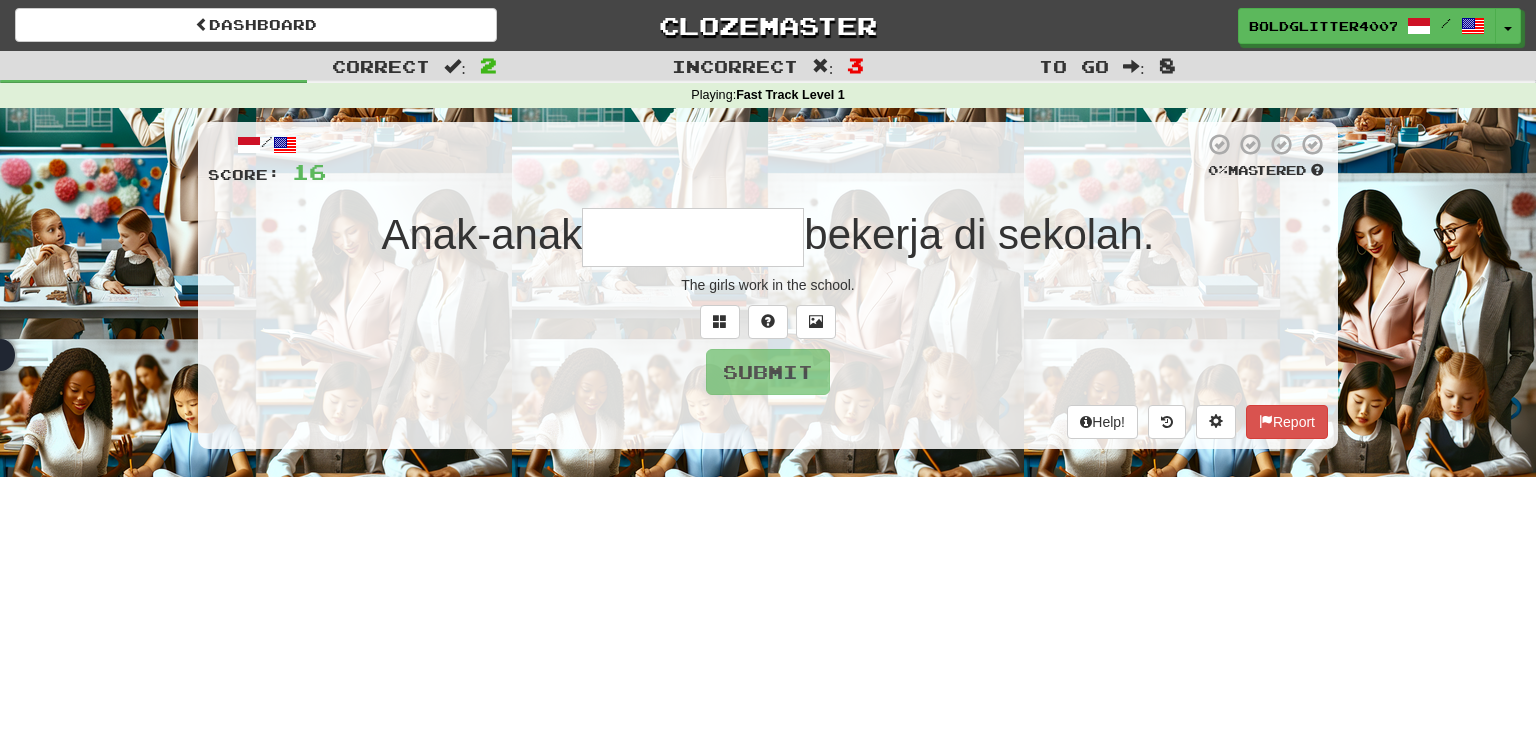 type on "*********" 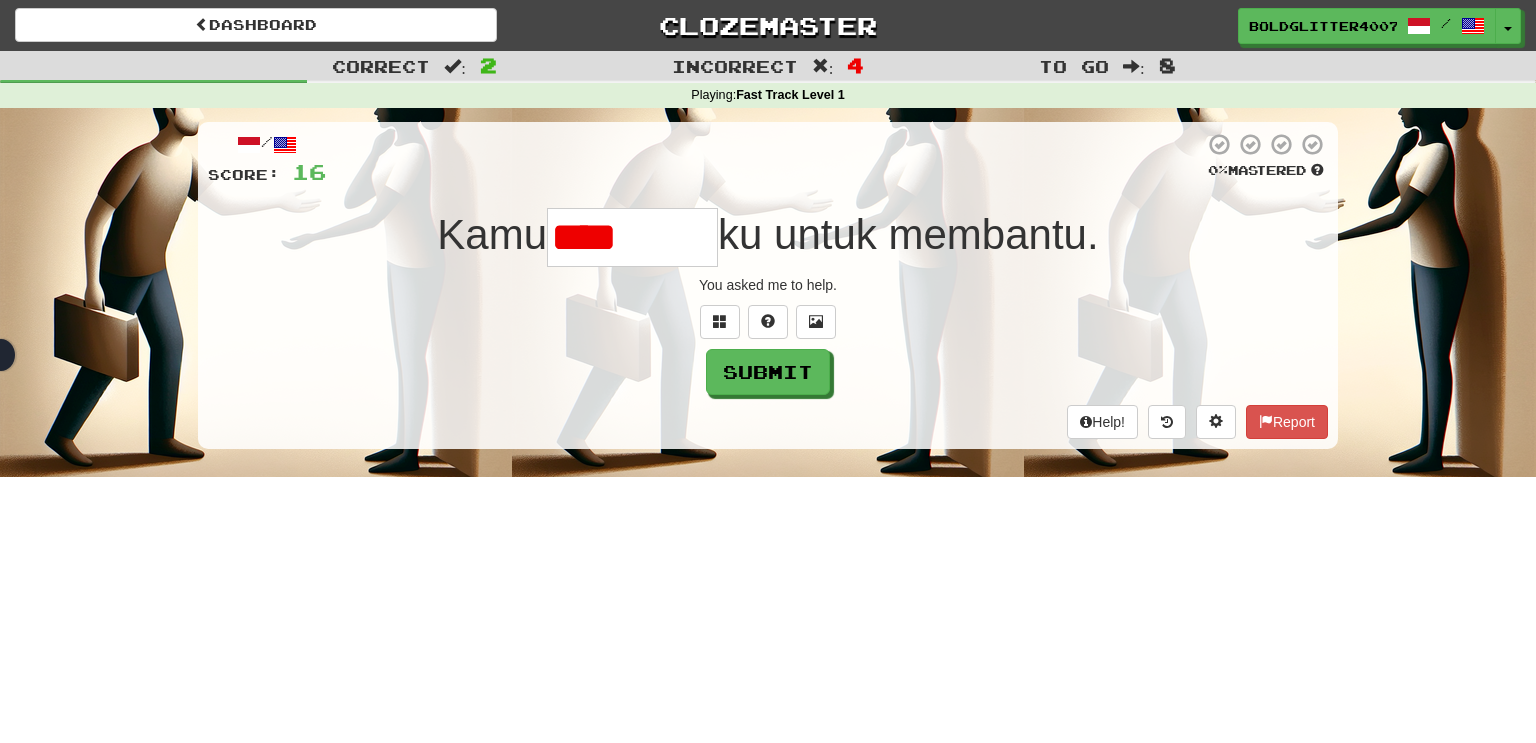 type on "*******" 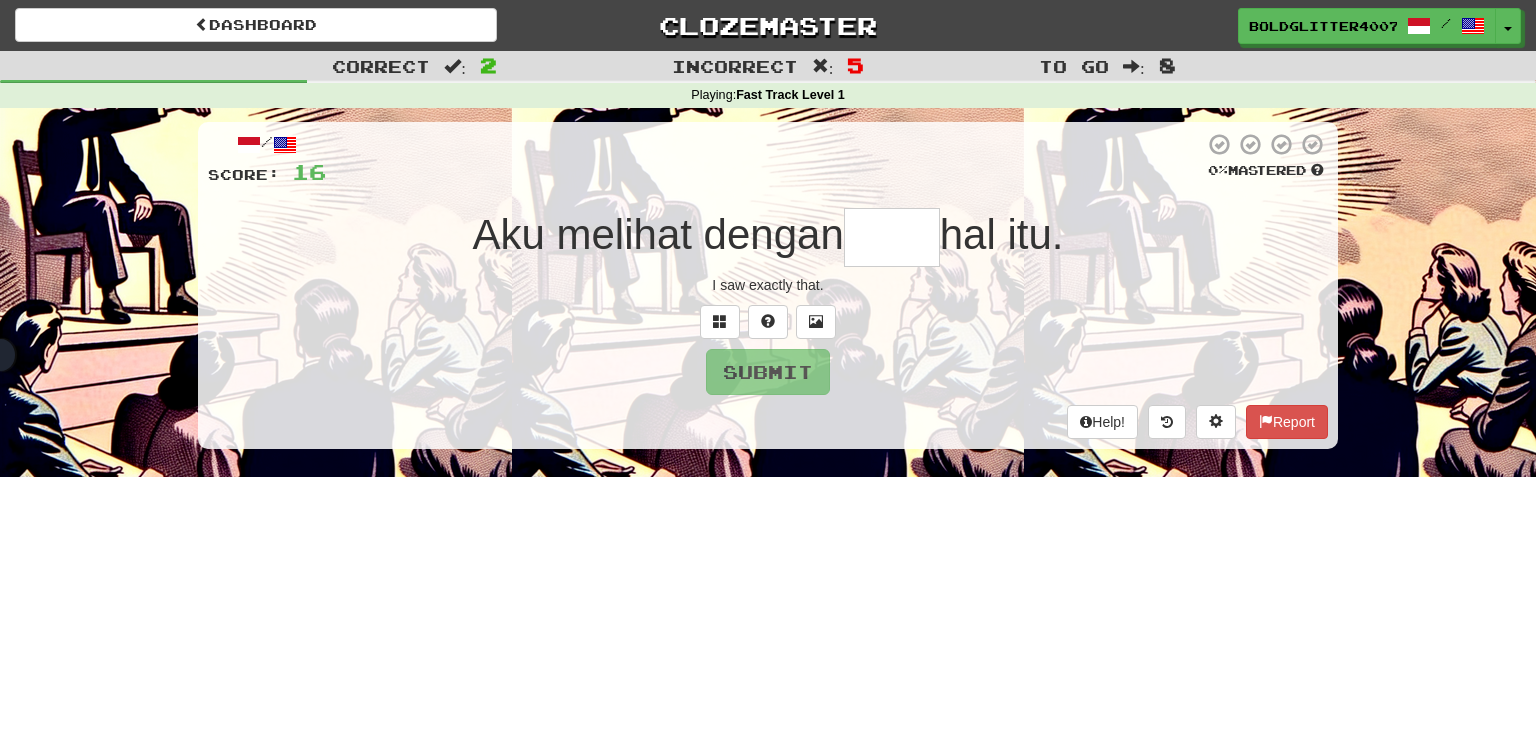 type on "*****" 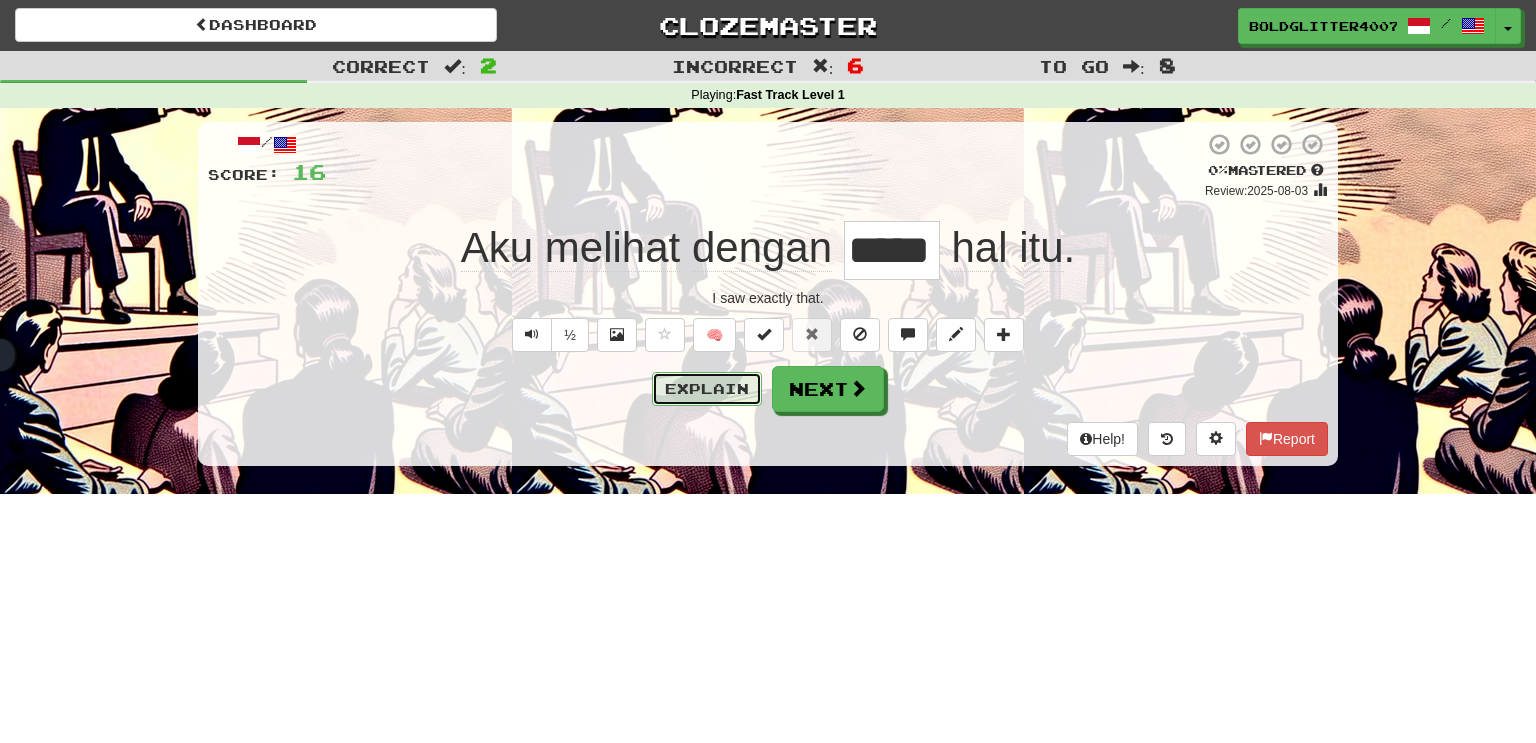 click on "Explain" at bounding box center [707, 389] 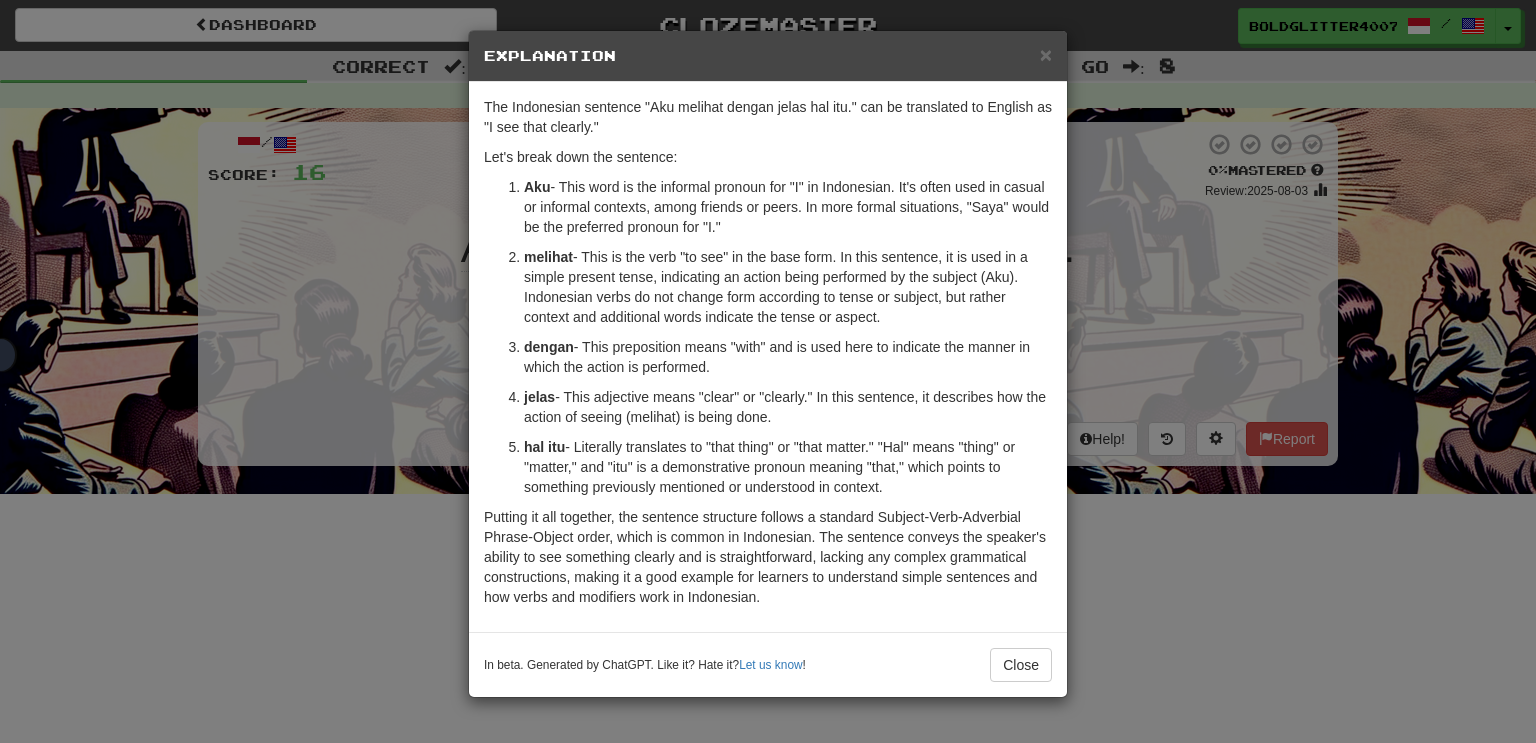 click on "× Explanation The Indonesian sentence "Aku melihat dengan jelas hal itu." can be translated to English as "I see that clearly."
Let's break down the sentence:
Aku  - This word is the informal pronoun for "I" in Indonesian. It's often used in casual or informal contexts, among friends or peers. In more formal situations, "Saya" would be the preferred pronoun for "I."
melihat  - This is the verb "to see" in the base form. In this sentence, it is used in a simple present tense, indicating an action being performed by the subject (Aku). Indonesian verbs do not change form according to tense or subject, but rather context and additional words indicate the tense or aspect.
dengan  - This preposition means "with" and is used here to indicate the manner in which the action is performed.
jelas  - This adjective means "clear" or "clearly." In this sentence, it describes how the action of seeing (melihat) is being done.
hal itu
In beta. Generated by ChatGPT. Like it? Hate it?  !" at bounding box center [768, 371] 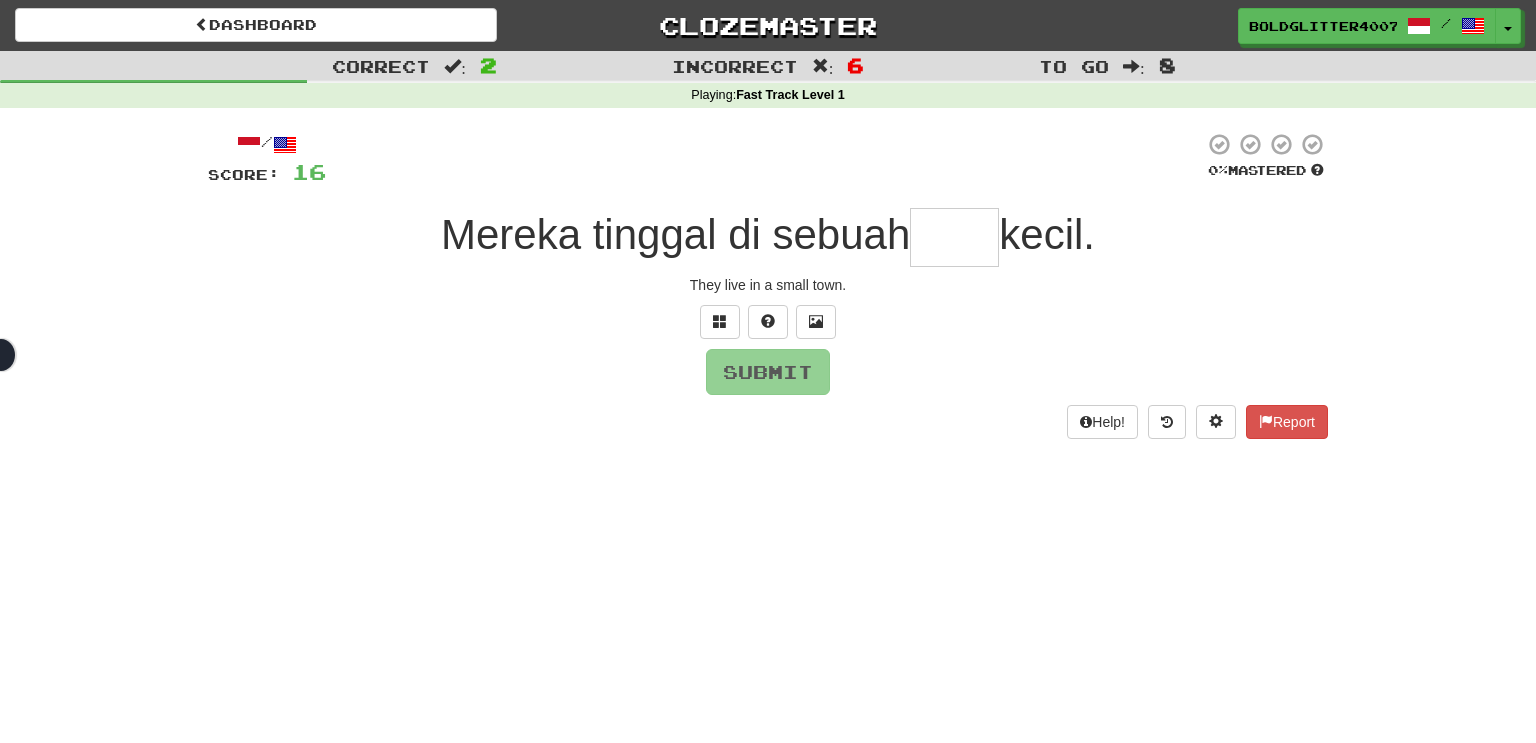 type on "*" 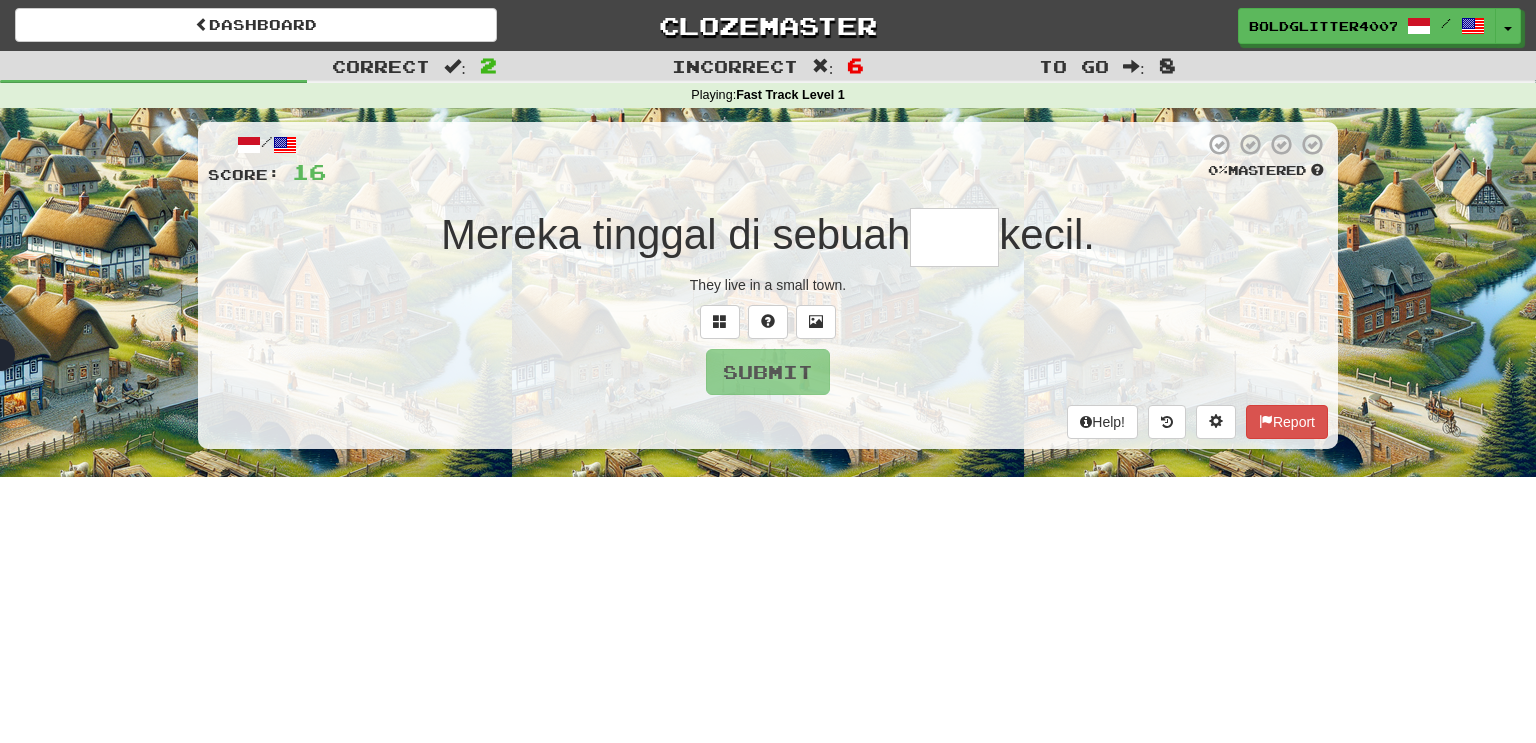 type on "****" 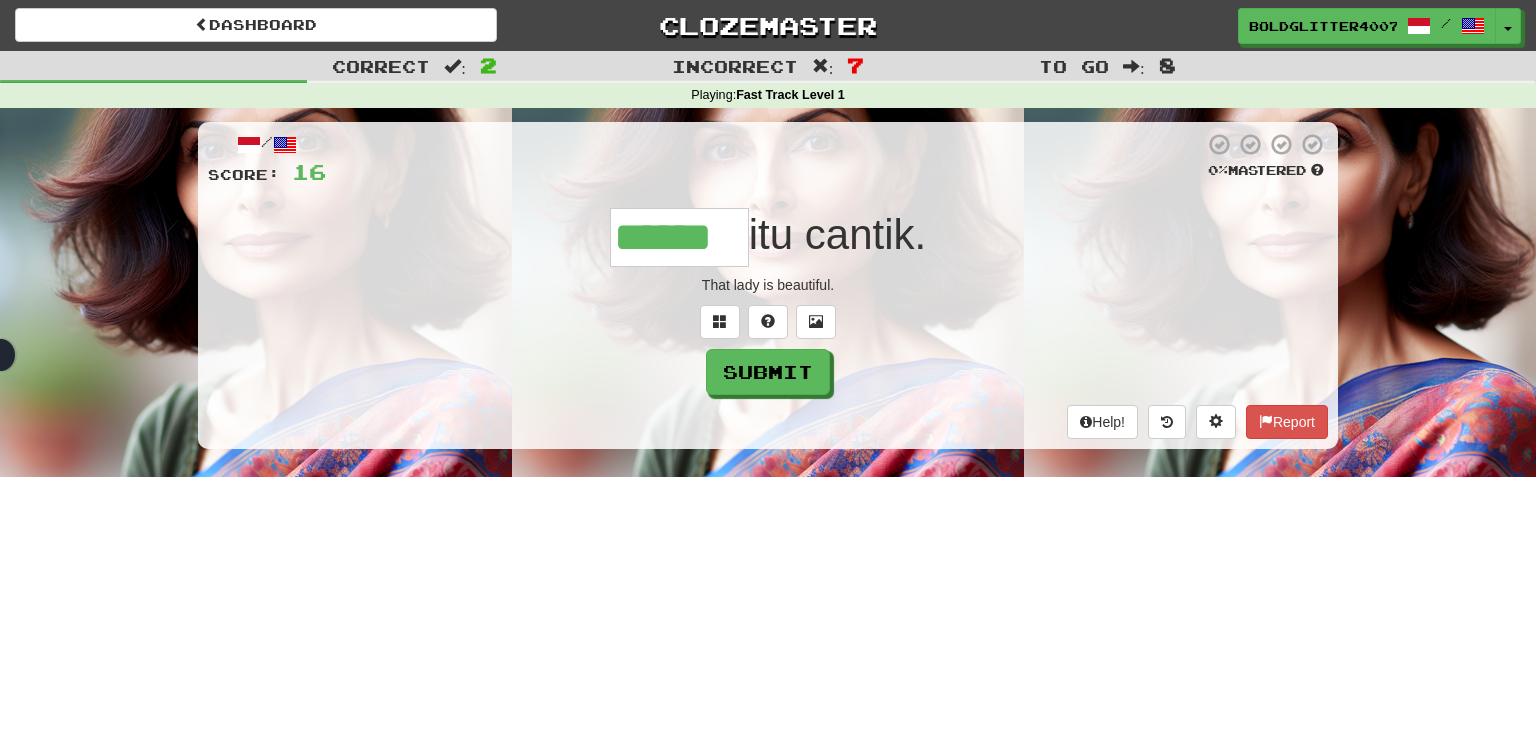 type on "******" 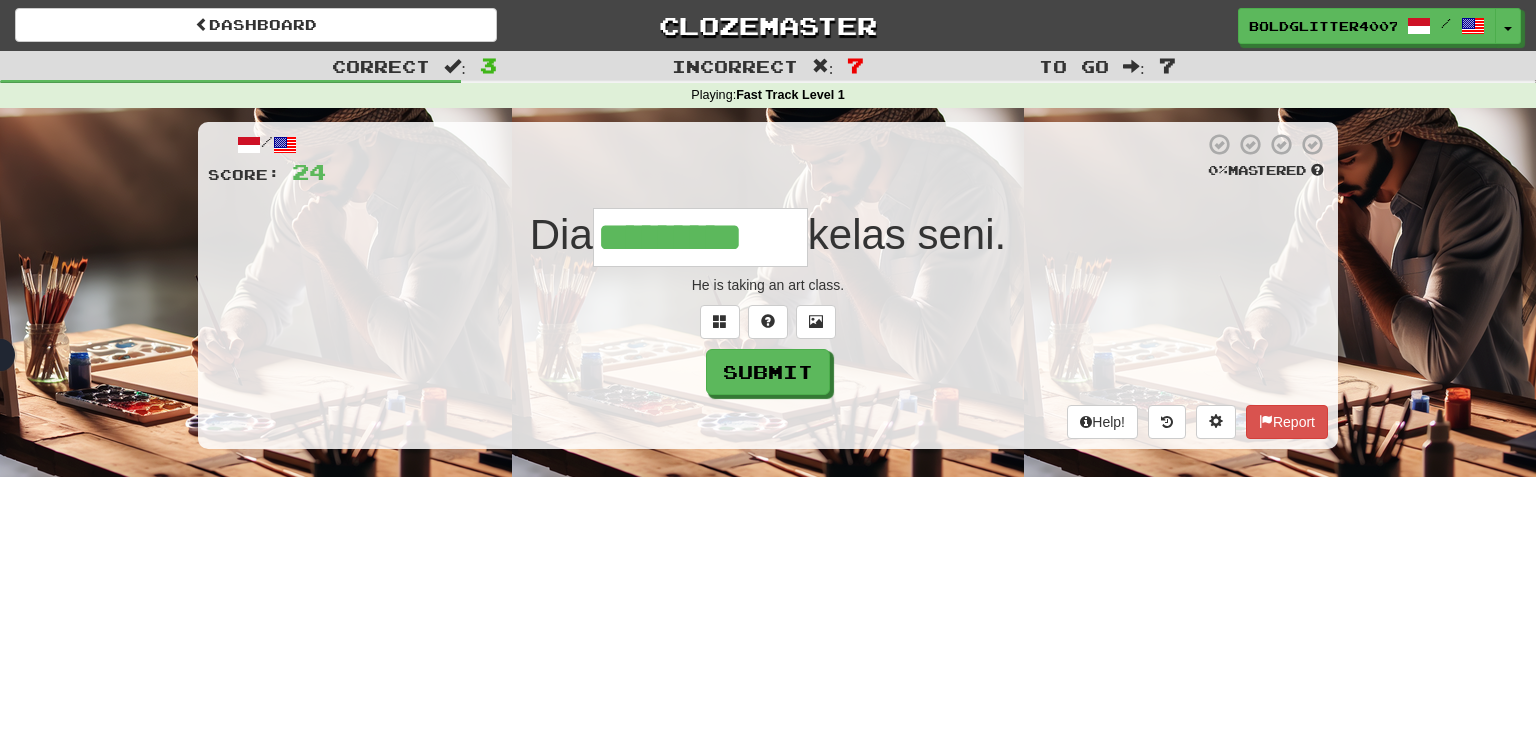 type on "*********" 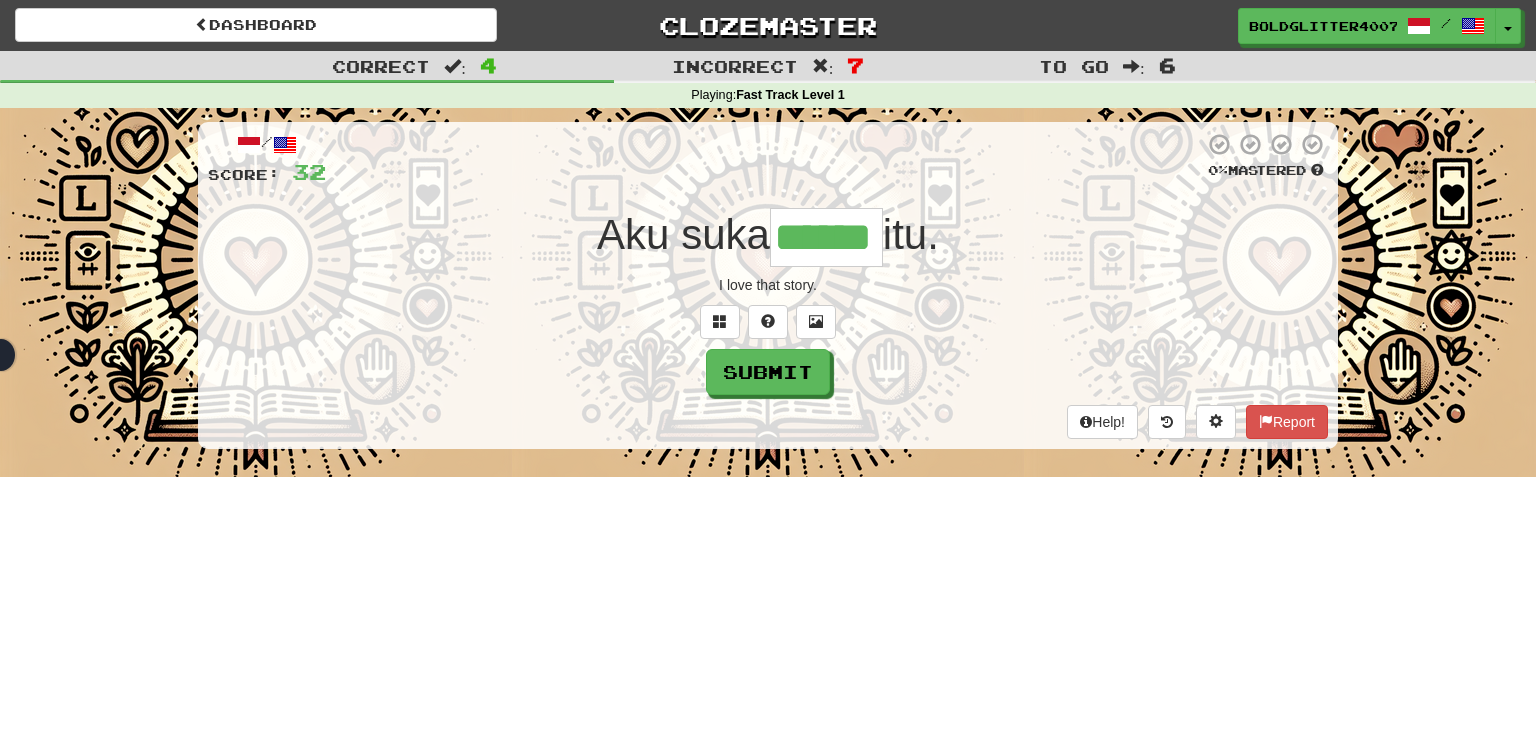 type on "******" 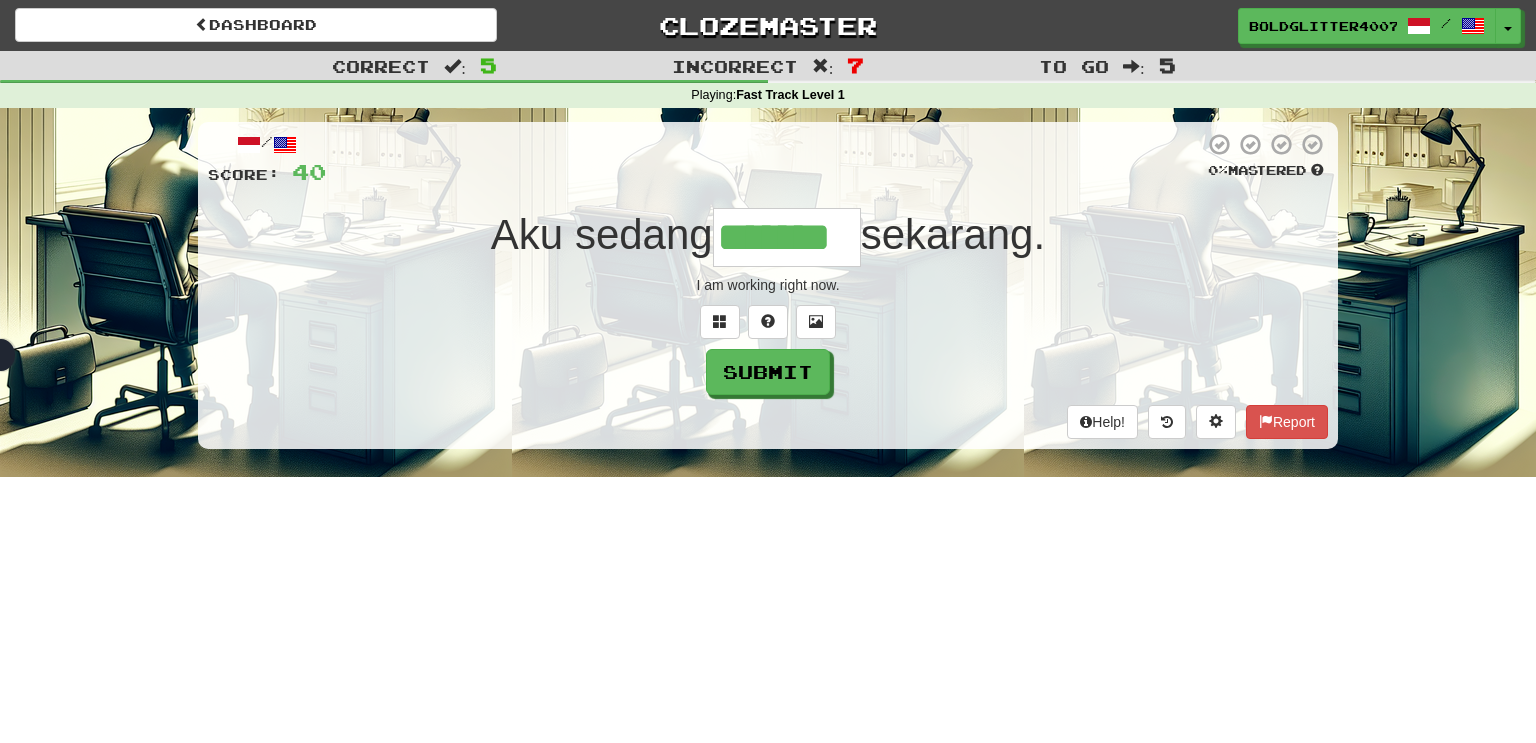 type on "*******" 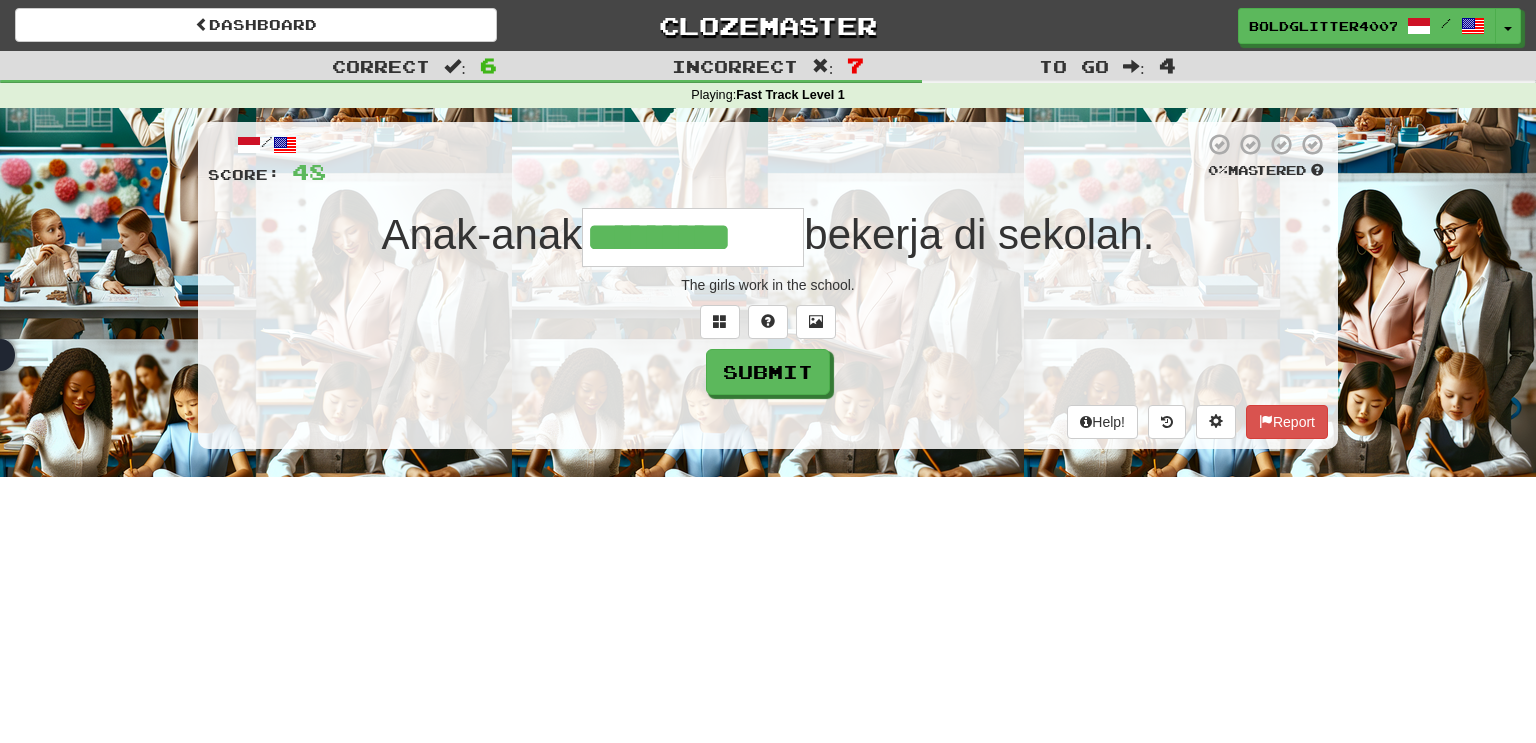 type on "*********" 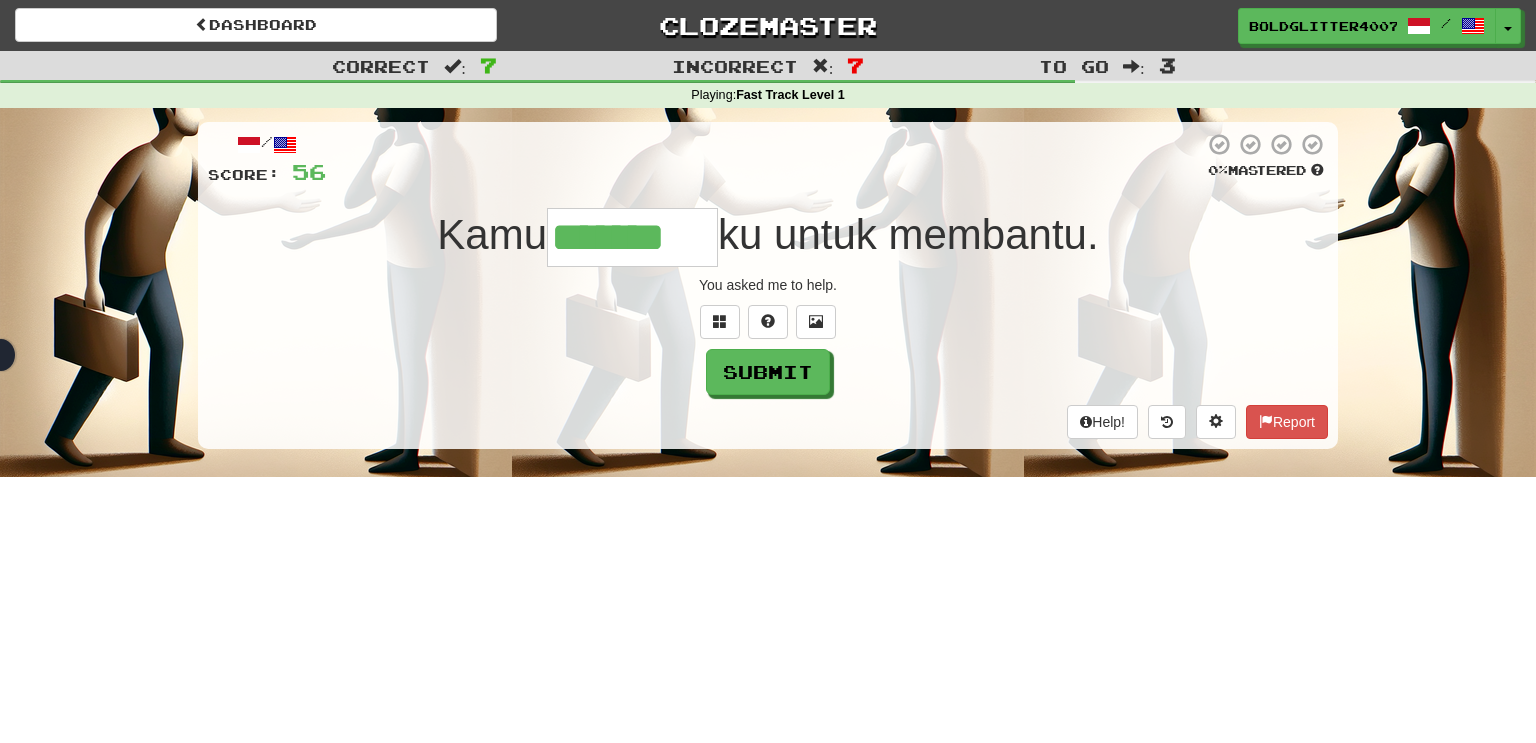 type on "*******" 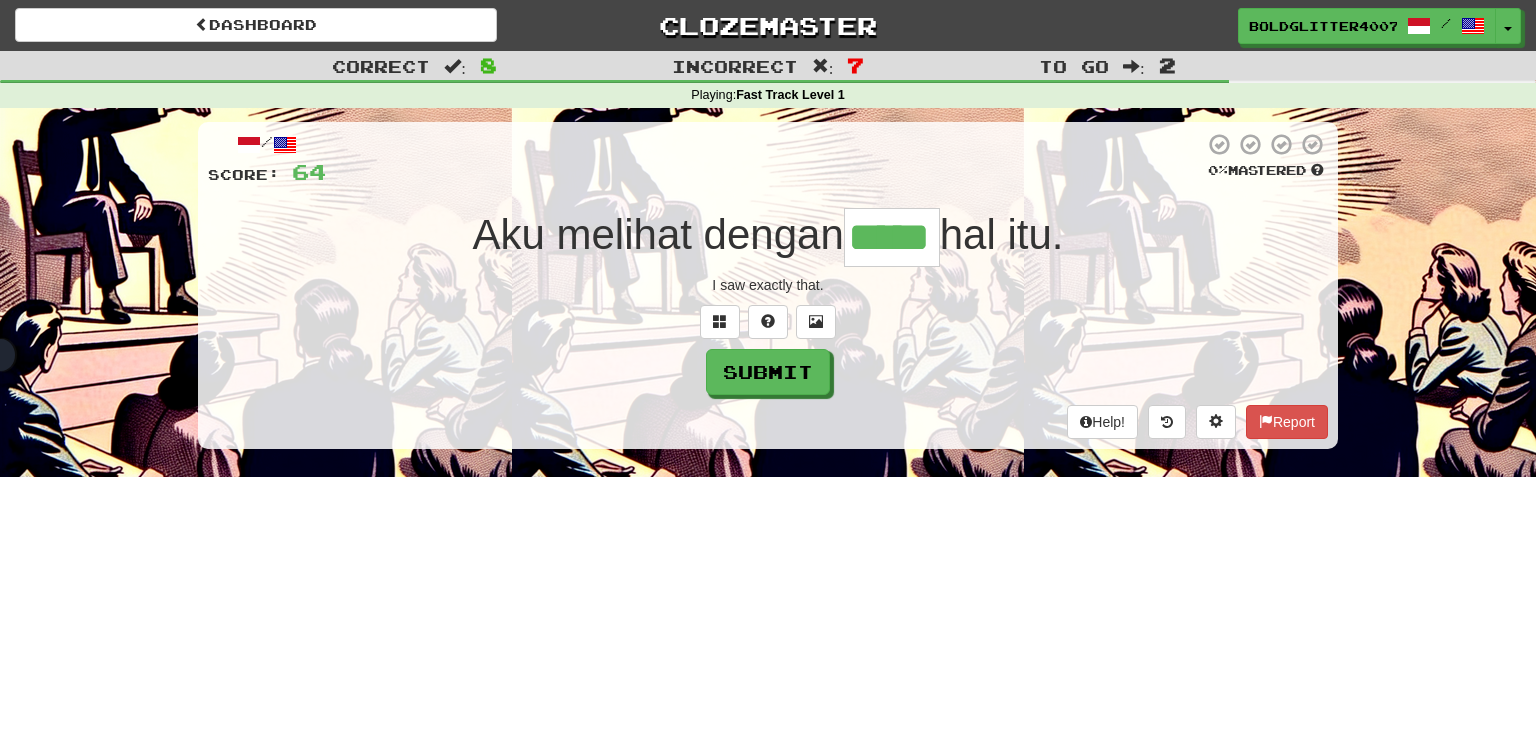 type on "*****" 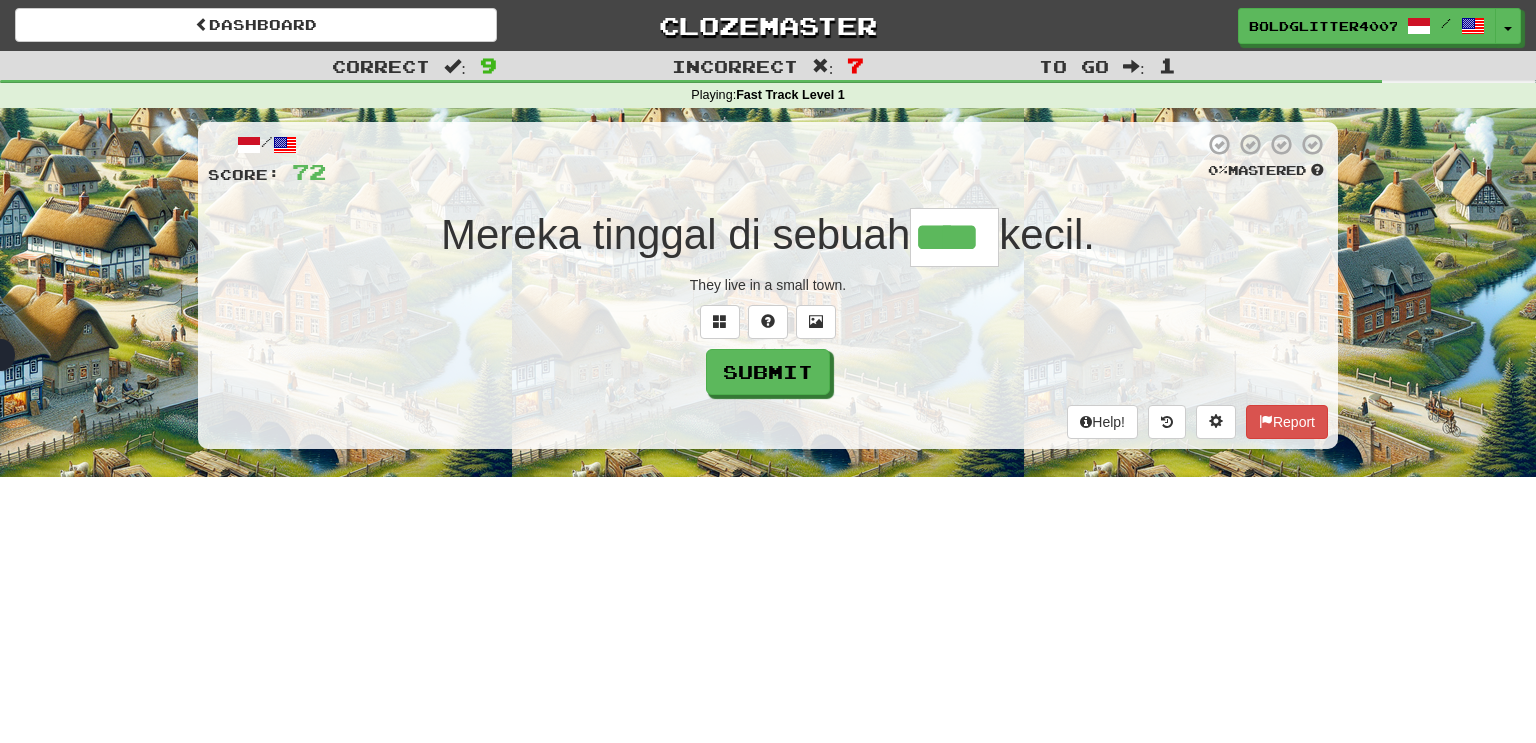 type on "****" 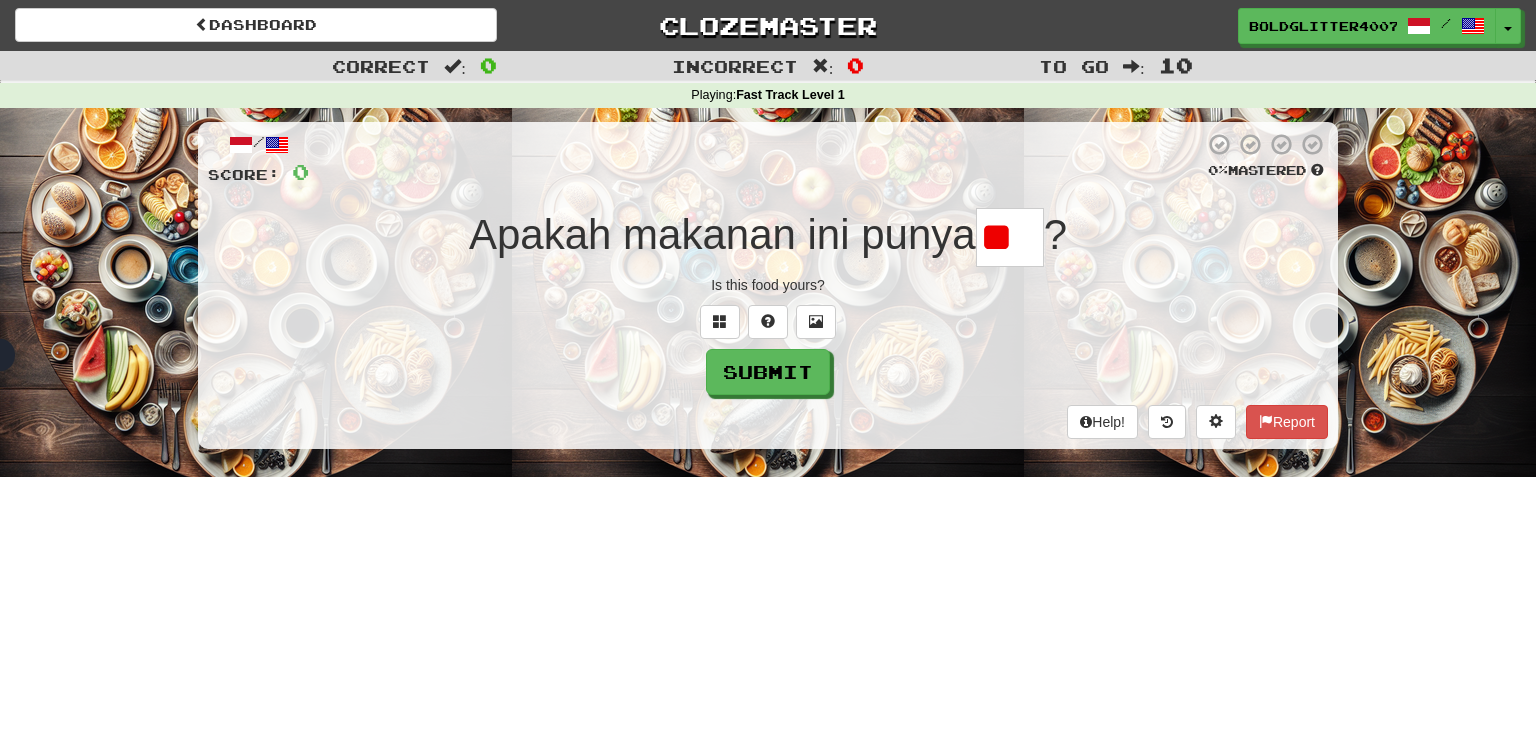 type on "*" 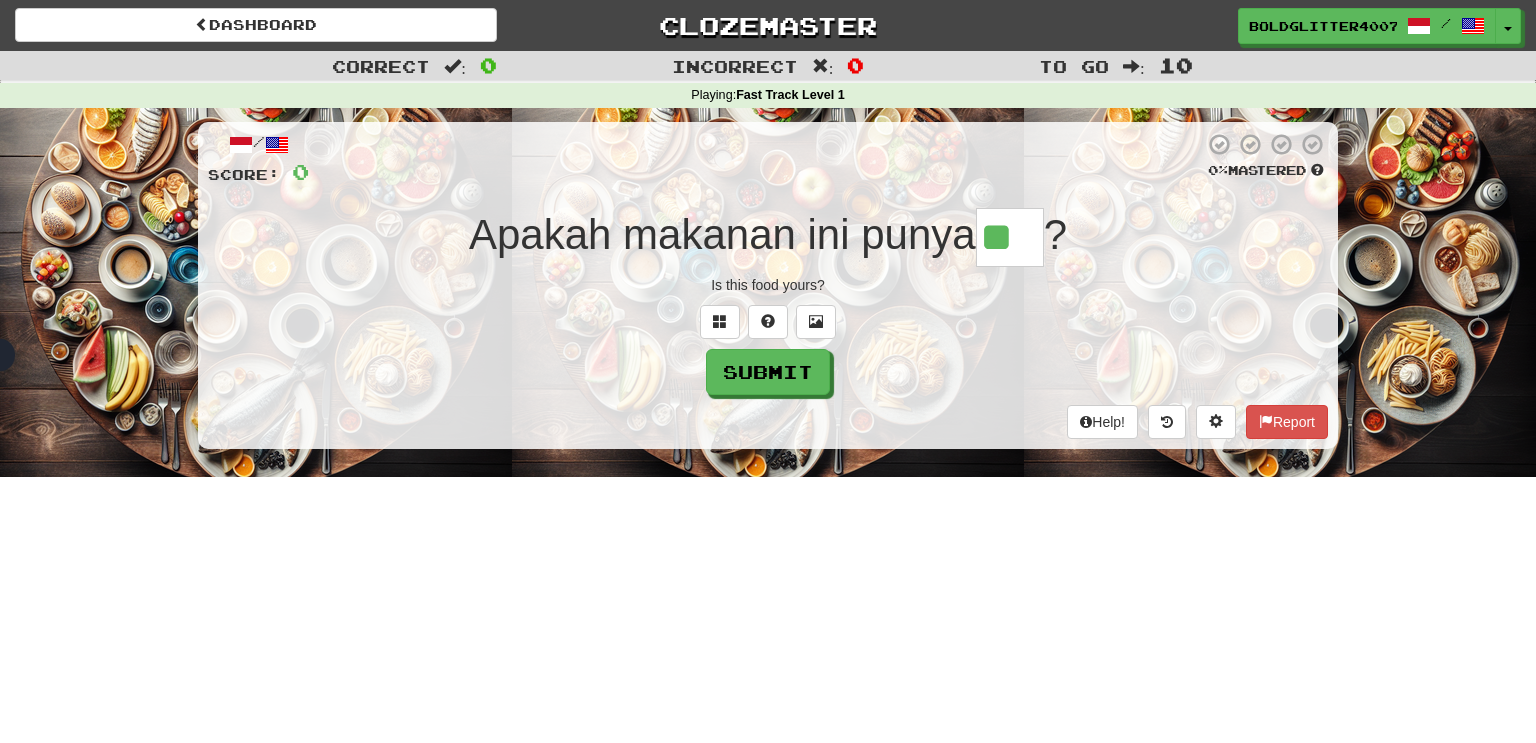 type on "**" 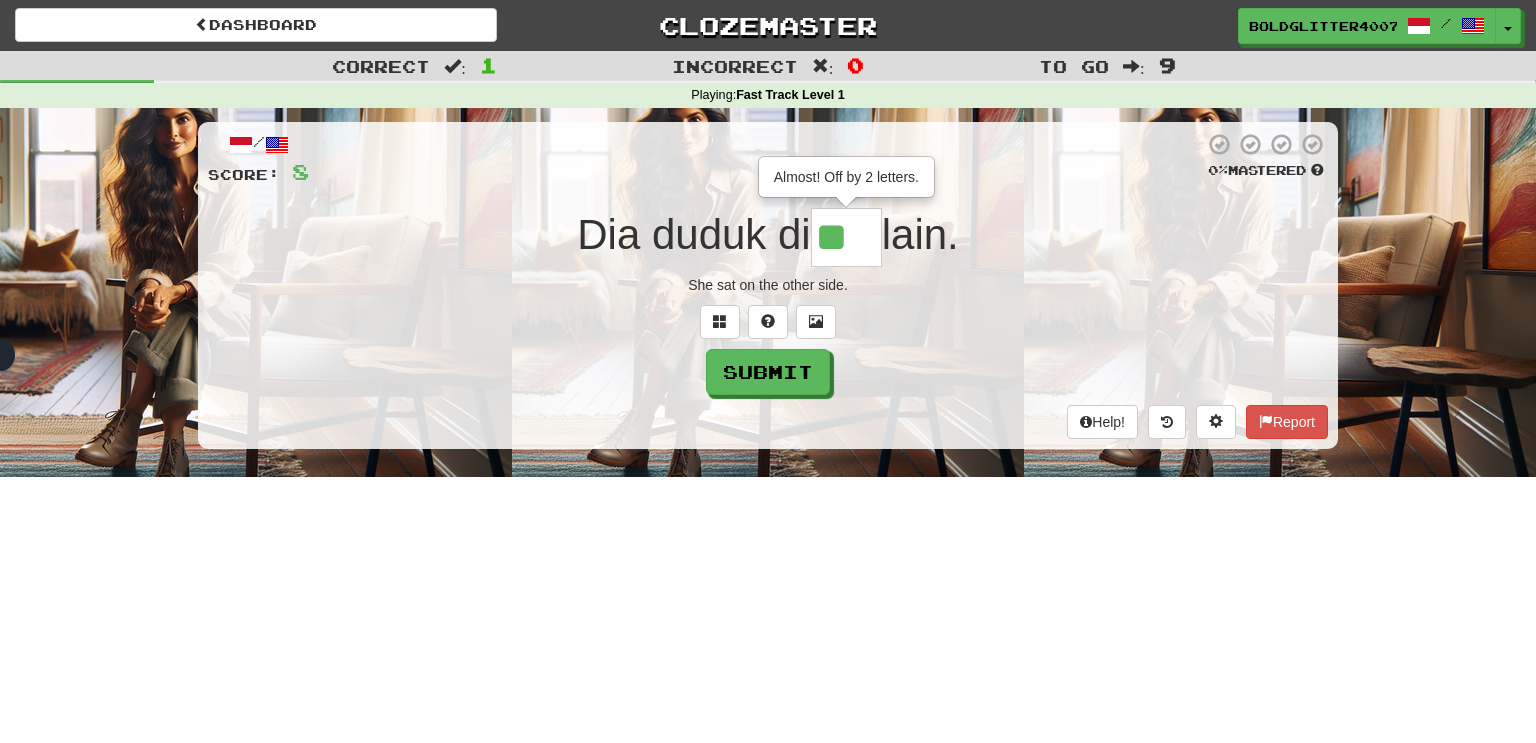 type on "****" 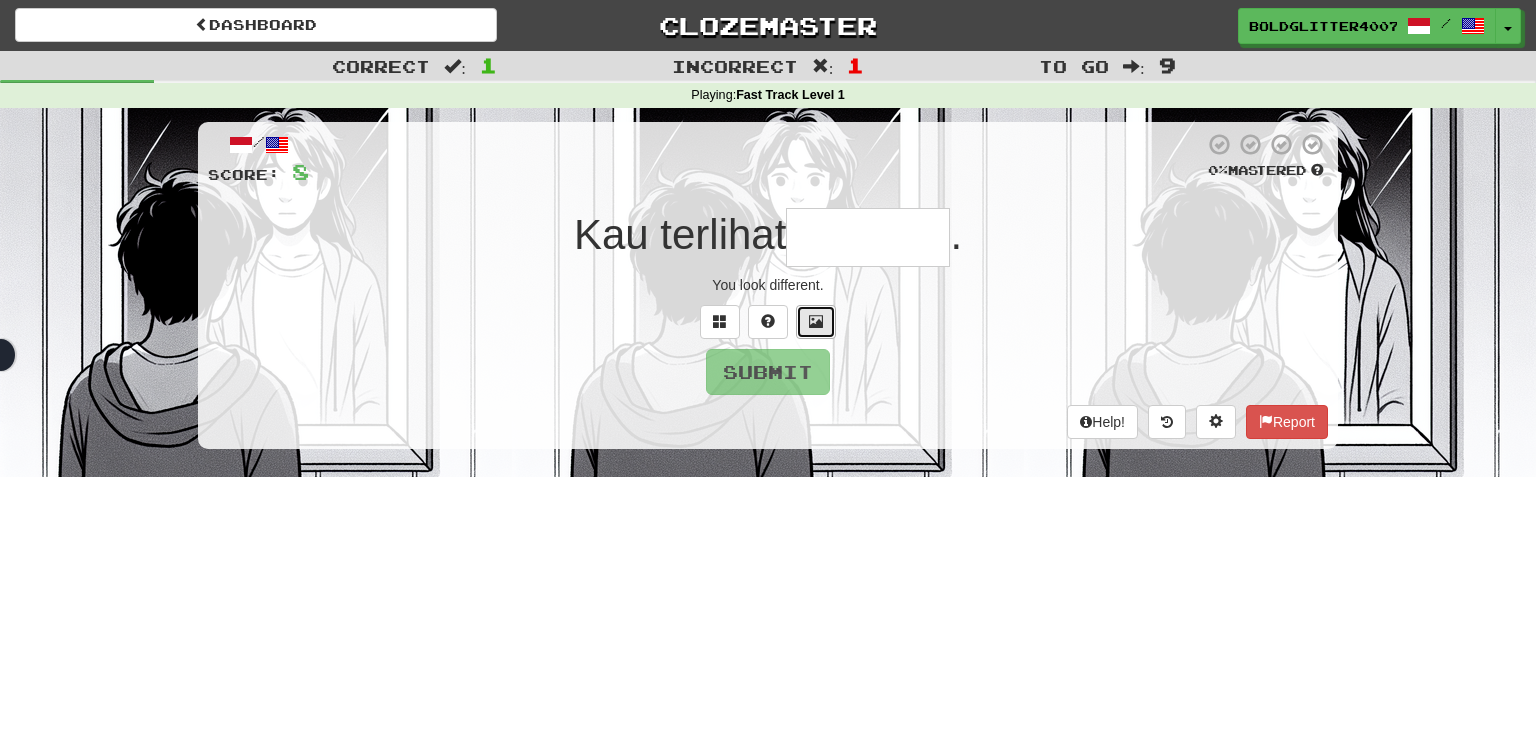 click at bounding box center (816, 322) 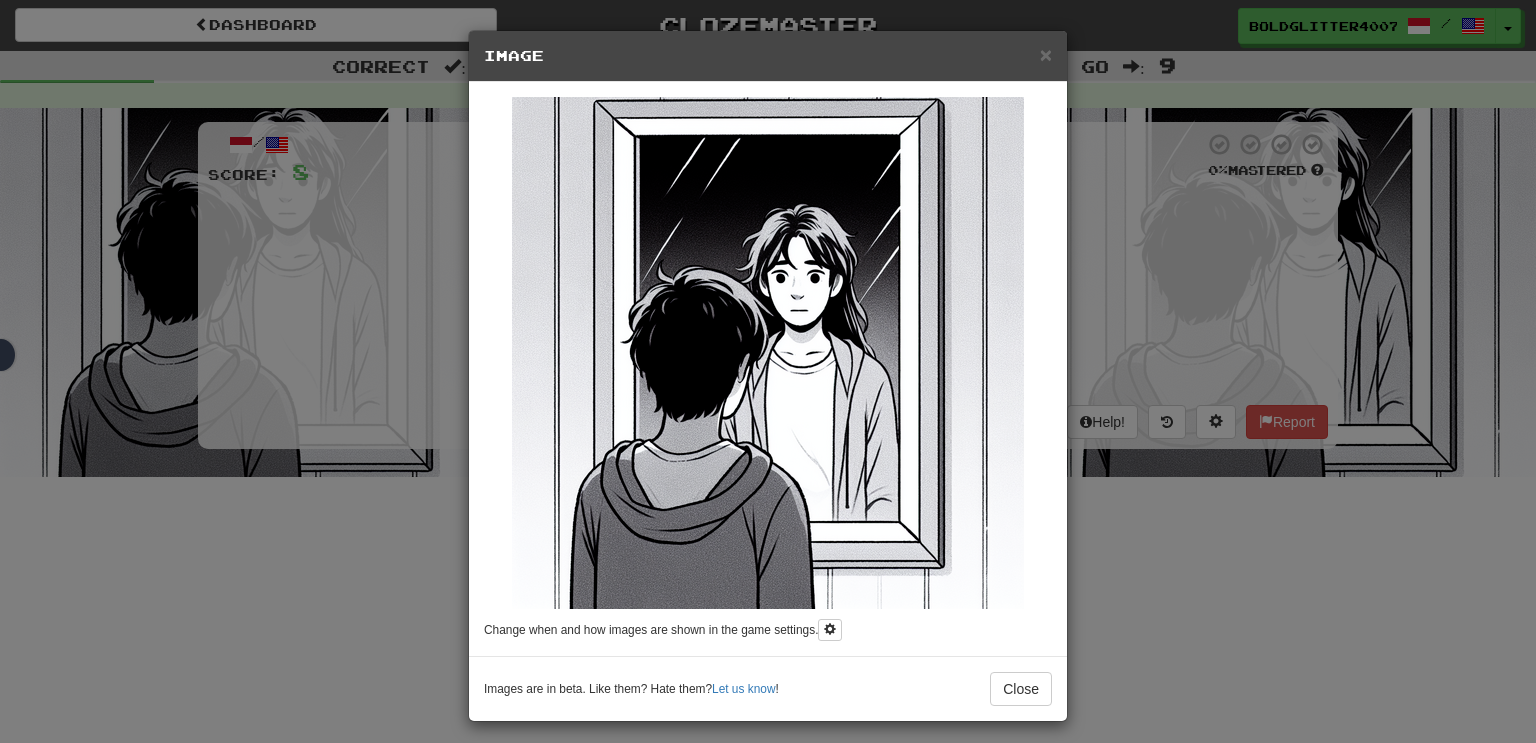click on "× Image Change when and how images are shown in the game settings.  Images are in beta. Like them? Hate them?  Let us know ! Close" at bounding box center (768, 371) 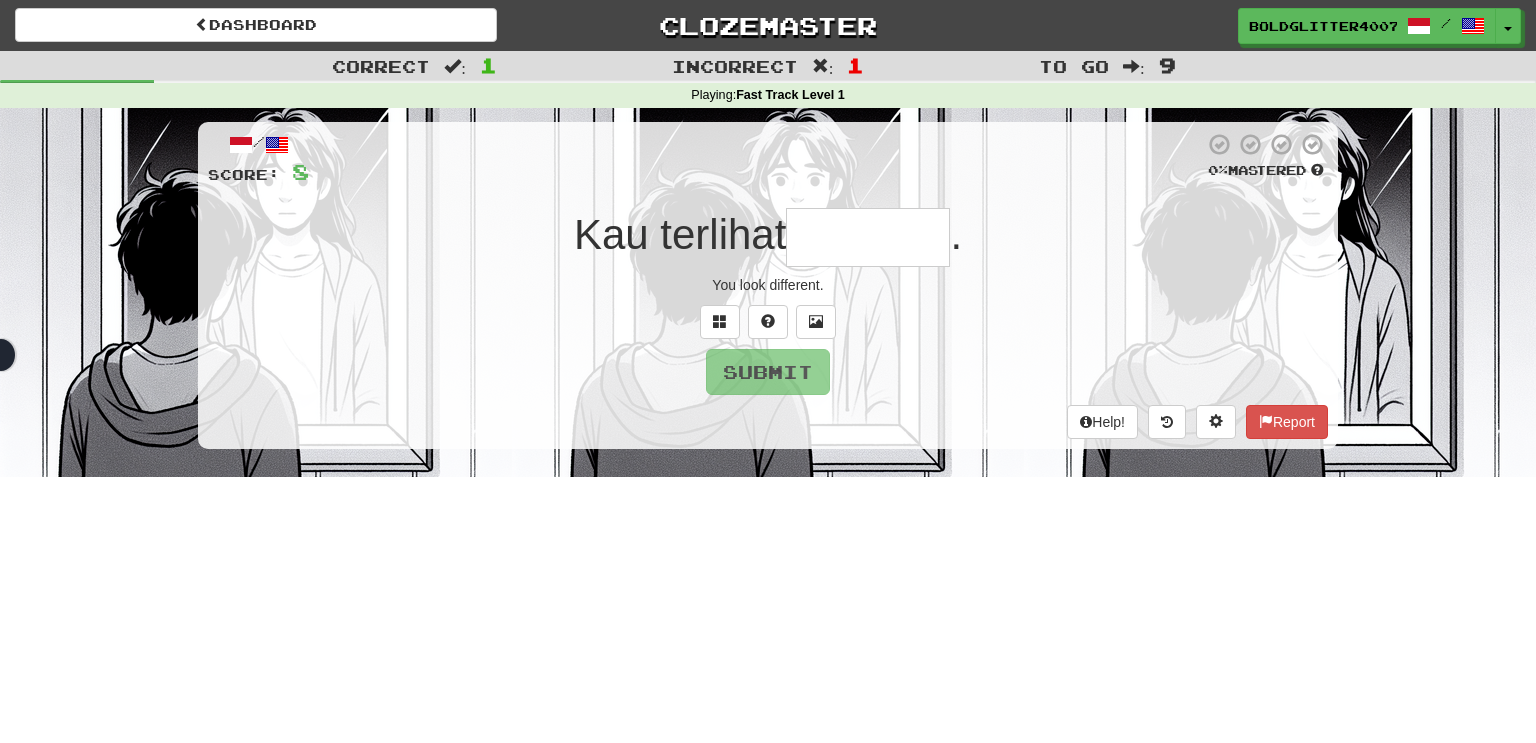 click at bounding box center (868, 237) 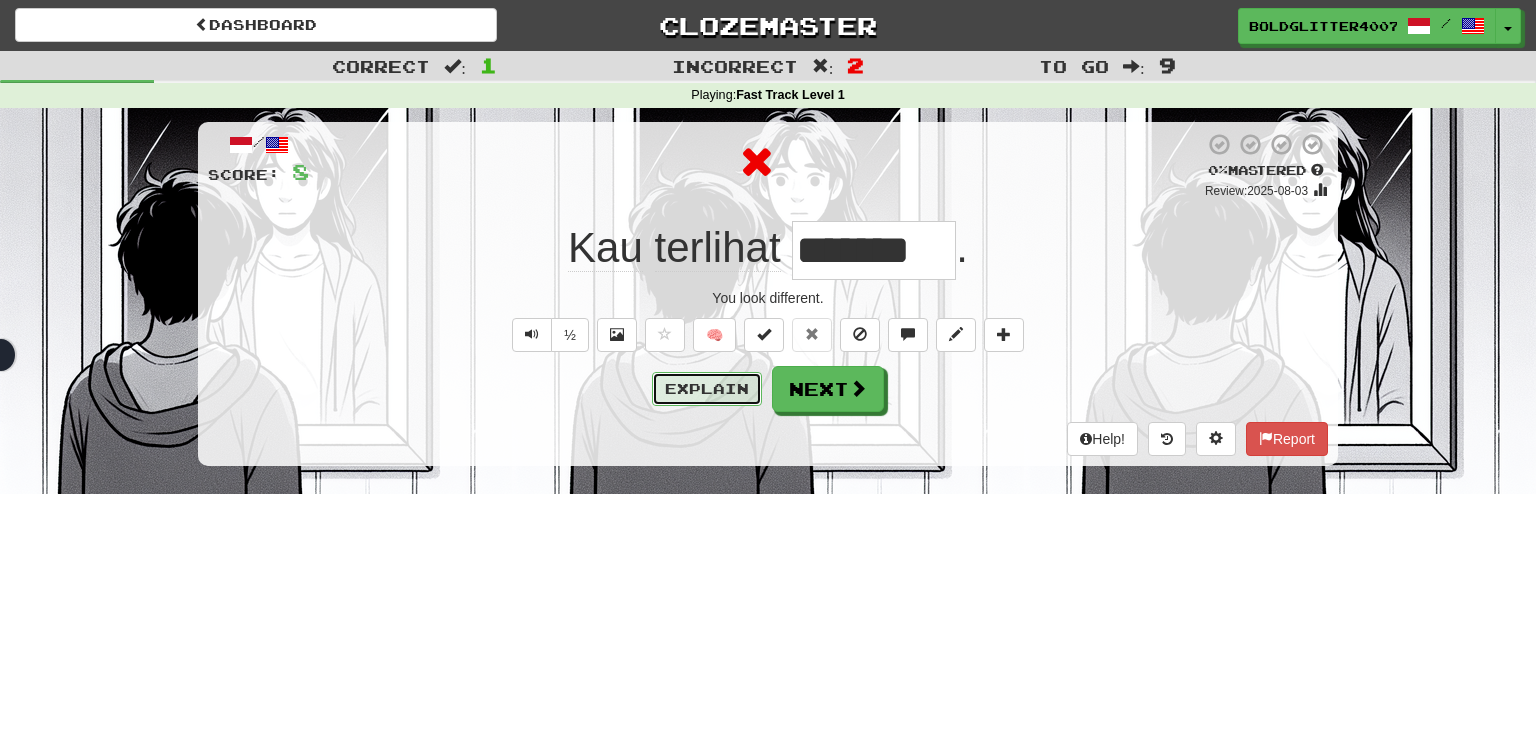 click on "Explain" at bounding box center [707, 389] 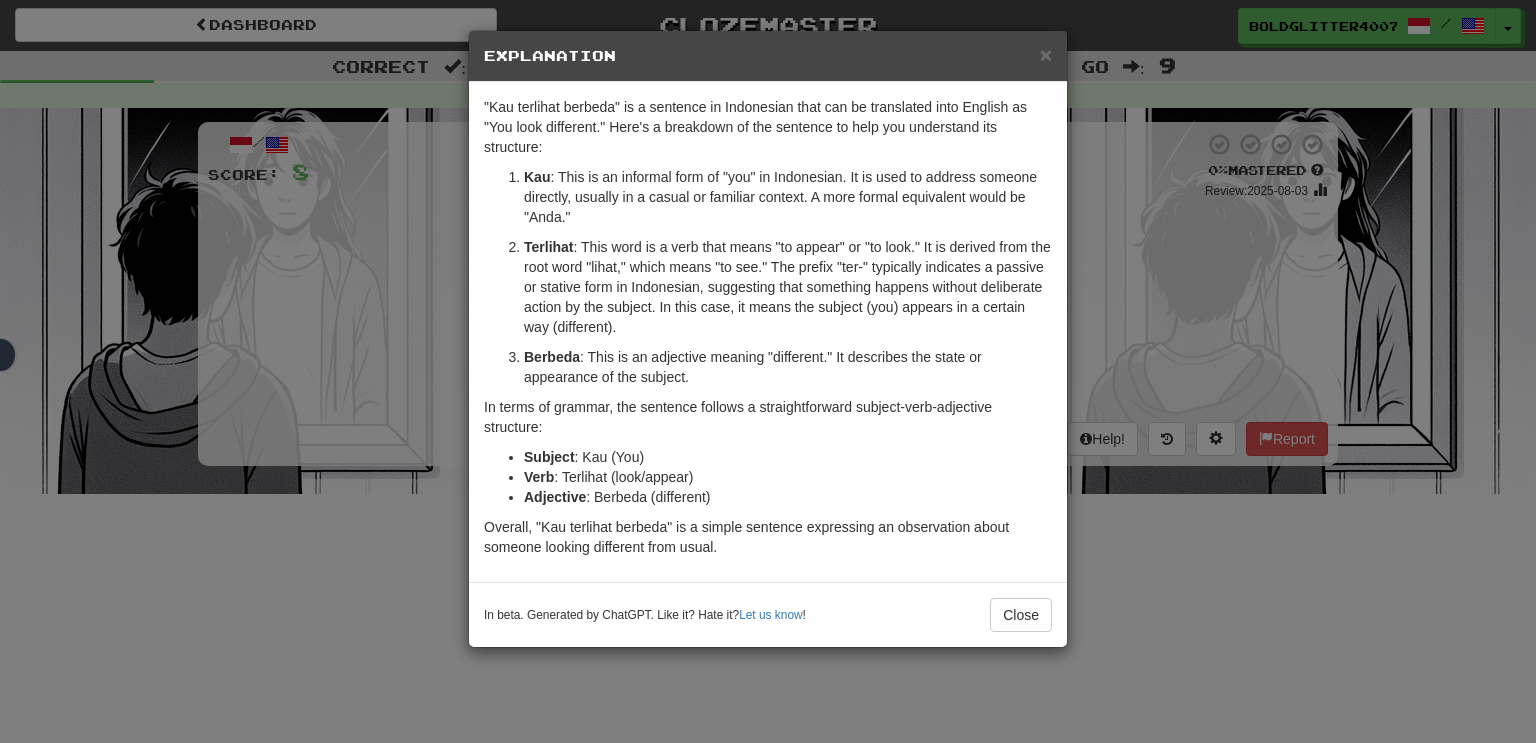click on "× Explanation "Kau terlihat berbeda" is a sentence in Indonesian that can be translated into English as "You look different." Here's a breakdown of the sentence to help you understand its structure:
Kau : This is an informal form of "you" in Indonesian. It is used to address someone directly, usually in a casual or familiar context. A more formal equivalent would be "Anda."
Terlihat : This word is a verb that means "to appear" or "to look." It is derived from the root word "lihat," which means "to see." The prefix "ter-" typically indicates a passive or stative form in Indonesian, suggesting that something happens without deliberate action by the subject. In this case, it means the subject (you) appears in a certain way (different).
Berbeda : This is an adjective meaning "different." It describes the state or appearance of the subject.
In terms of grammar, the sentence follows a straightforward subject-verb-adjective structure:
Subject : Kau (You)
Verb : Terlihat (look/appear)" at bounding box center (768, 371) 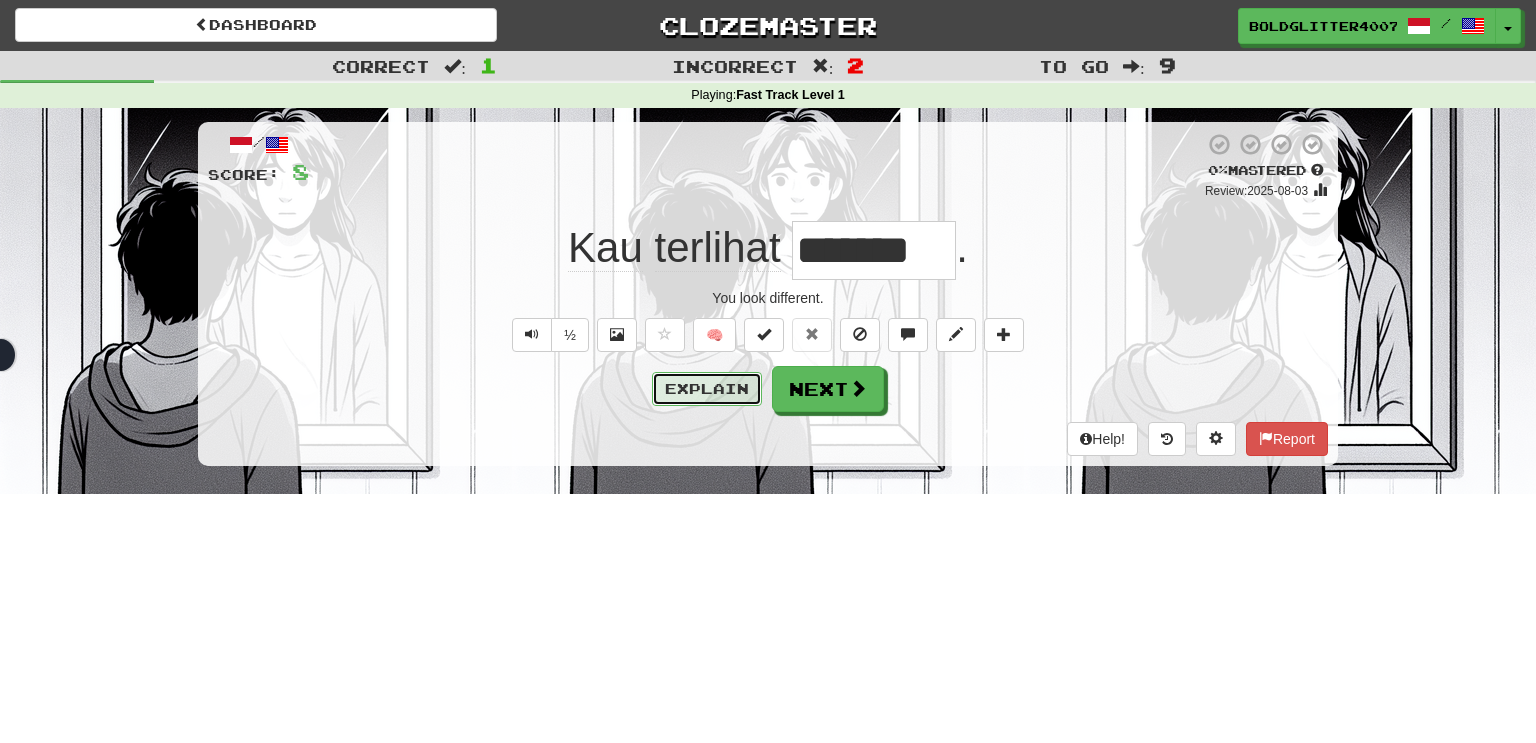click on "Explain" at bounding box center (707, 389) 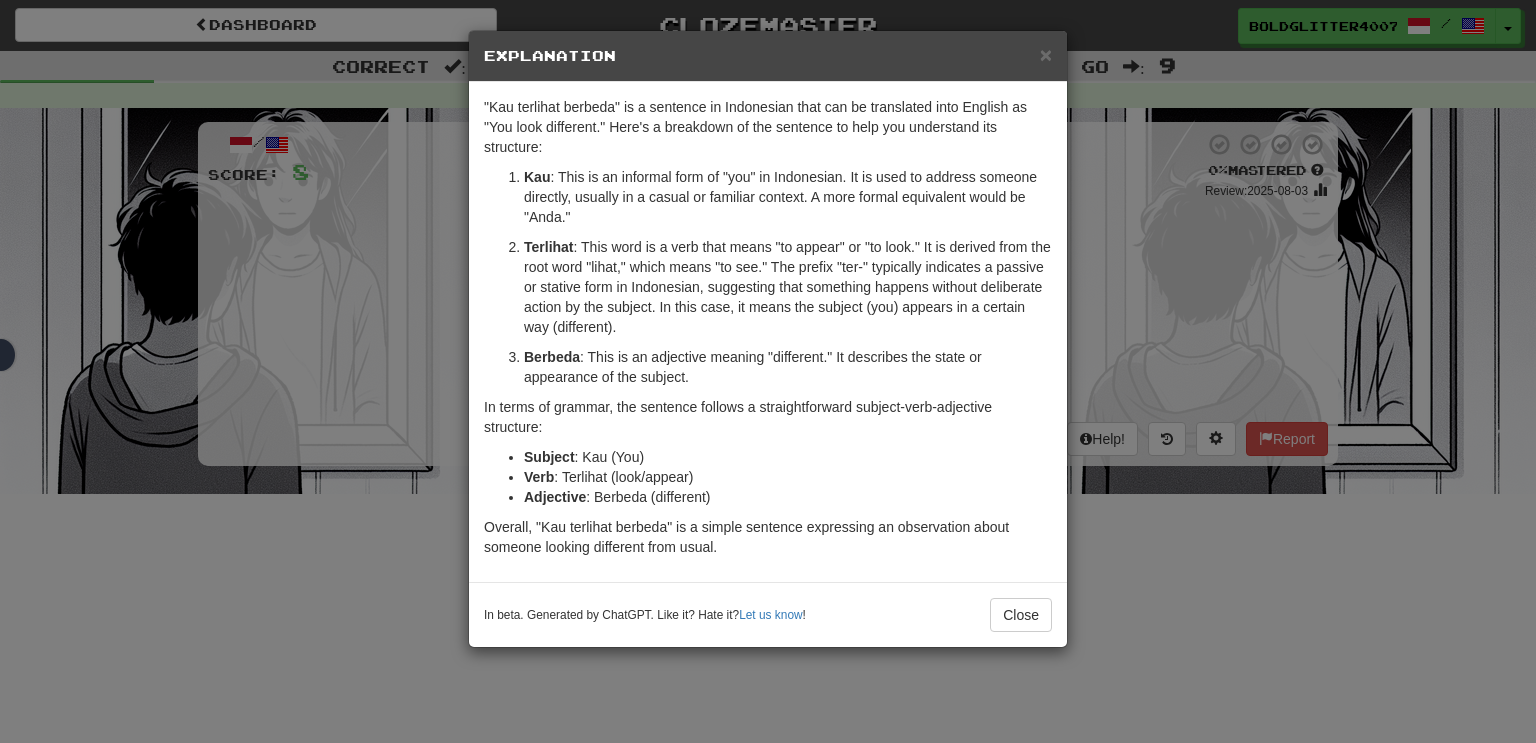 click on "× Explanation "Kau terlihat berbeda" is a sentence in Indonesian that can be translated into English as "You look different." Here's a breakdown of the sentence to help you understand its structure:
Kau : This is an informal form of "you" in Indonesian. It is used to address someone directly, usually in a casual or familiar context. A more formal equivalent would be "Anda."
Terlihat : This word is a verb that means "to appear" or "to look." It is derived from the root word "lihat," which means "to see." The prefix "ter-" typically indicates a passive or stative form in Indonesian, suggesting that something happens without deliberate action by the subject. In this case, it means the subject (you) appears in a certain way (different).
Berbeda : This is an adjective meaning "different." It describes the state or appearance of the subject.
In terms of grammar, the sentence follows a straightforward subject-verb-adjective structure:
Subject : Kau (You)
Verb : Terlihat (look/appear)" at bounding box center (768, 371) 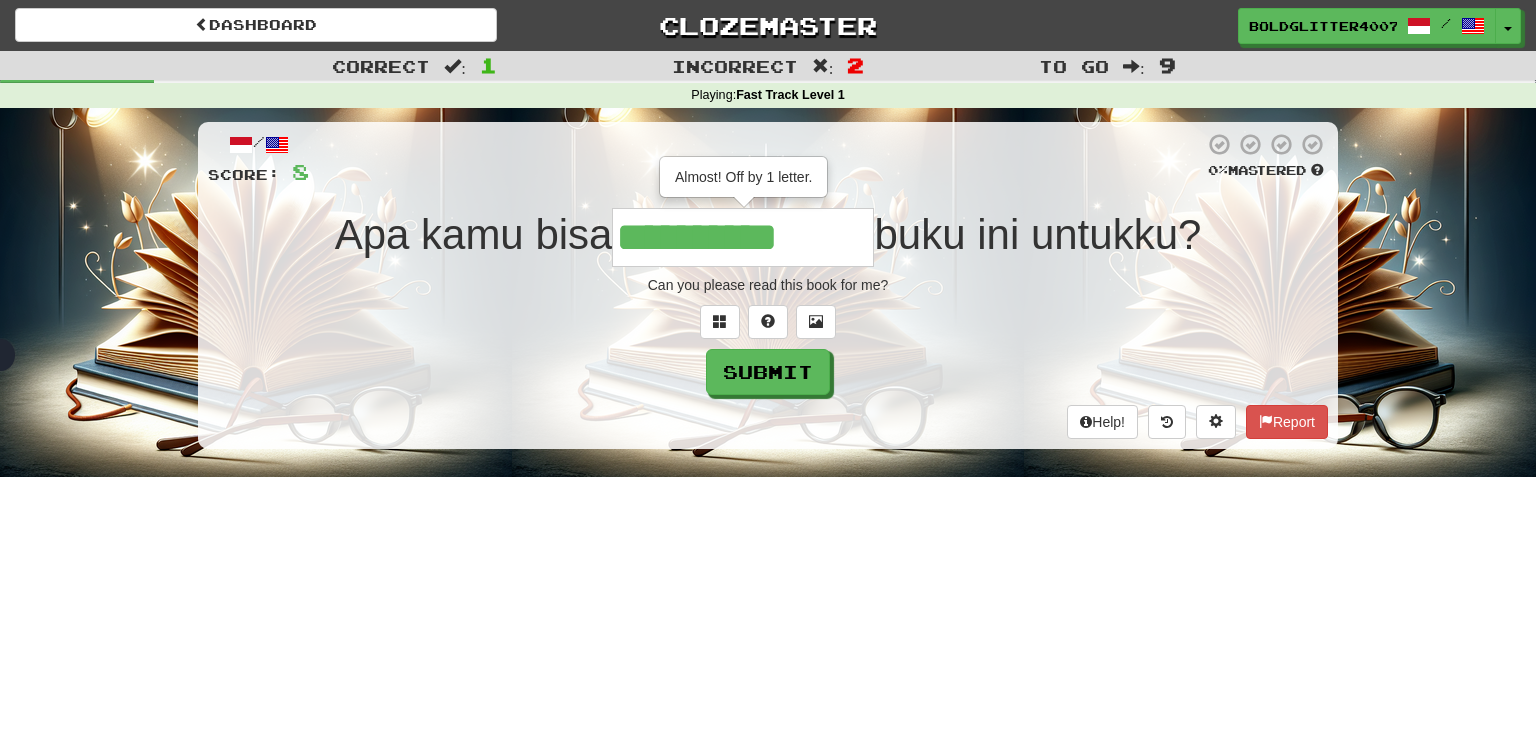 type on "**********" 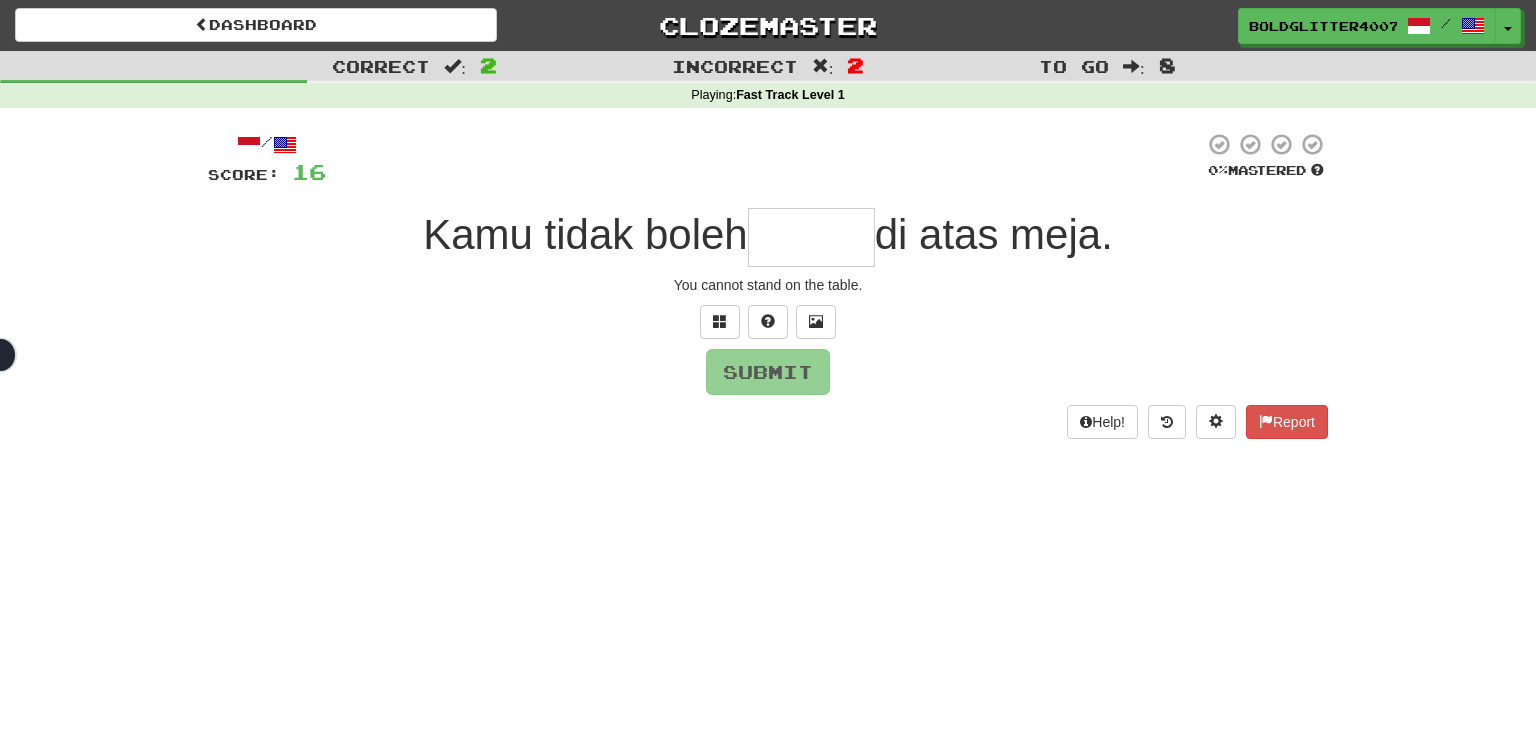 type on "*" 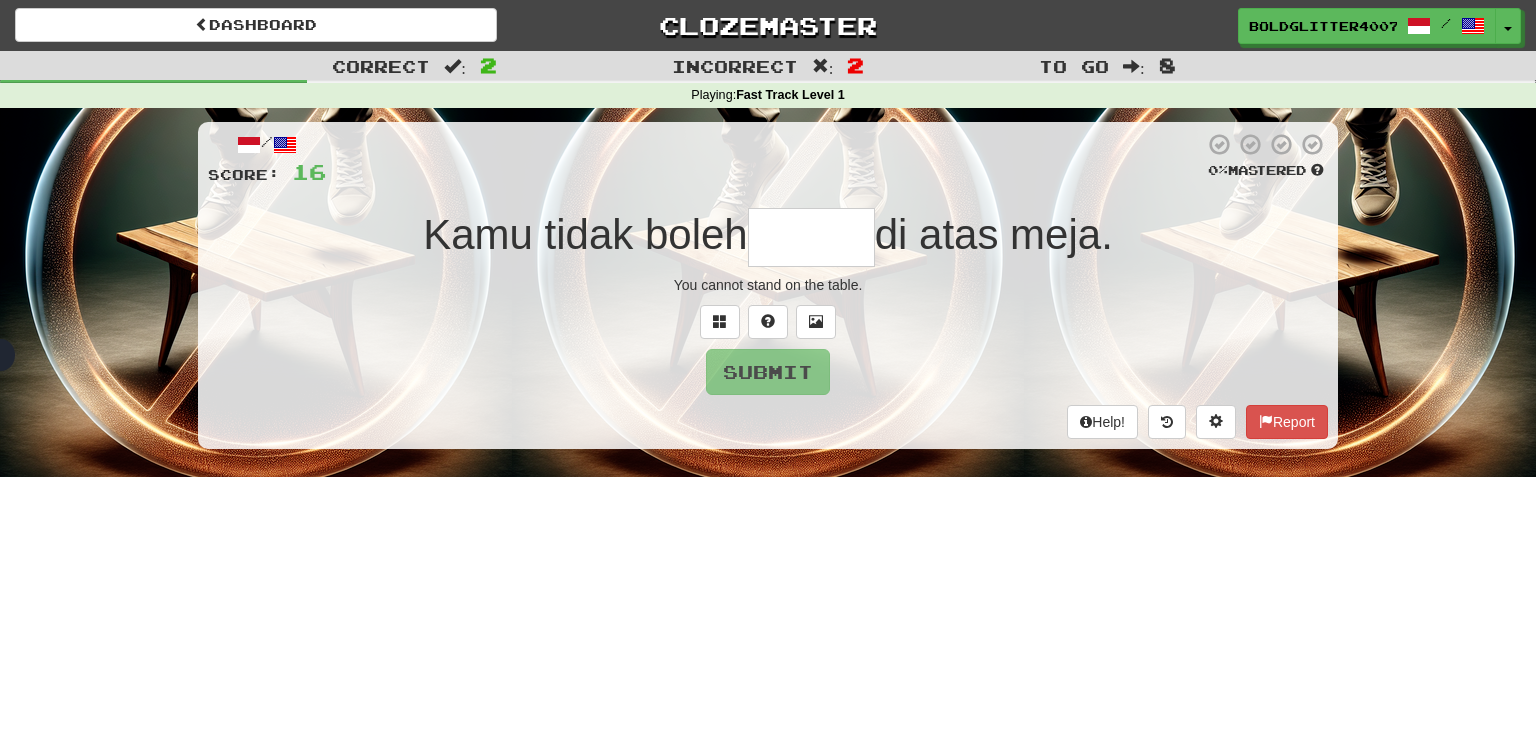 type on "*******" 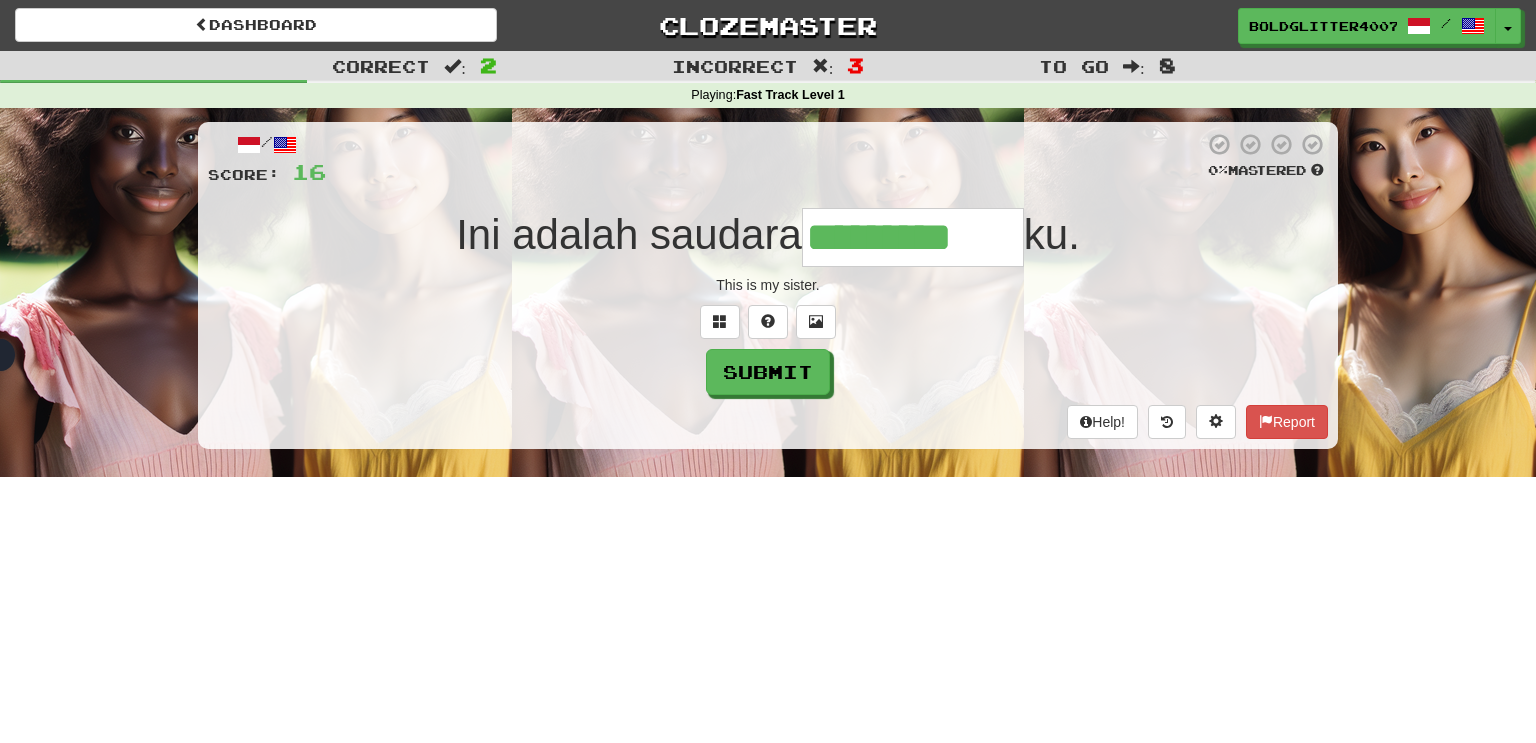 type on "*********" 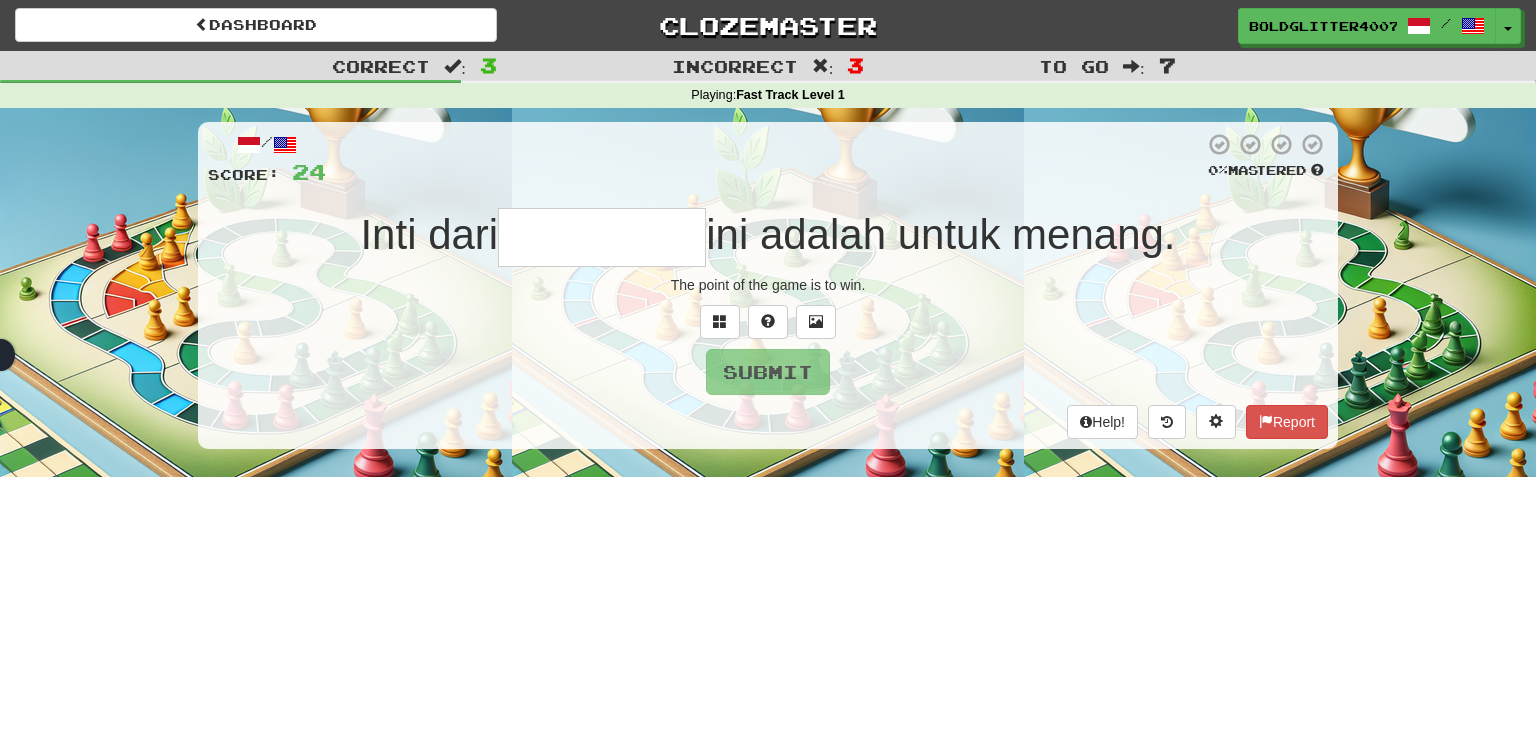 type on "*" 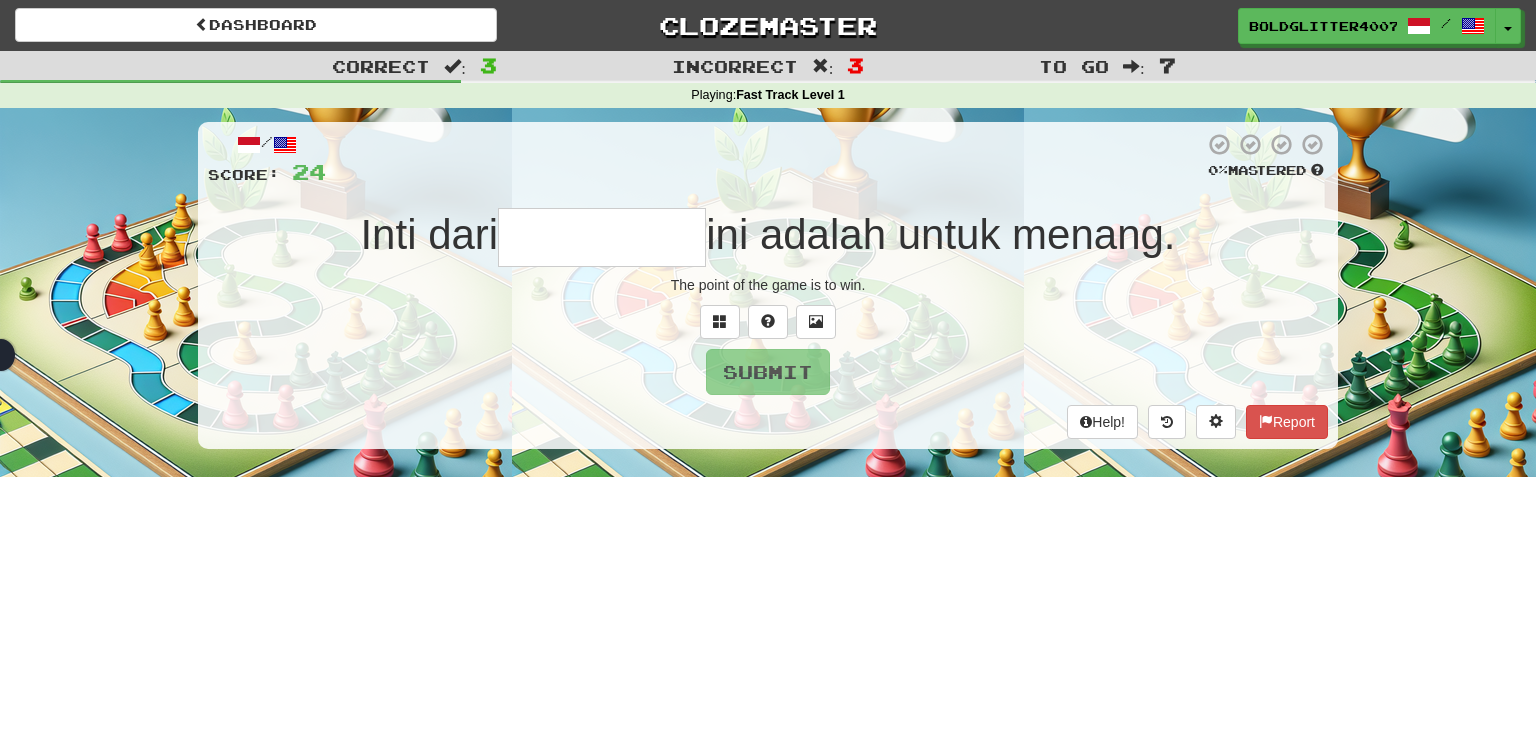 type on "*" 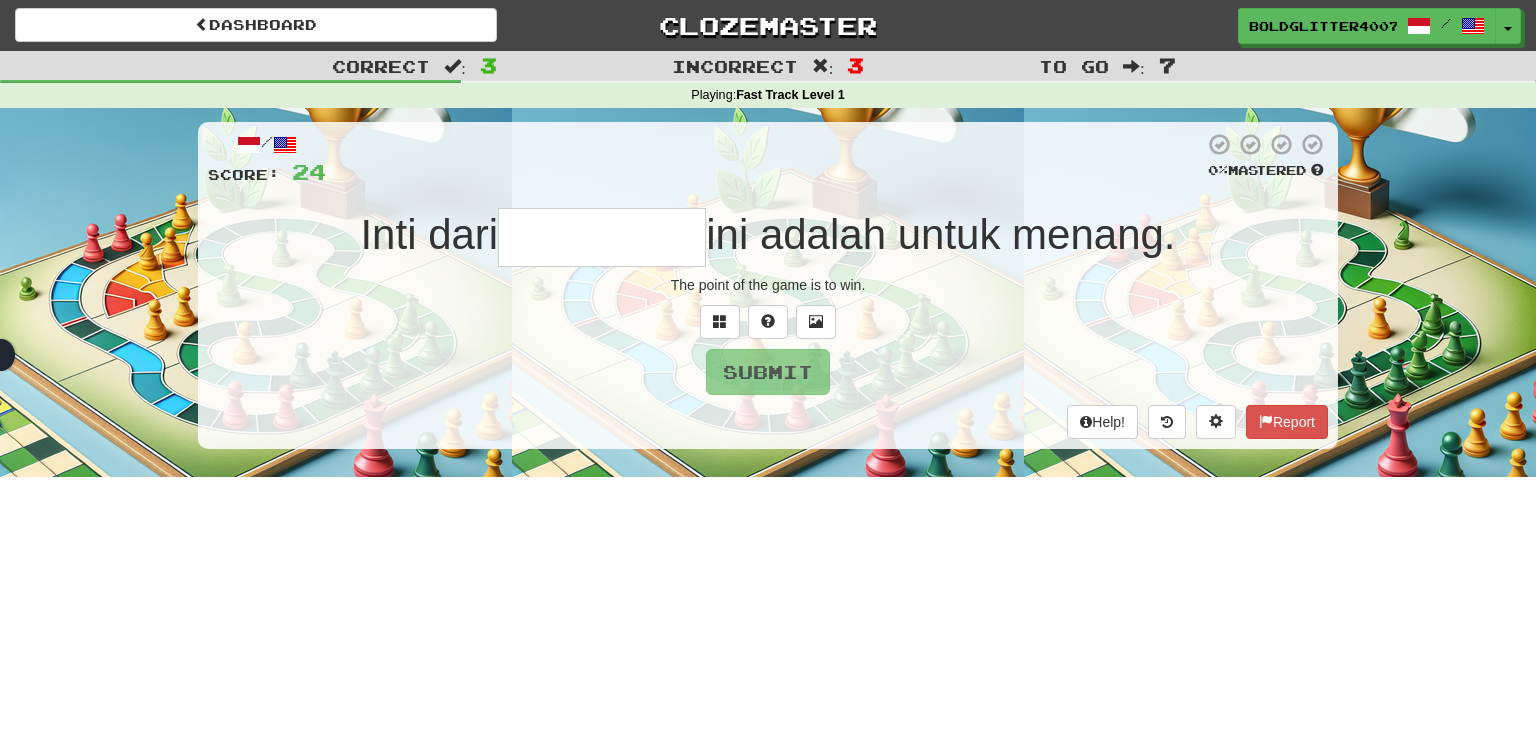 type on "*" 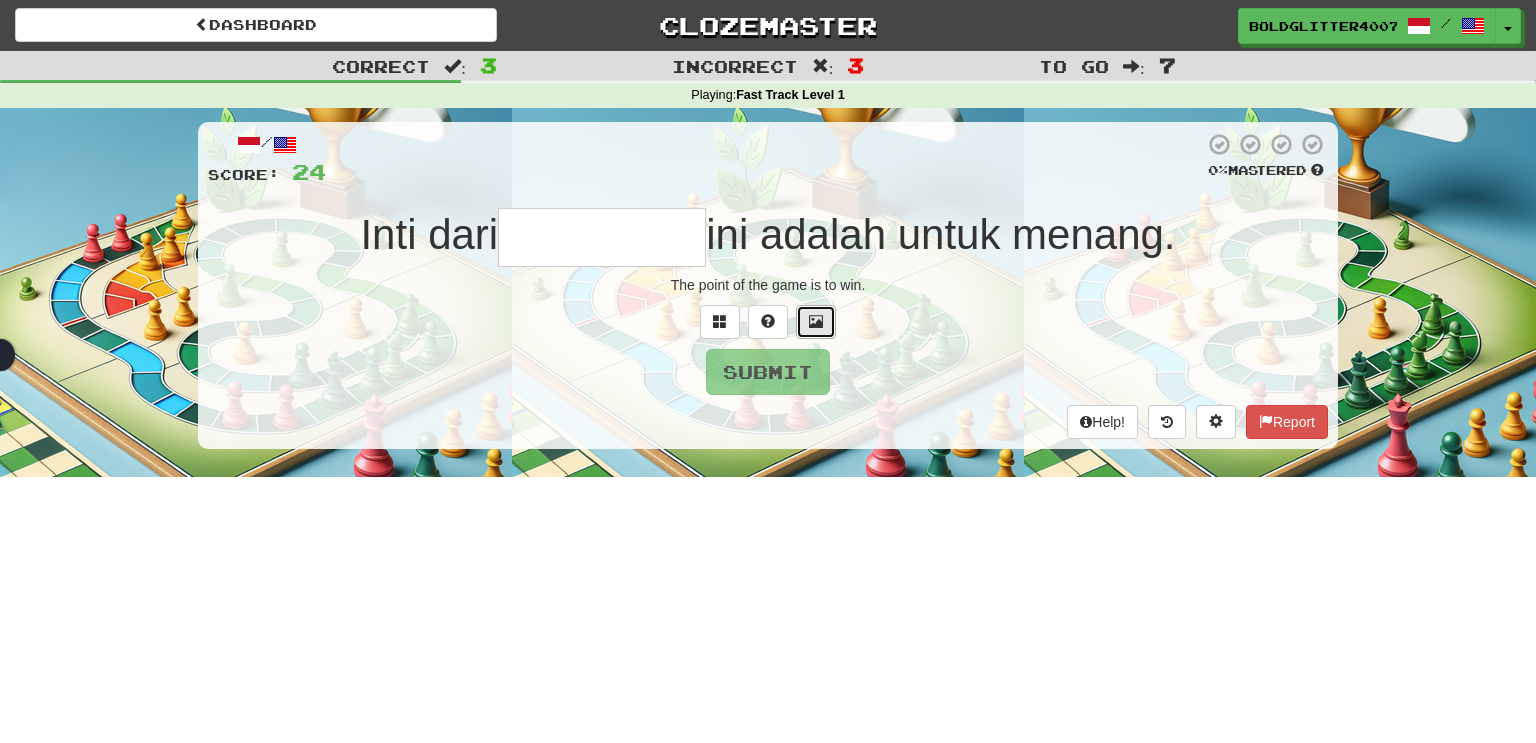 click at bounding box center [816, 322] 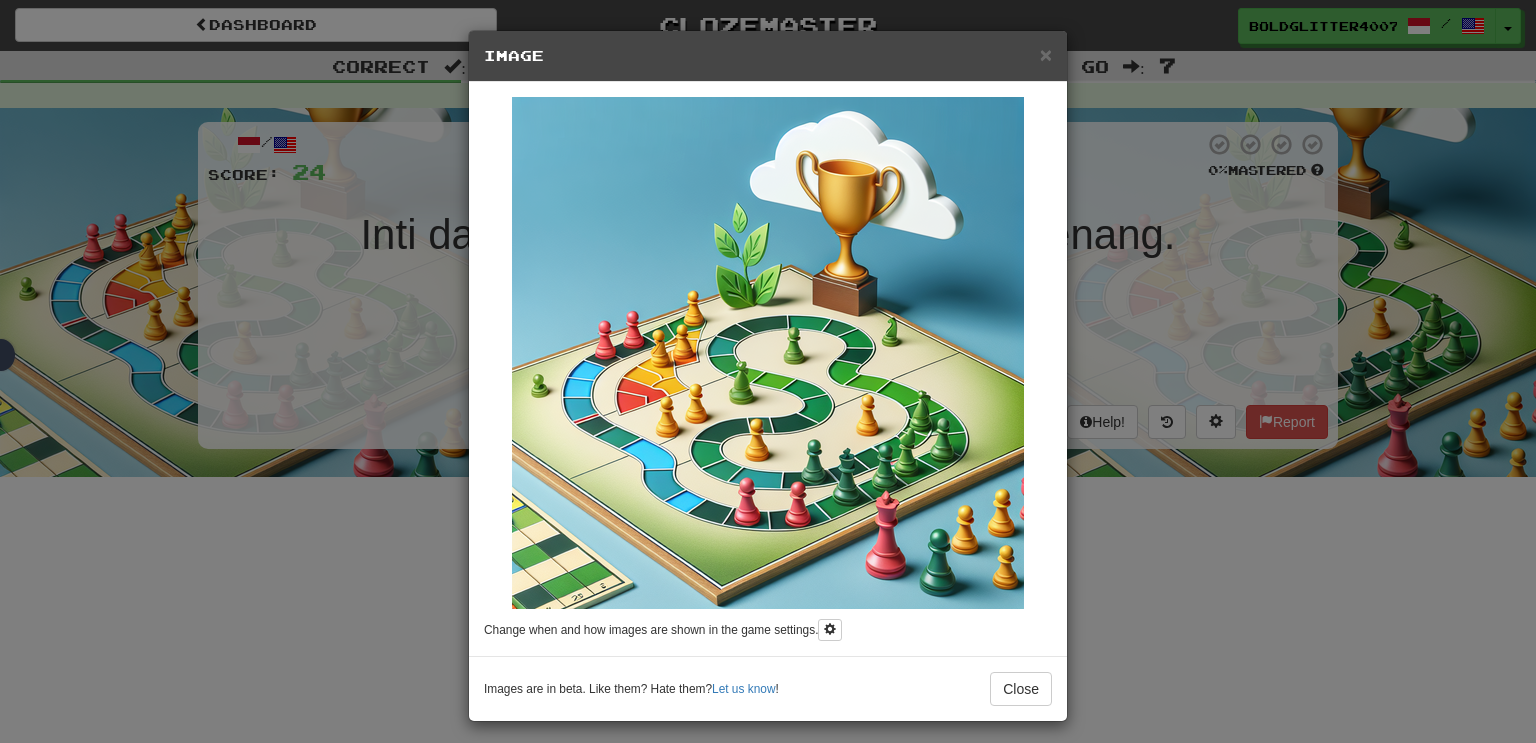 click on "× Image Change when and how images are shown in the game settings.  Images are in beta. Like them? Hate them?  Let us know ! Close" at bounding box center [768, 371] 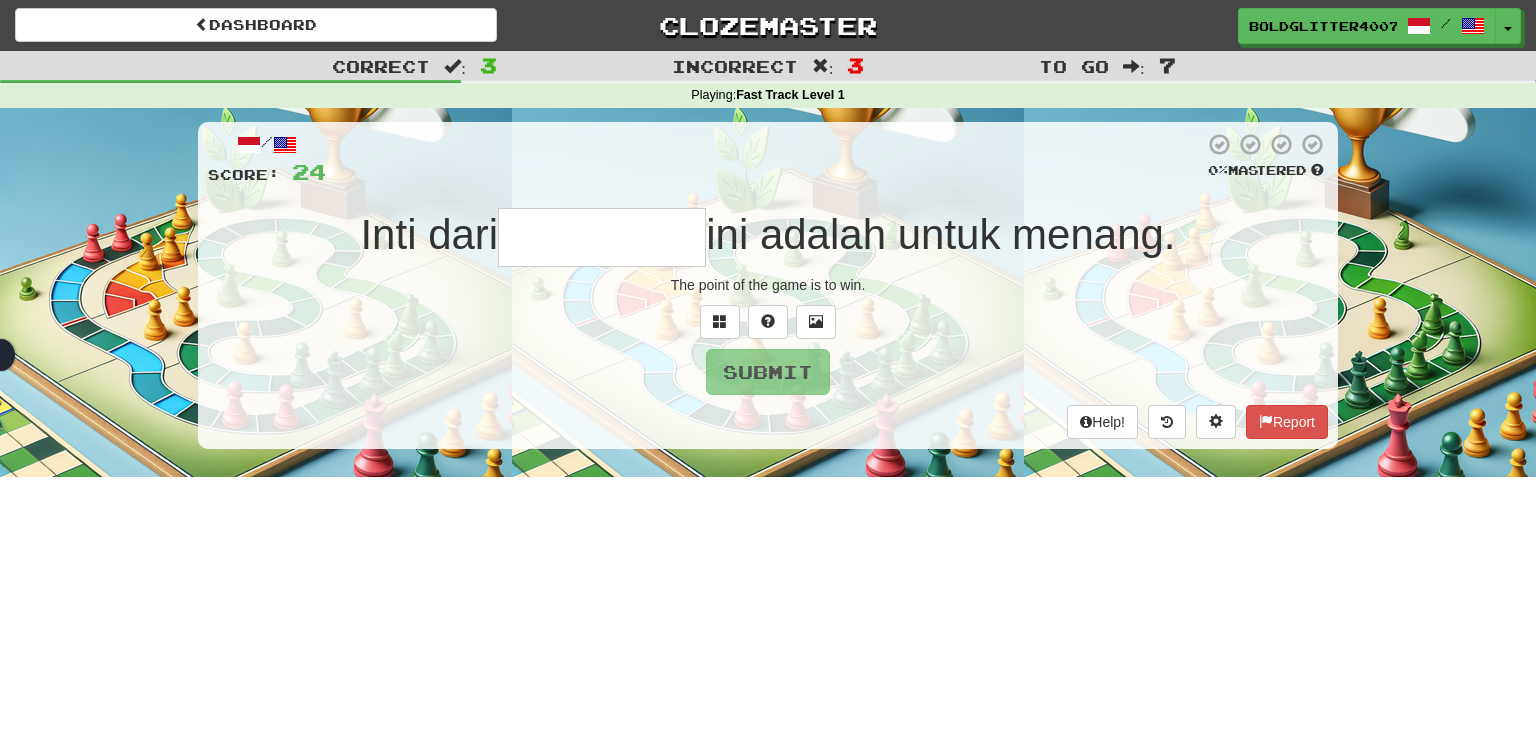 click at bounding box center (602, 237) 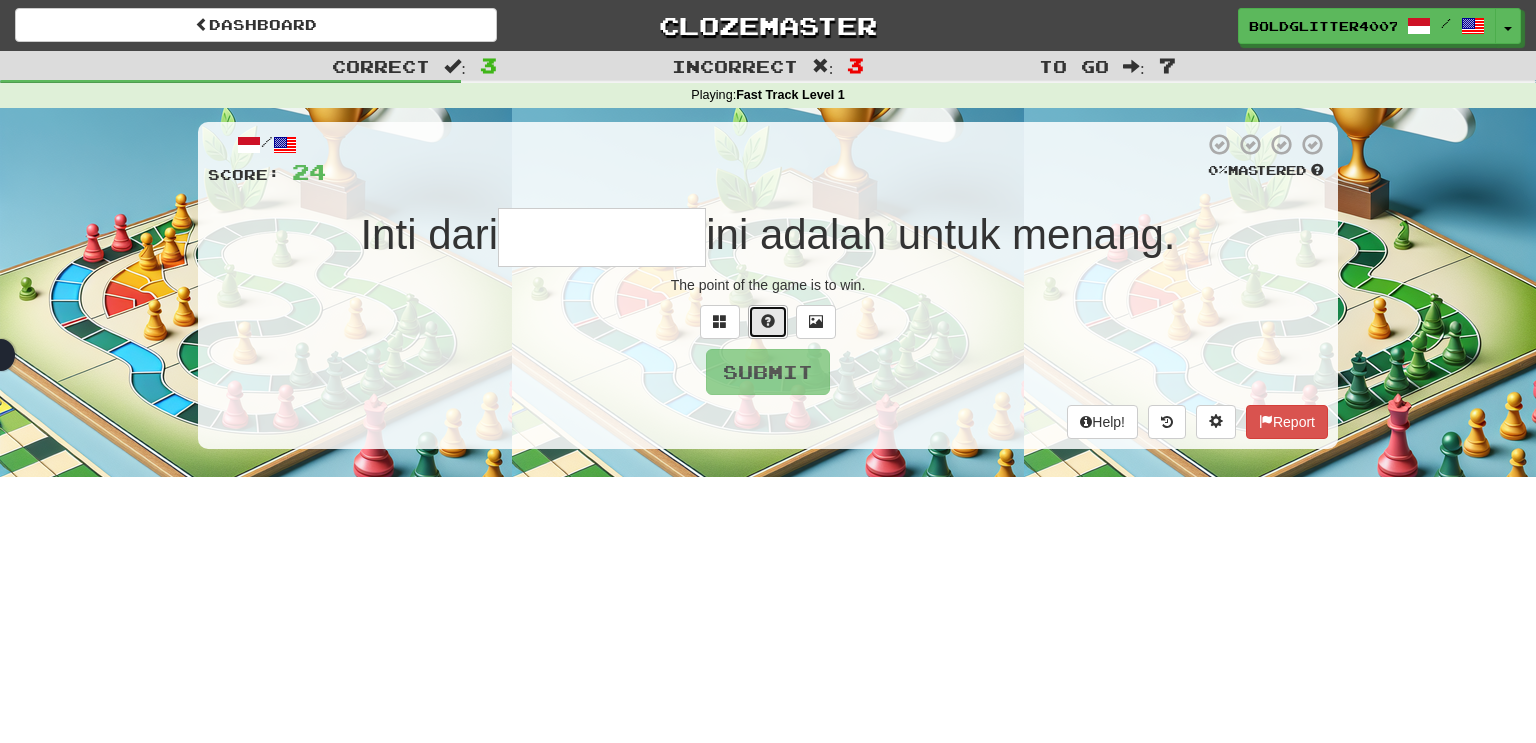 click at bounding box center [768, 322] 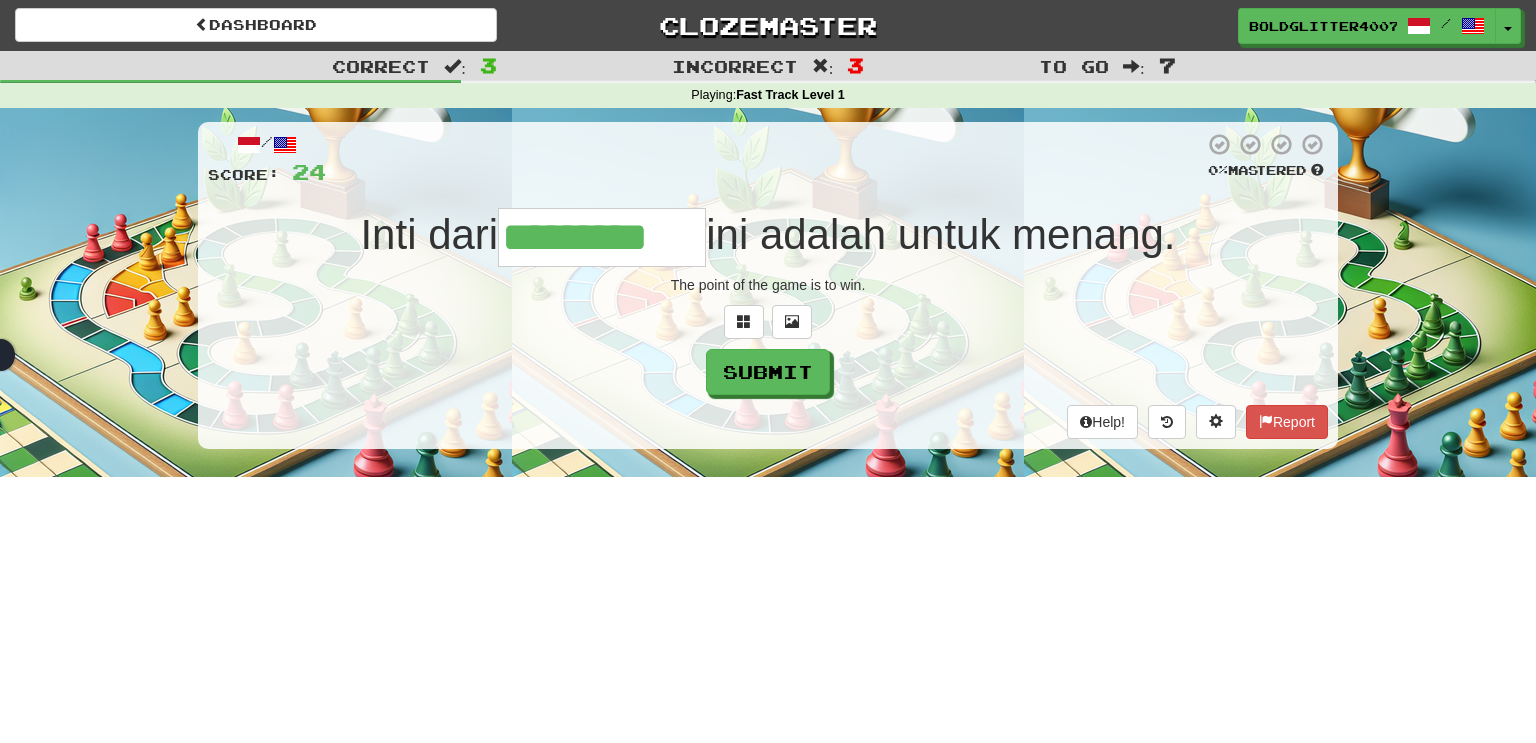 type on "*********" 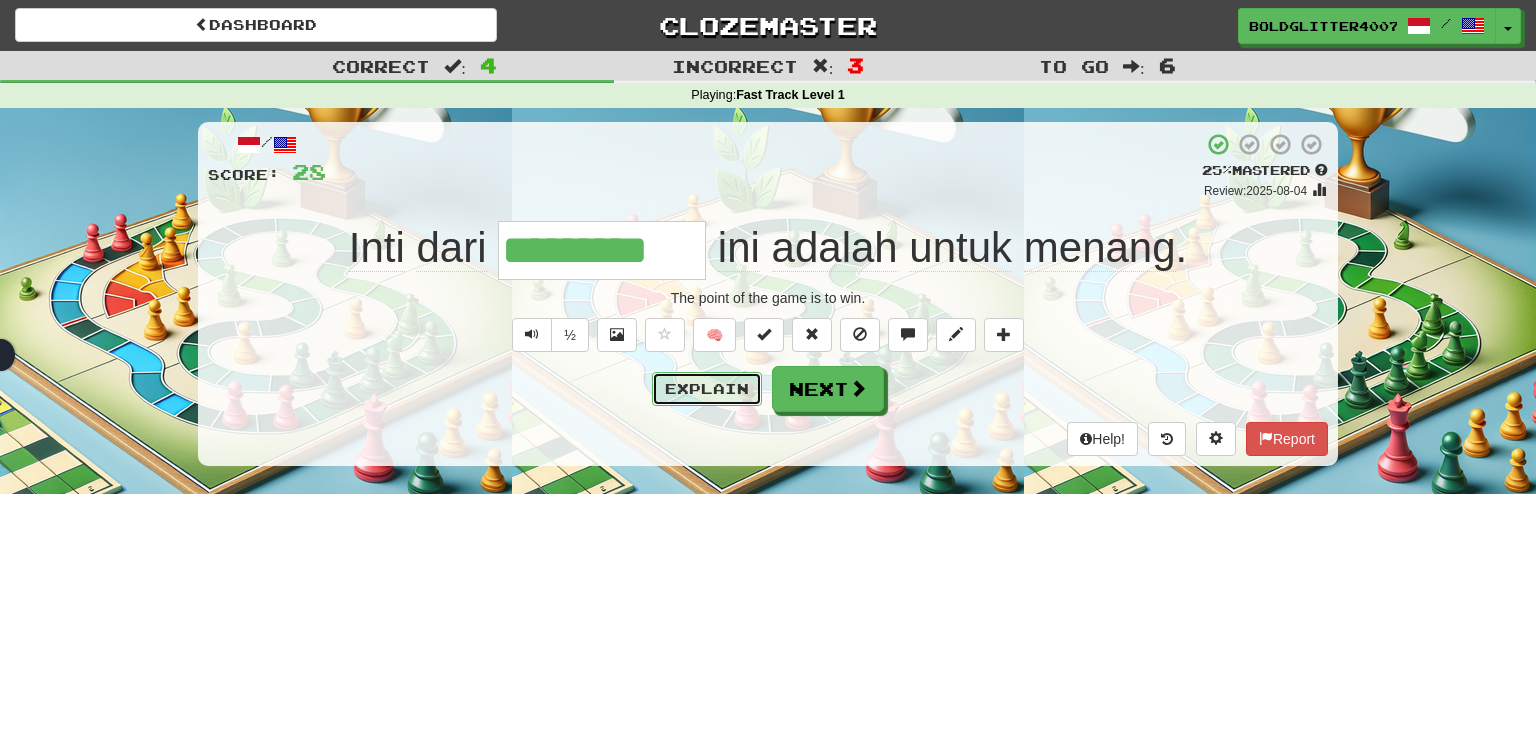 click on "Explain" at bounding box center [707, 389] 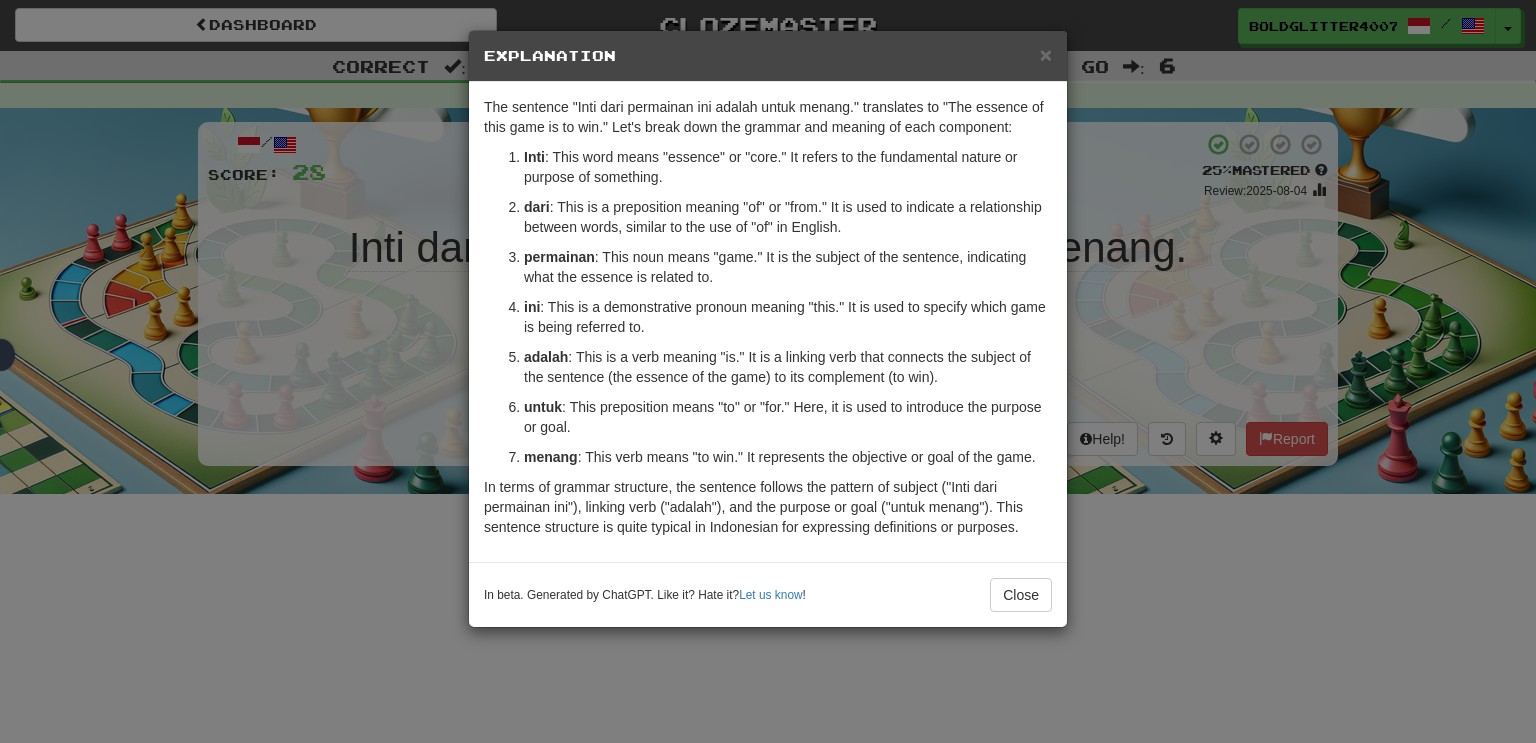 click on "× Explanation The sentence "Inti dari permainan ini adalah untuk menang." translates to "The essence of this game is to win." Let's break down the grammar and meaning of each component:
Inti : This word means "essence" or "core." It refers to the fundamental nature or purpose of something.
dari : This is a preposition meaning "of" or "from." It is used to indicate a relationship between words, similar to the use of "of" in English.
permainan : This noun means "game." It is the subject of the sentence, indicating what the essence is related to.
ini : This is a demonstrative pronoun meaning "this." It is used to specify which game is being referred to.
adalah : This is a verb meaning "is." It is a linking verb that connects the subject of the sentence (the essence of the game) to its complement (to win).
untuk : This preposition means "to" or "for." Here, it is used to introduce the purpose or goal.
menang
In beta. Generated by ChatGPT. Like it? Hate it?  ! Close" at bounding box center (768, 371) 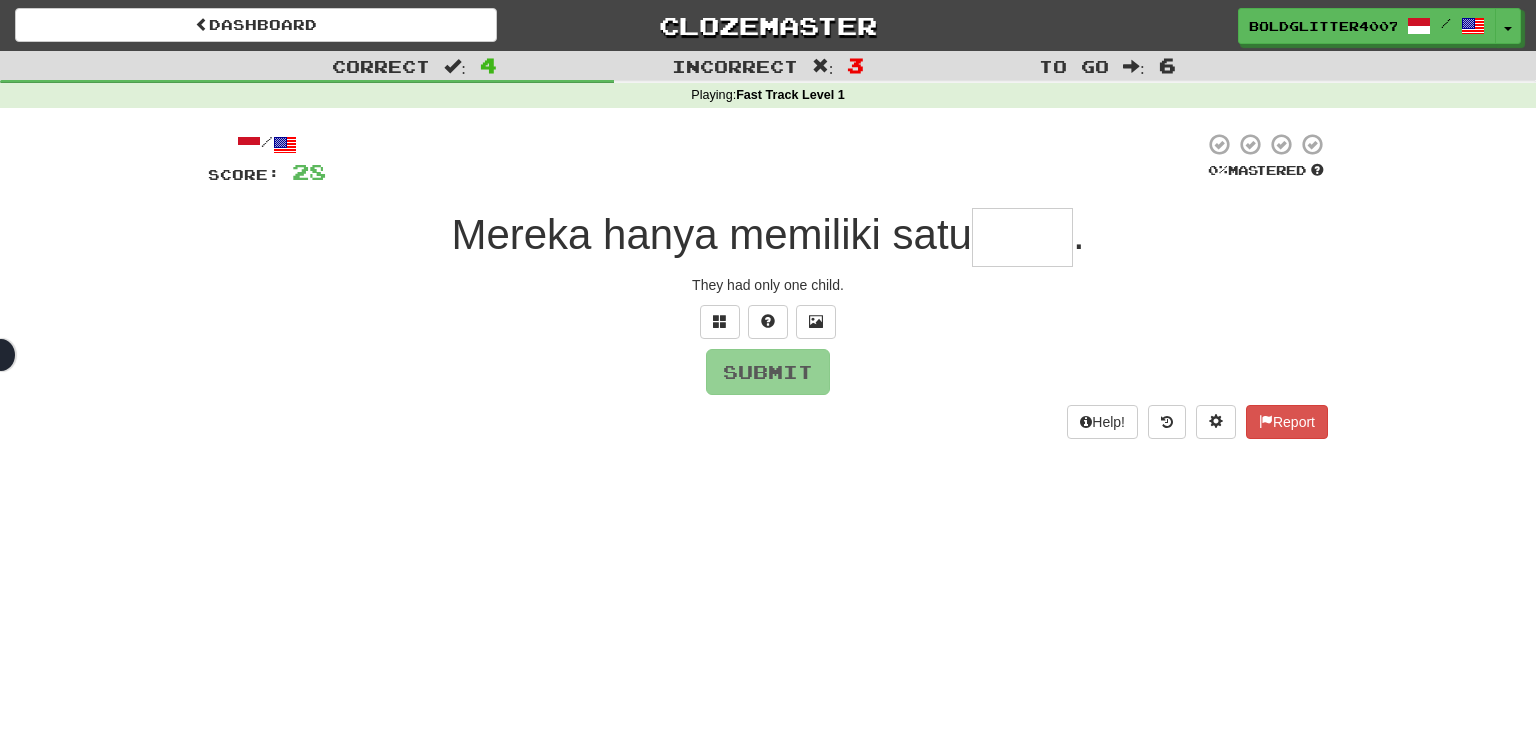 type on "*" 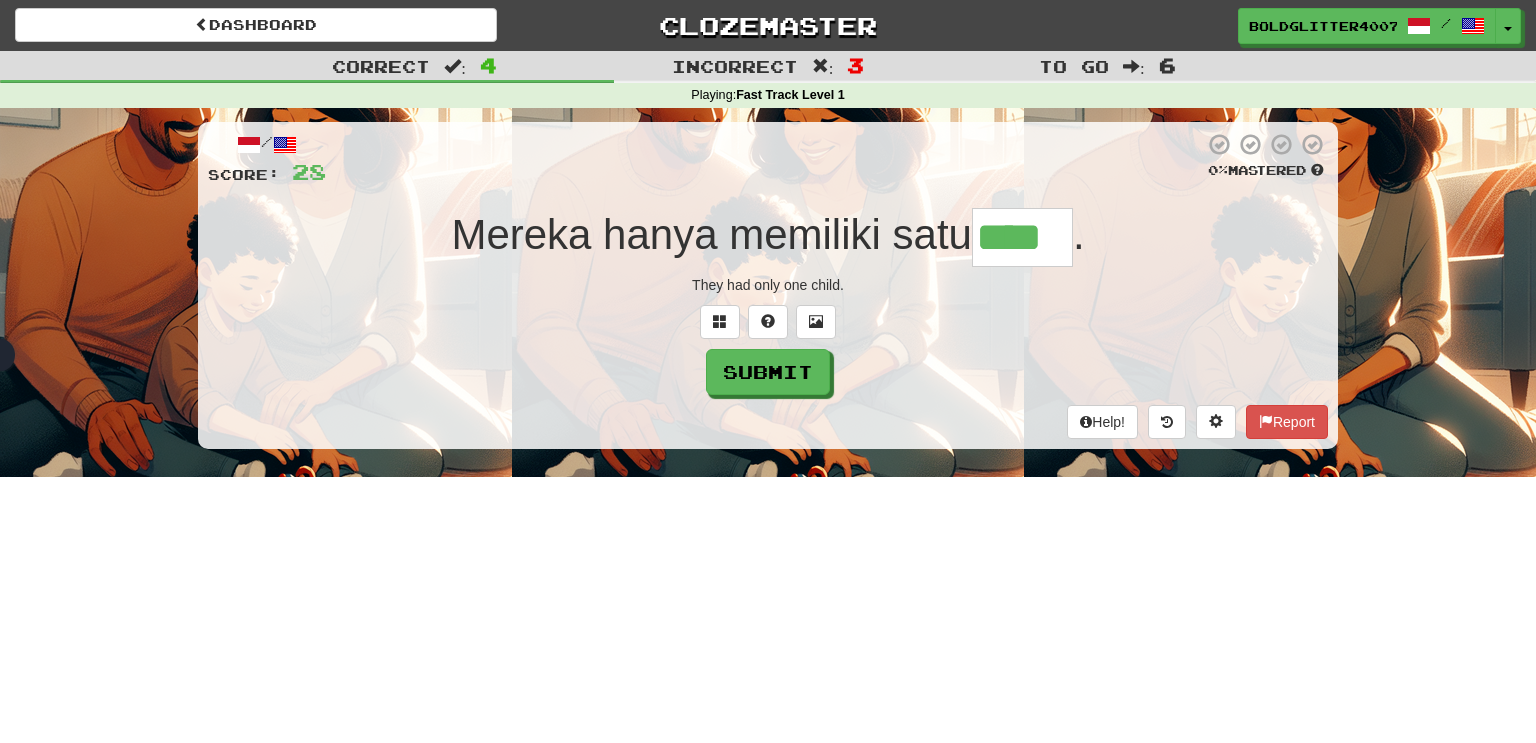 type on "****" 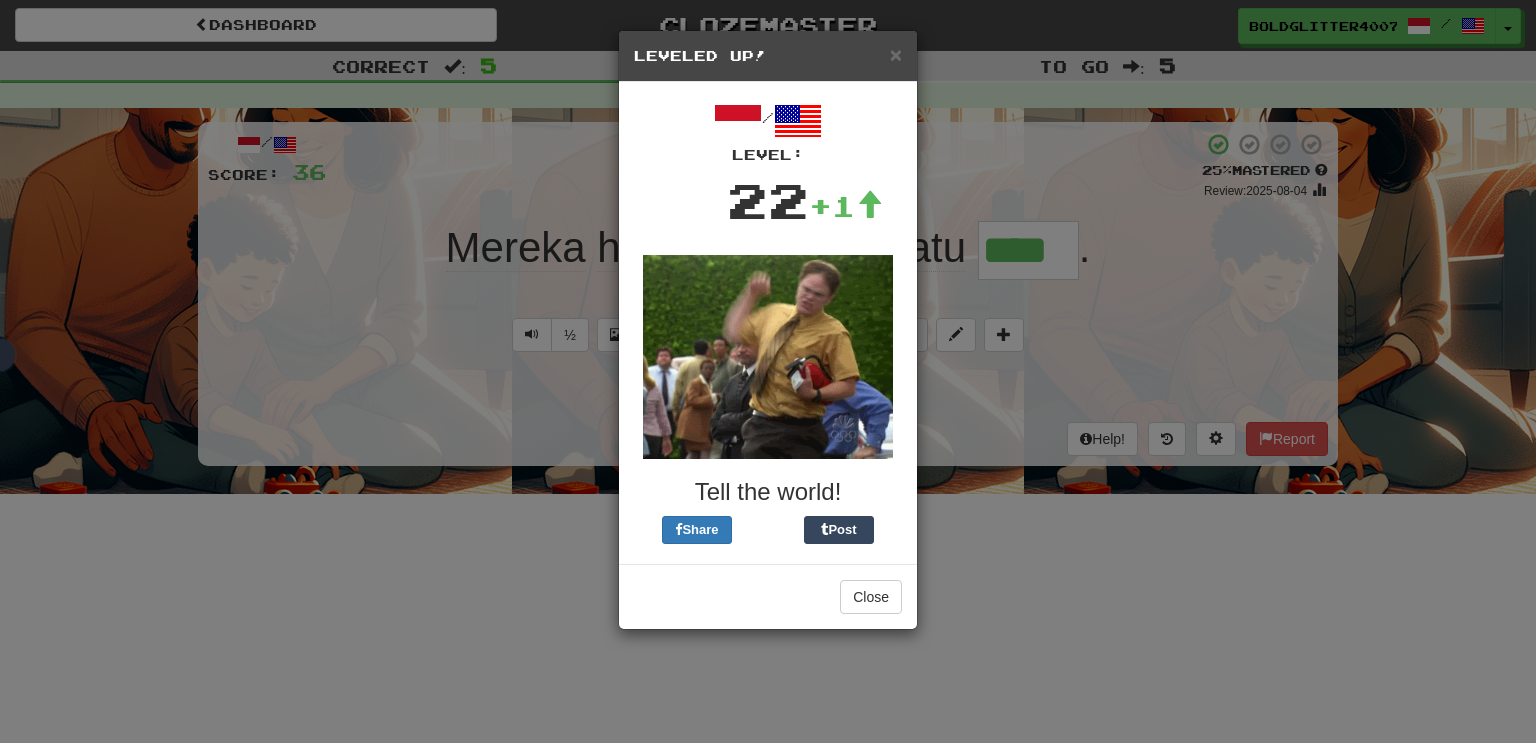 click on "× Leveled Up!  /  Level: 22 +1 Tell the world!  Share  Post Close" at bounding box center (768, 371) 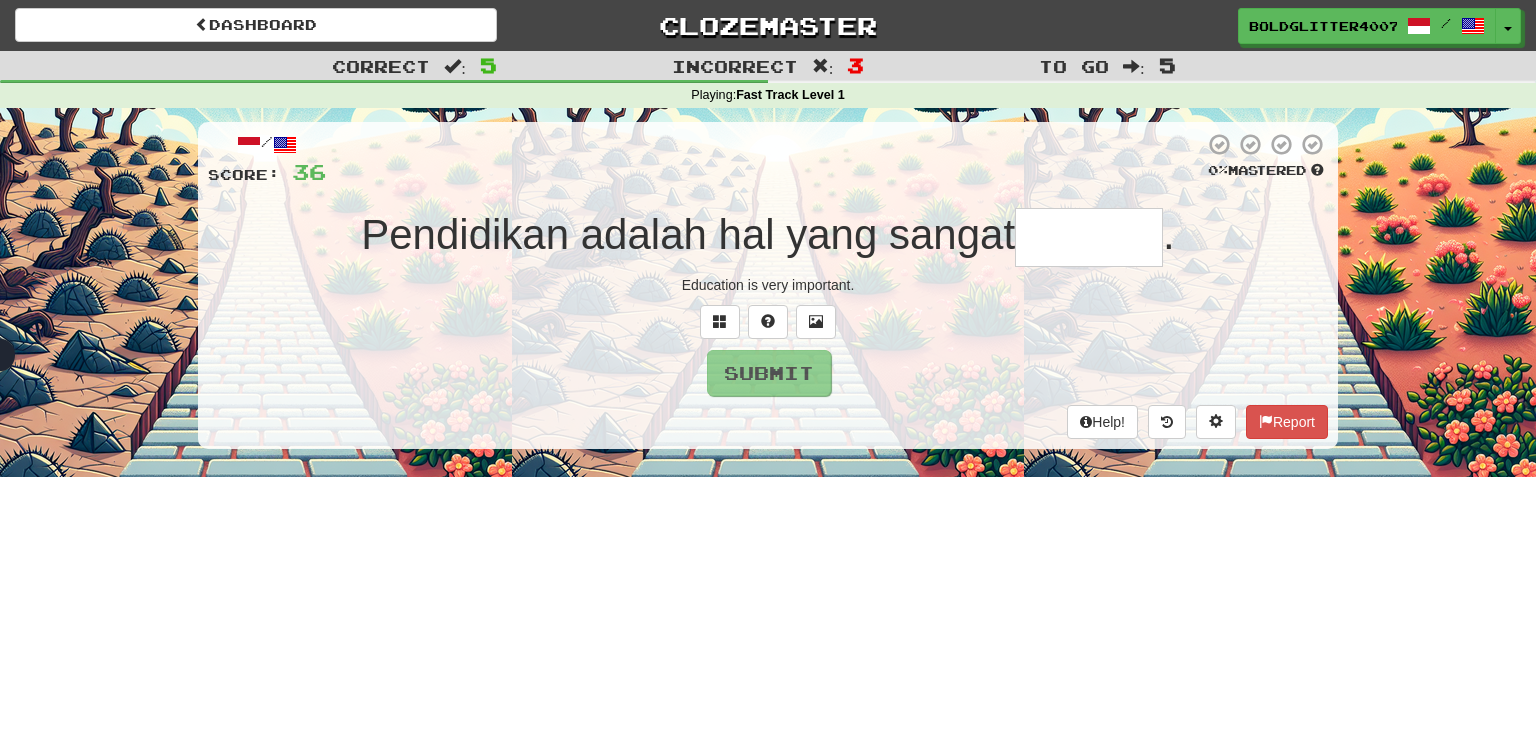 type on "*" 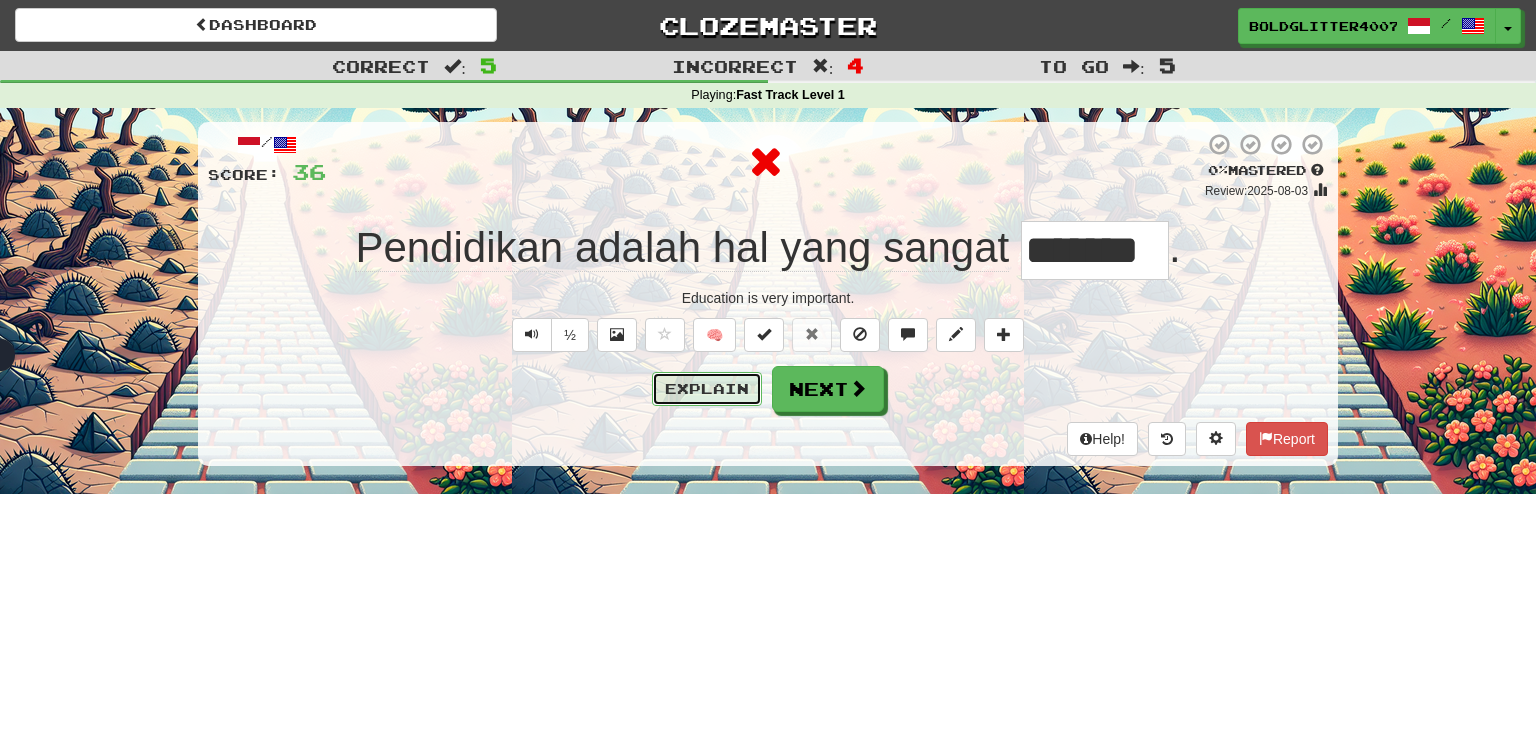 click on "Explain" at bounding box center (707, 389) 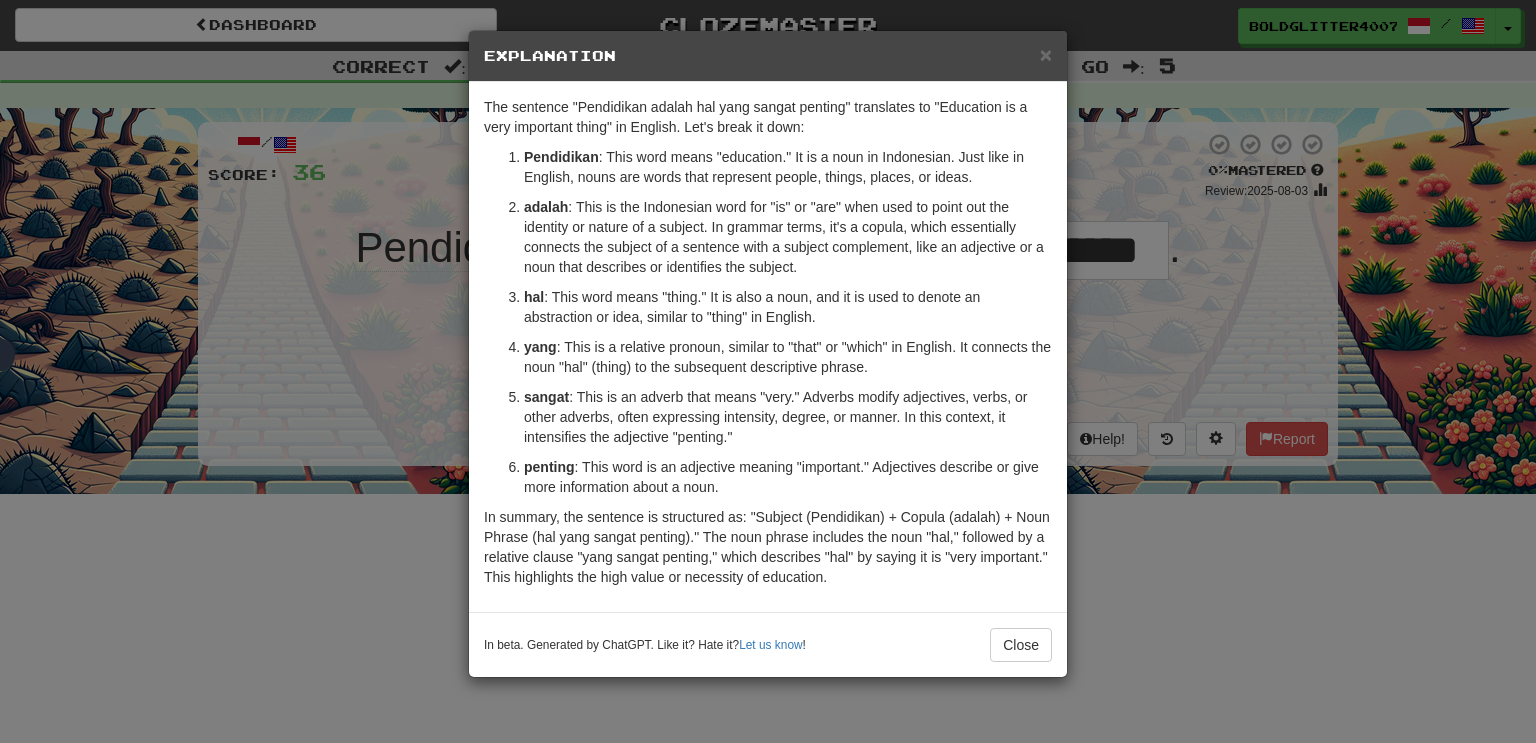 click on "× Explanation The sentence "Pendidikan adalah hal yang sangat penting" translates to "Education is a very important thing" in English. Let's break it down:
Pendidikan : This word means "education." It is a noun in Indonesian. Just like in English, nouns are words that represent people, things, places, or ideas.
adalah : This is the Indonesian word for "is" or "are" when used to point out the identity or nature of a subject. In grammar terms, it's a copula, which essentially connects the subject of a sentence with a subject complement, like an adjective or a noun that describes or identifies the subject.
hal : This word means "thing." It is also a noun, and it is used to denote an abstraction or idea, similar to "thing" in English.
yang : This is a relative pronoun, similar to "that" or "which" in English. It connects the noun "hal" (thing) to the subsequent descriptive phrase.
sangat
penting
In beta. Generated by ChatGPT. Like it? Hate it?  Let us know ! Close" at bounding box center [768, 371] 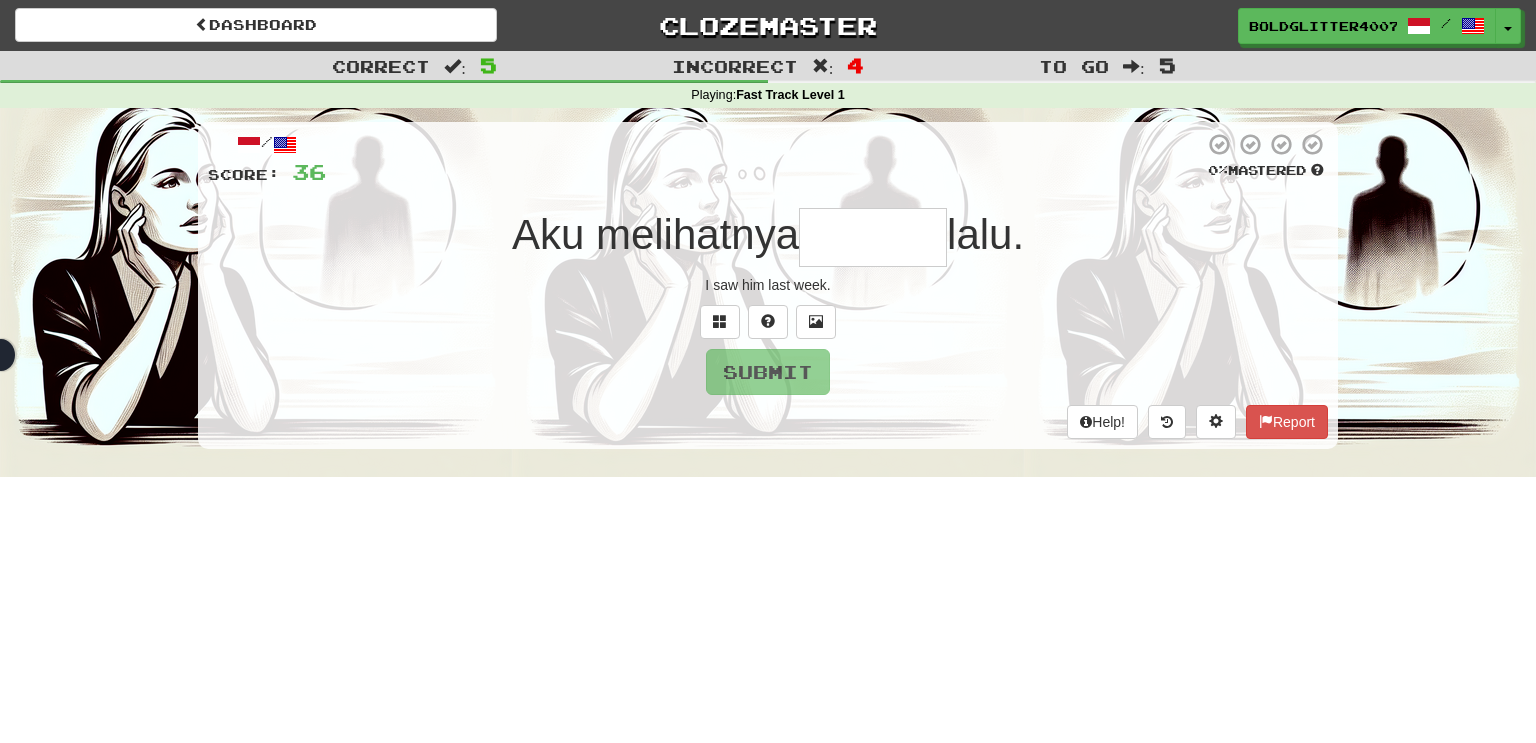 type on "*" 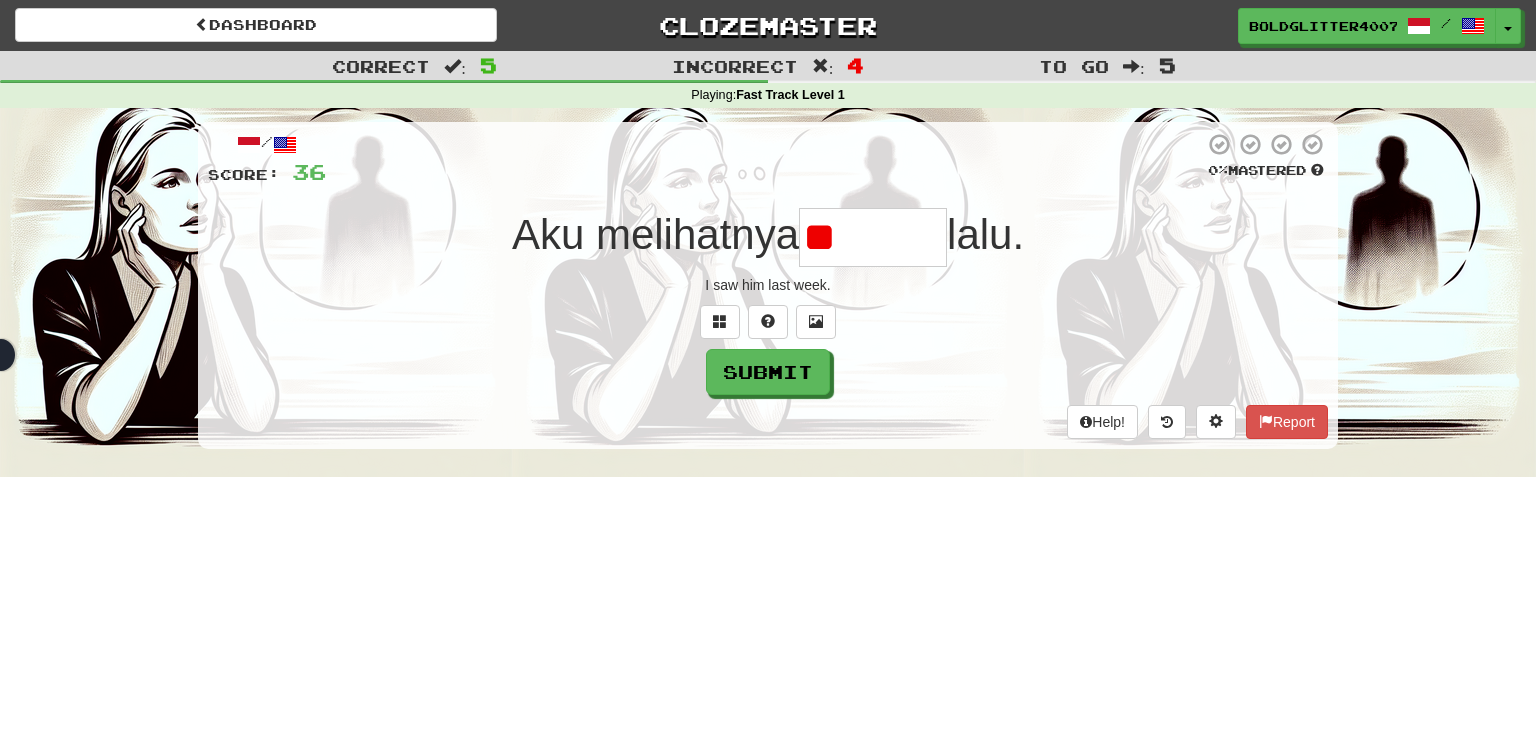 type on "*" 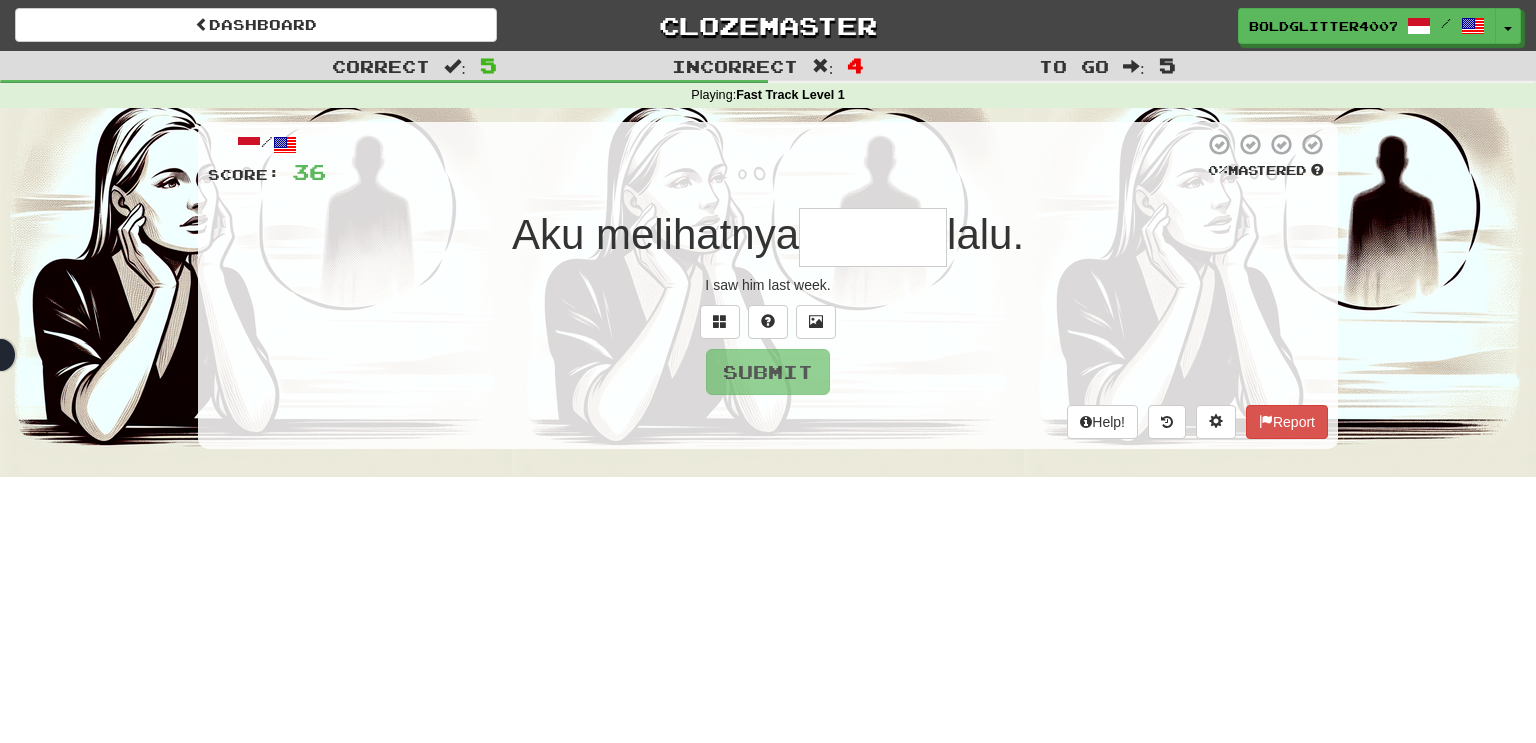type on "*" 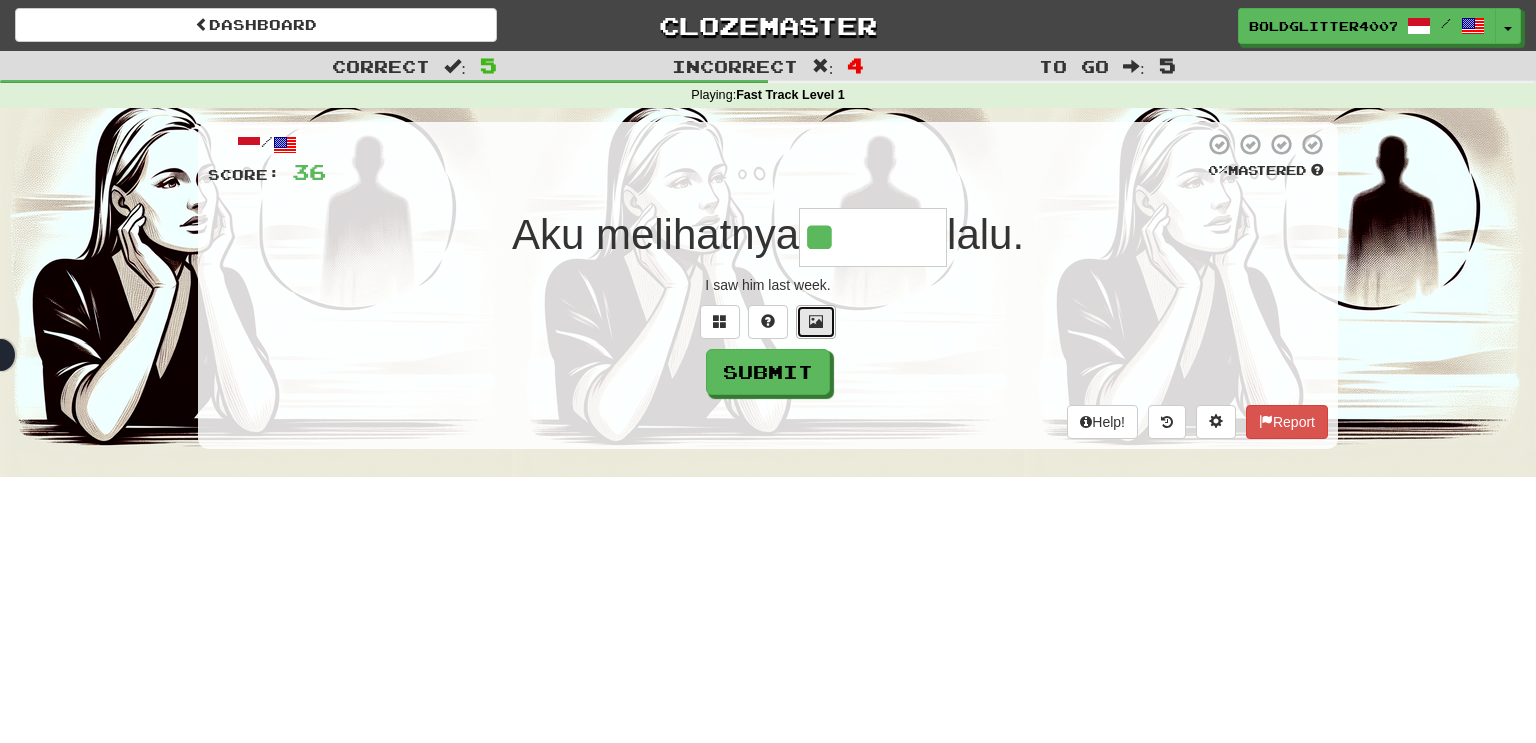 click at bounding box center [816, 321] 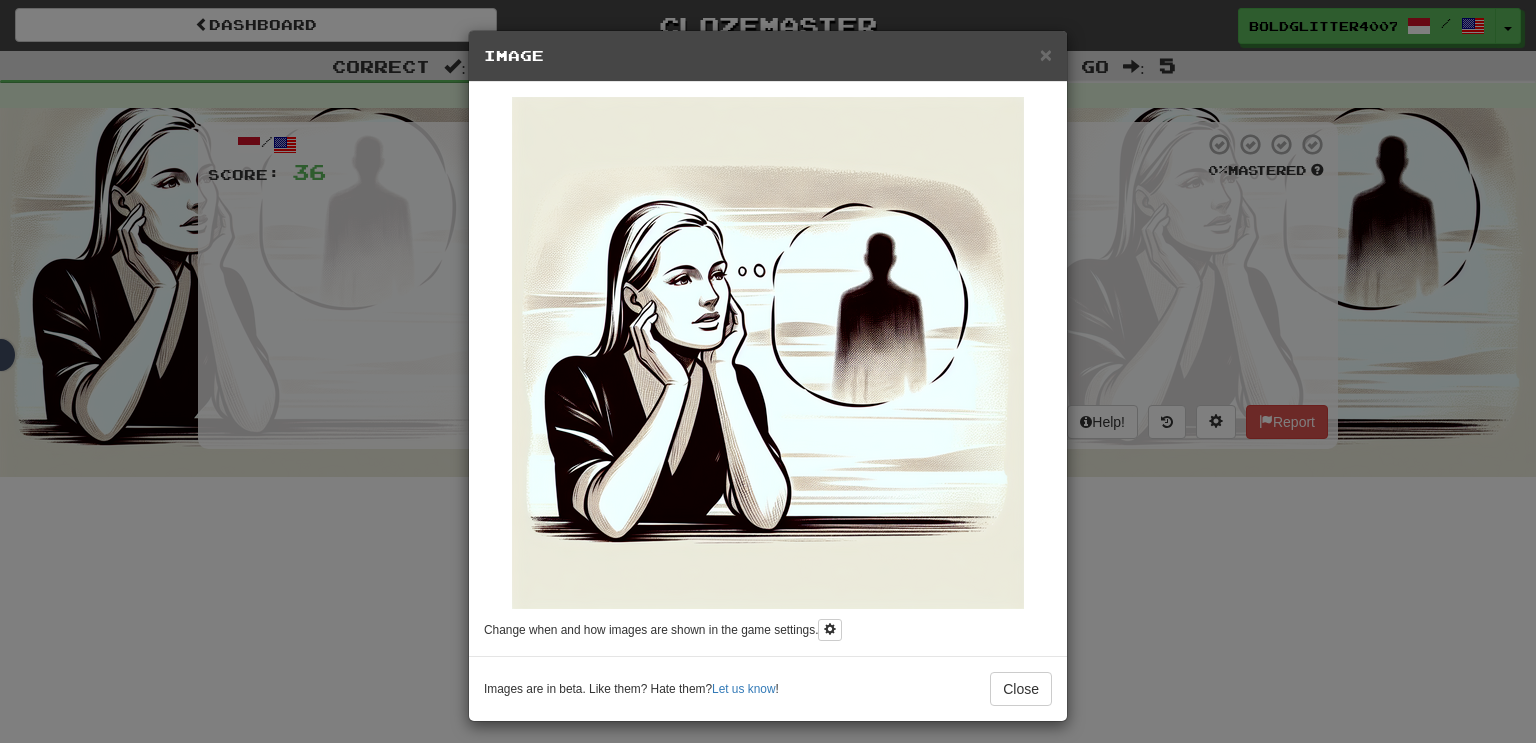 click on "× Image Change when and how images are shown in the game settings.  Images are in beta. Like them? Hate them?  Let us know ! Close" at bounding box center [768, 371] 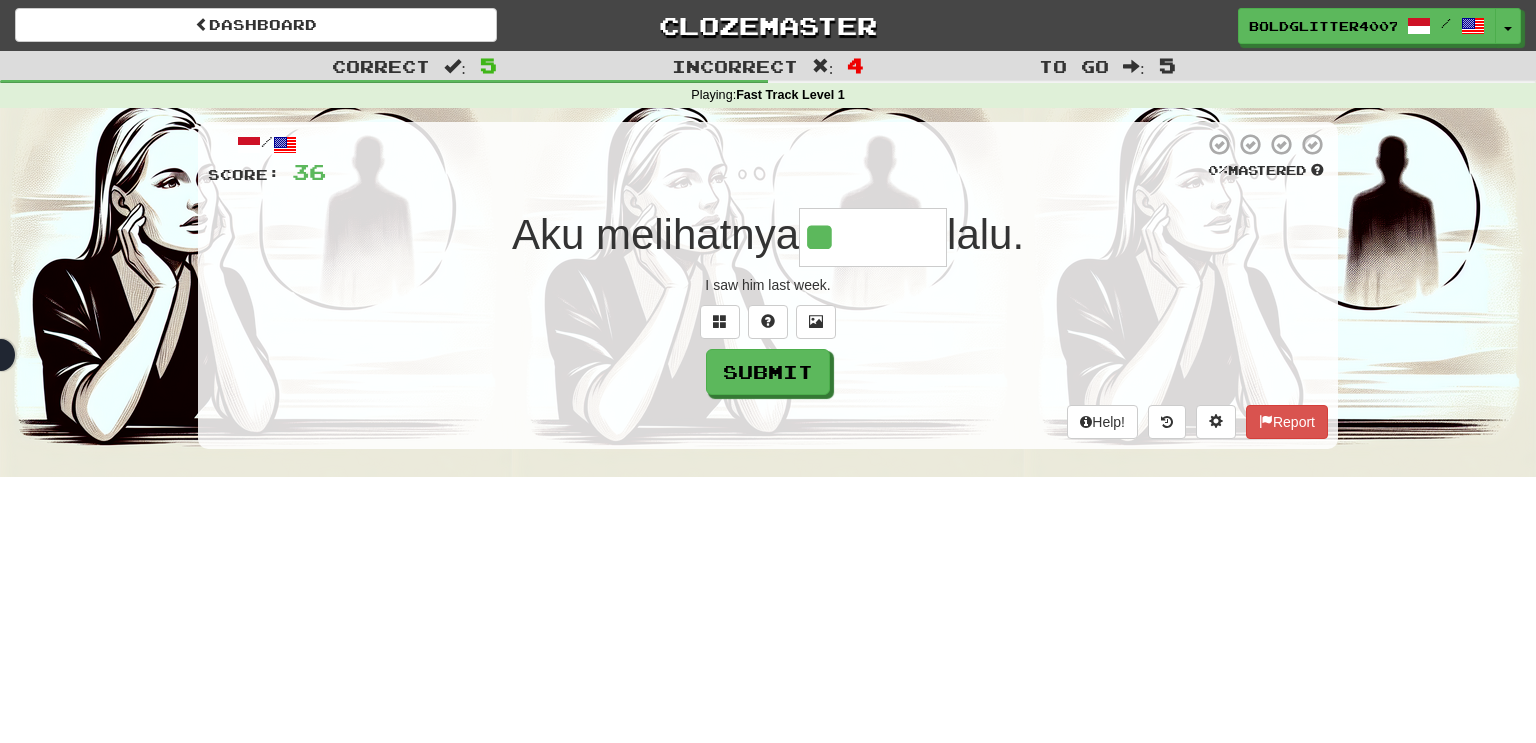 click on "**" at bounding box center (873, 237) 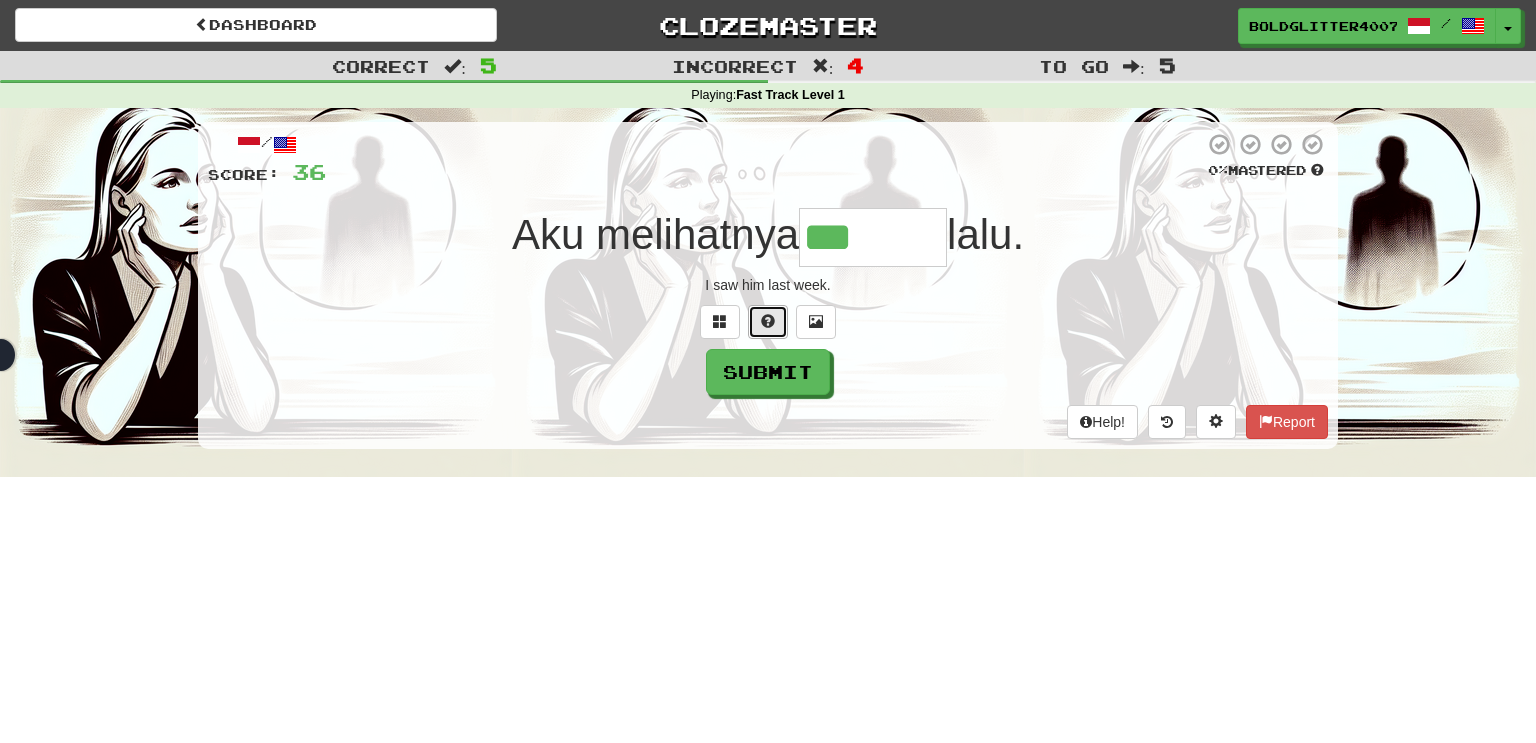 click at bounding box center [768, 321] 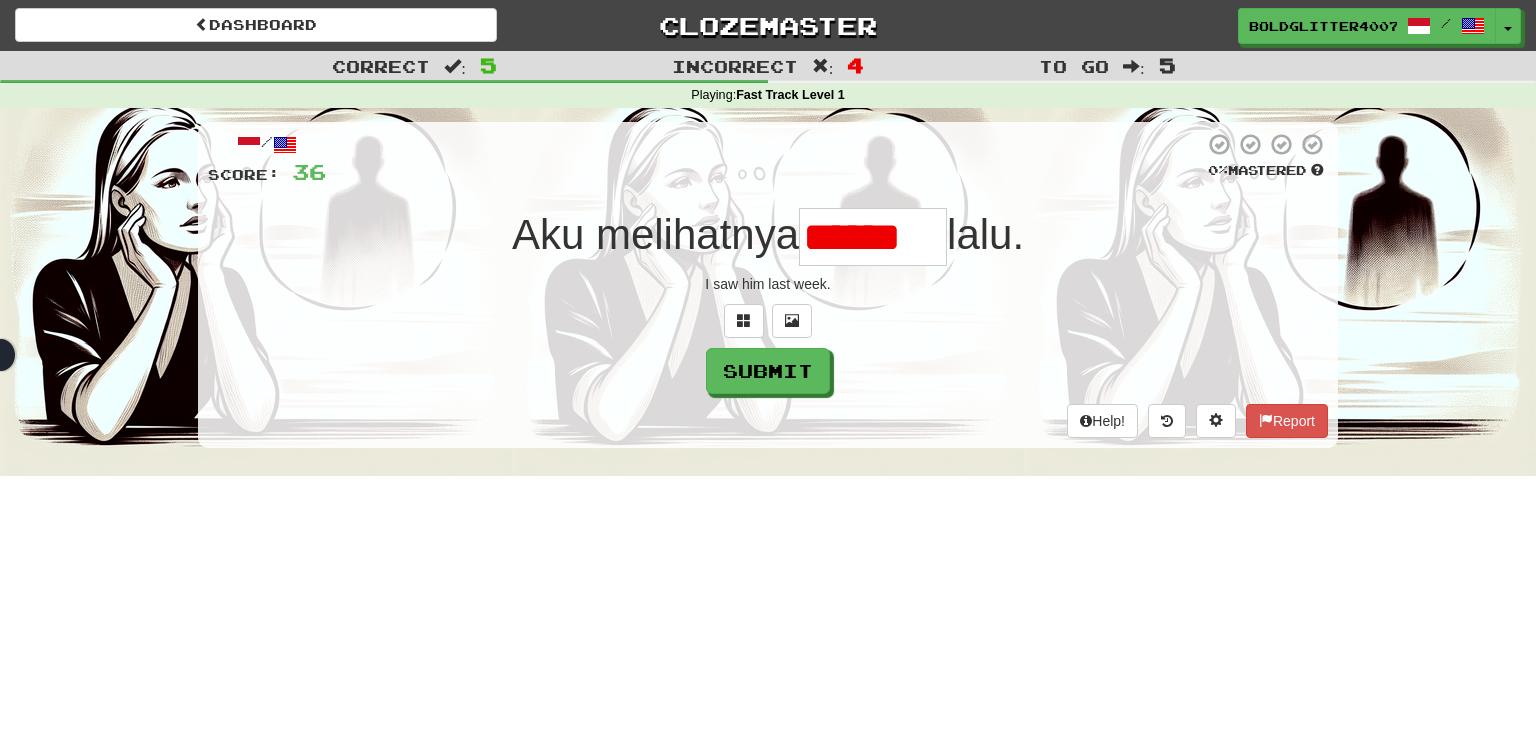 scroll, scrollTop: 0, scrollLeft: 0, axis: both 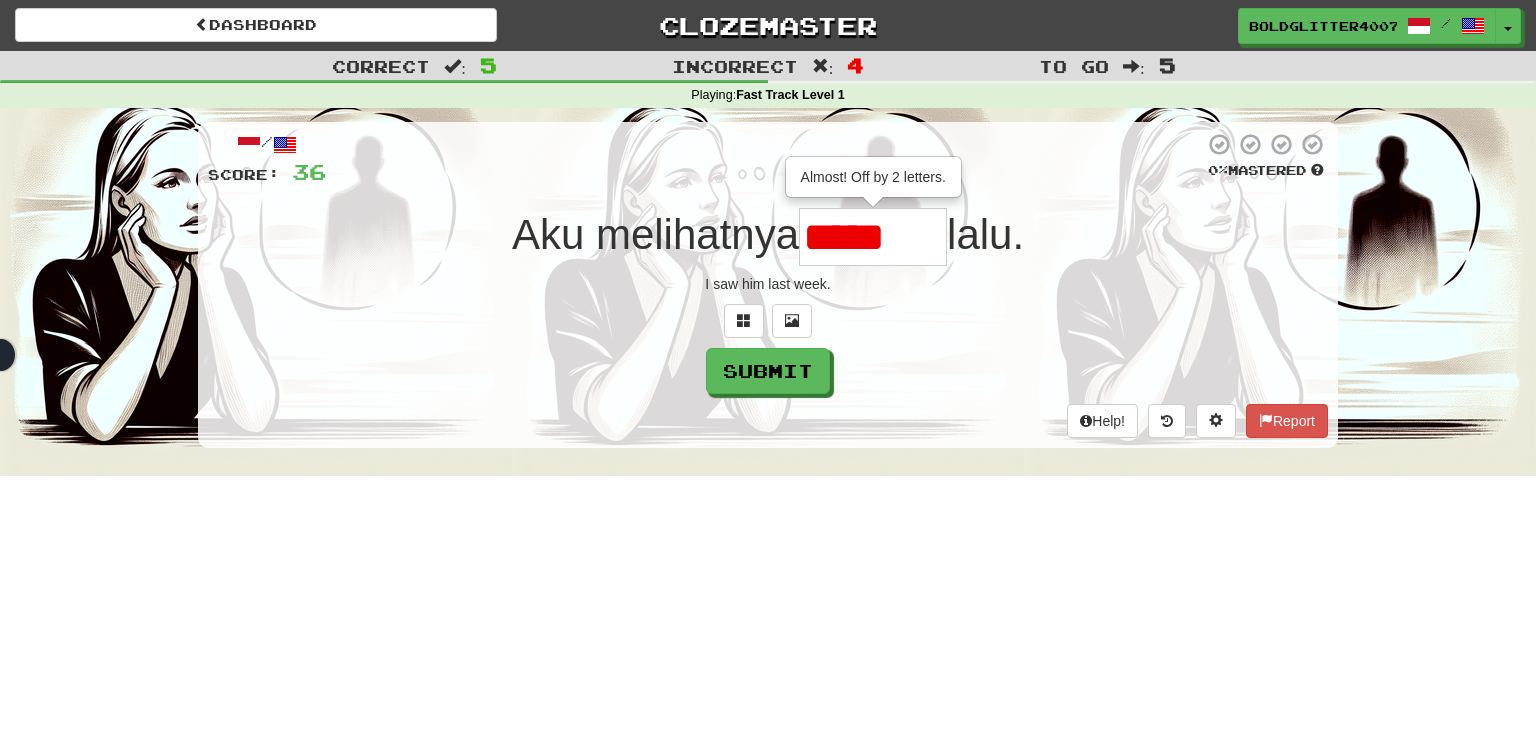 type on "******" 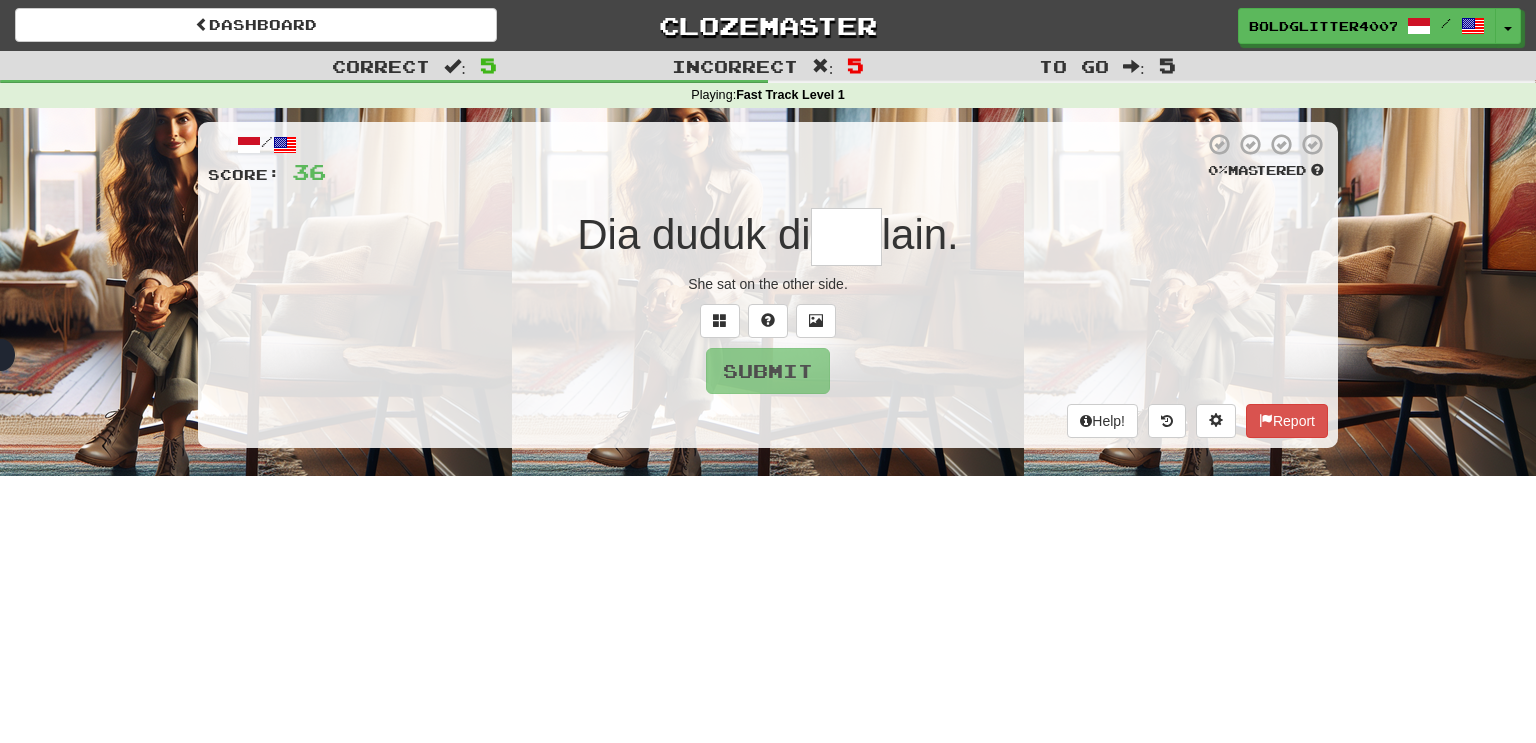 type on "*" 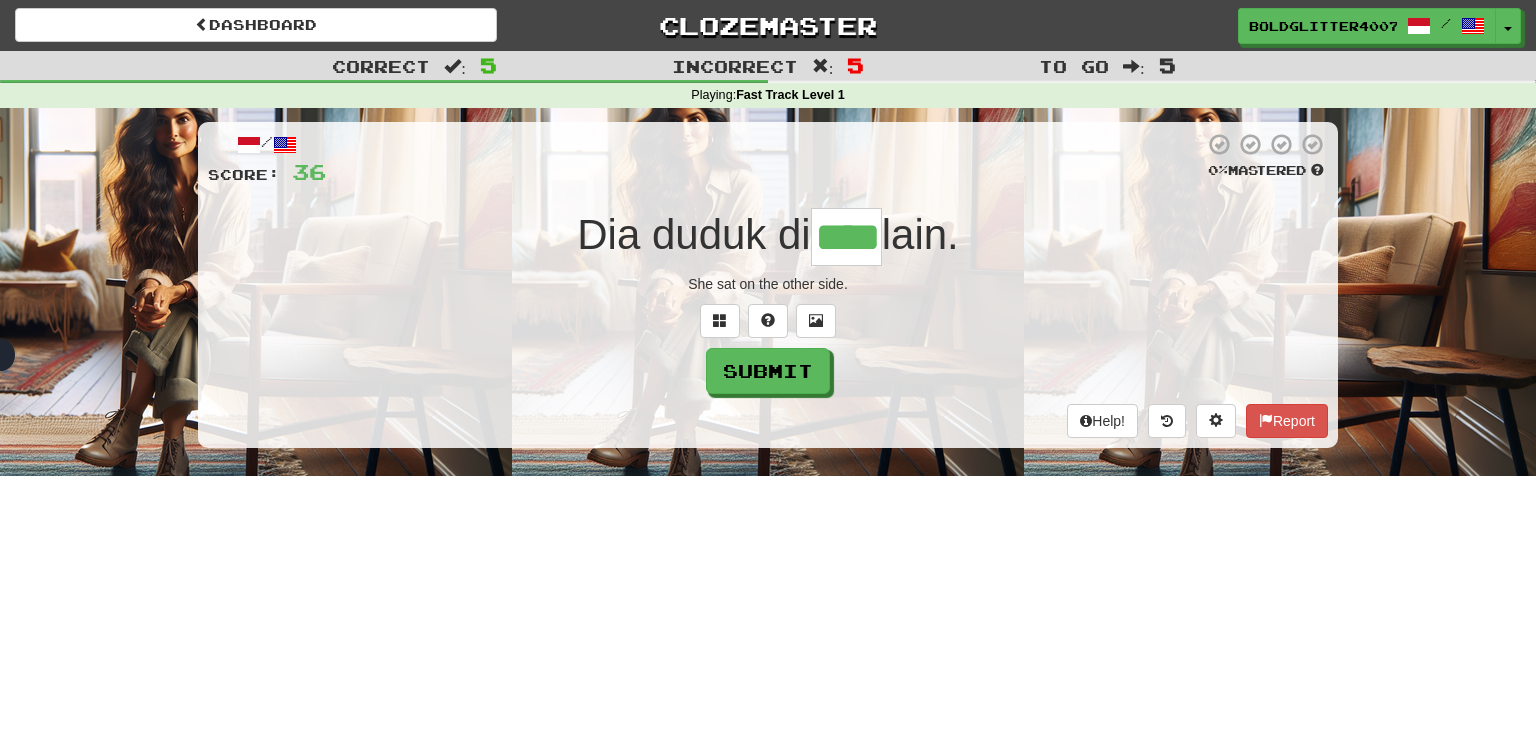 type on "****" 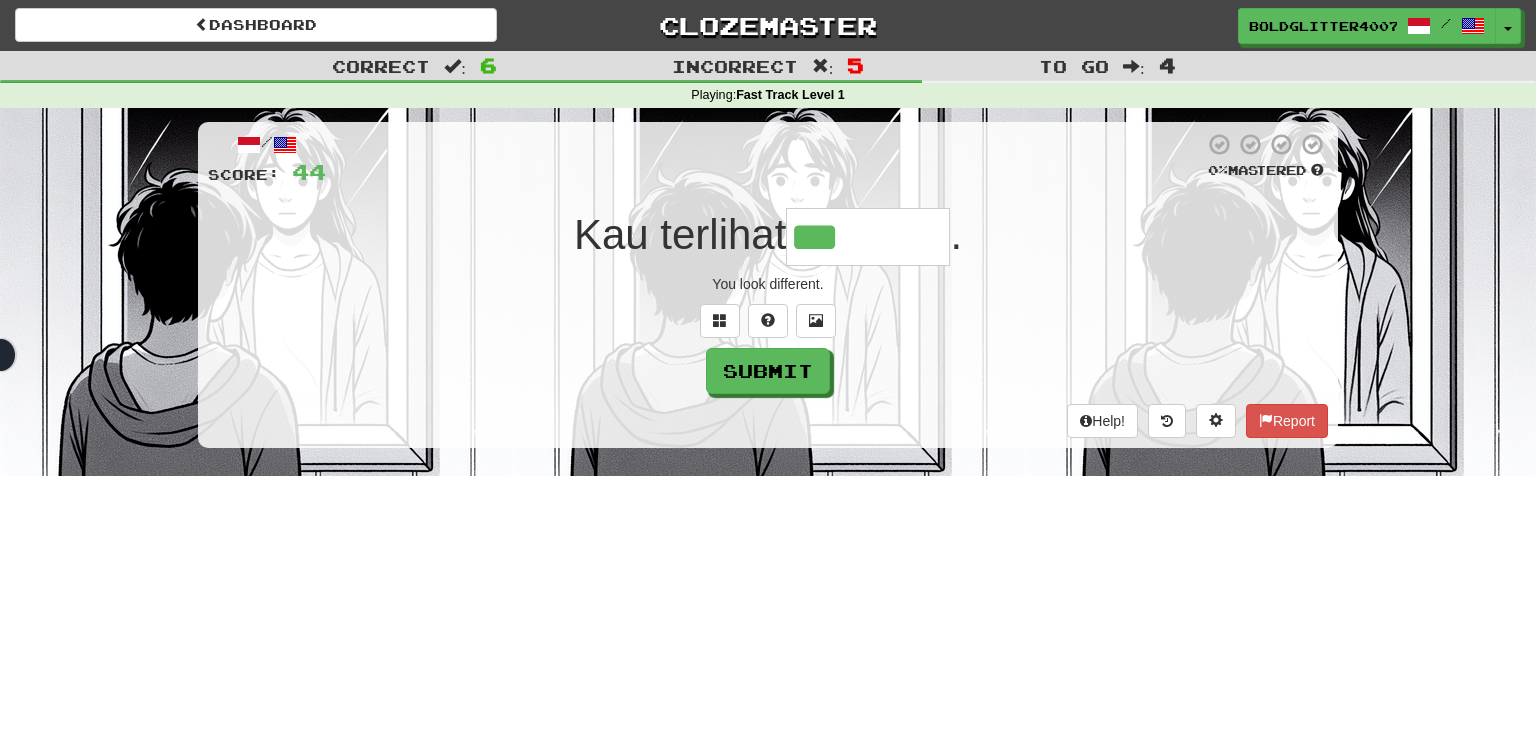 type on "*******" 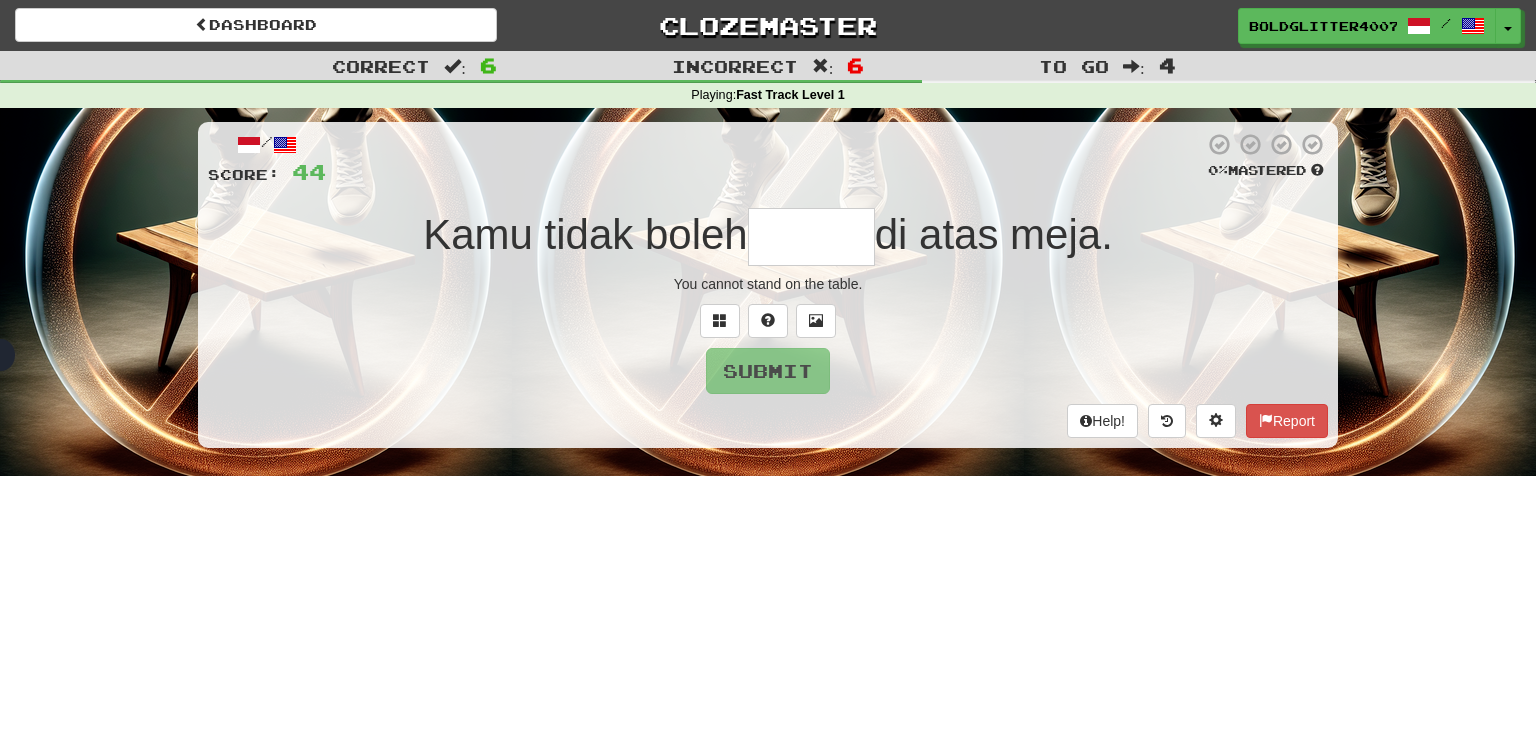 type on "*" 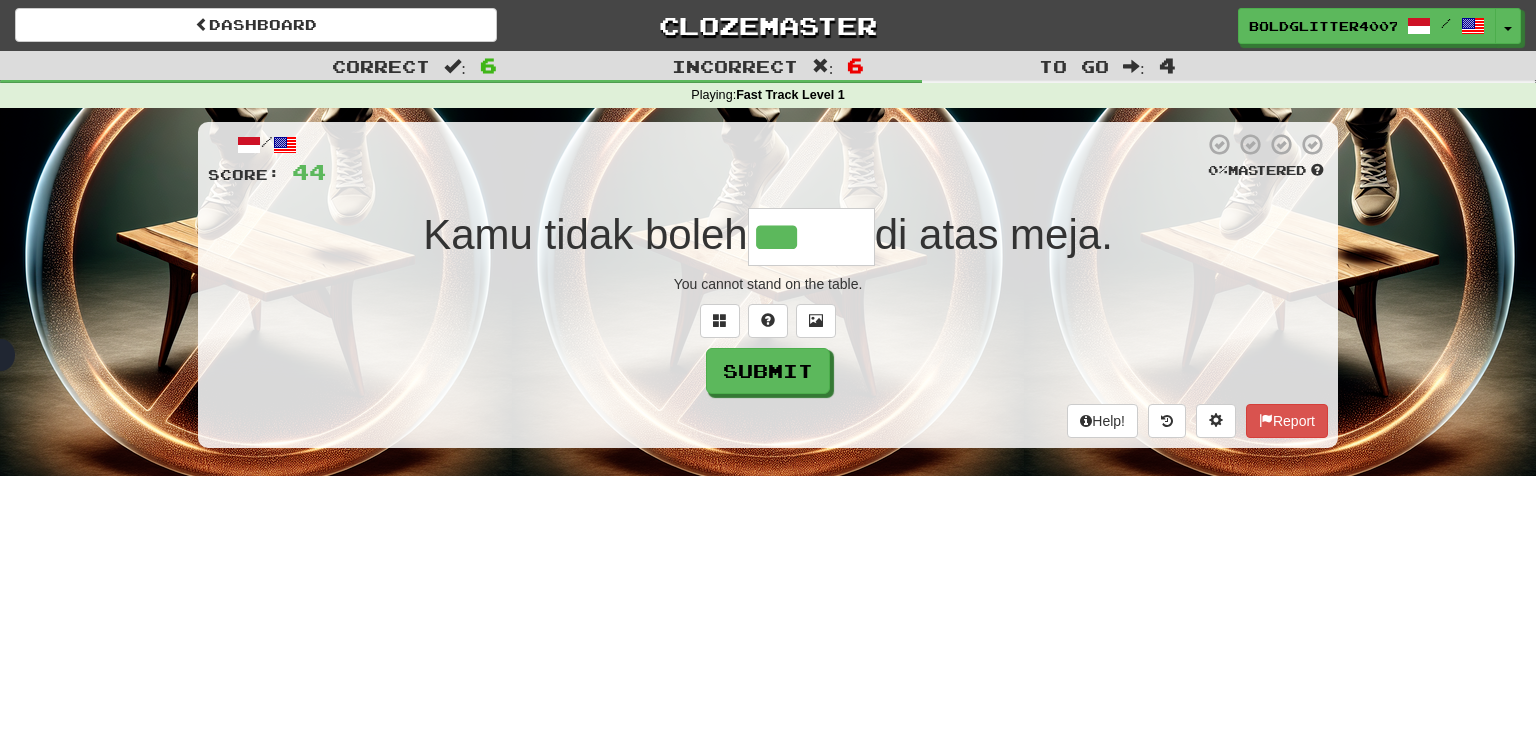 type on "*******" 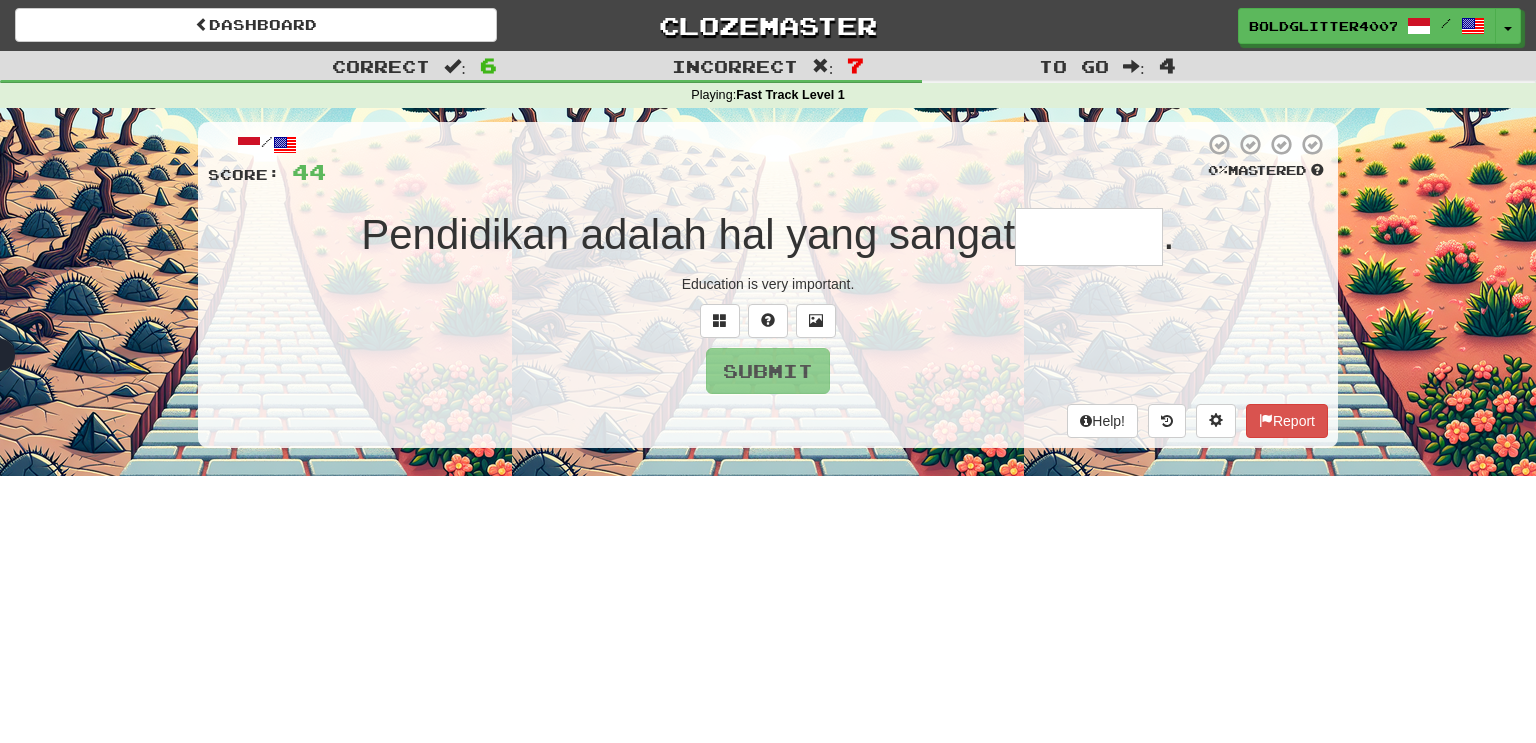 type on "*" 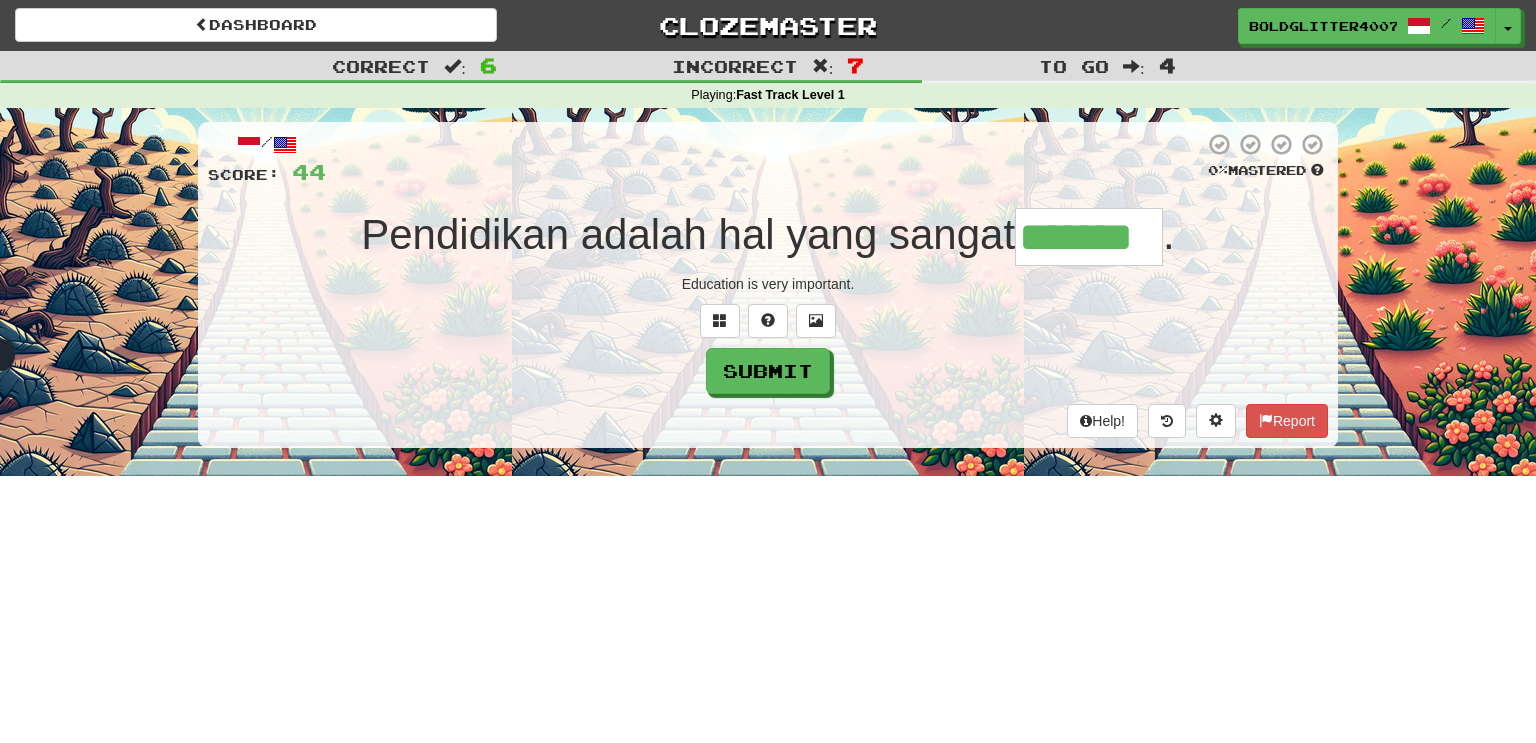 type on "*******" 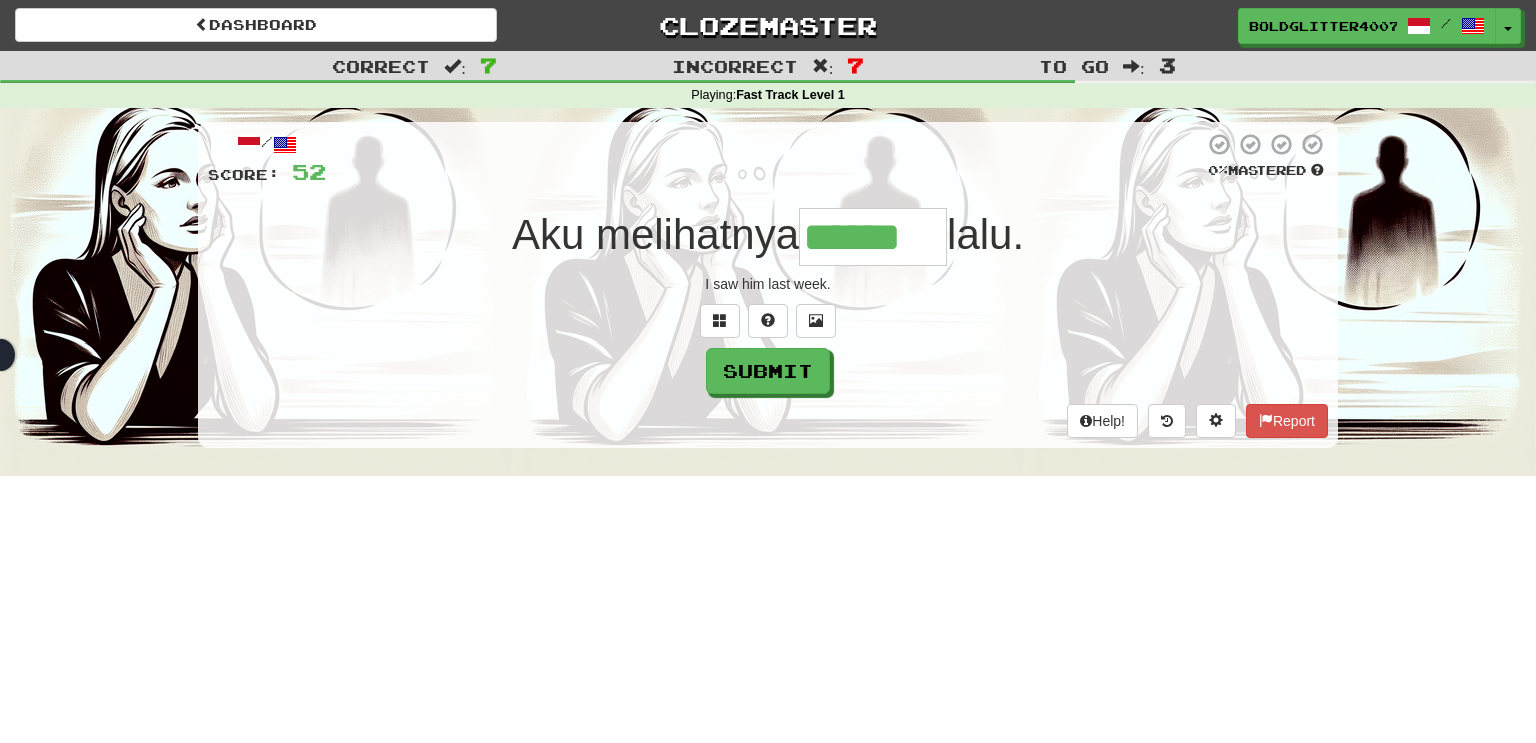 type on "******" 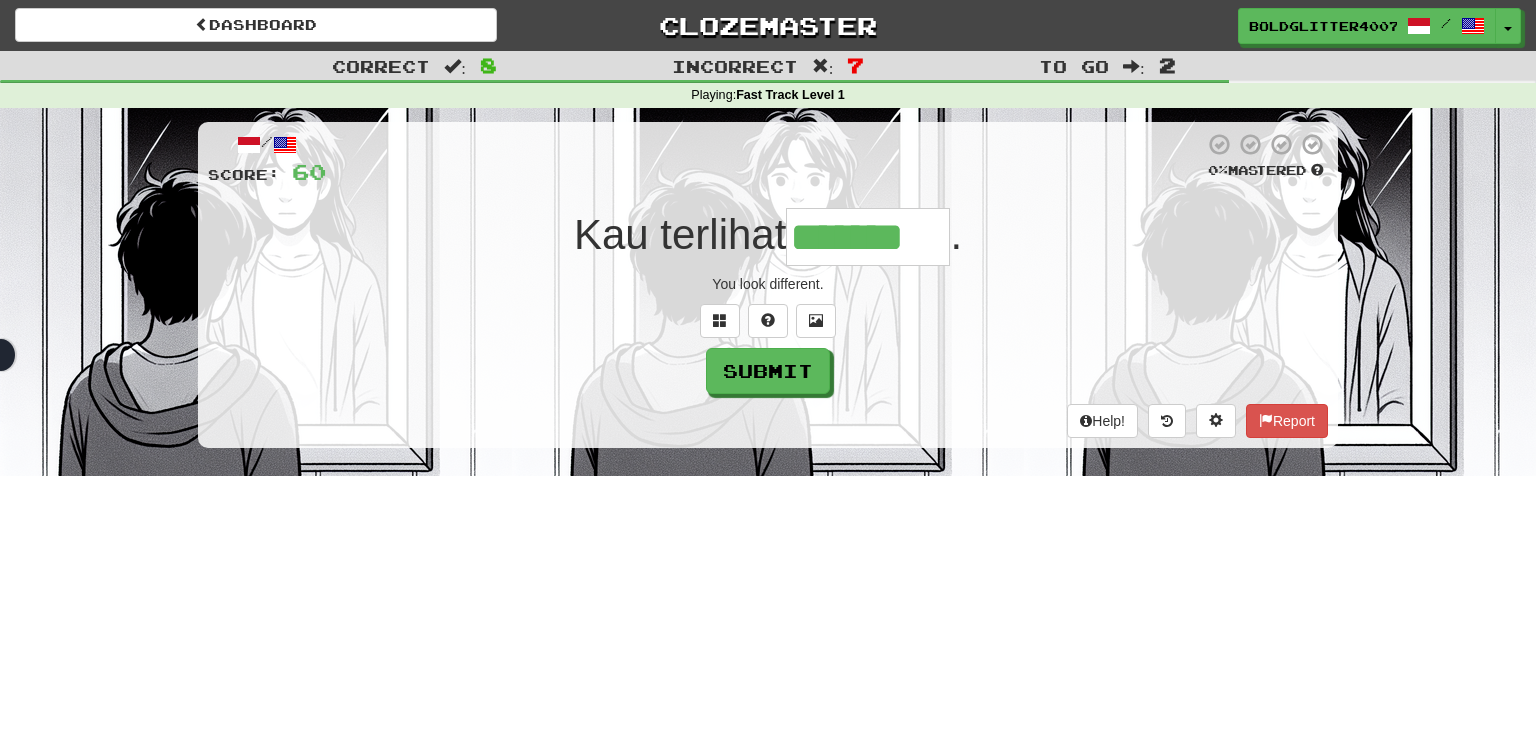 type on "*******" 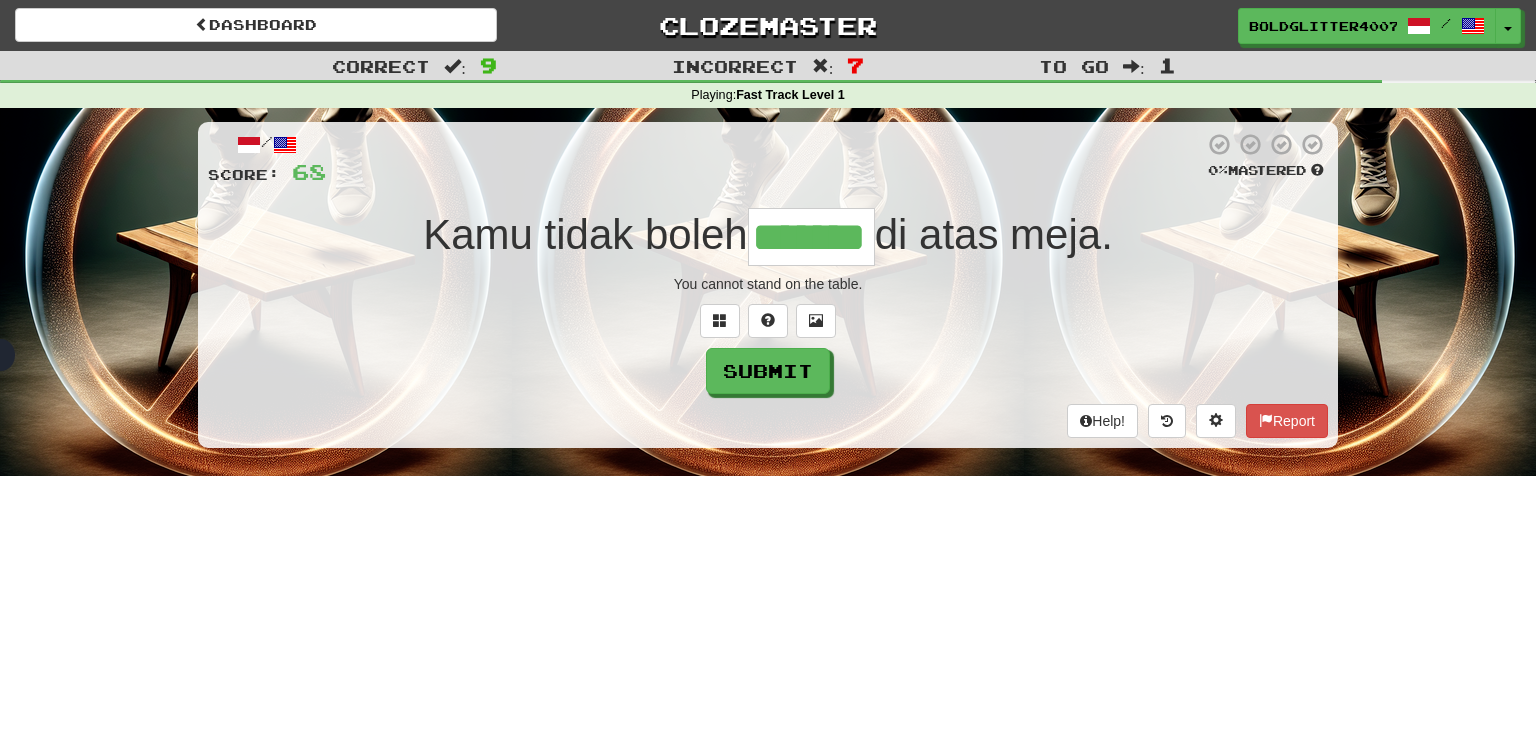 type on "*******" 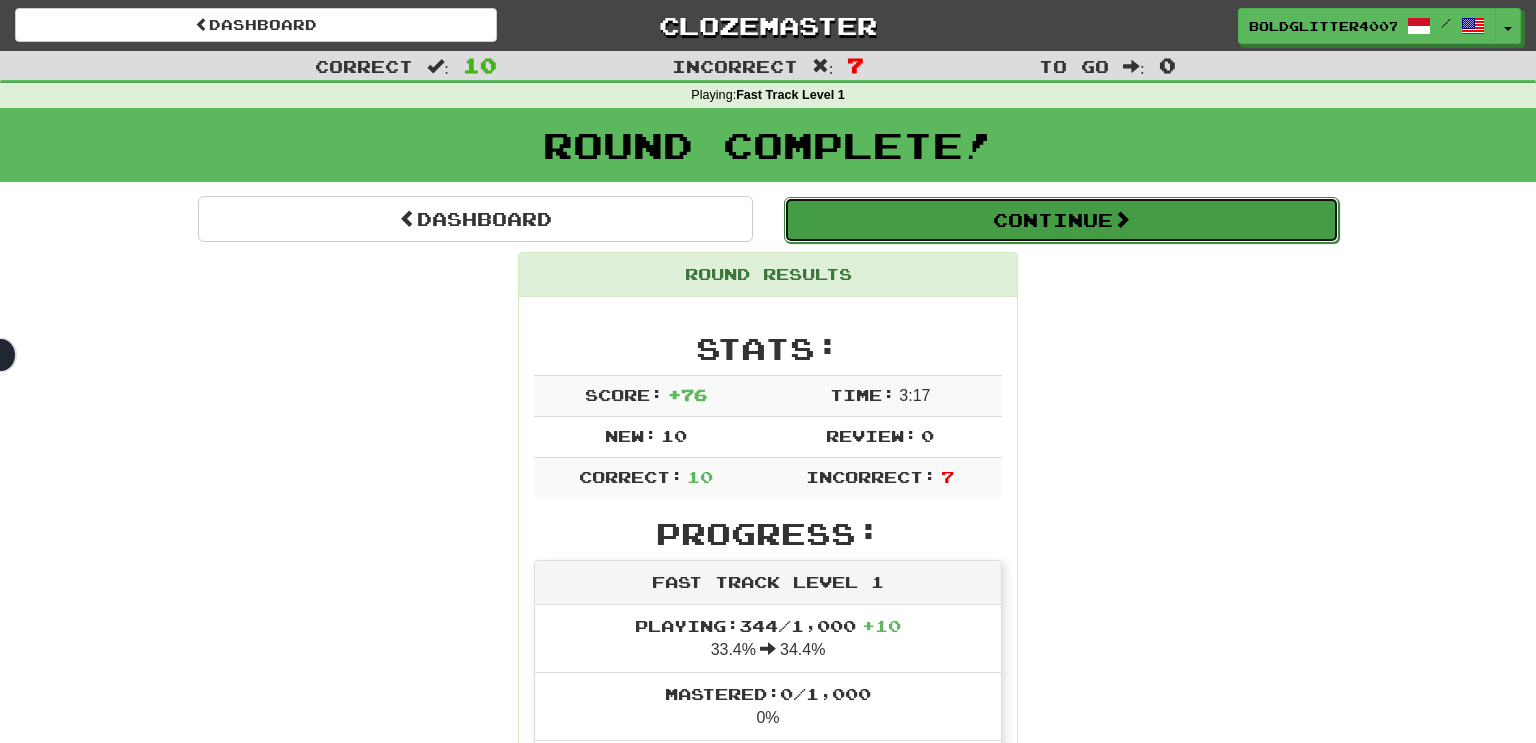 click on "Continue" at bounding box center [1061, 220] 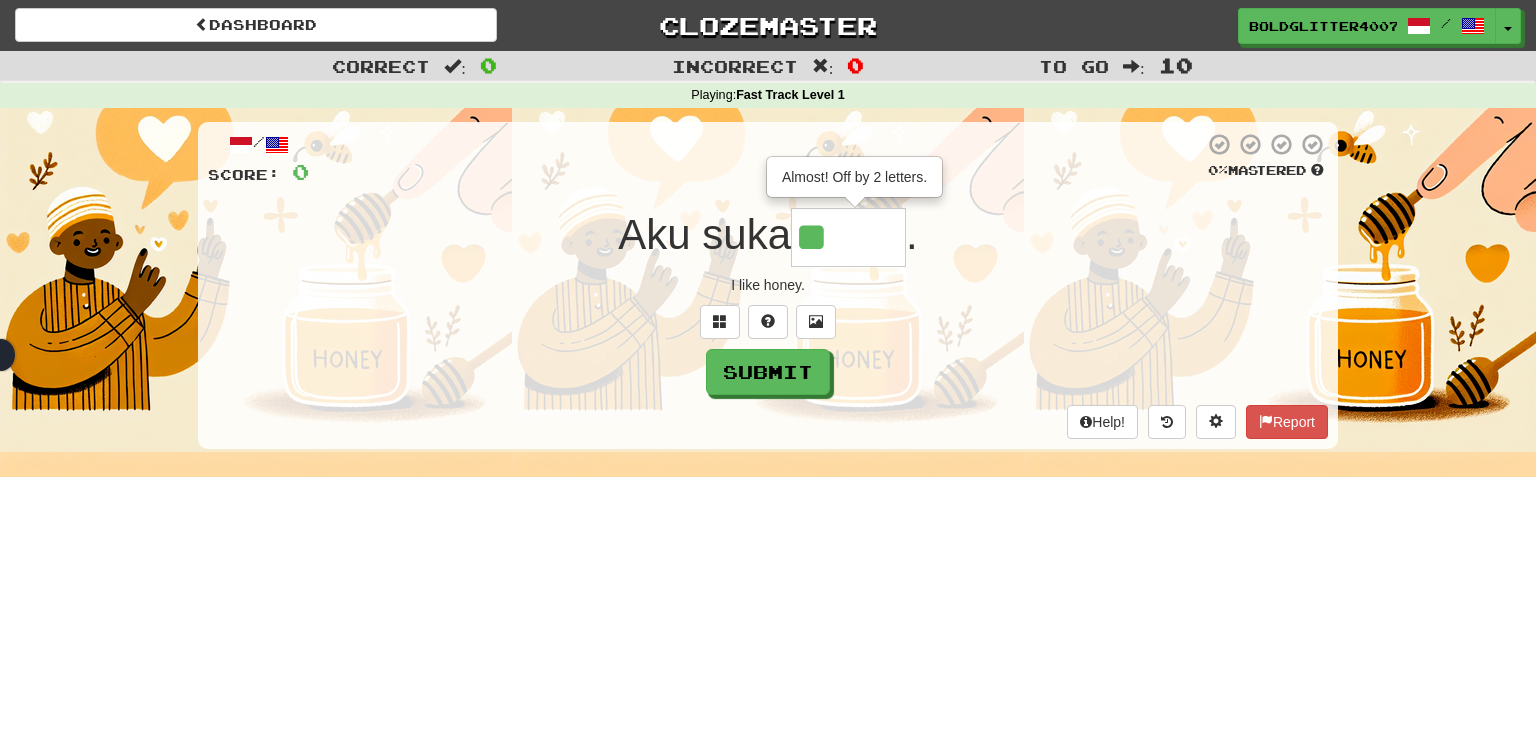 type on "****" 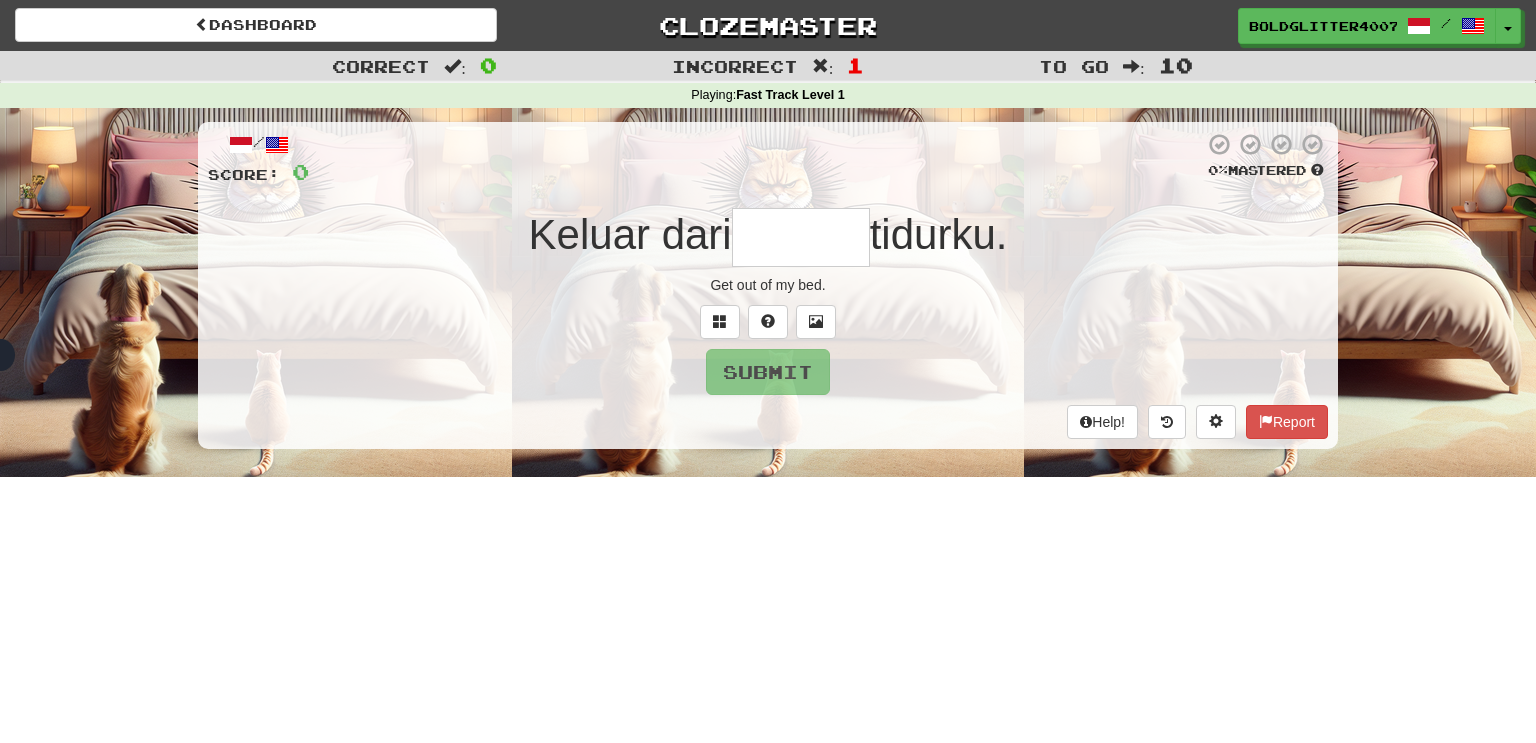 type on "******" 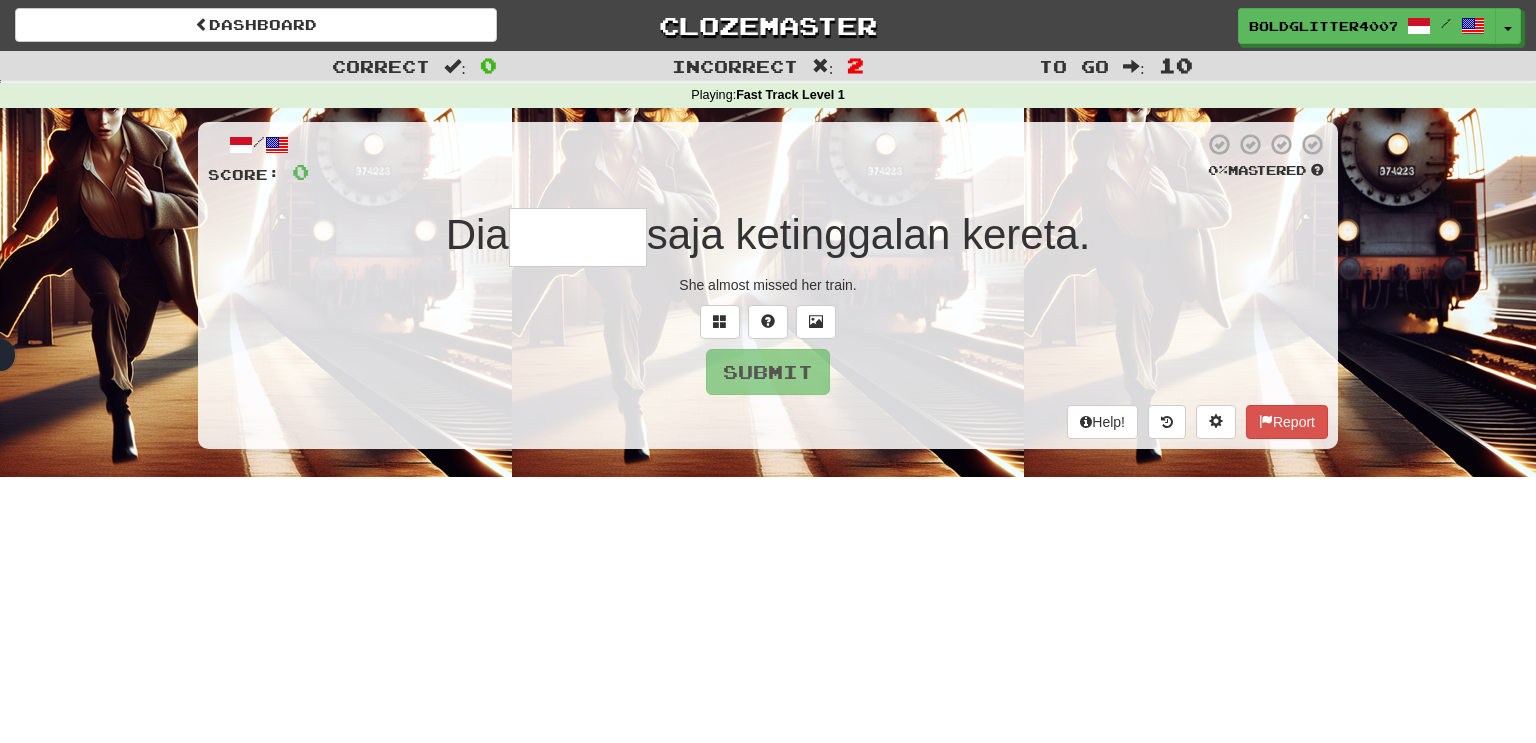 type on "******" 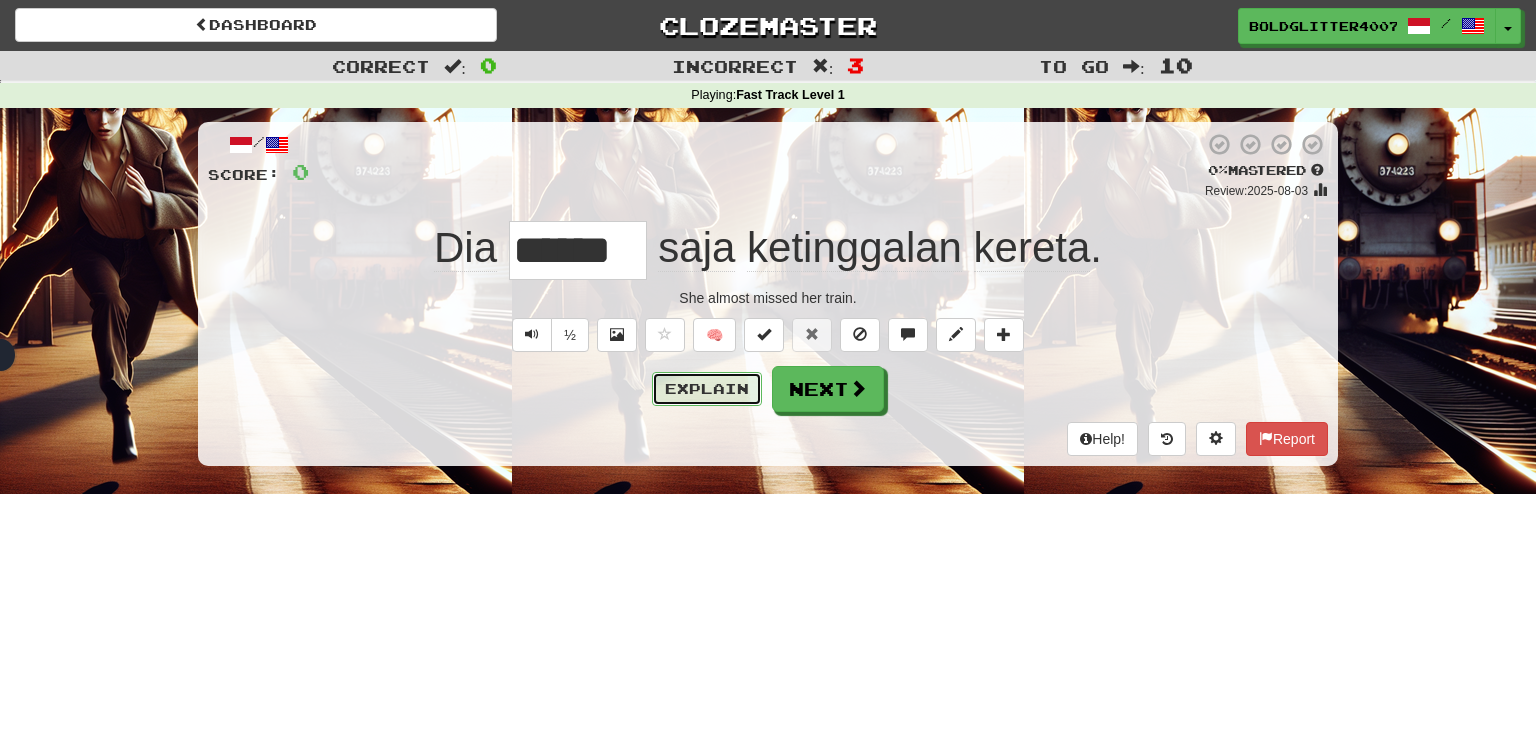 click on "Explain" at bounding box center (707, 389) 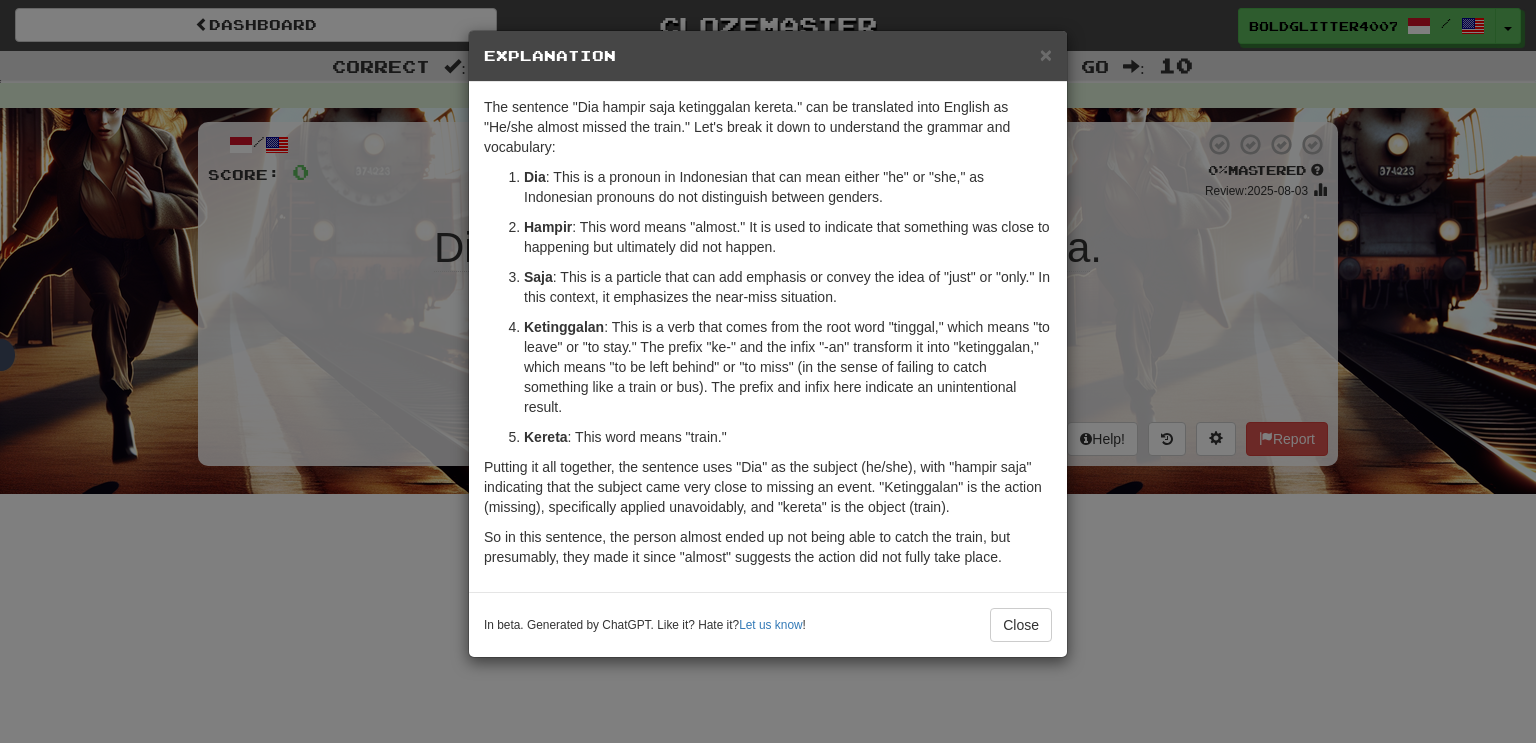 click on "× Explanation The sentence "Dia hampir saja ketinggalan kereta." can be translated into English as "He/she almost missed the train." Let's break it down to understand the grammar and vocabulary:
Dia : This is a pronoun in Indonesian that can mean either "he" or "she," as Indonesian pronouns do not distinguish between genders.
Hampir : This word means "almost." It is used to indicate that something was close to happening but ultimately did not happen.
Saja : This is a particle that can add emphasis or convey the idea of "just" or "only." In this context, it emphasizes the near-miss situation.
Ketinggalan : This is a verb that comes from the root word "tinggal," which means "to leave" or "to stay." The prefix "ke-" and the infix "-an" transform it into "ketinggalan," which means "to be left behind" or "to miss" (in the sense of failing to catch something like a train or bus). The prefix and infix here indicate an unintentional result.
Kereta : This word means "train."
!" at bounding box center (768, 371) 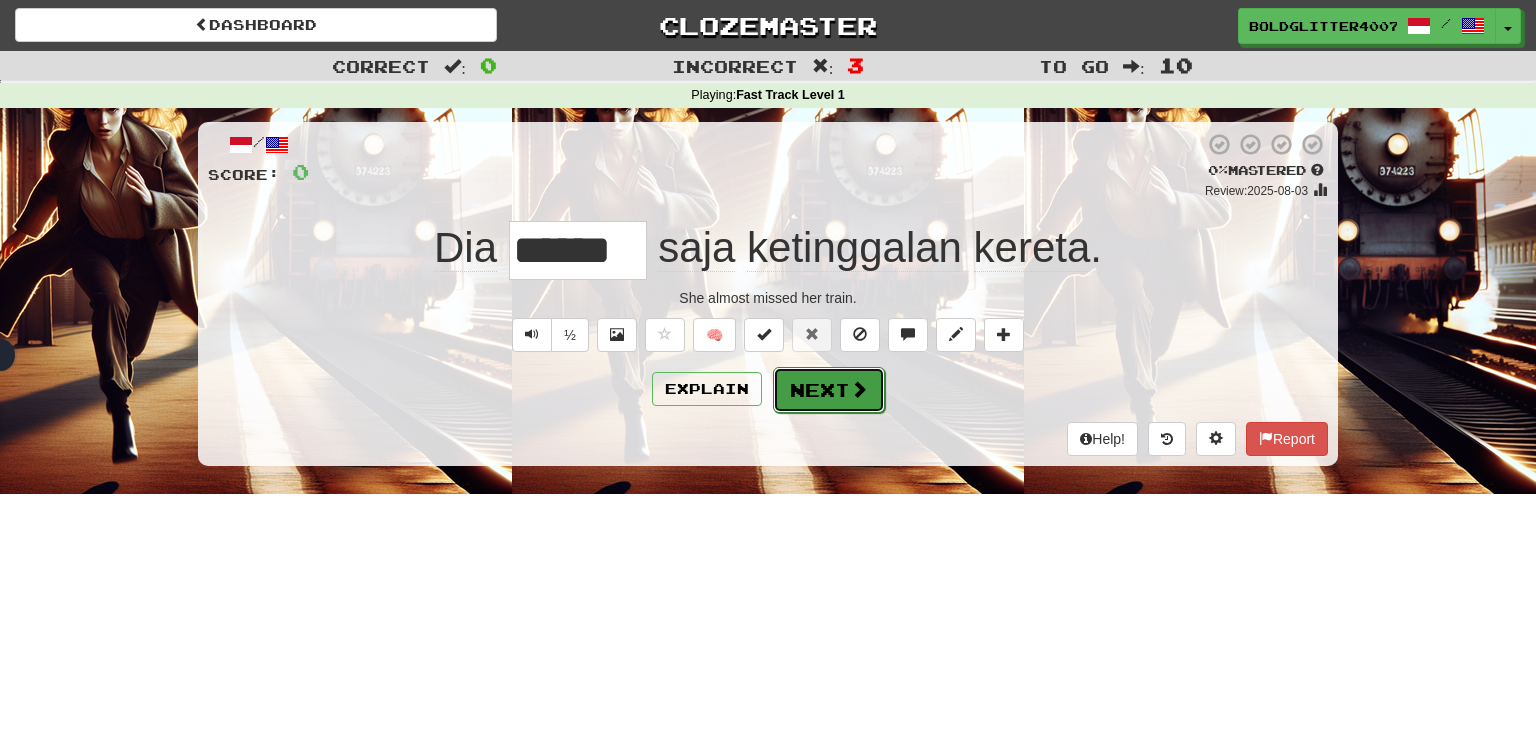 click on "Next" at bounding box center (829, 390) 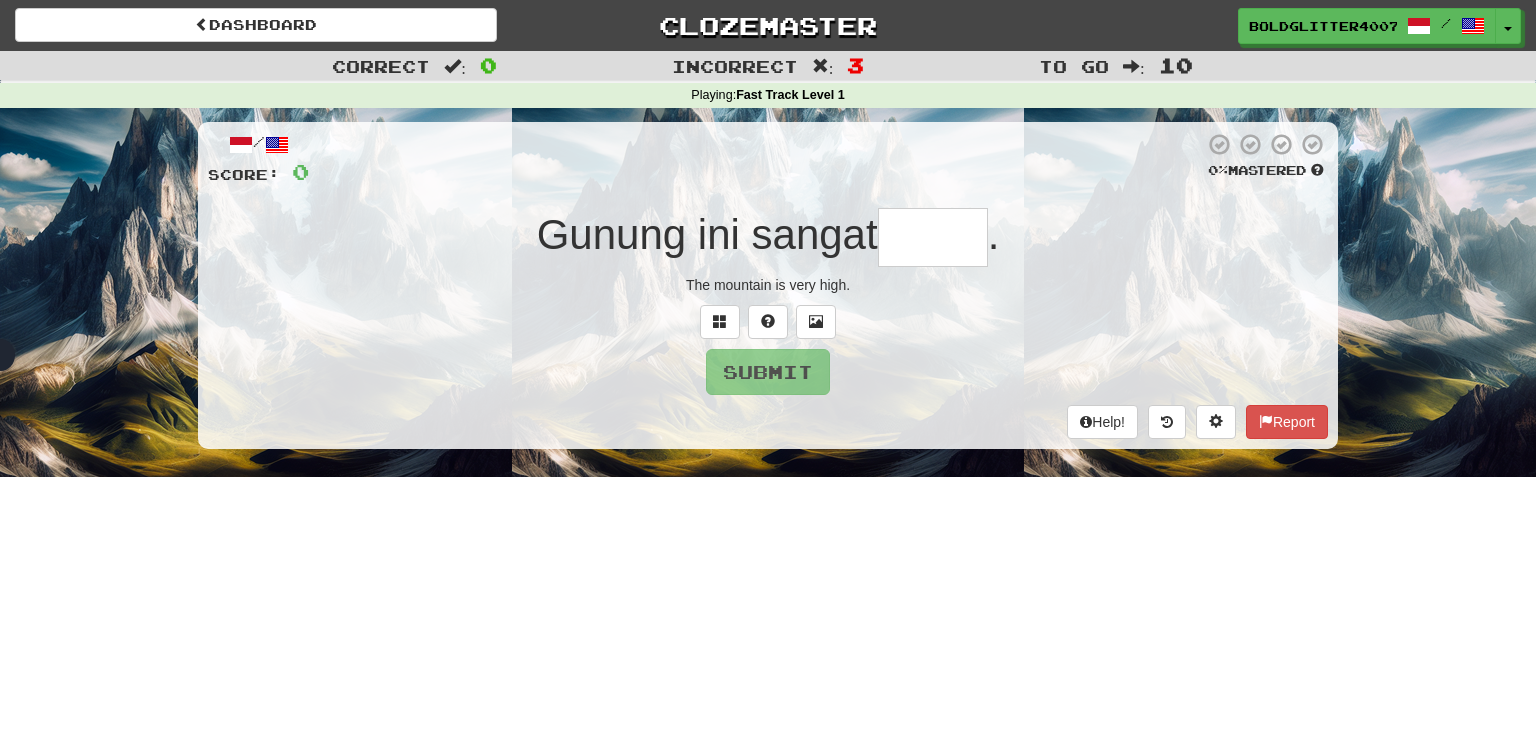 type on "******" 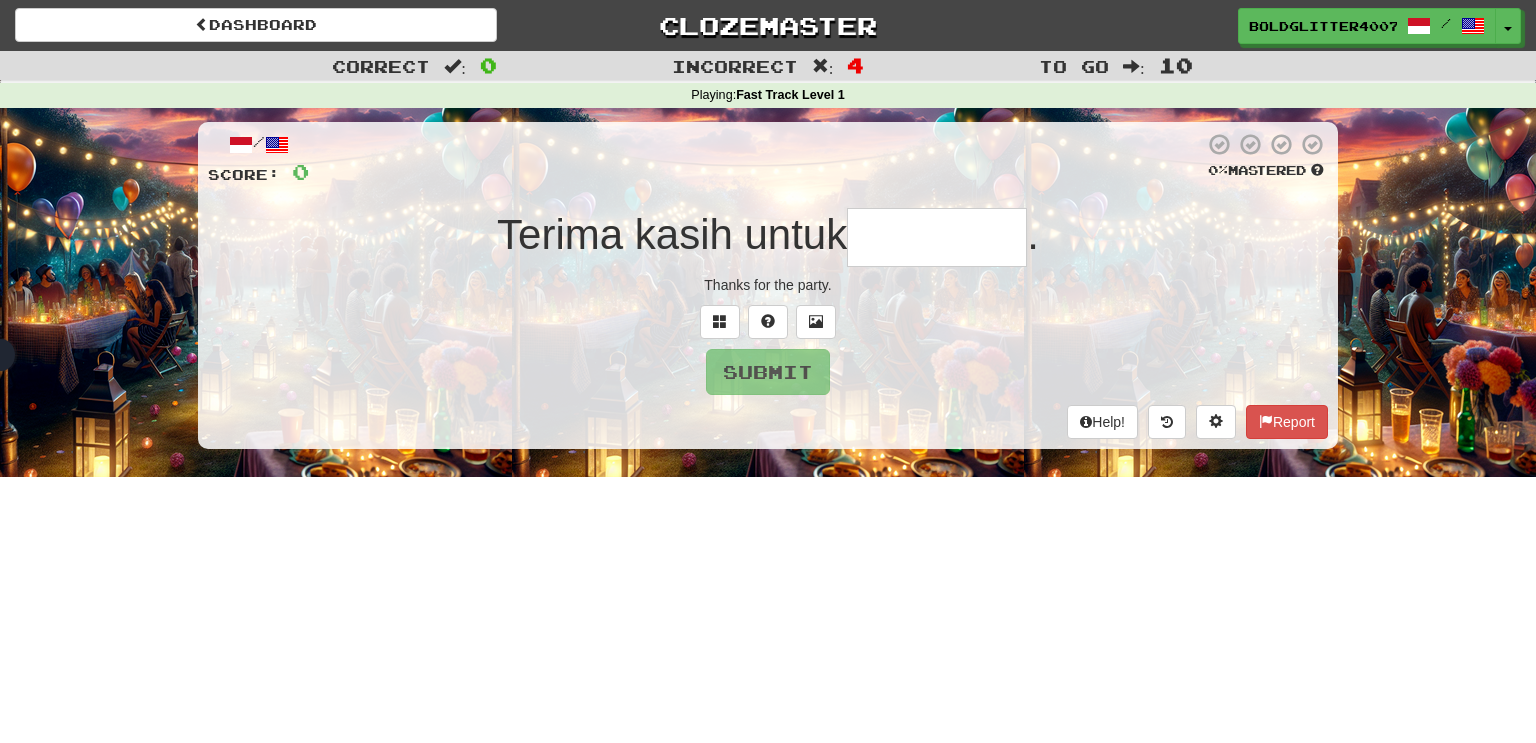 type on "********" 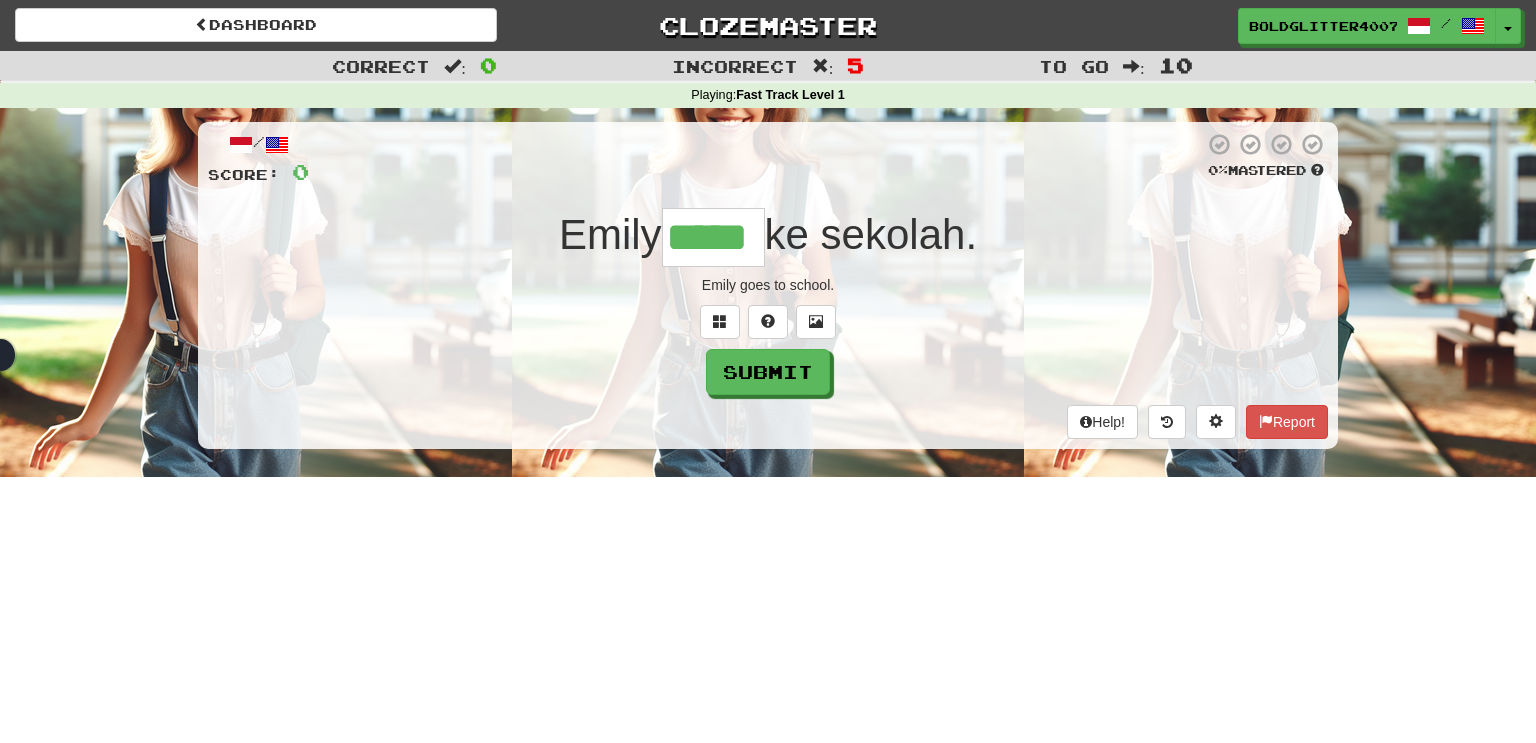 type on "*****" 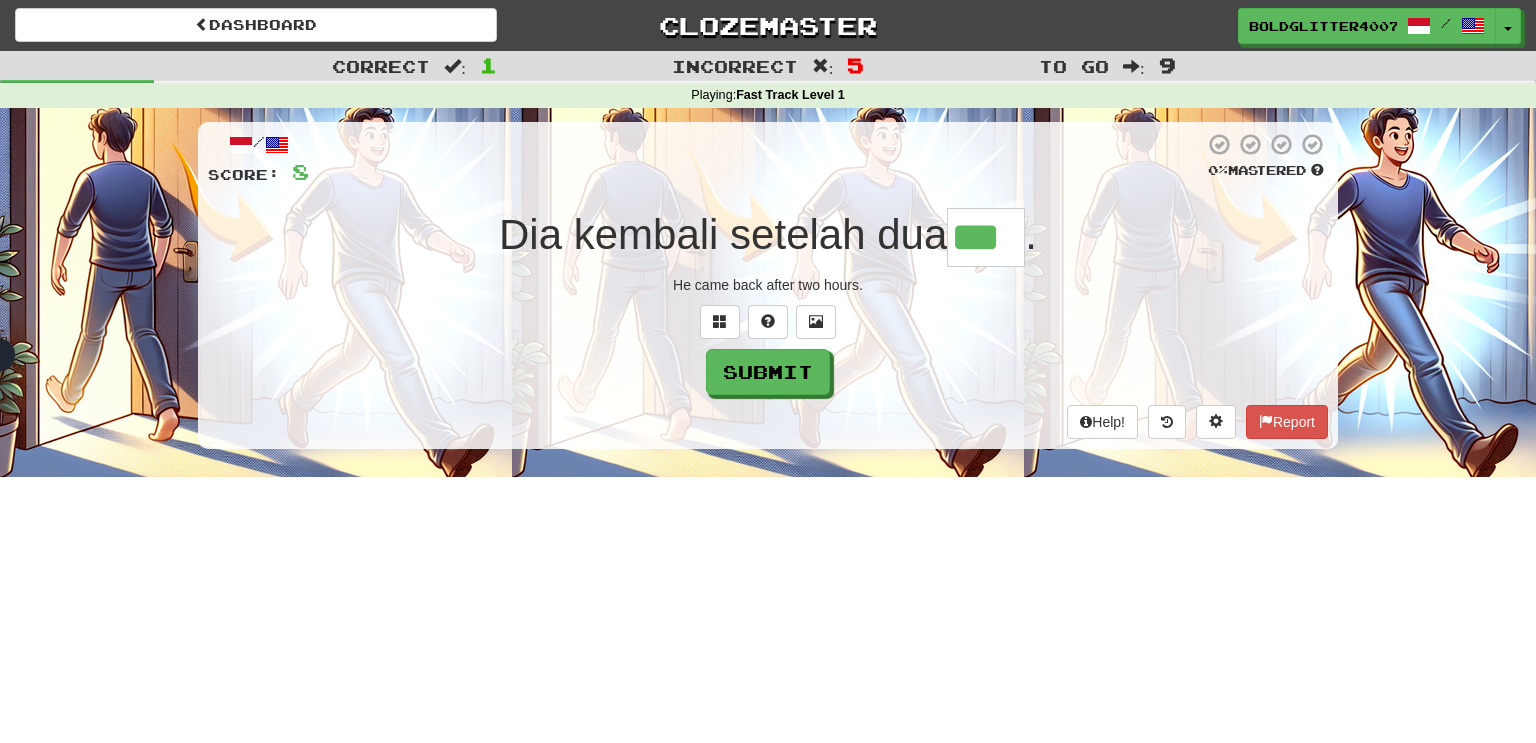 type on "***" 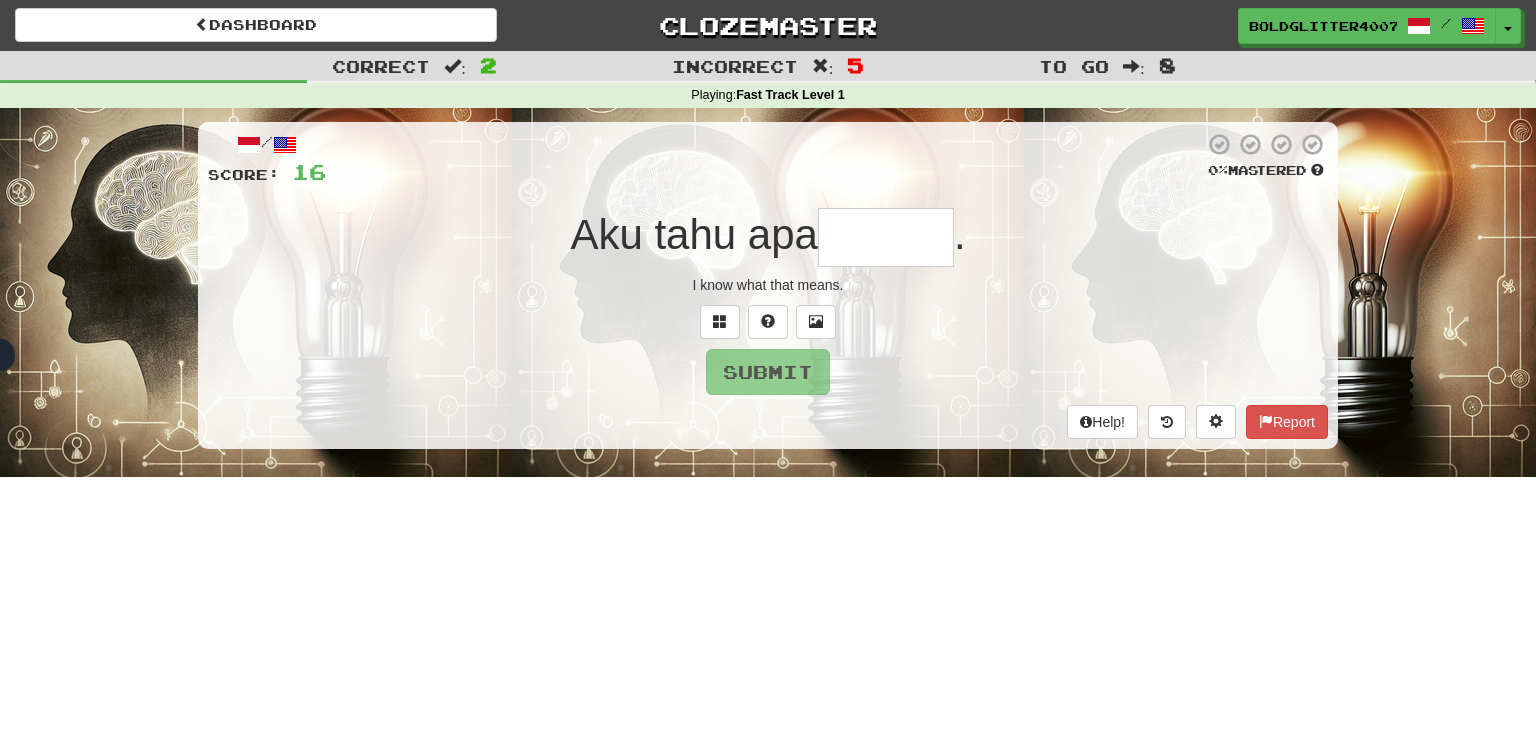type on "*******" 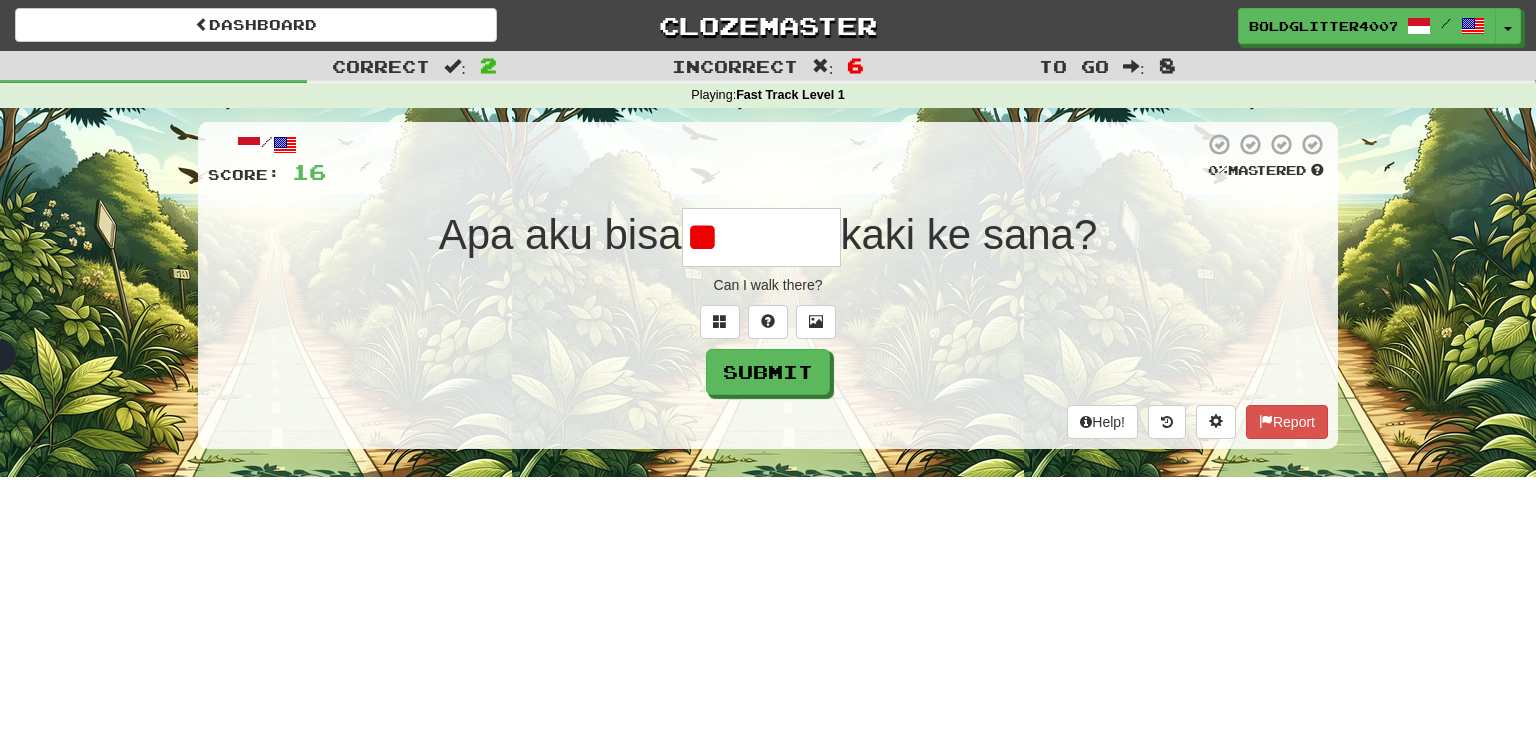 type on "*" 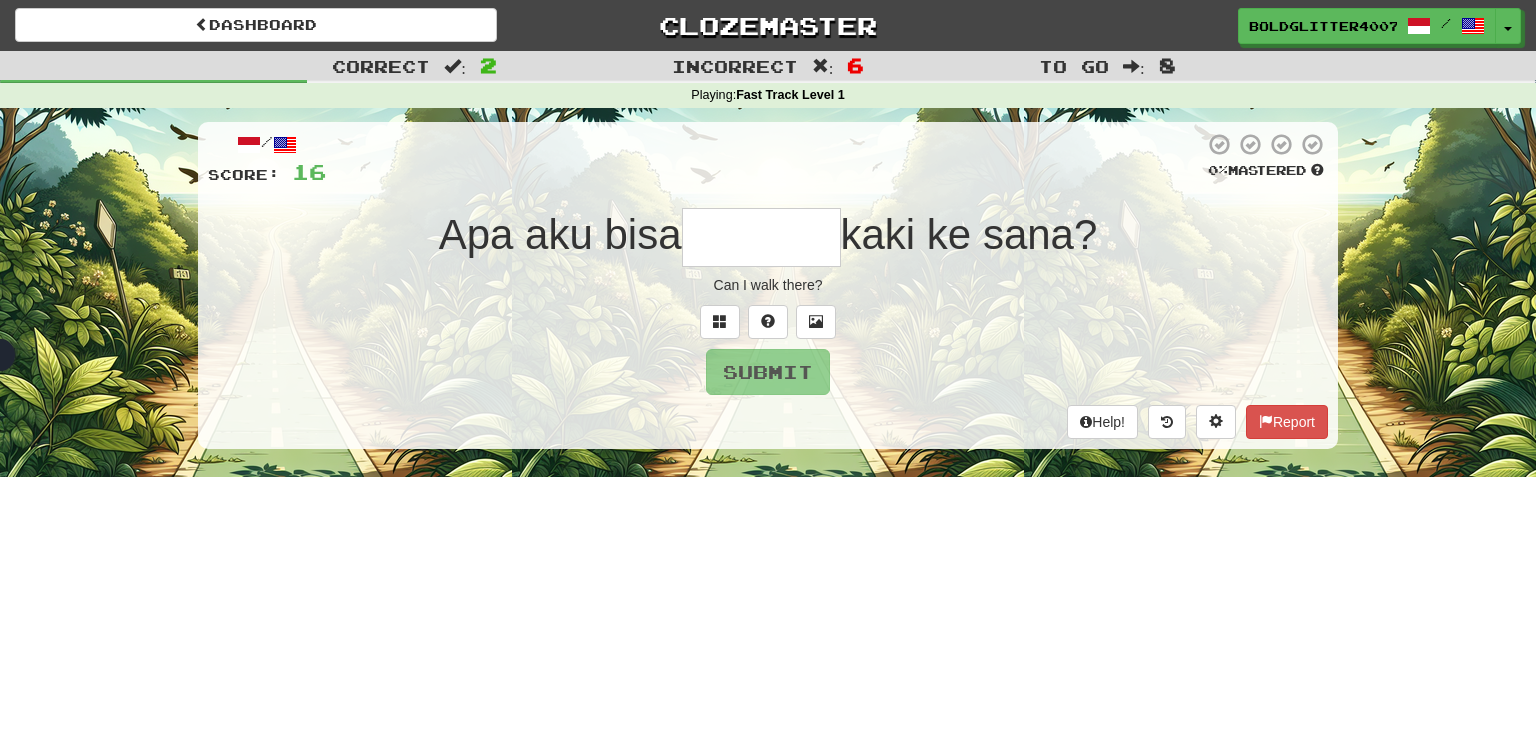 type on "*" 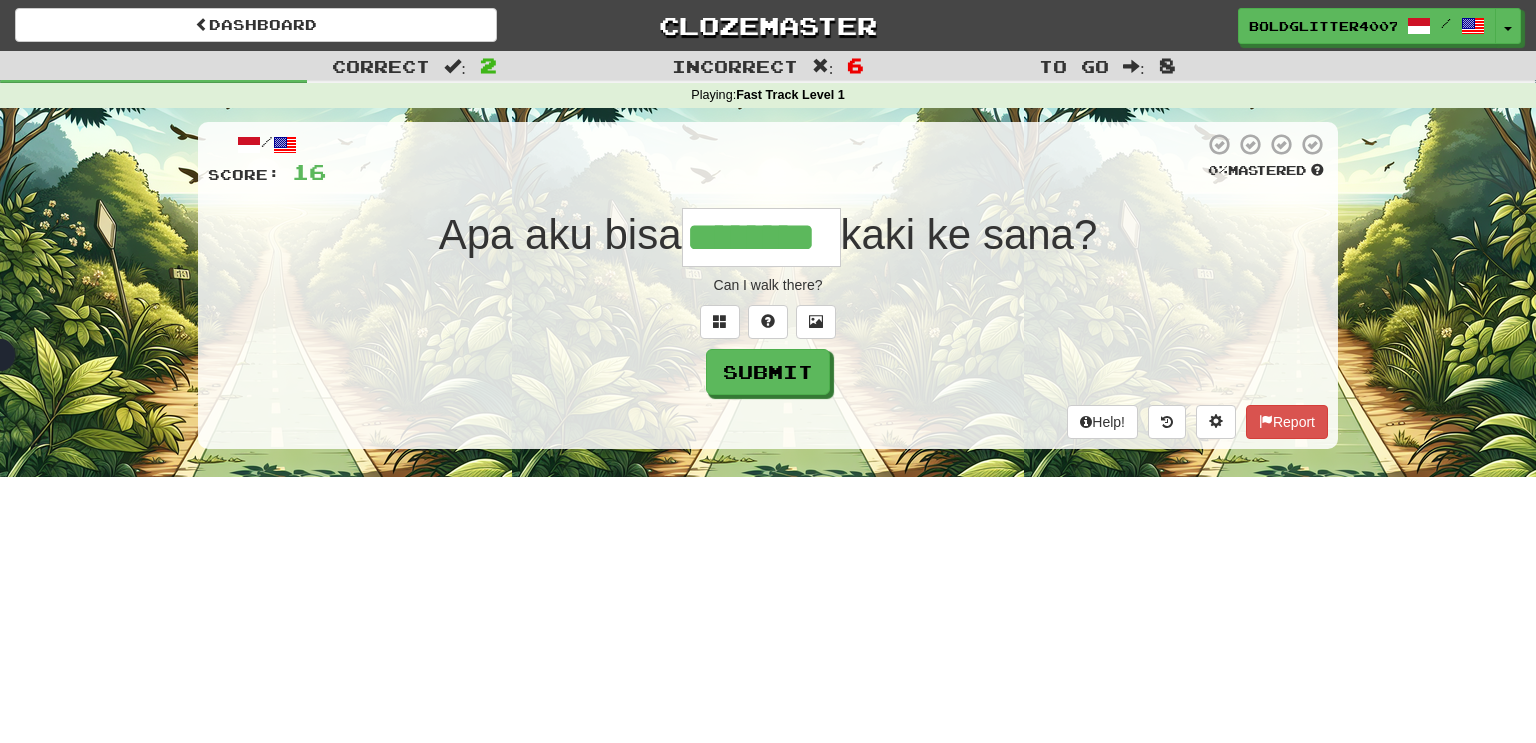 type on "********" 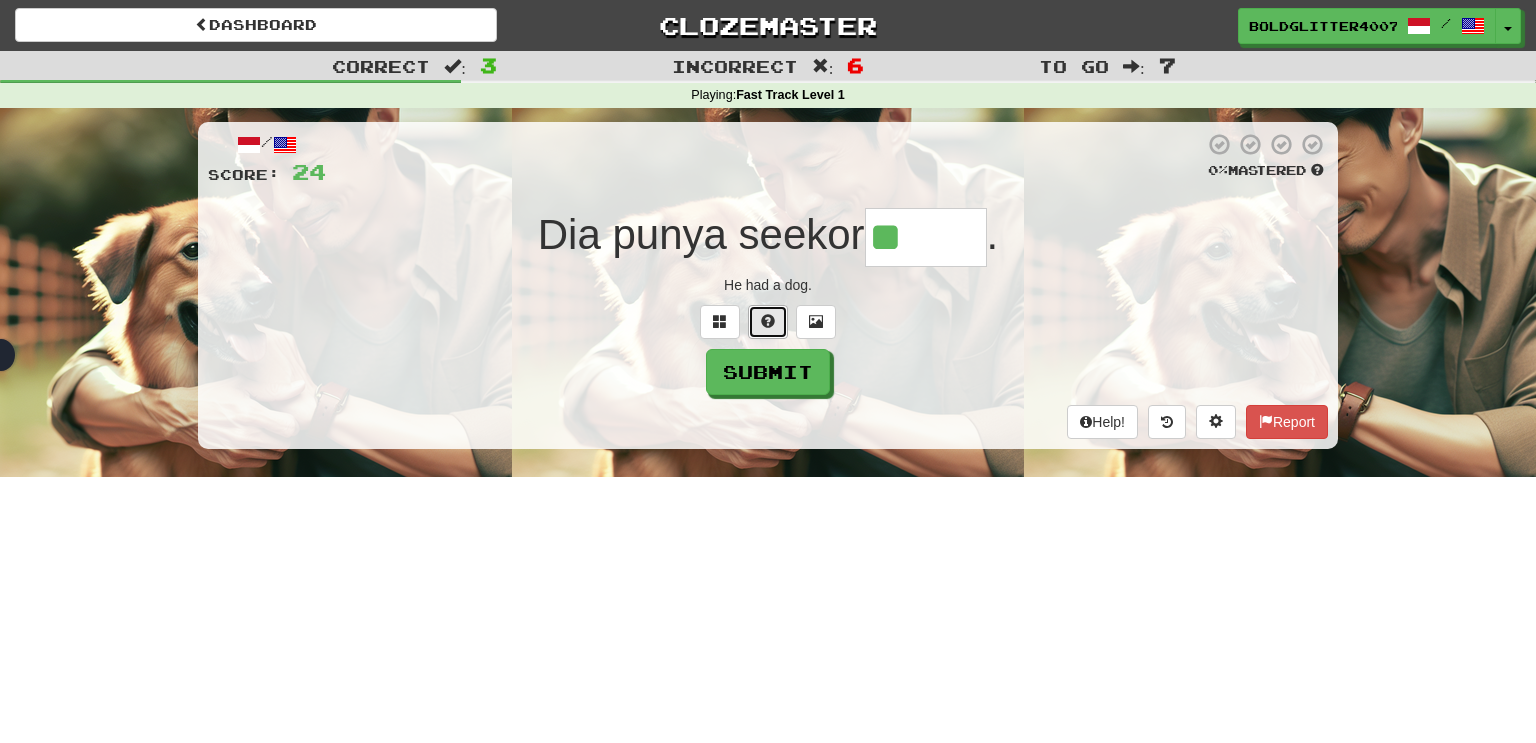 click at bounding box center (768, 321) 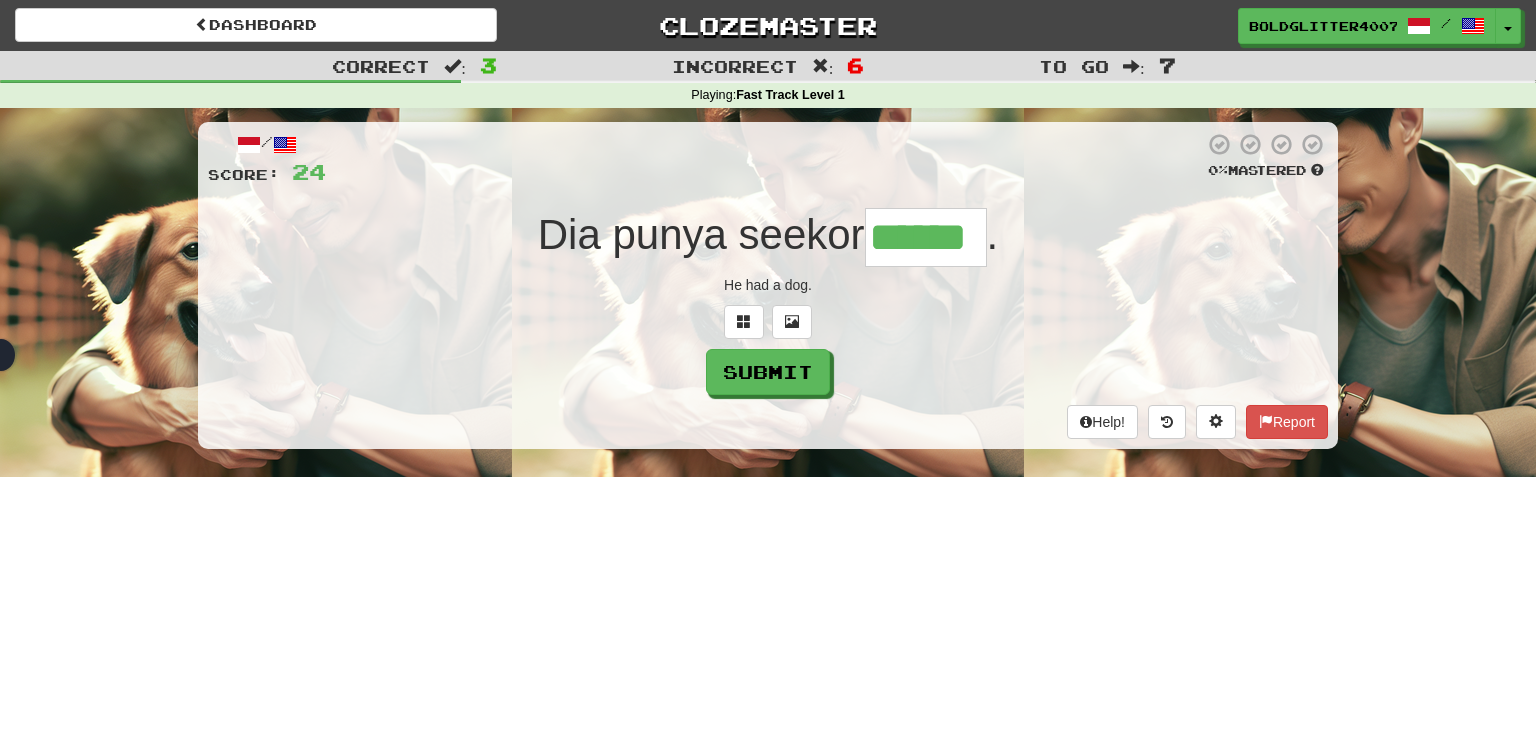 type on "******" 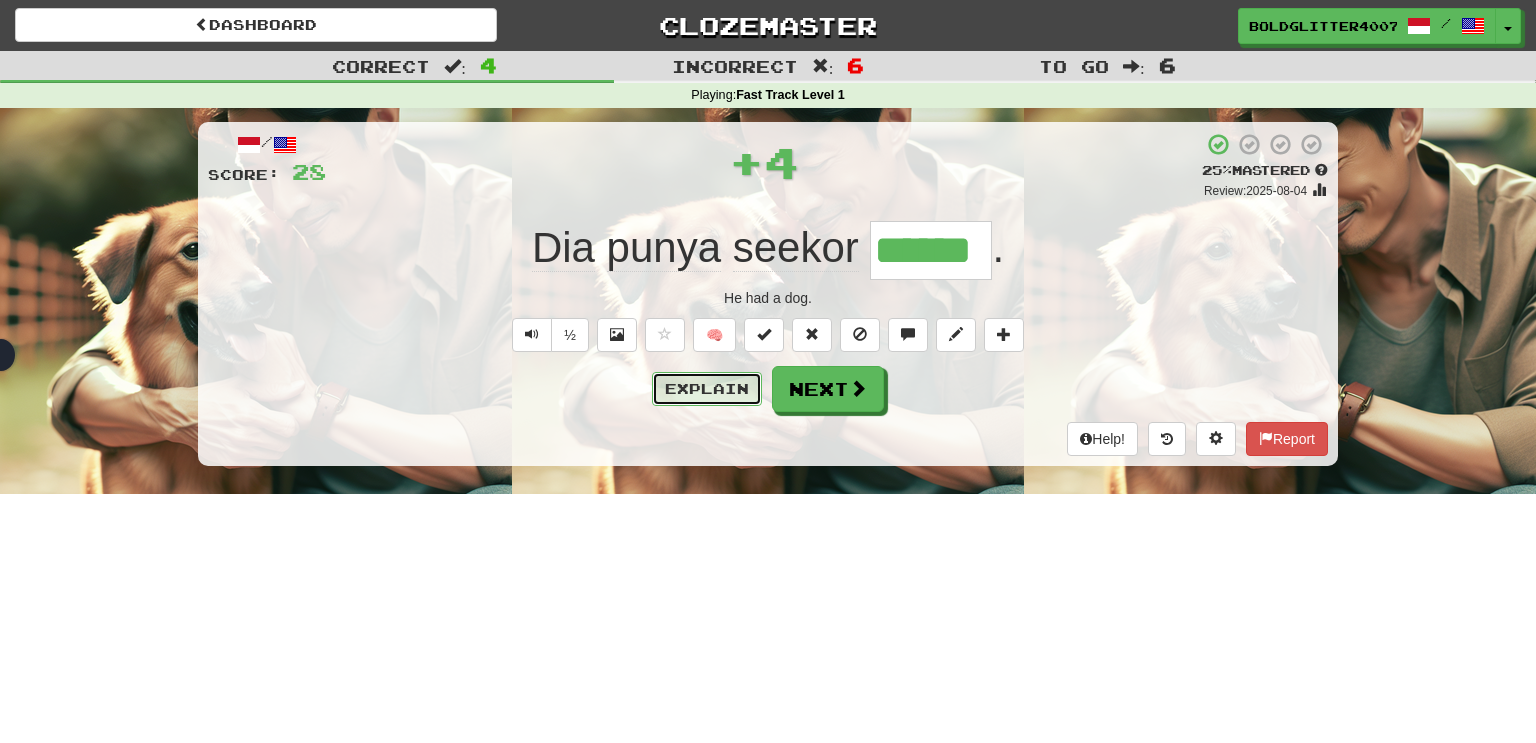 click on "Explain" at bounding box center (707, 389) 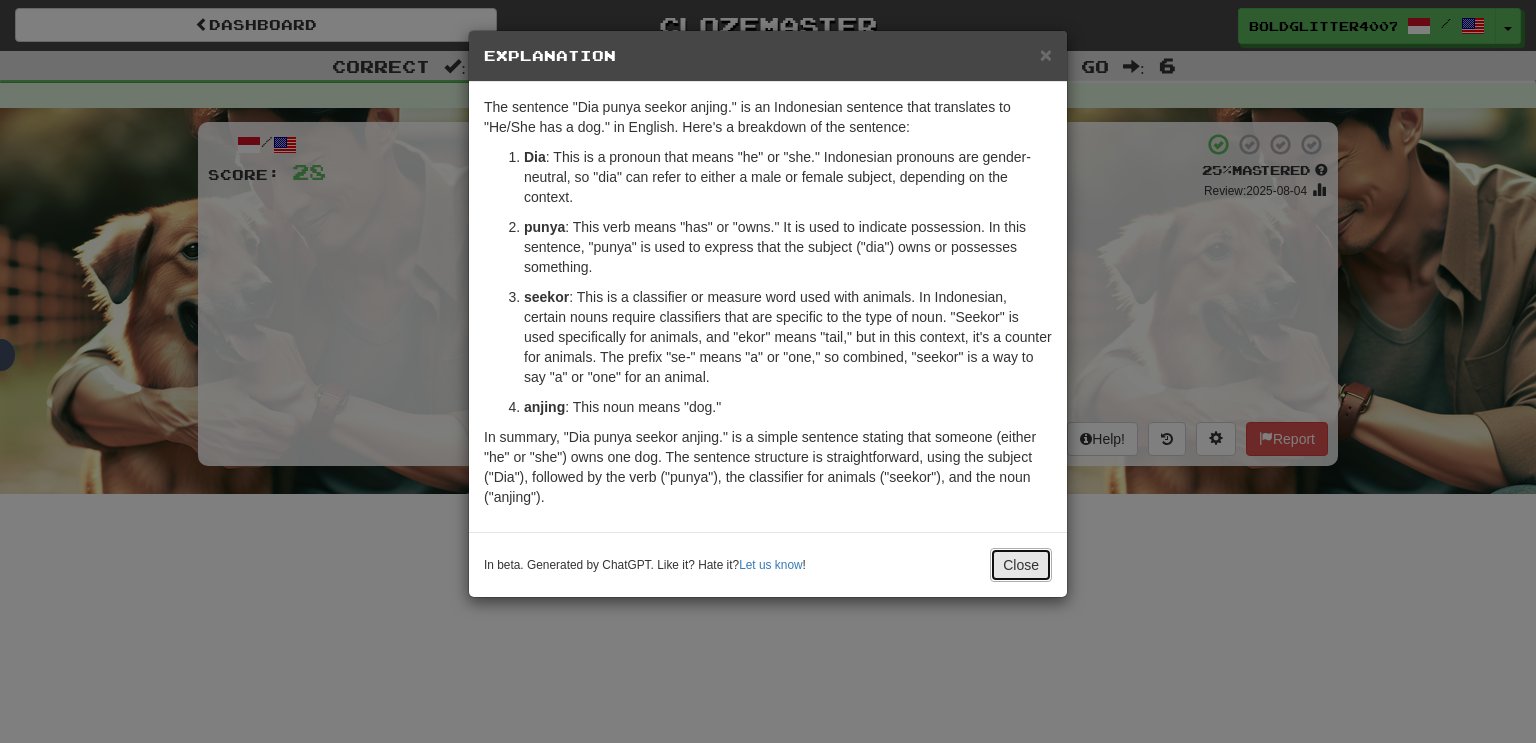 click on "Close" at bounding box center [1021, 565] 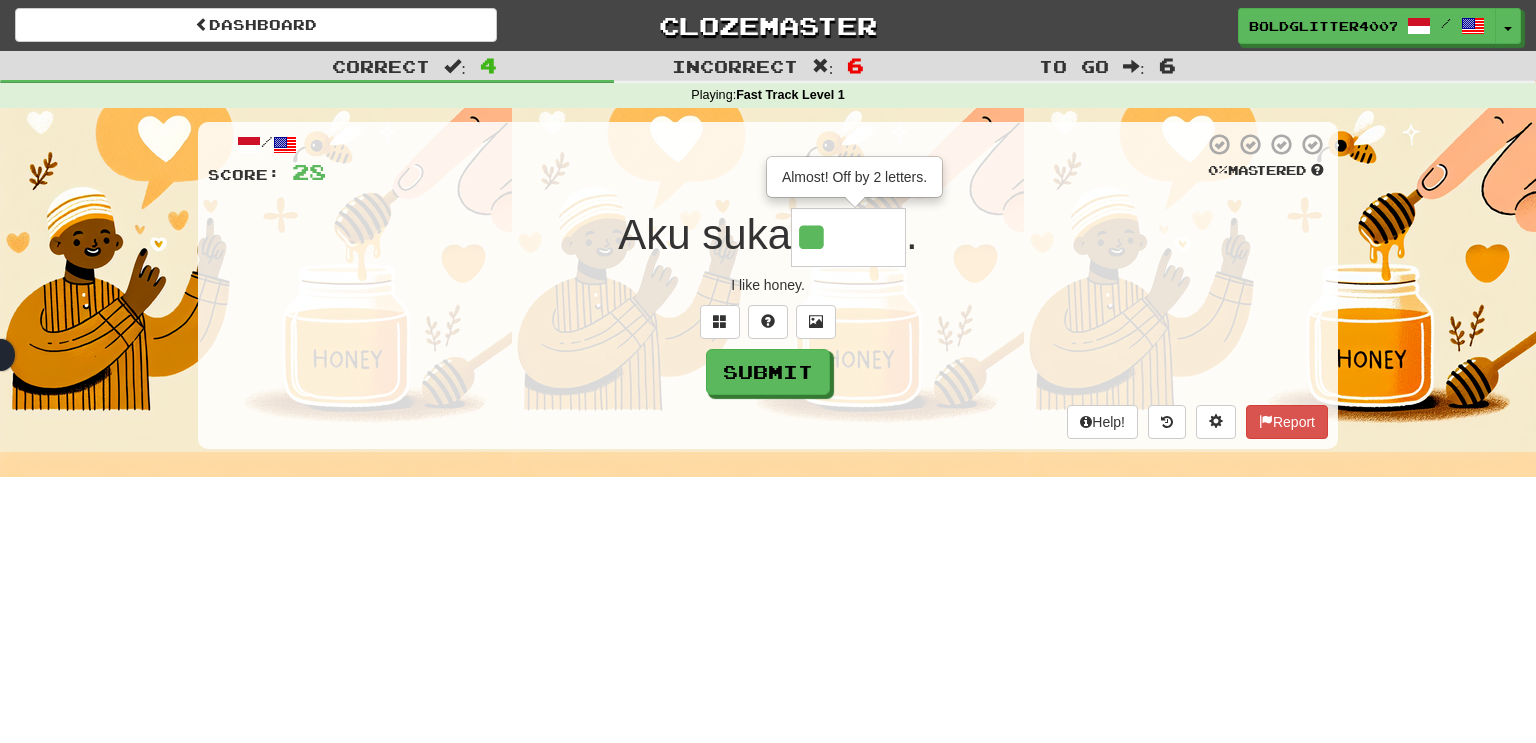 type on "****" 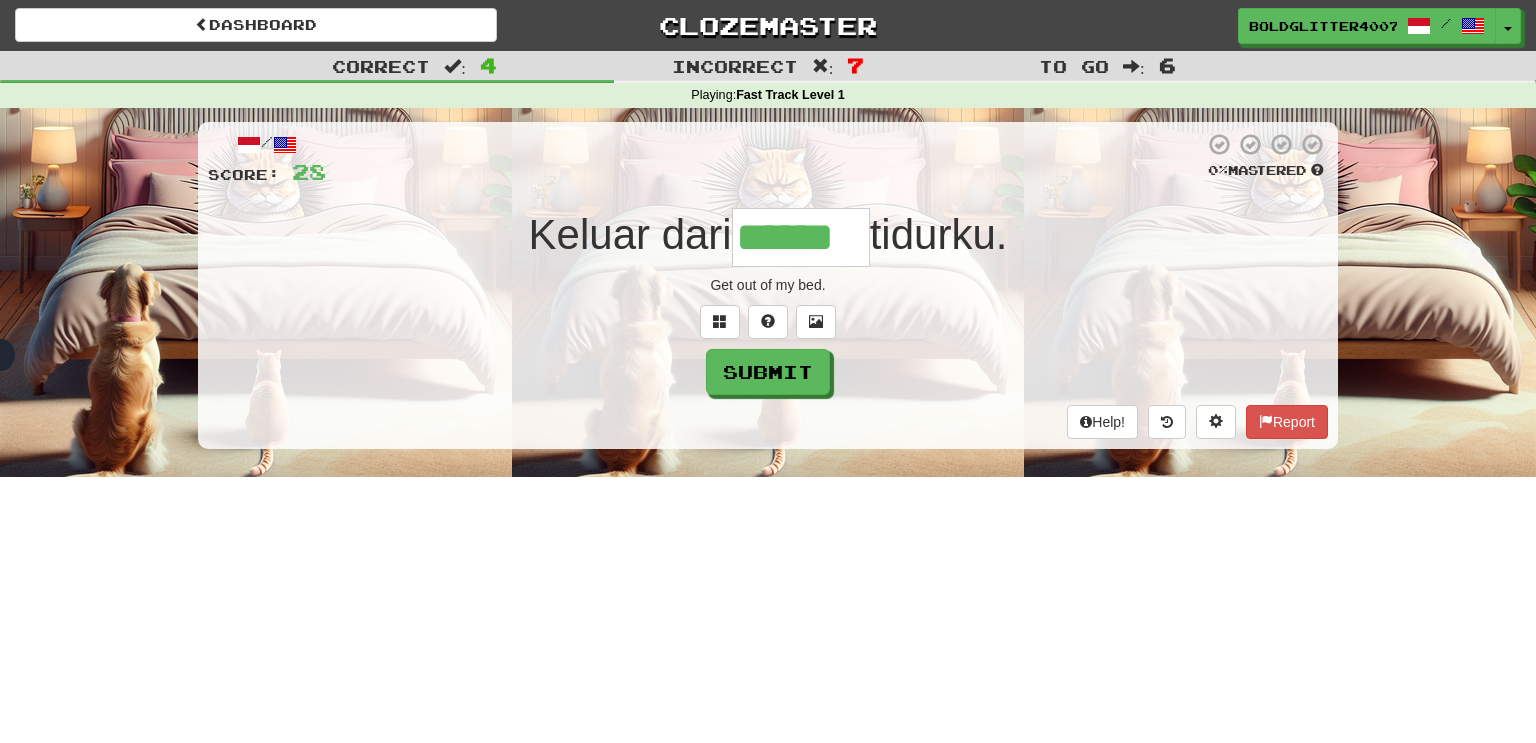 type on "******" 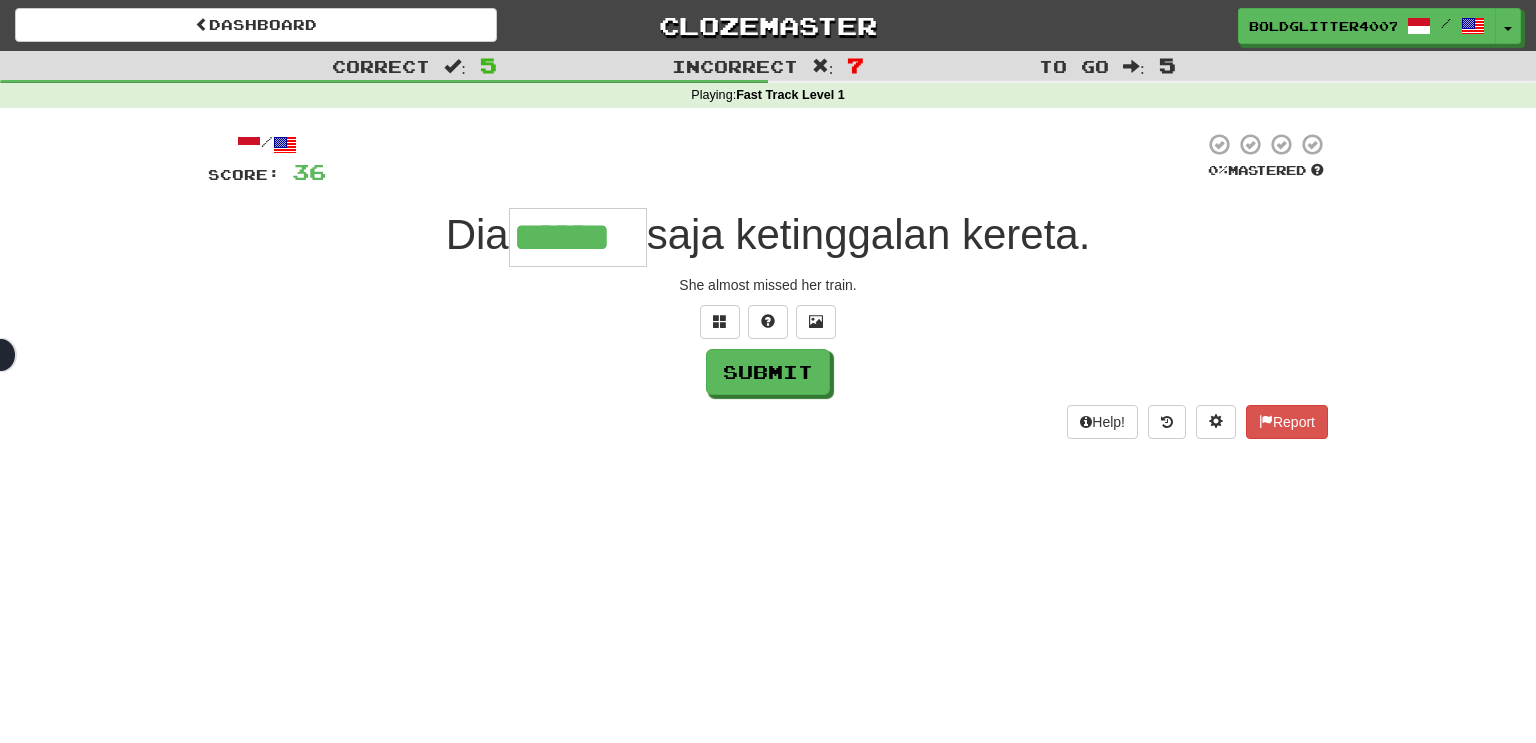 type on "******" 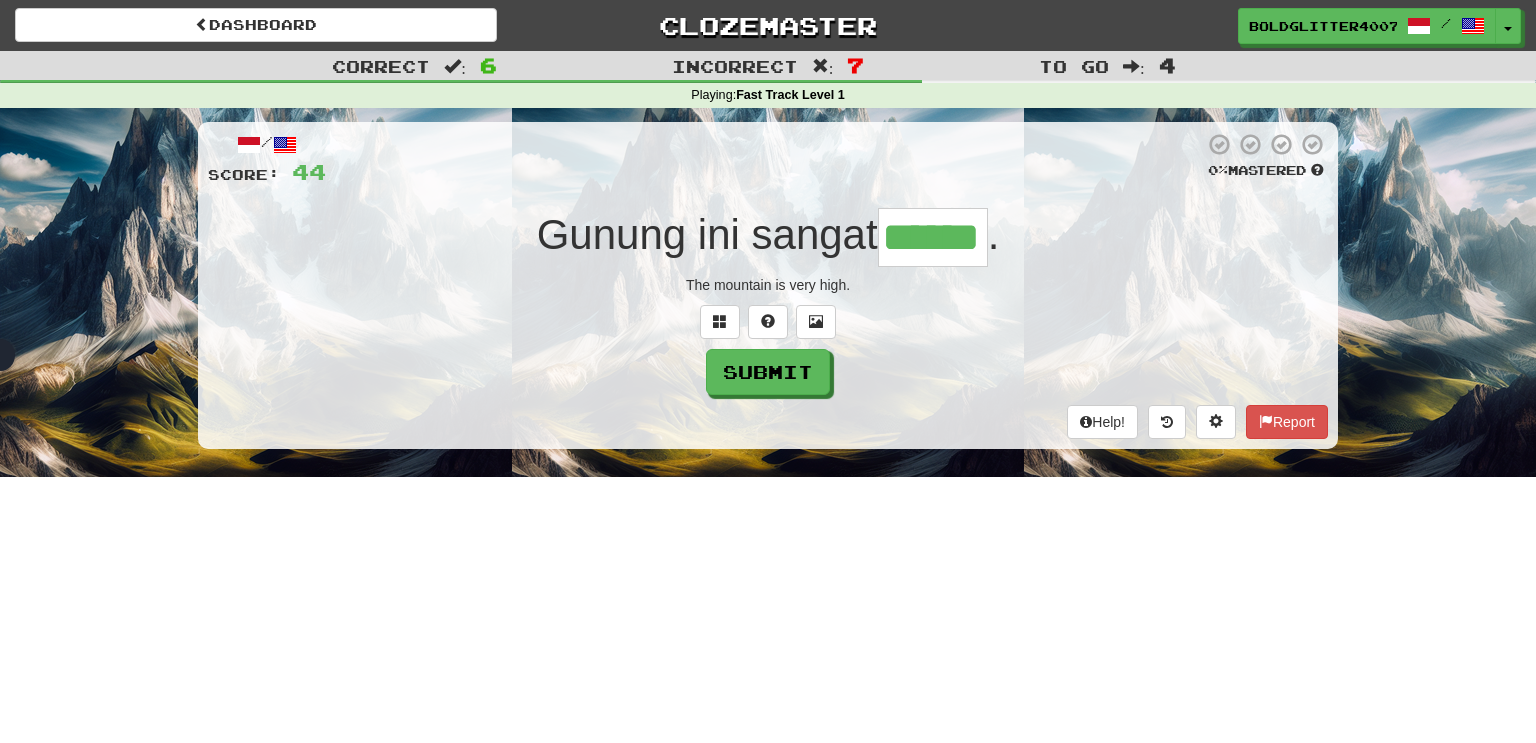 type on "******" 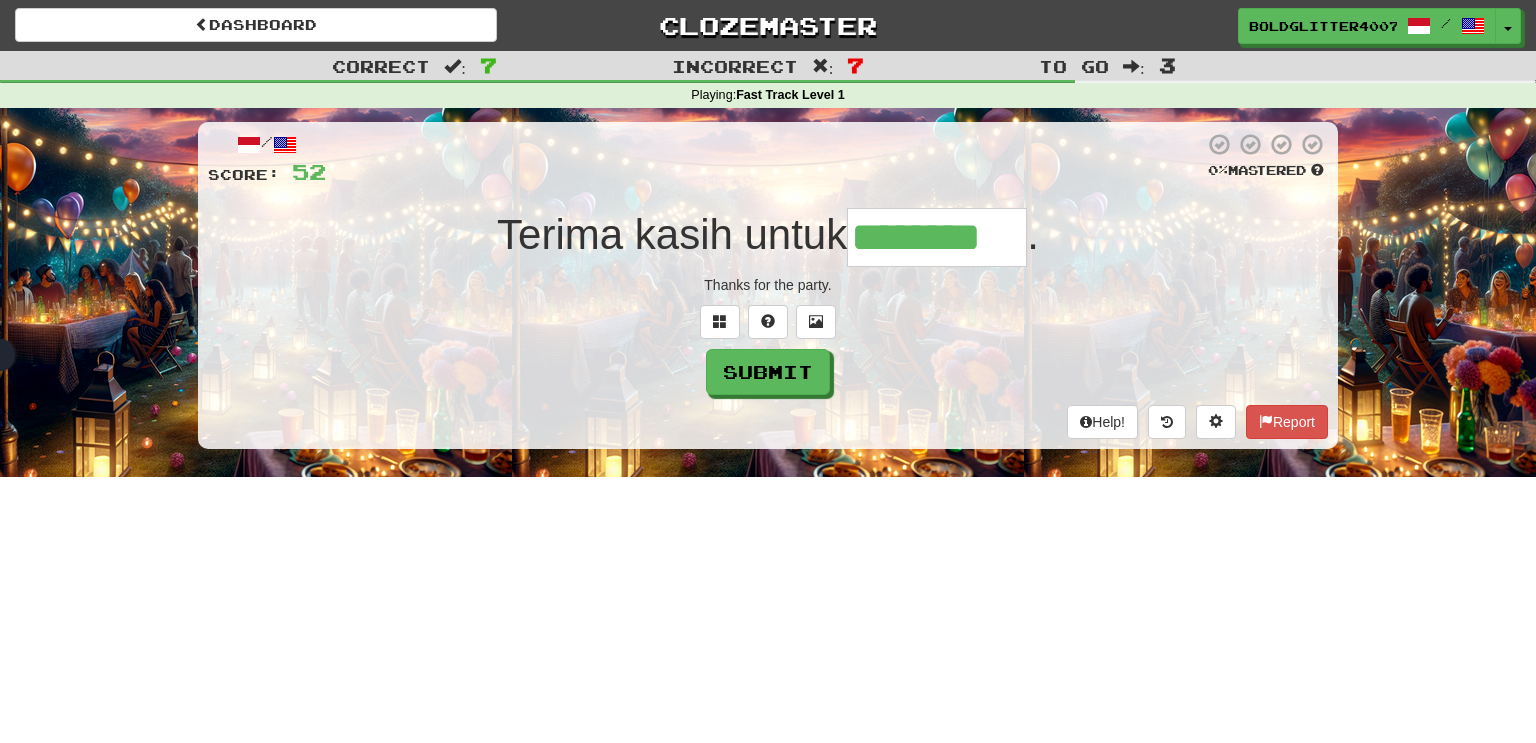 type on "********" 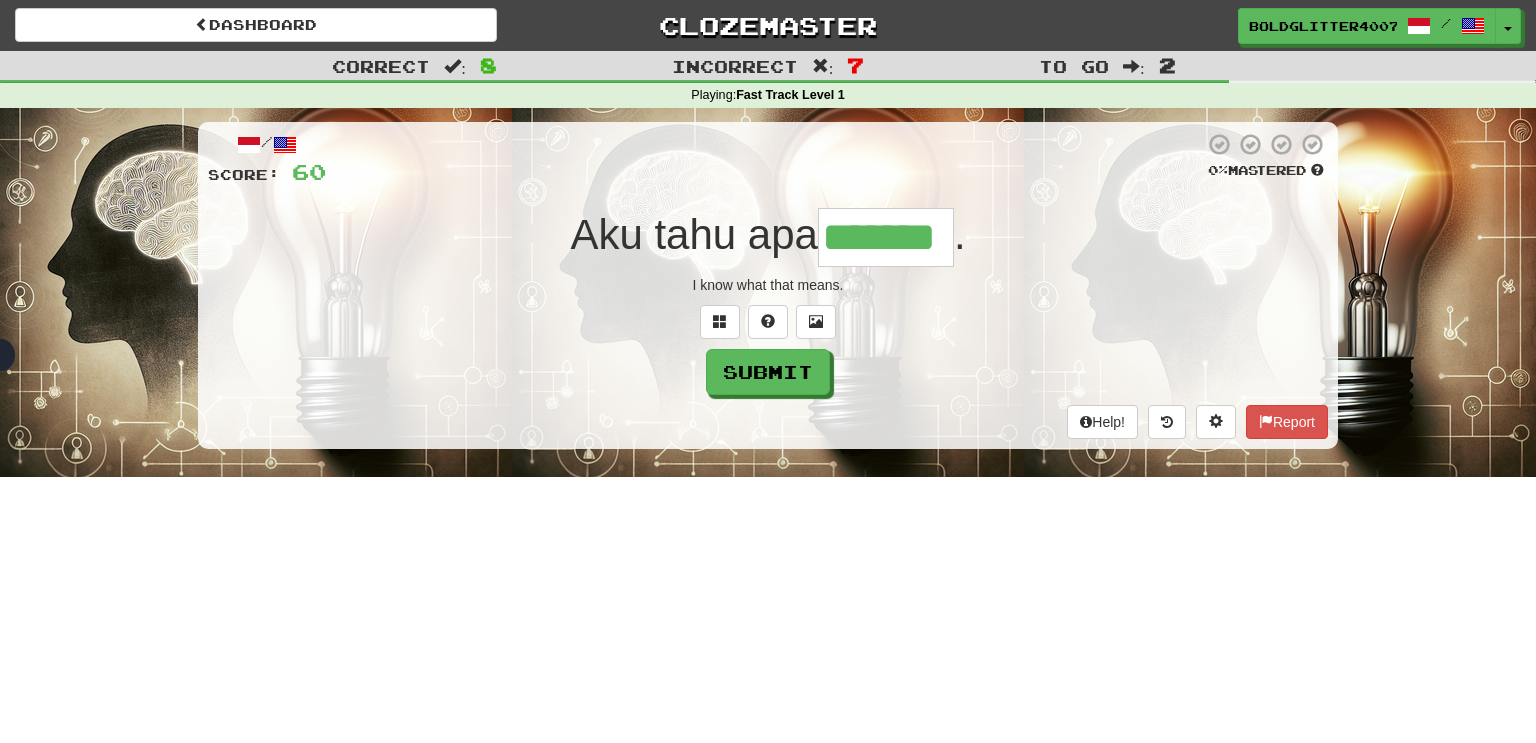 type on "*******" 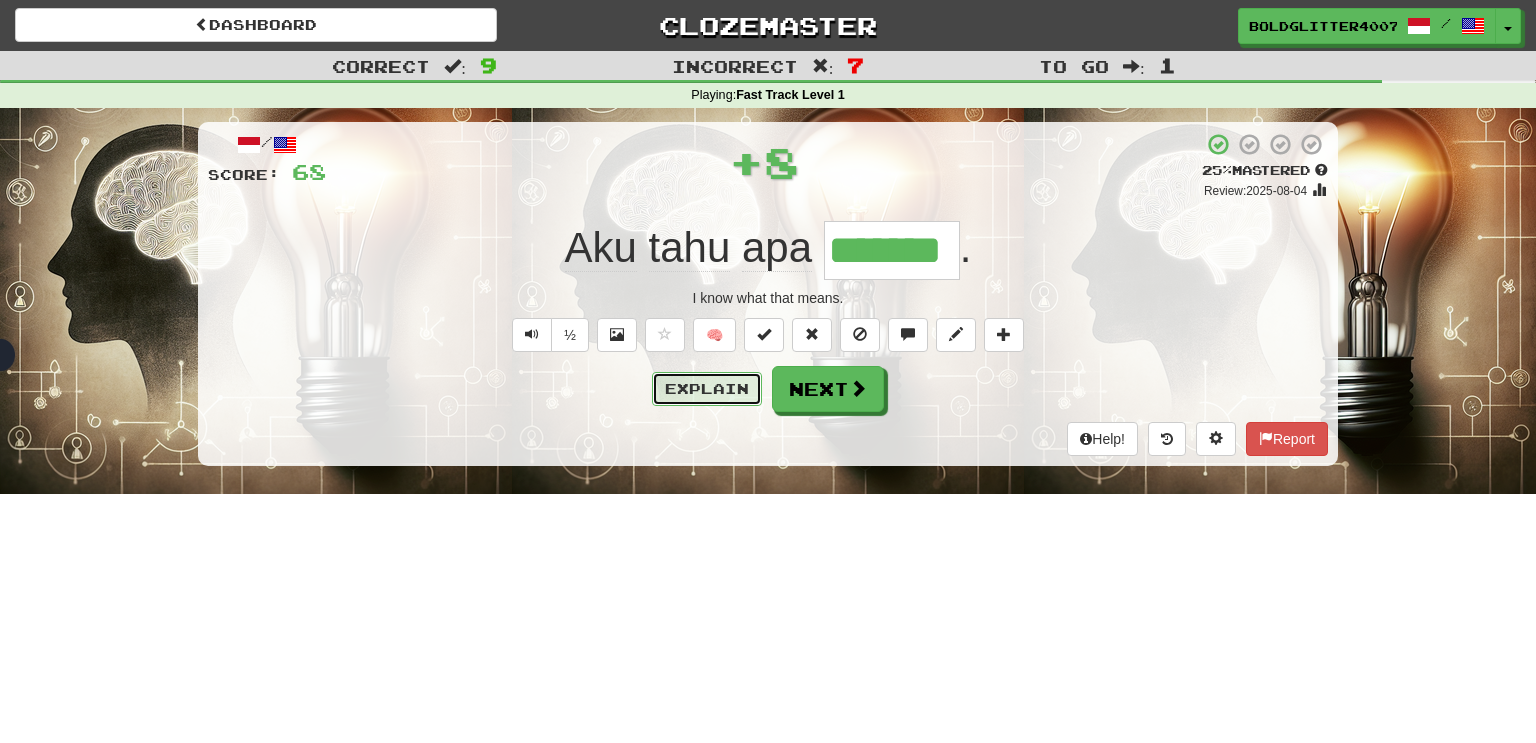 click on "Explain" at bounding box center (707, 389) 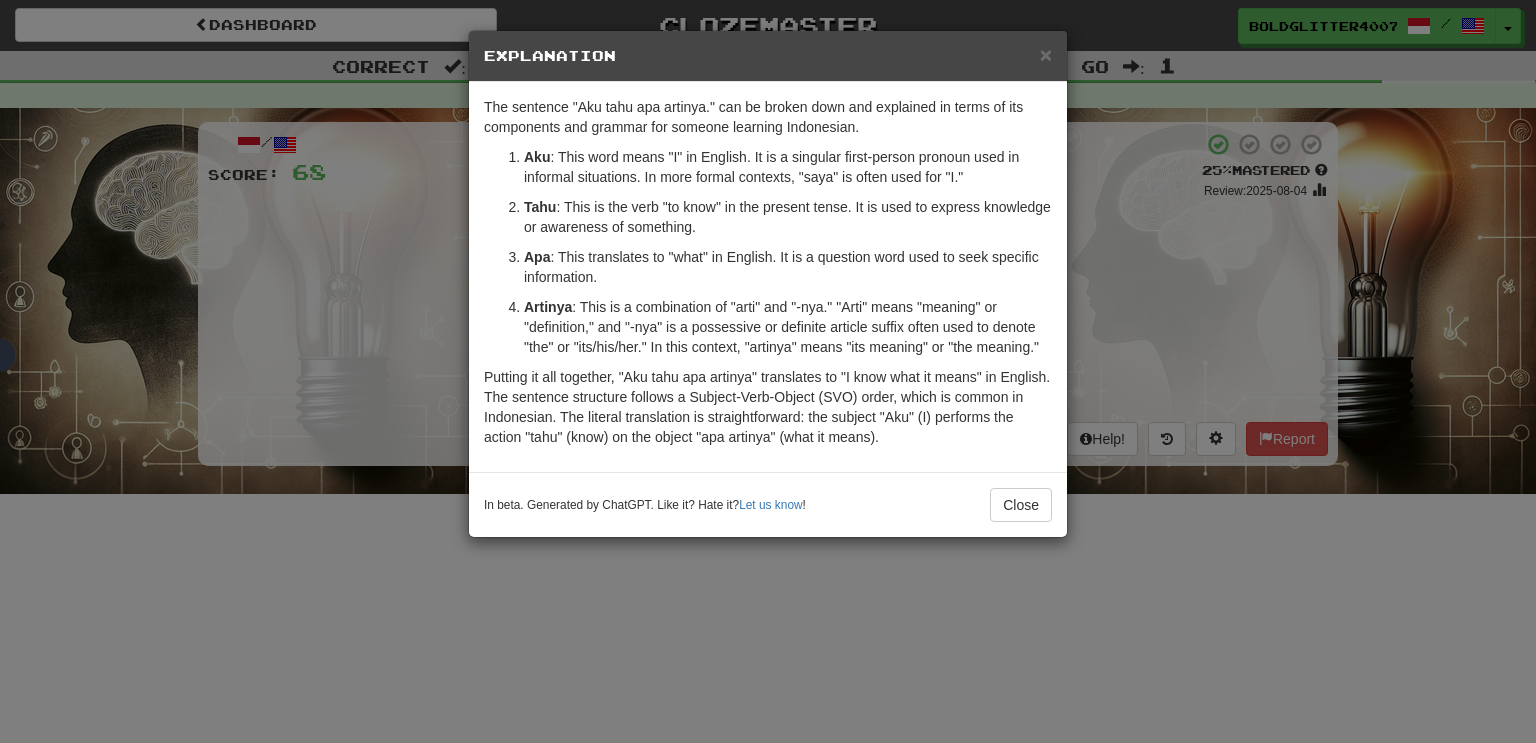 click on "× Explanation The sentence "Aku tahu apa artinya." can be broken down and explained in terms of its components and grammar for someone learning Indonesian.
Aku : This word means "I" in English. It is a singular first-person pronoun used in informal situations. In more formal contexts, "saya" is often used for "I."
Tahu : This is the verb "to know" in the present tense. It is used to express knowledge or awareness of something.
Apa : This translates to "what" in English. It is a question word used to seek specific information.
Artinya : This is a combination of "arti" and "-nya." "Arti" means "meaning" or "definition," and "-nya" is a possessive or definite article suffix often used to denote "the" or "its/his/her." In this context, "artinya" means "its meaning" or "the meaning."
In beta. Generated by ChatGPT. Like it? Hate it?  Let us know ! Close" at bounding box center [768, 371] 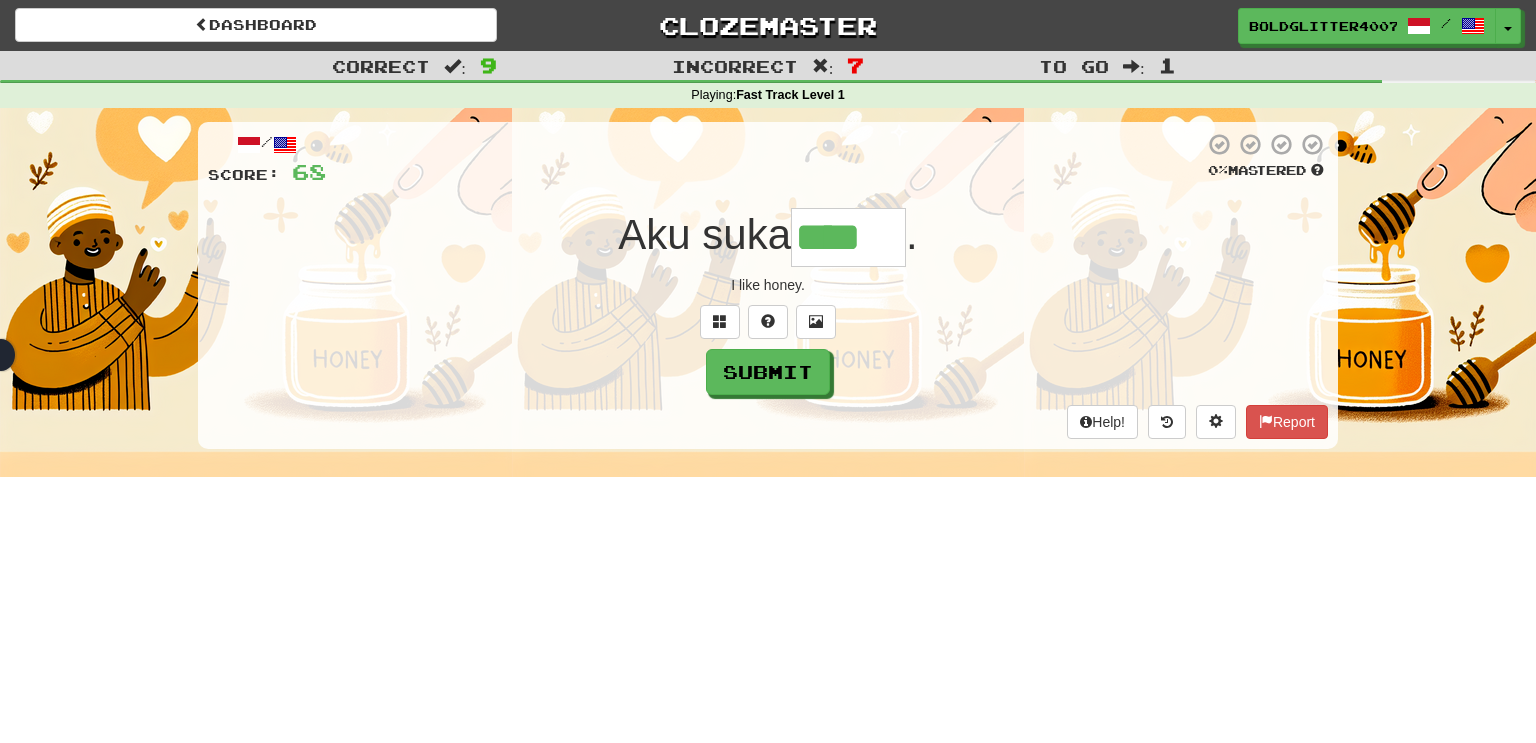 type on "****" 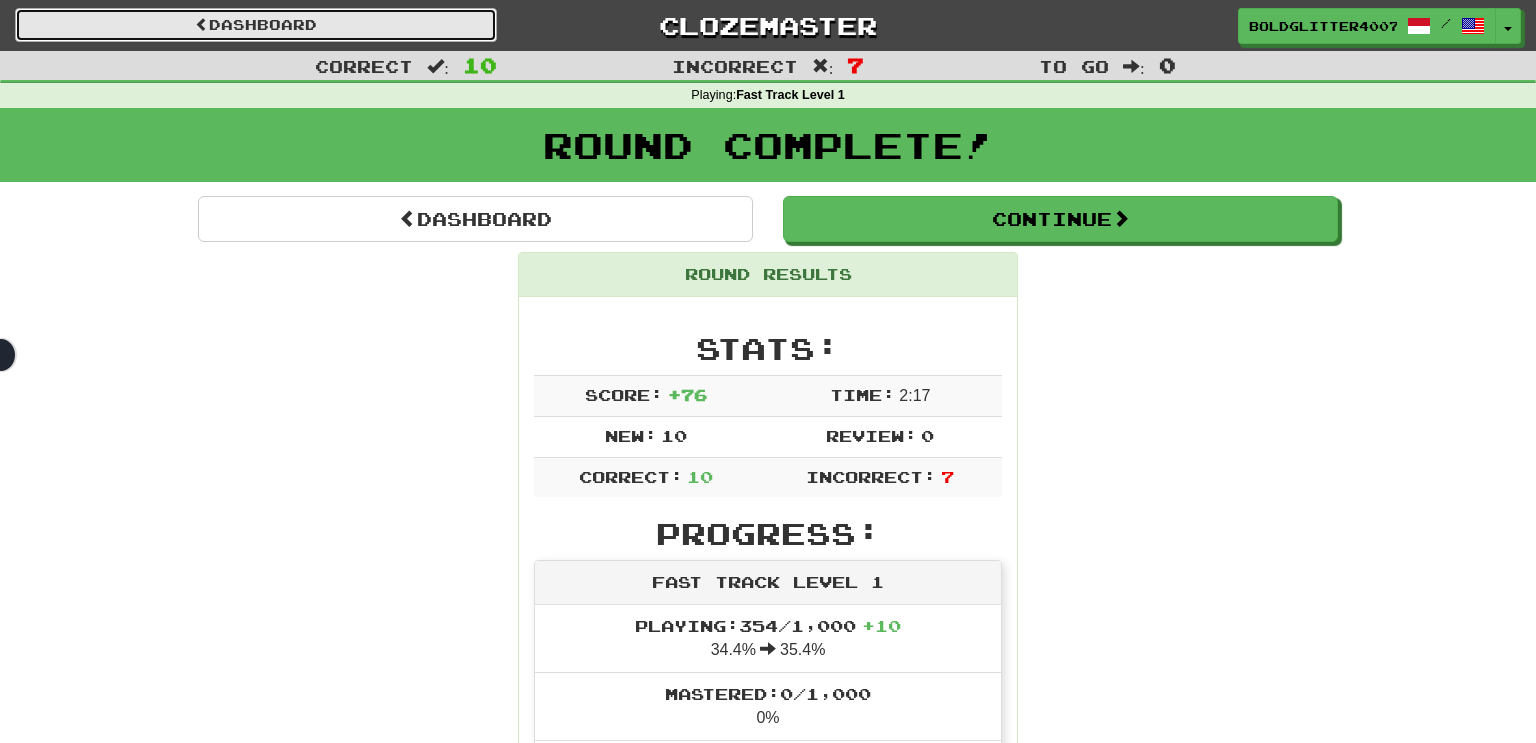 click on "Dashboard" at bounding box center (256, 25) 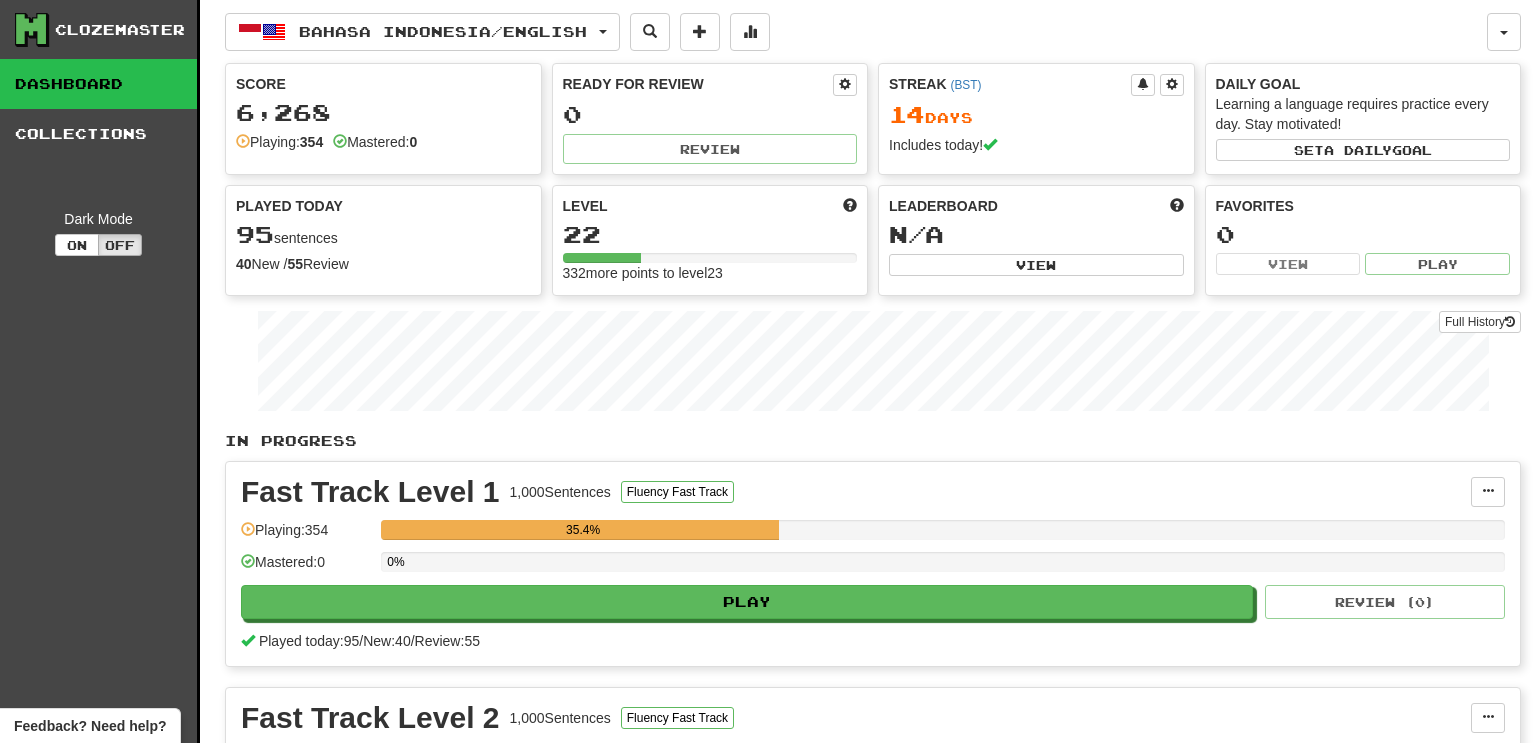 scroll, scrollTop: 0, scrollLeft: 0, axis: both 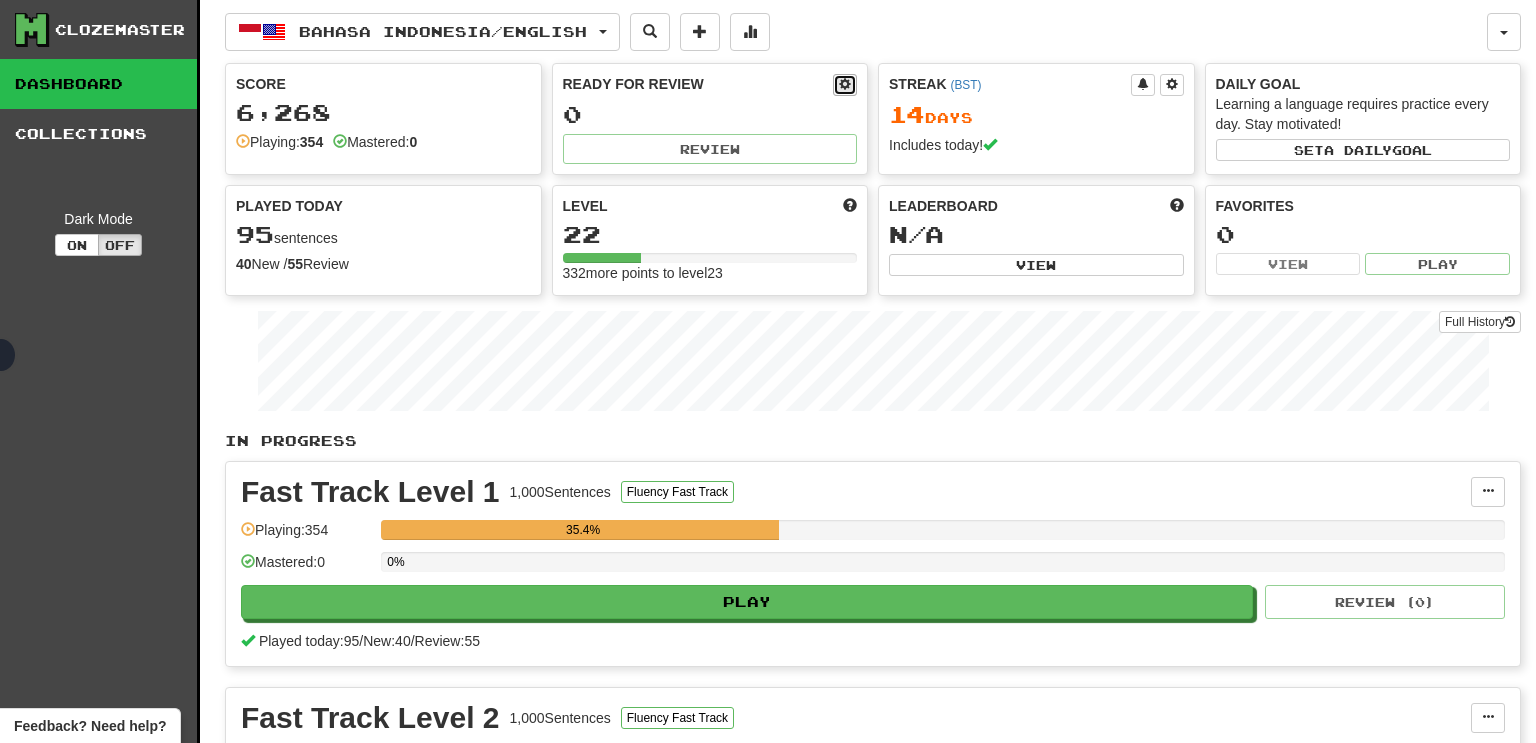 click at bounding box center [845, 85] 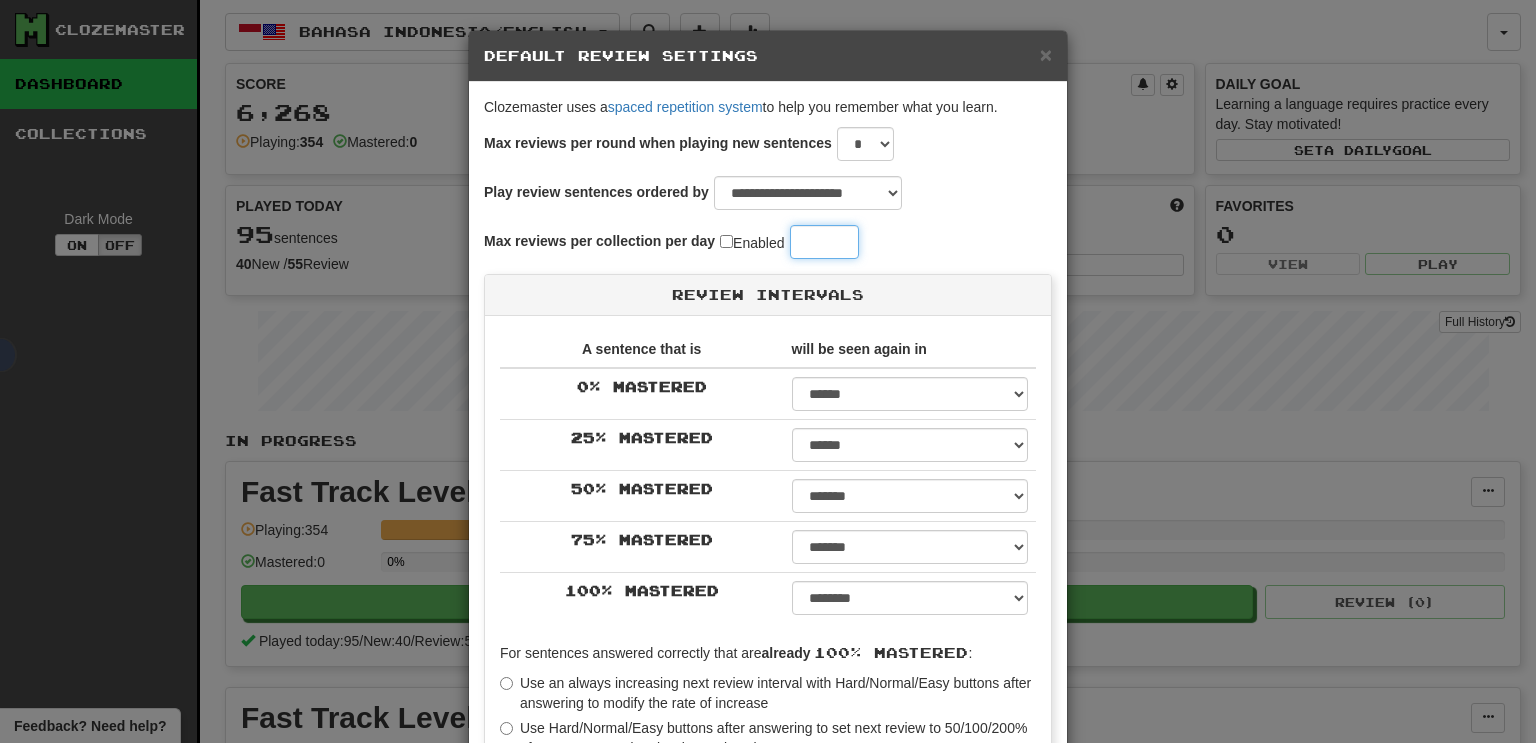 click on "**" at bounding box center (824, 242) 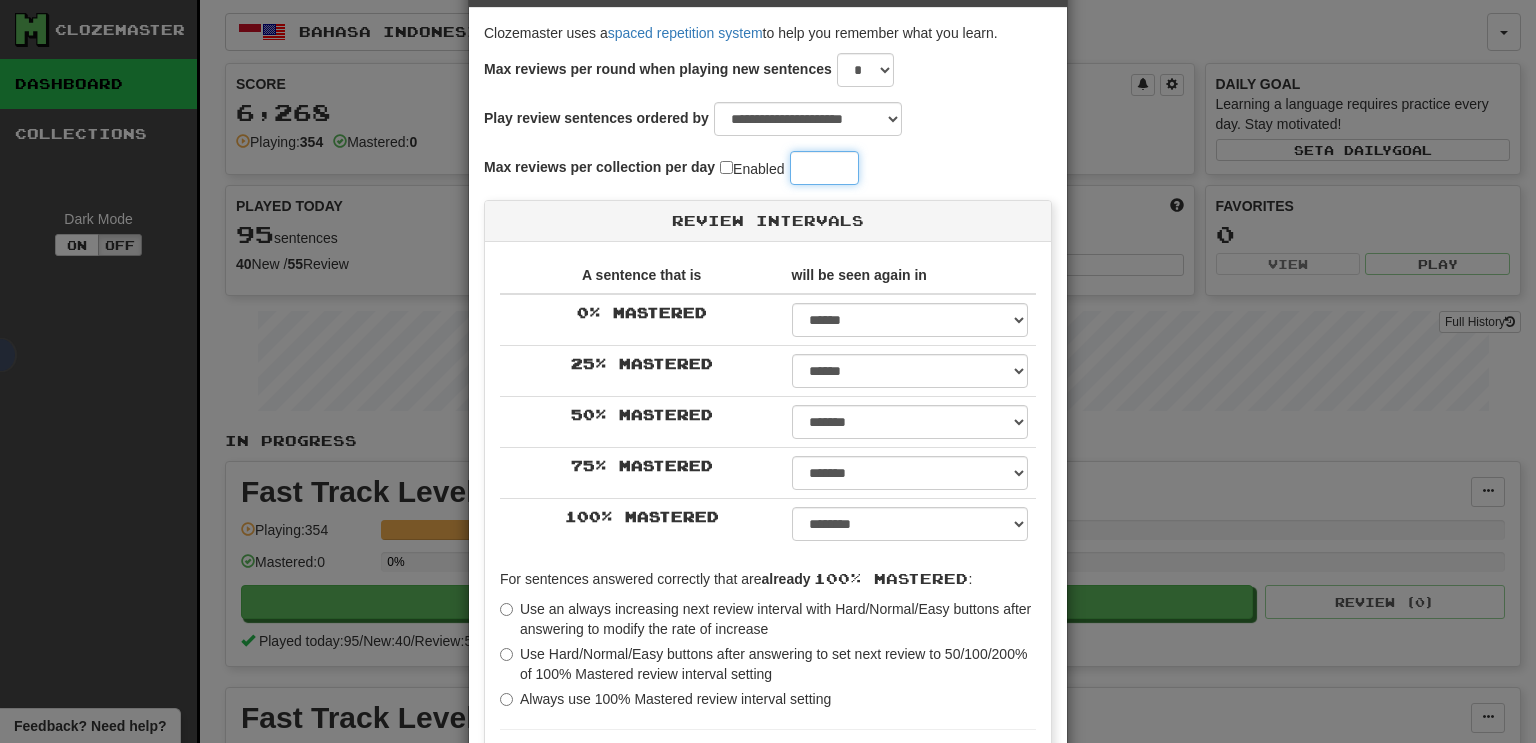 scroll, scrollTop: 359, scrollLeft: 0, axis: vertical 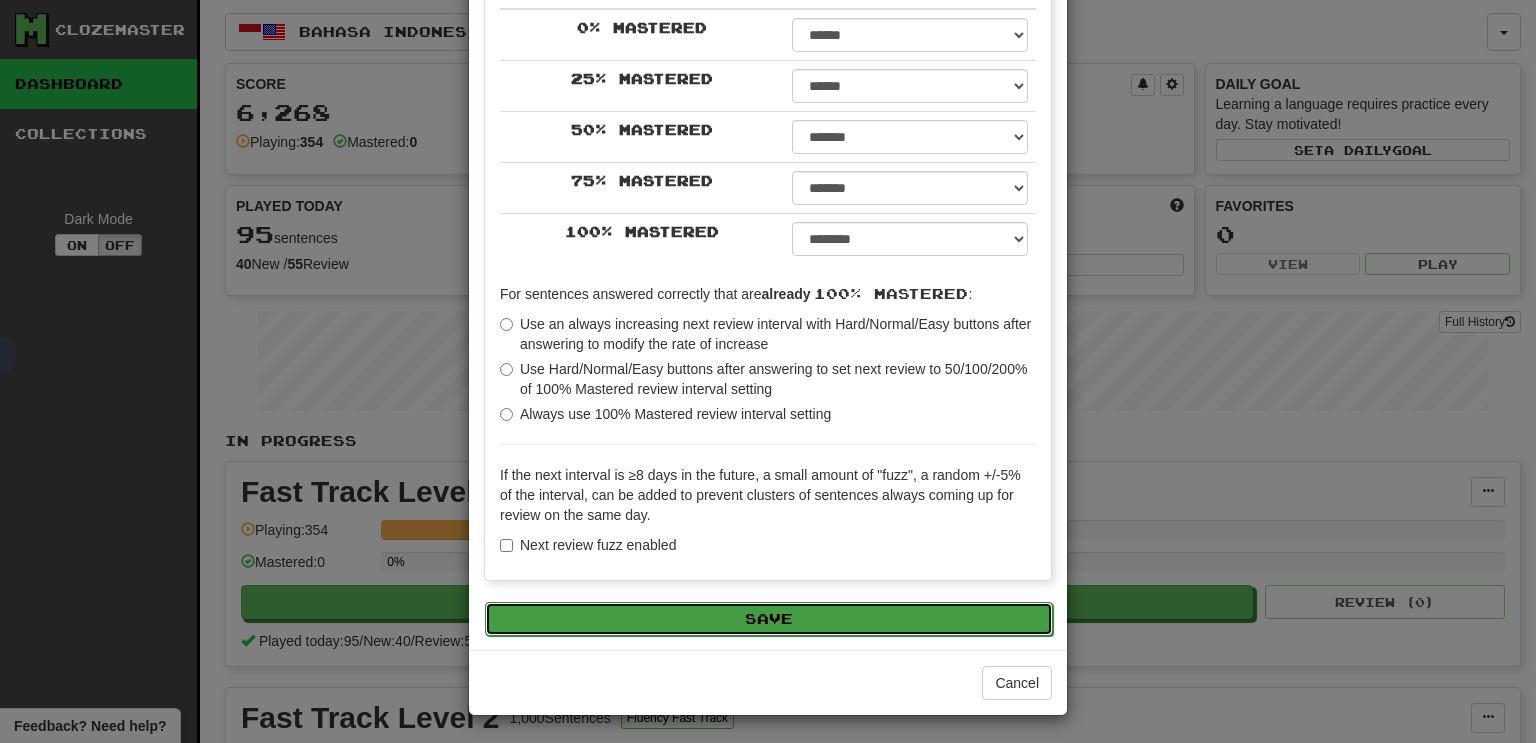click on "Save" at bounding box center [769, 619] 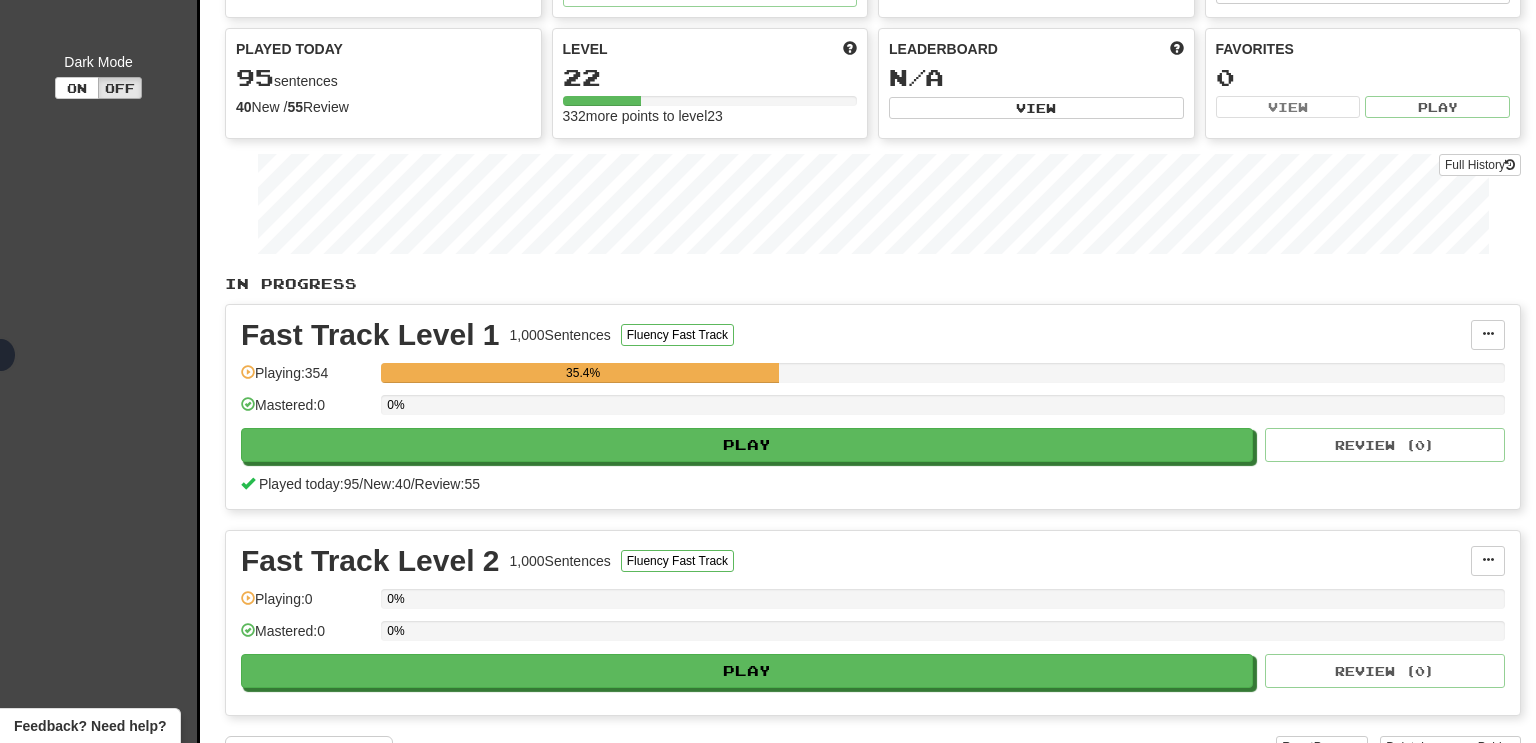scroll, scrollTop: 0, scrollLeft: 0, axis: both 